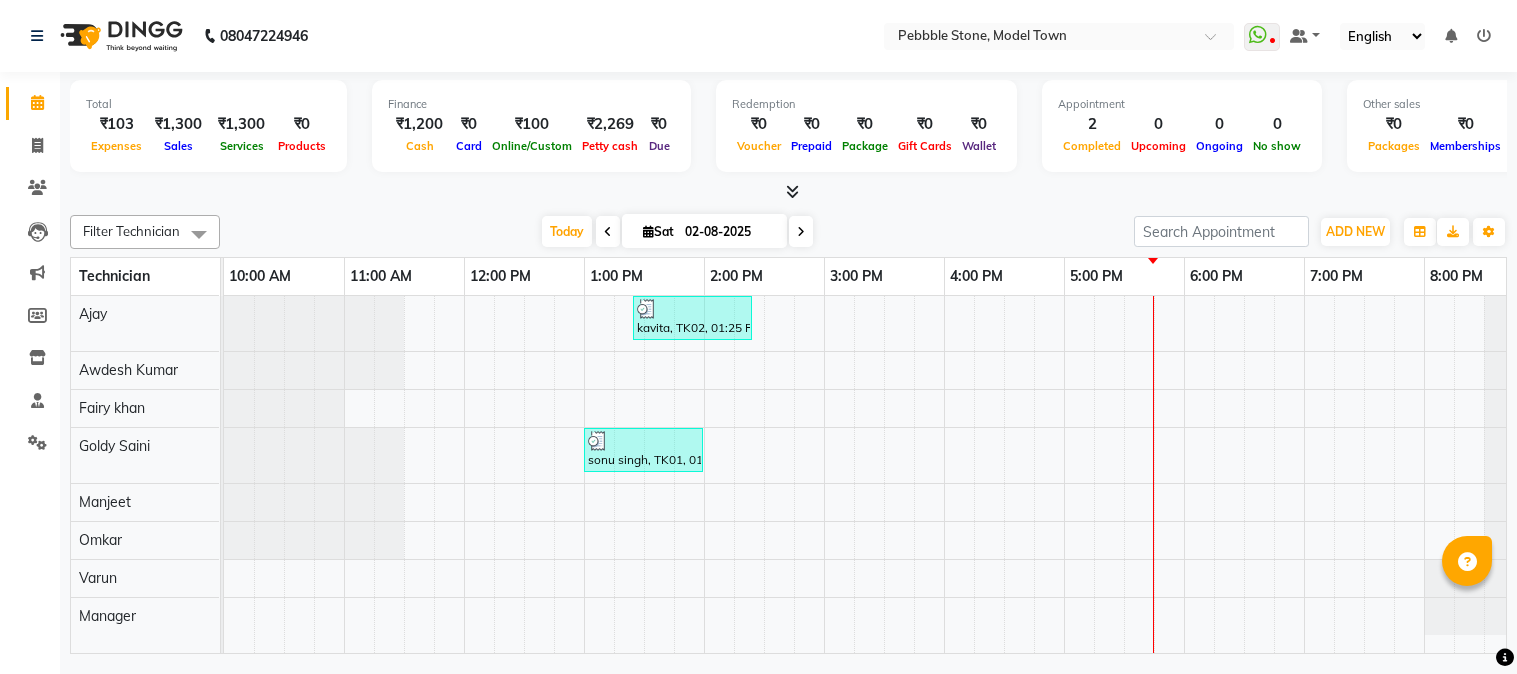 scroll, scrollTop: 0, scrollLeft: 0, axis: both 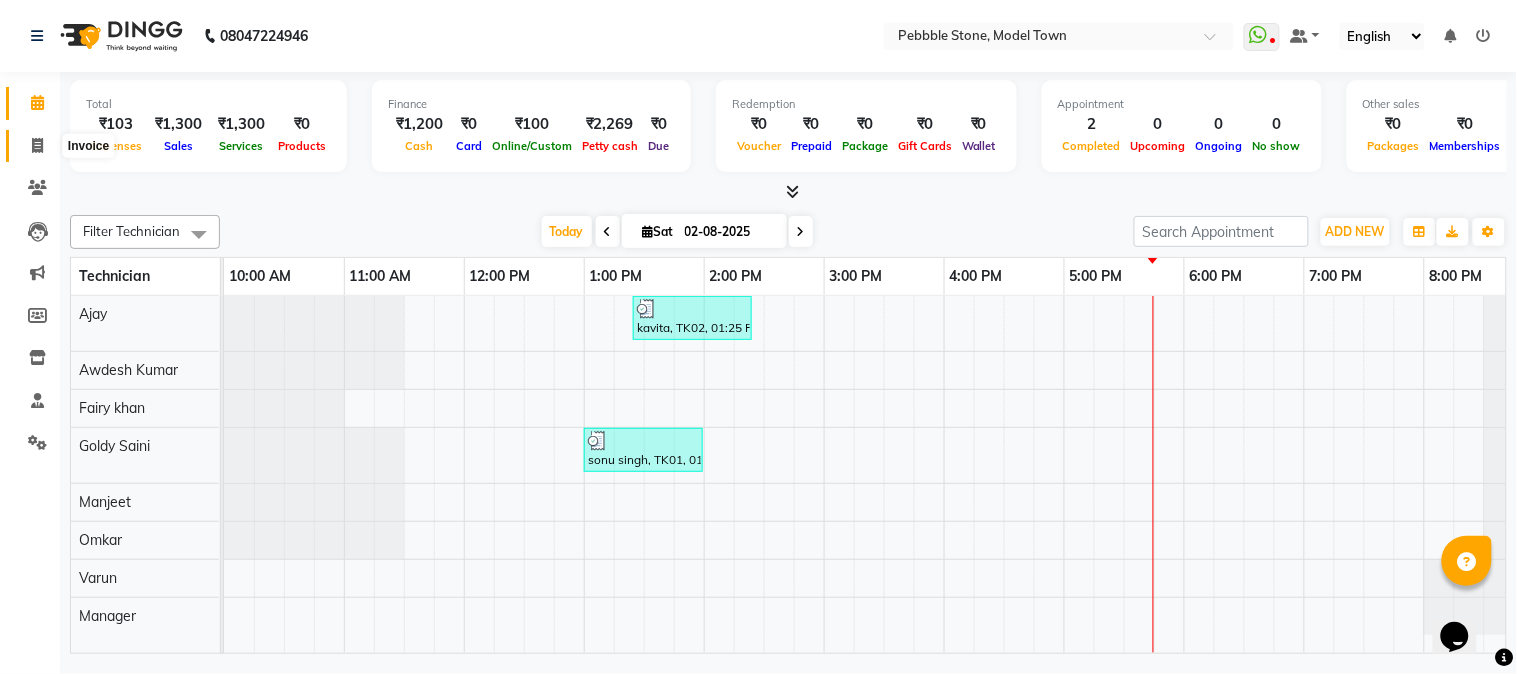 click 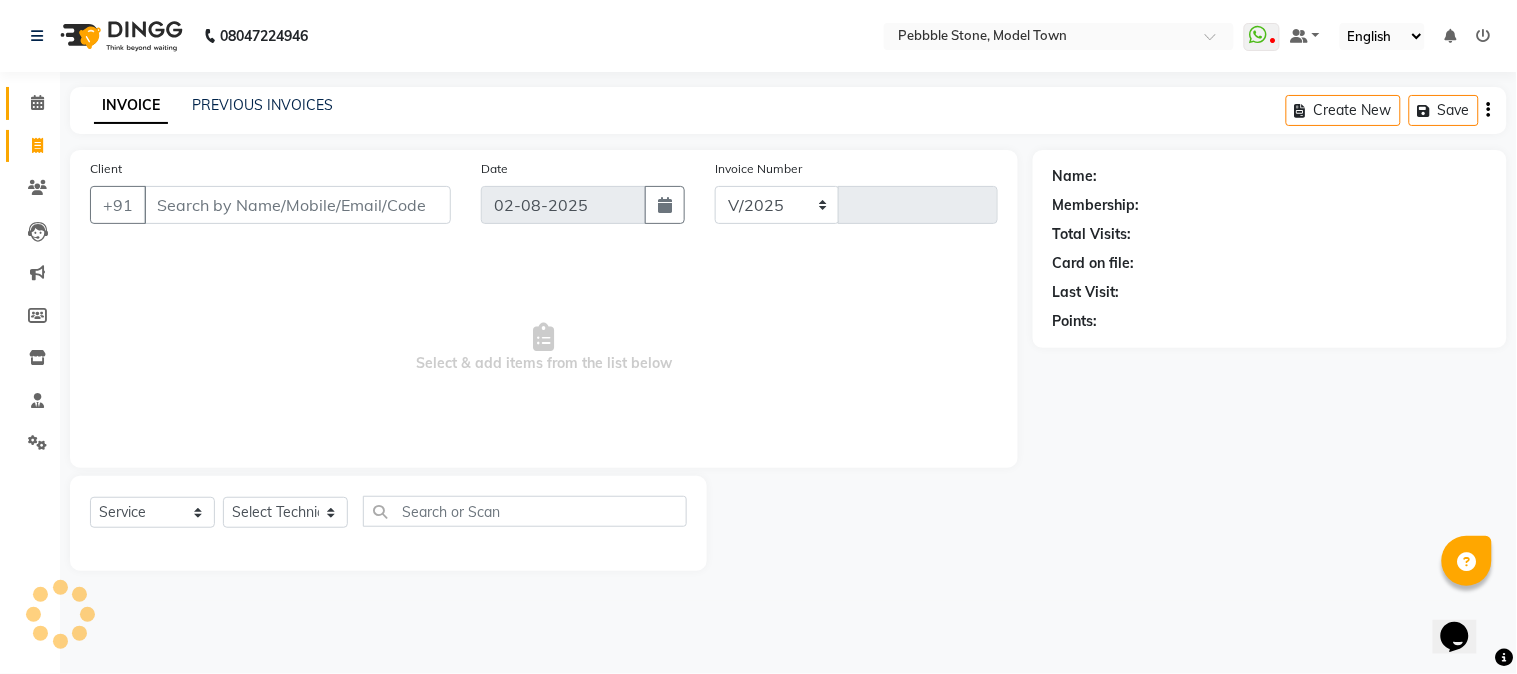 select on "8684" 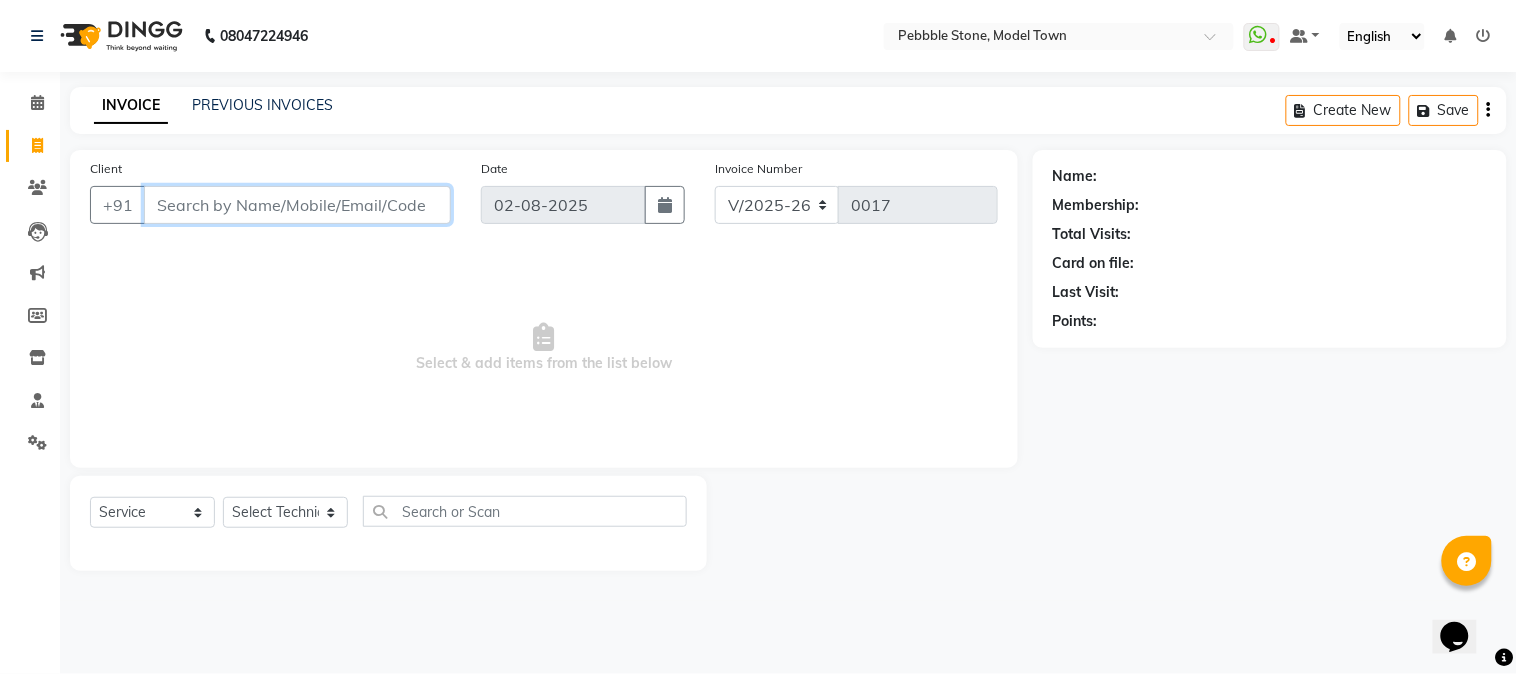 click on "Client" at bounding box center [297, 205] 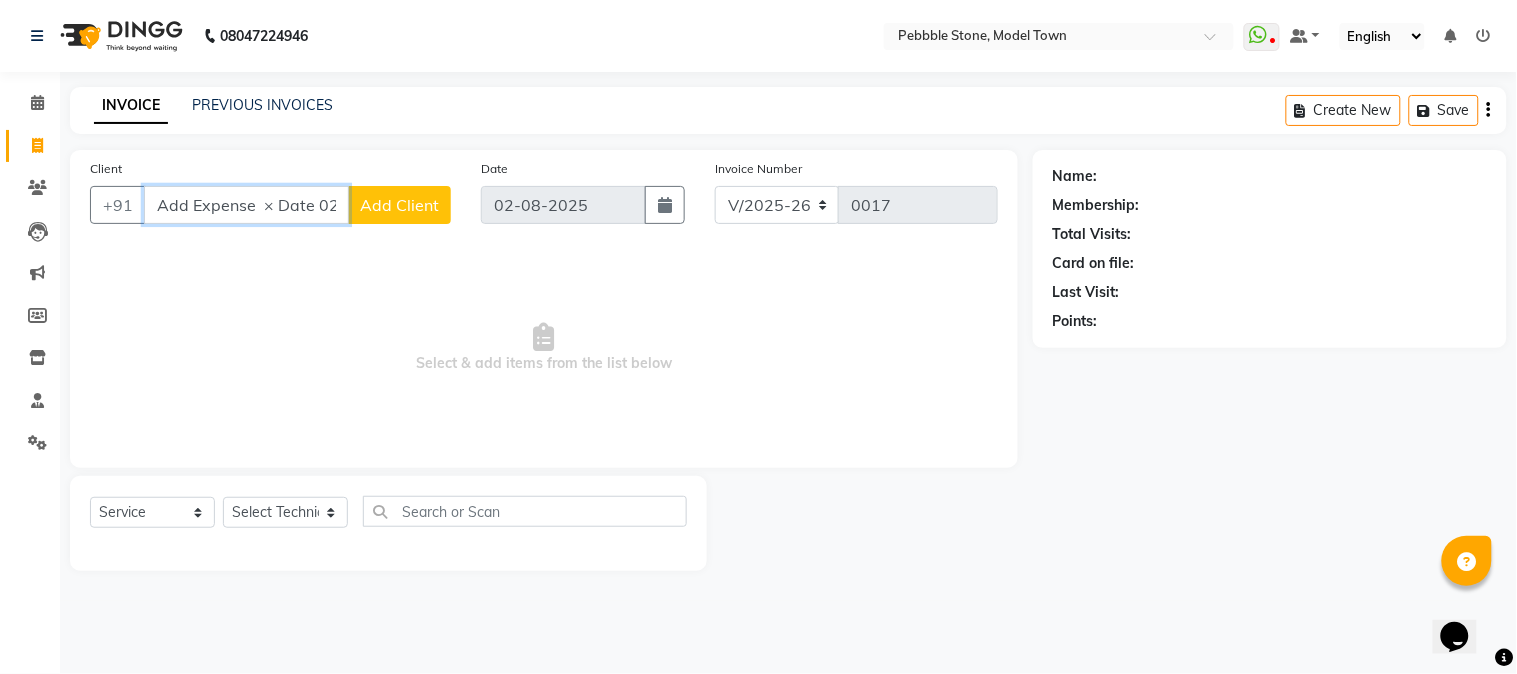 type on "Add Expense  × Date 02-08-2025 Expense Type Select Advance Salary Bank charges Car maintenance  Cash transfer to bank Cash transfer to hub Client Snacks Clinical charges Equipment Fuel Govt fee Incentive Insurance International purchase Loan Repayment Maintenance Marketing Milk Miscellaneous MRA Other Pantry Product Rent Salary Staff Snacks Tax Tea & Refreshment Utilities Payment Methods Select Package Points Wallet UPI Prepaid CARD Coupon CASH Account Select Petty cash Default account Available Petty Cash ₹4,369.00 Given to Amount Tax Group None GST Net Amount ₹0 Tax ₹0 Description  Save" 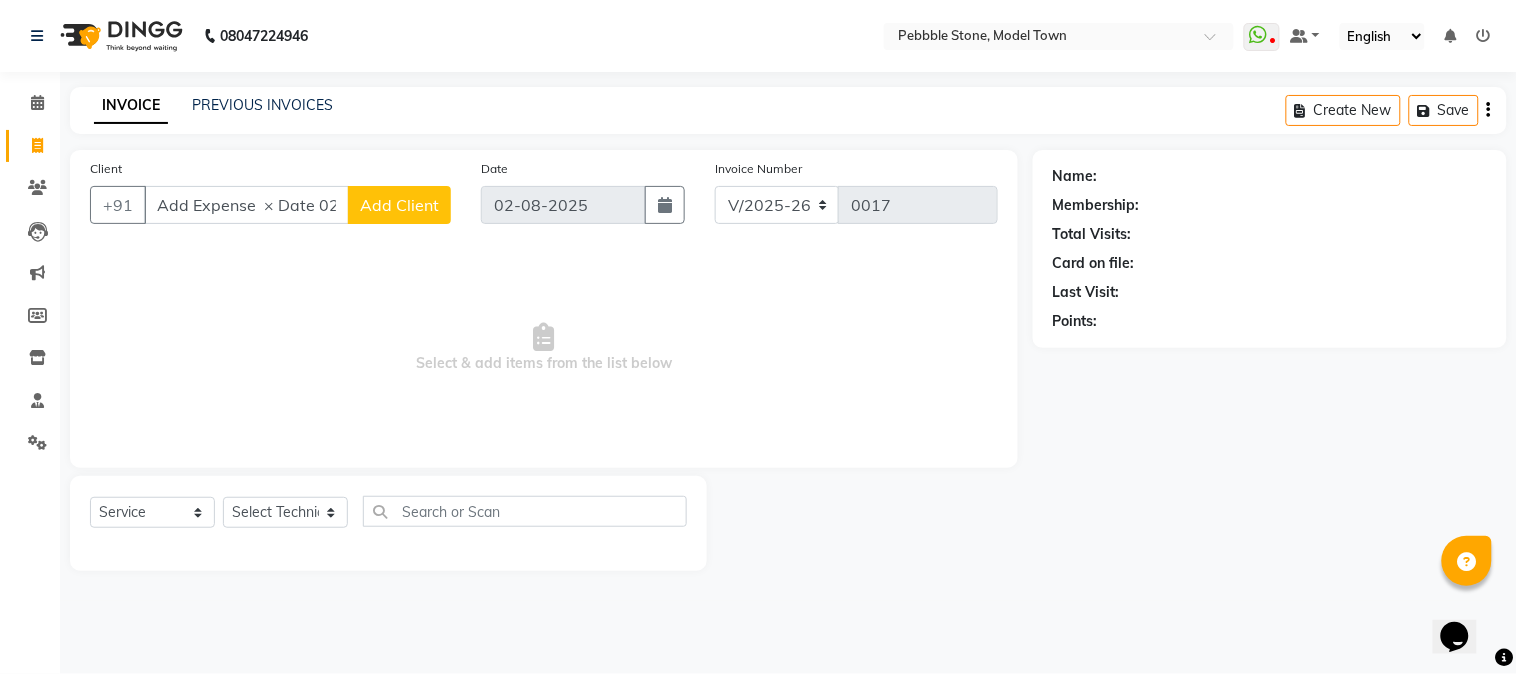 click on "Add Client" 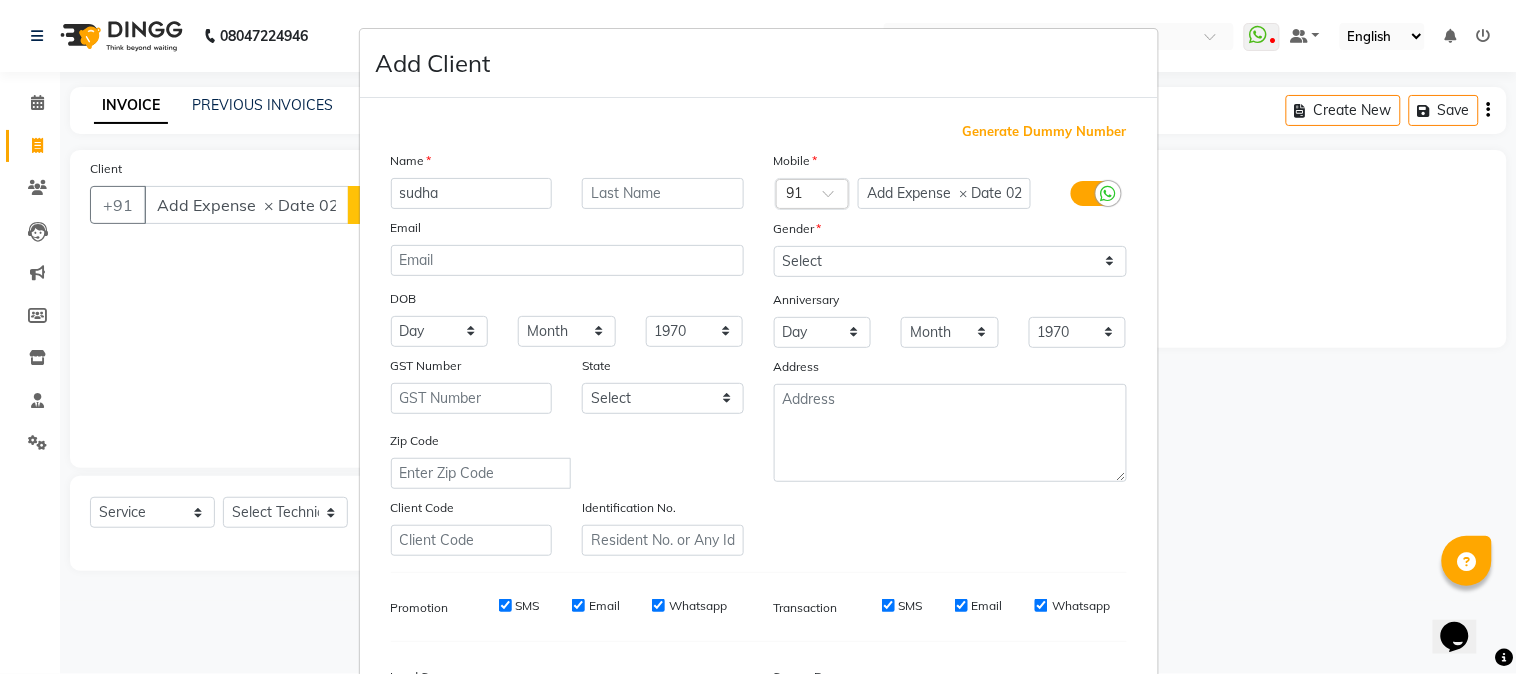 type on "sudha" 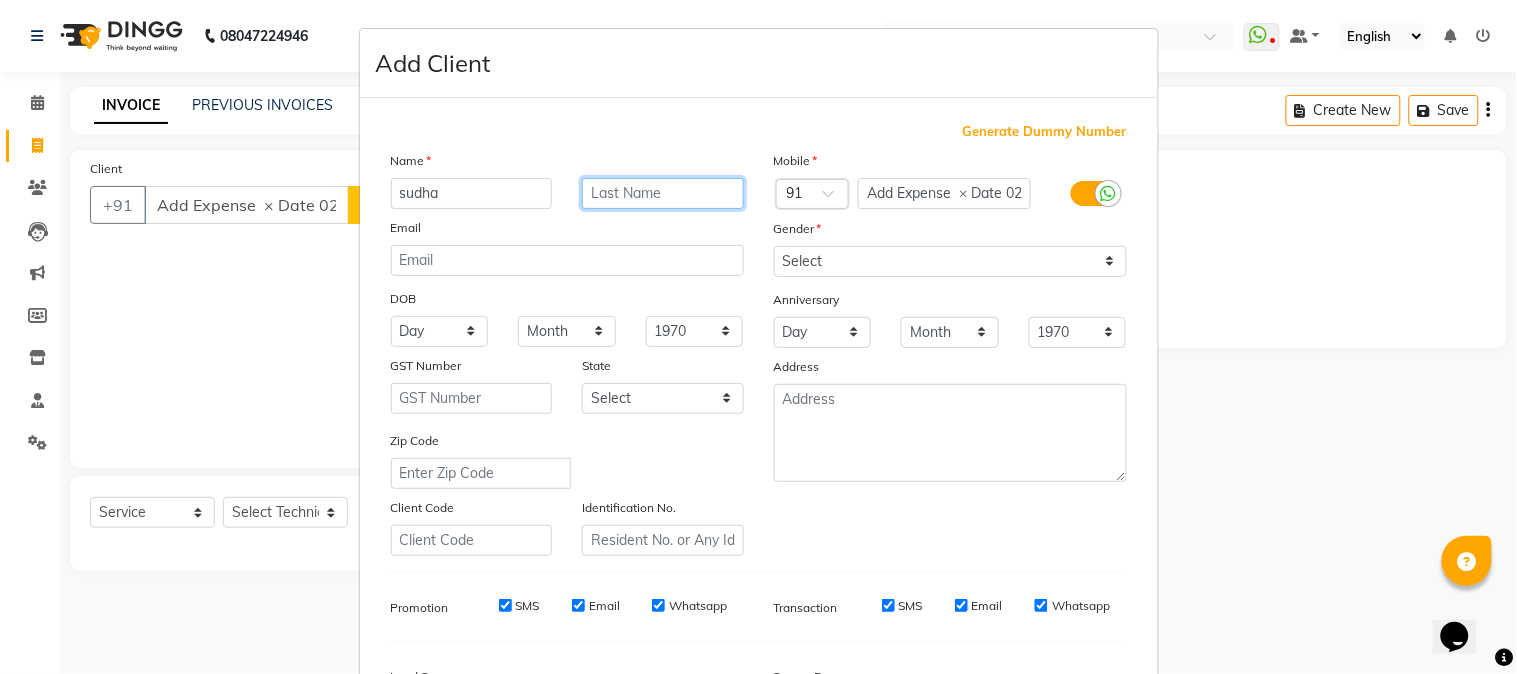 click at bounding box center (663, 193) 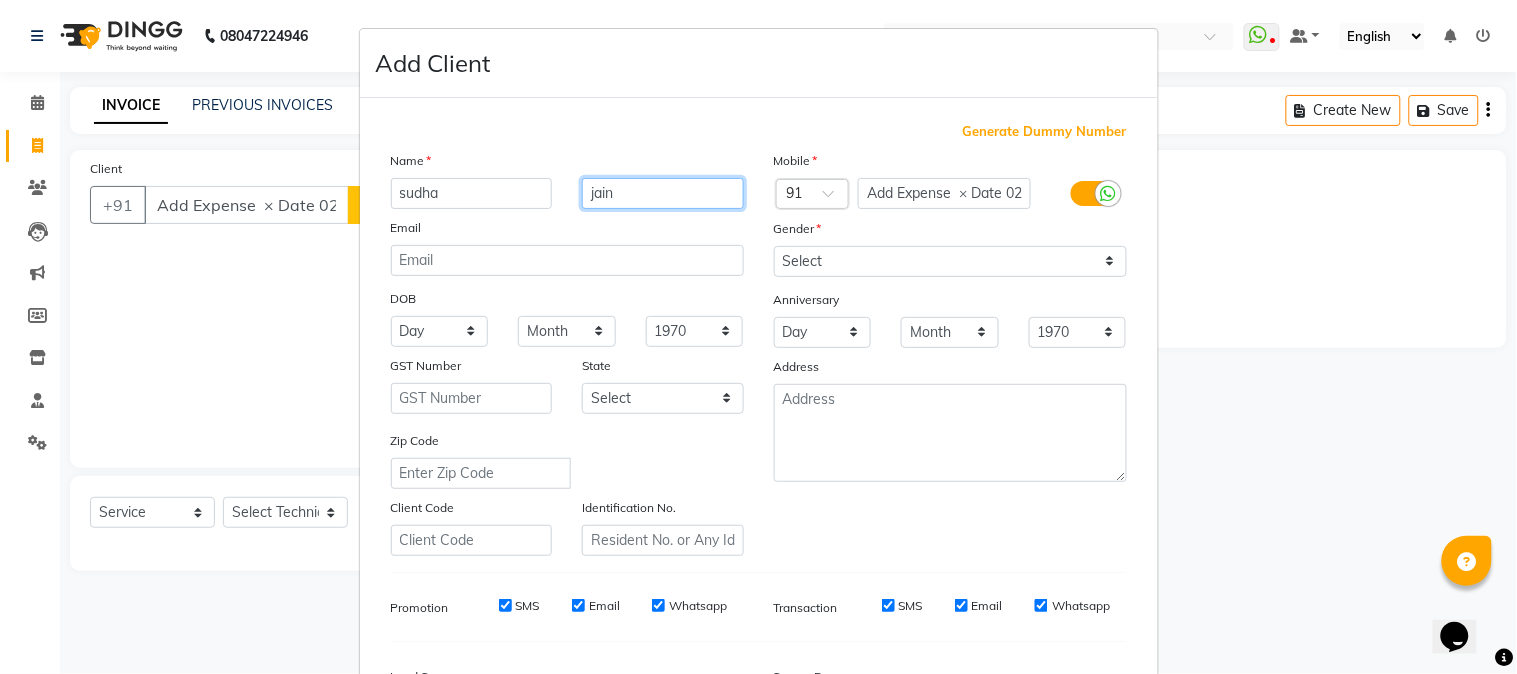 type on "jain" 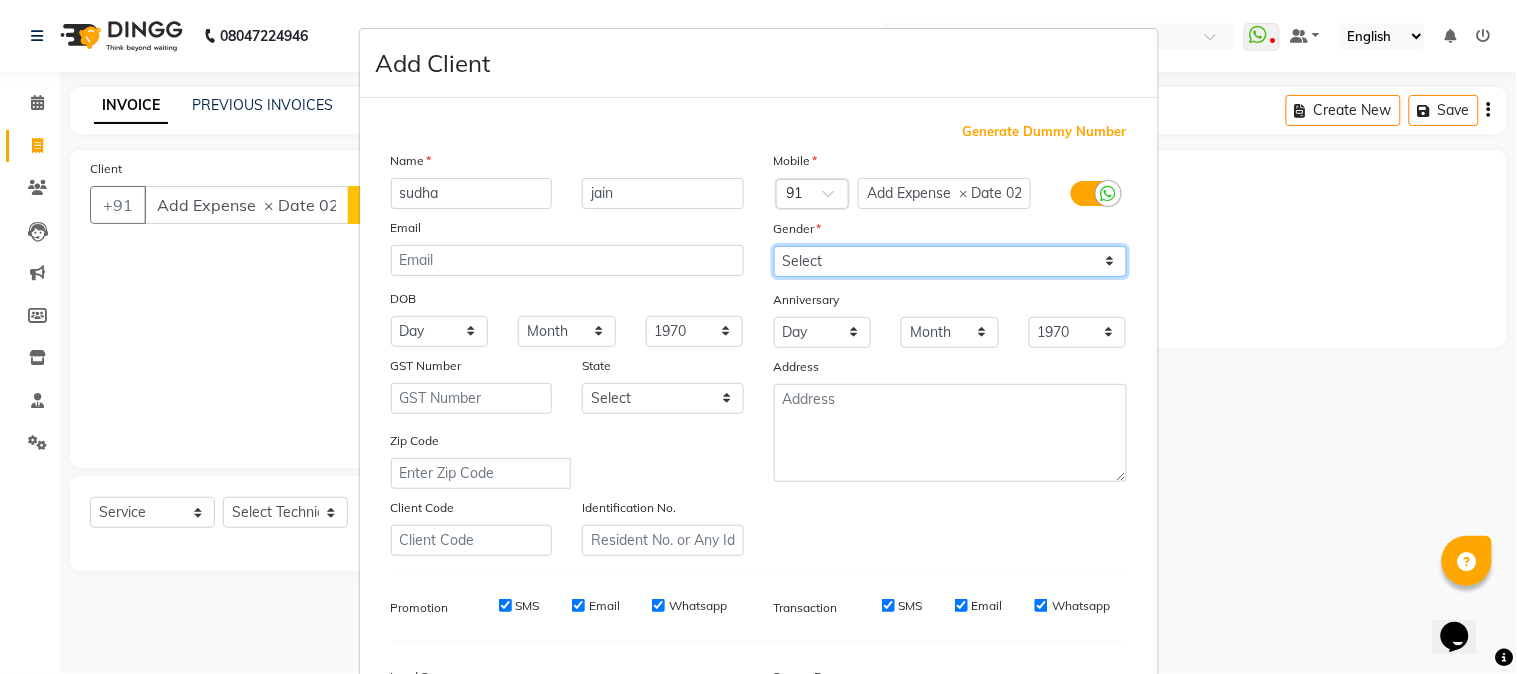 click on "Select Male Female Other Prefer Not To Say" at bounding box center (950, 261) 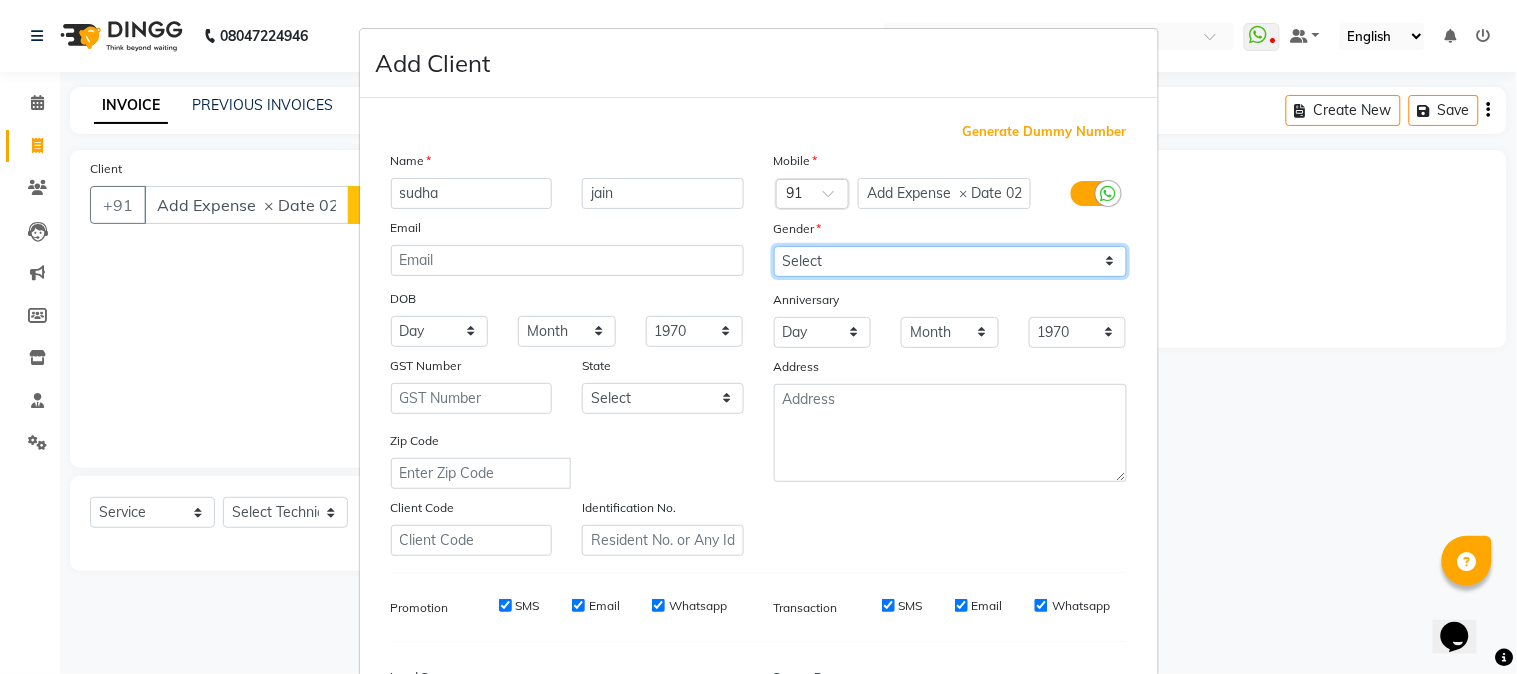 select on "female" 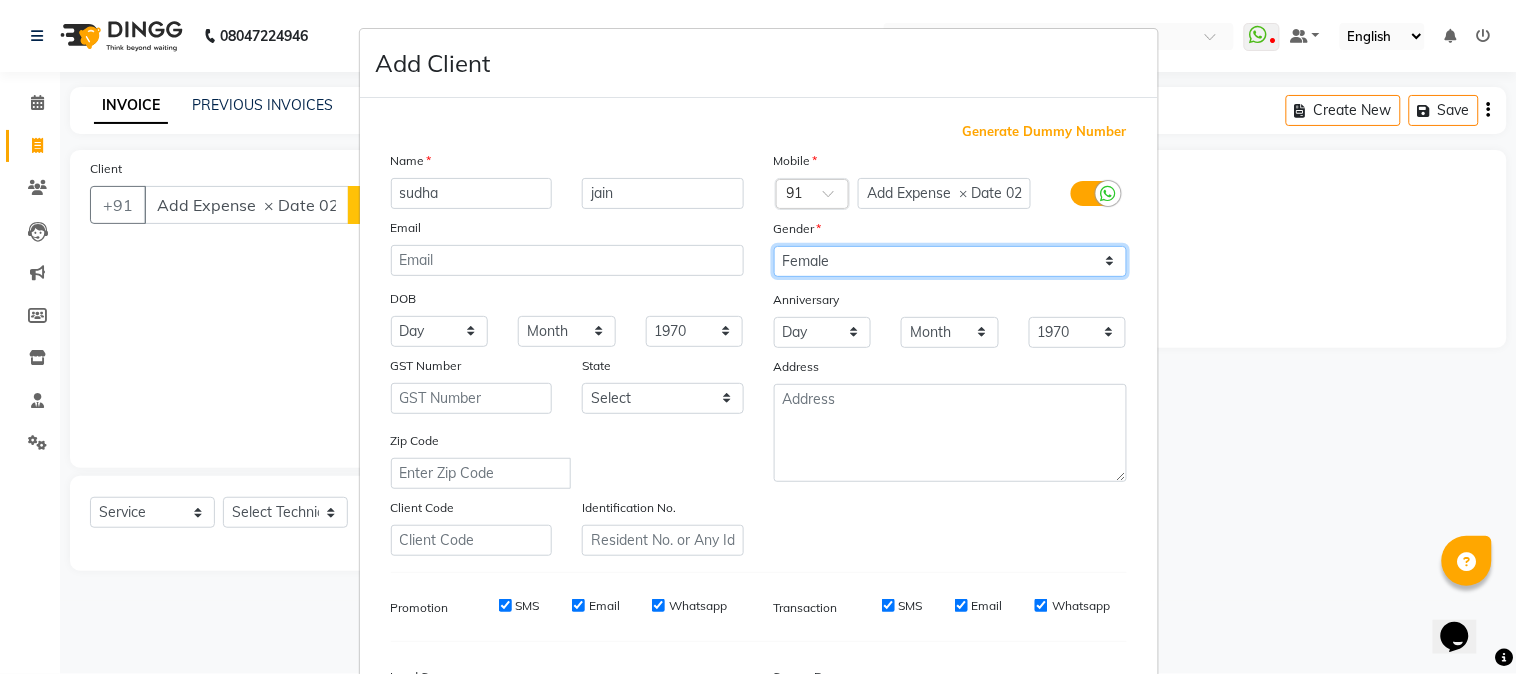 click on "Select Male Female Other Prefer Not To Say" at bounding box center (950, 261) 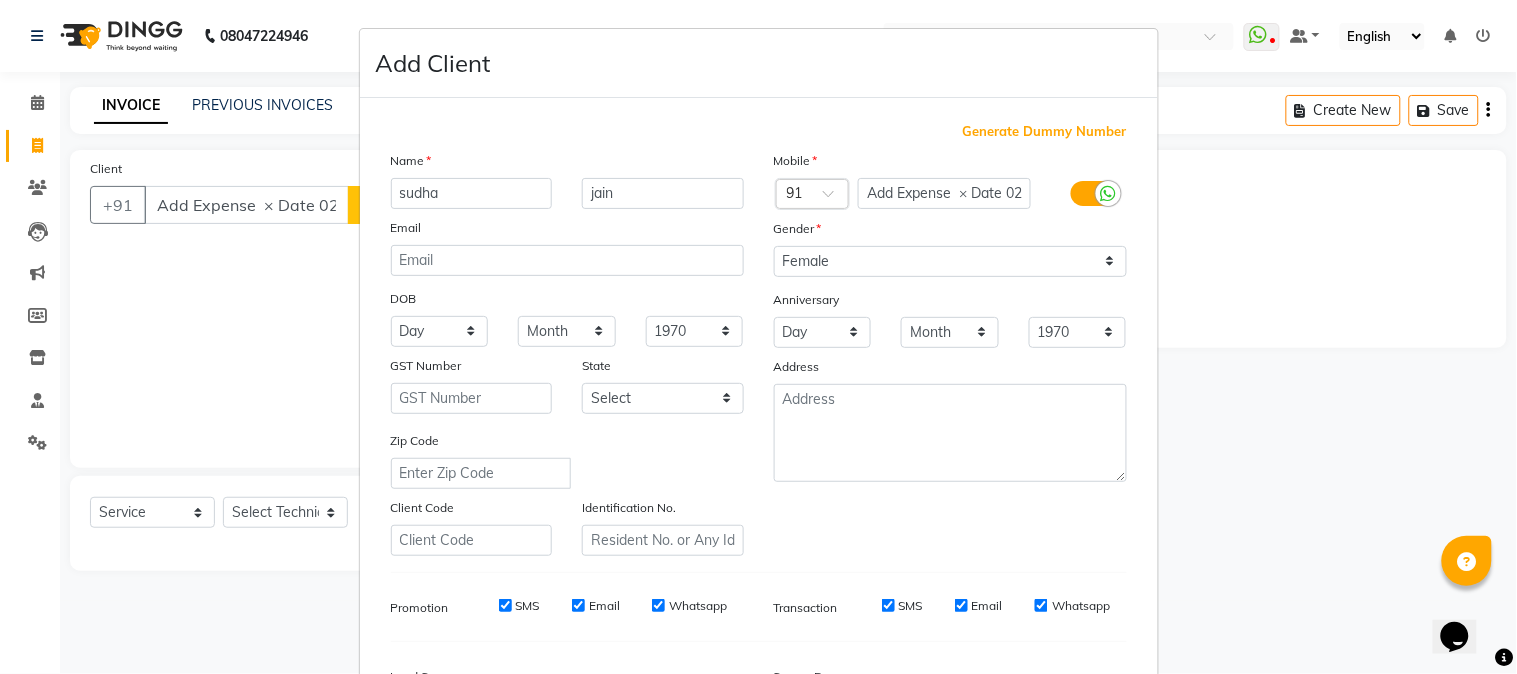 scroll, scrollTop: 250, scrollLeft: 0, axis: vertical 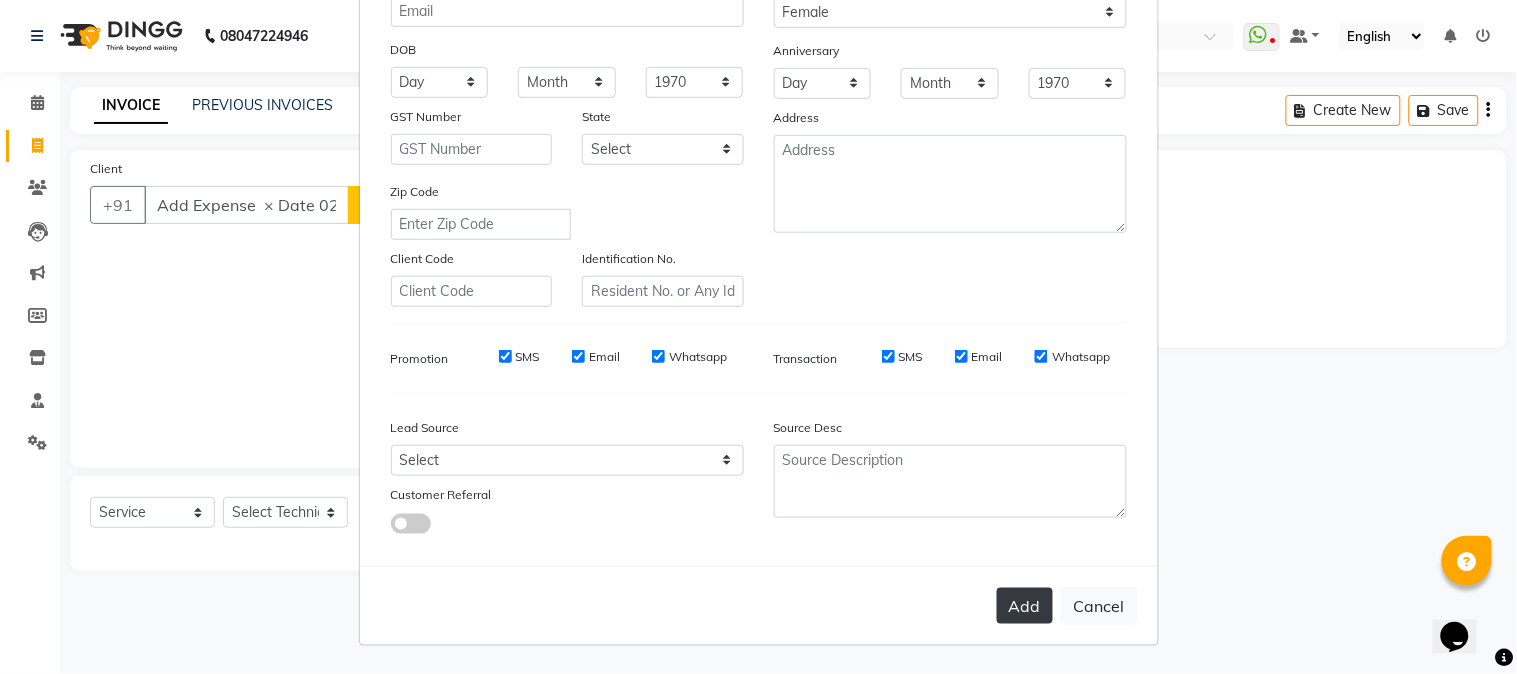 click on "Add" at bounding box center [1025, 606] 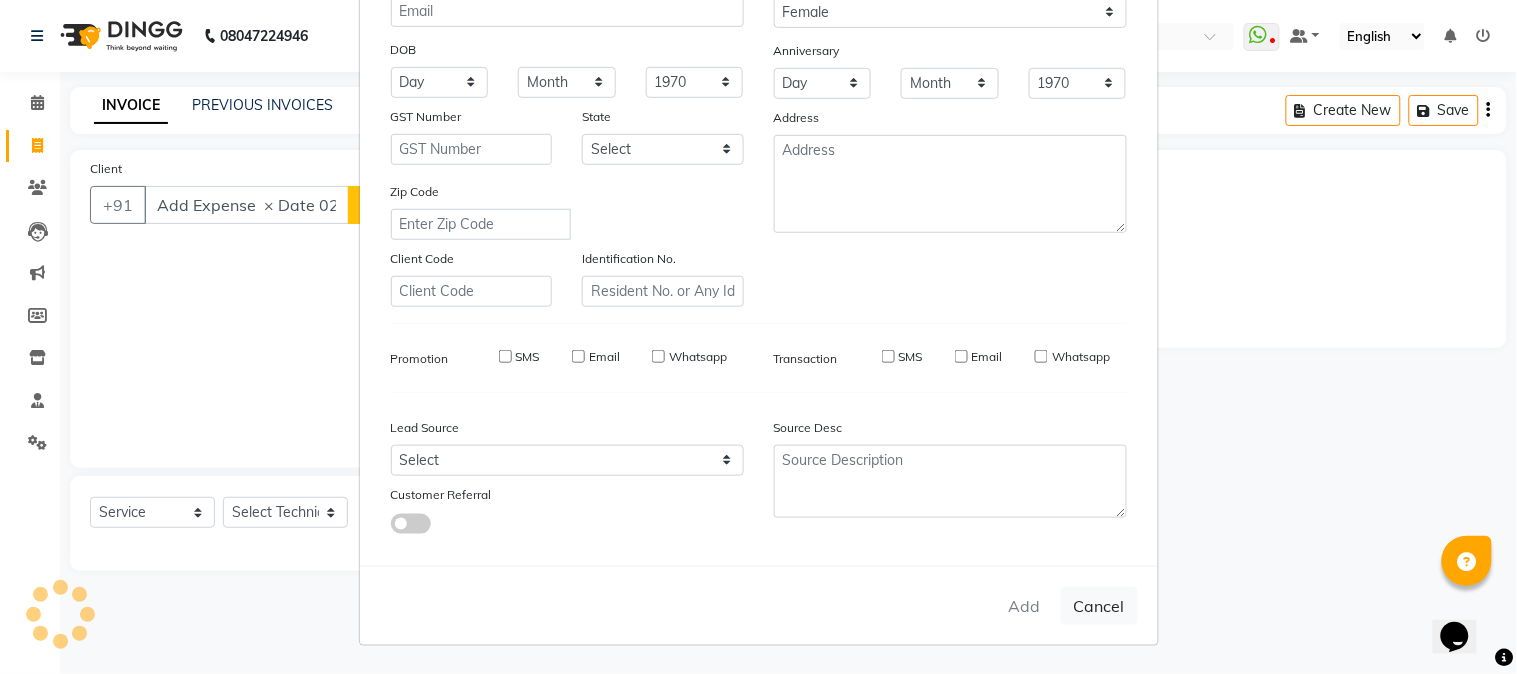 type on "94******84" 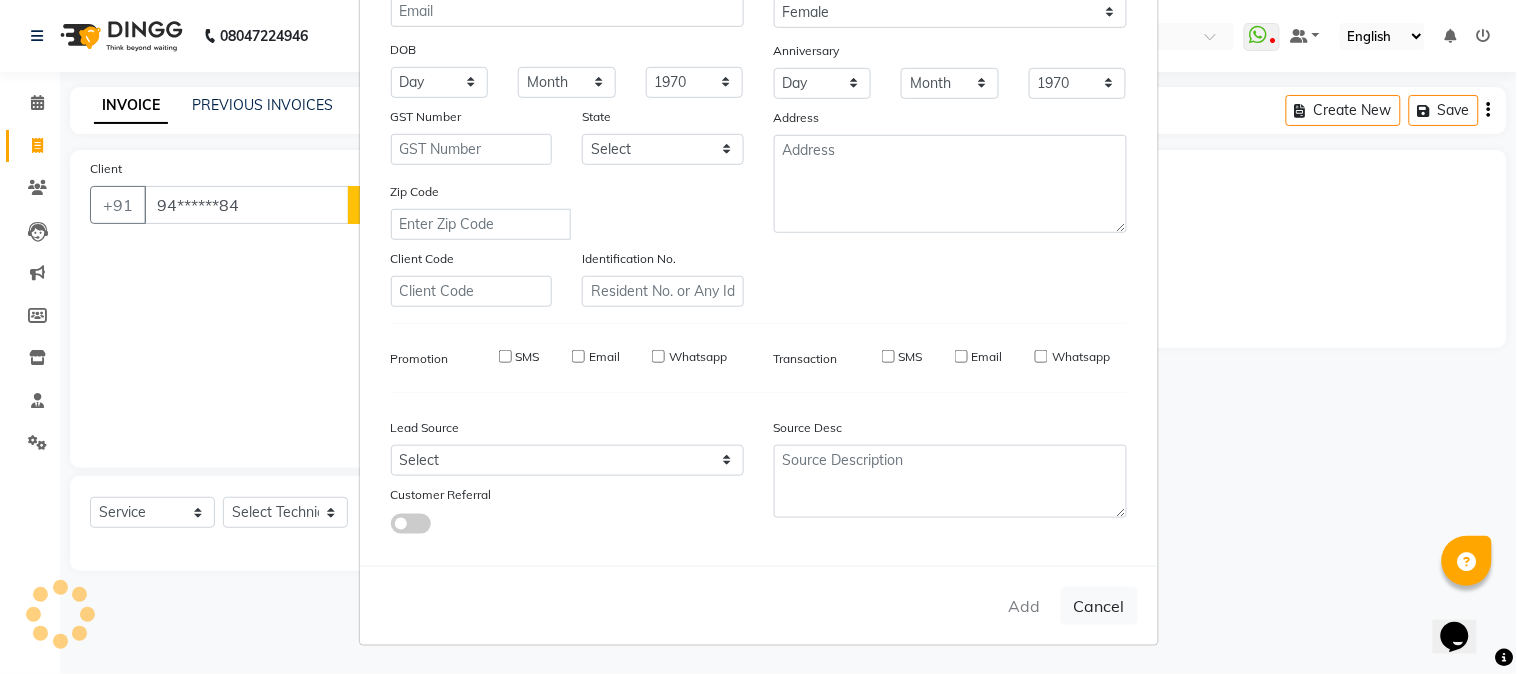 select 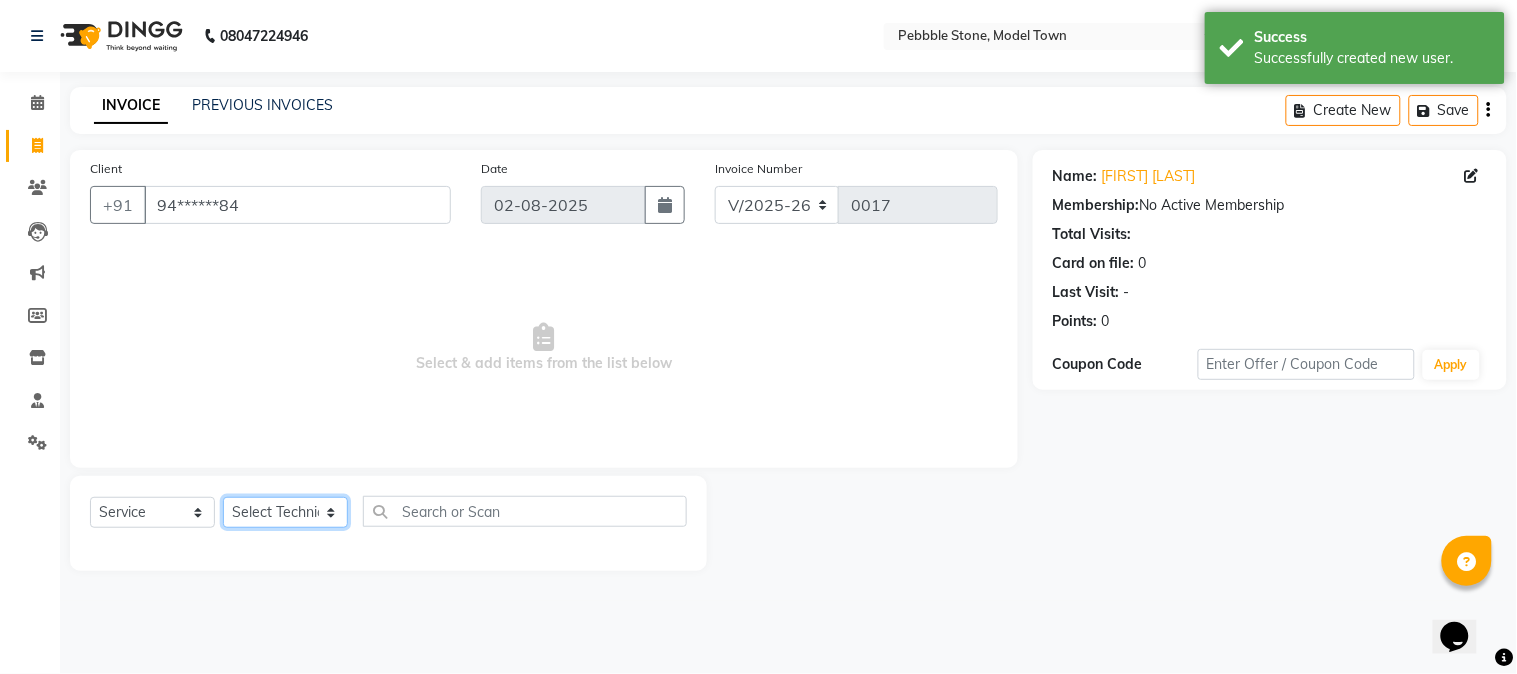 click on "Select Technician Ajay  Awdesh Kumar Fairy khan Goldy Saini Manager Manjeet Omkar Varun" 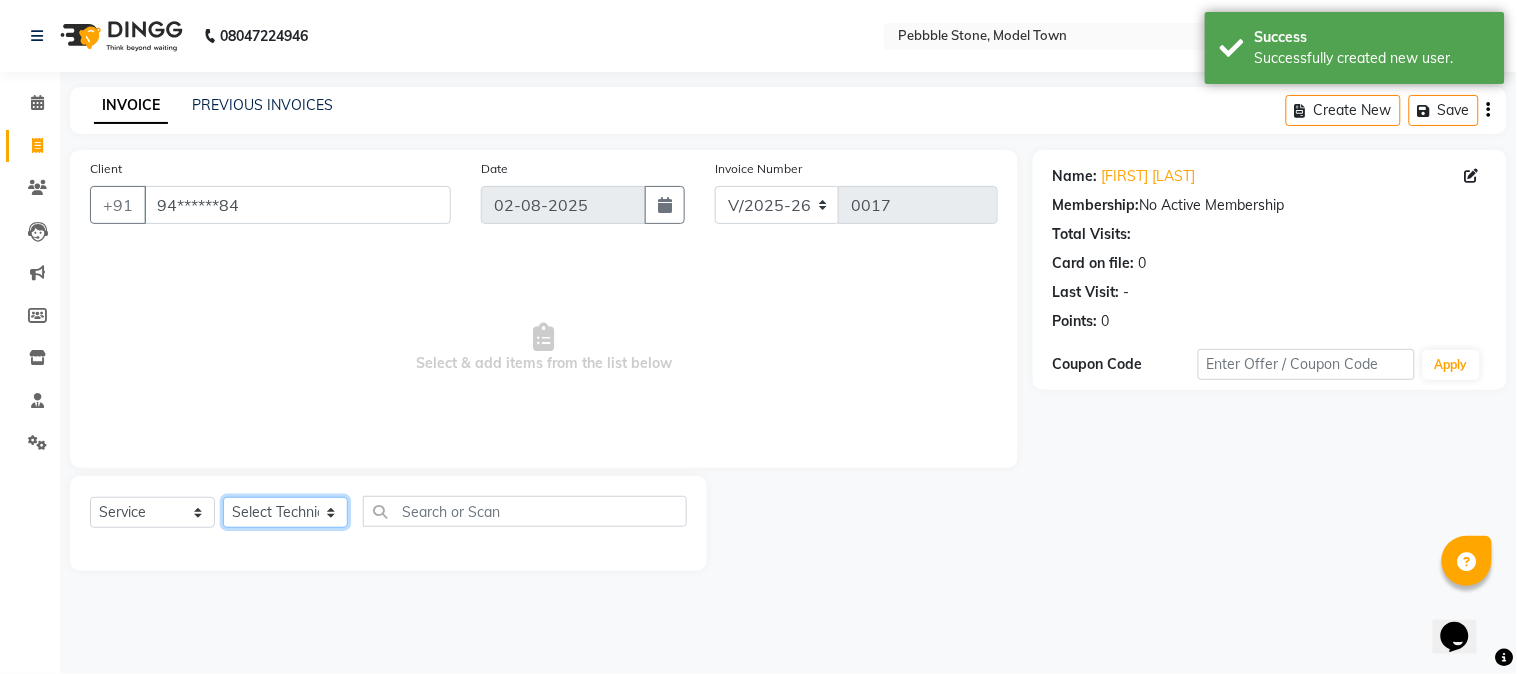 select on "87694" 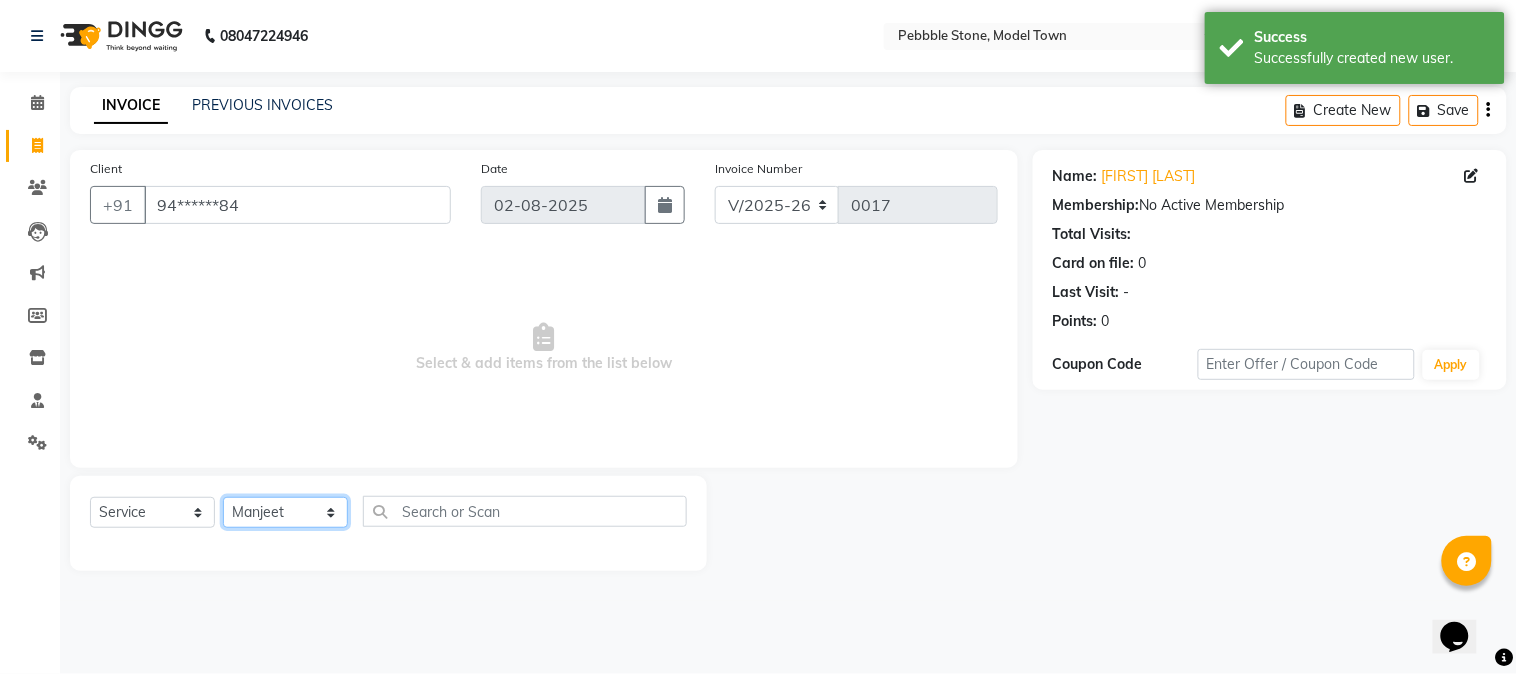 click on "Select Technician Ajay  Awdesh Kumar Fairy khan Goldy Saini Manager Manjeet Omkar Varun" 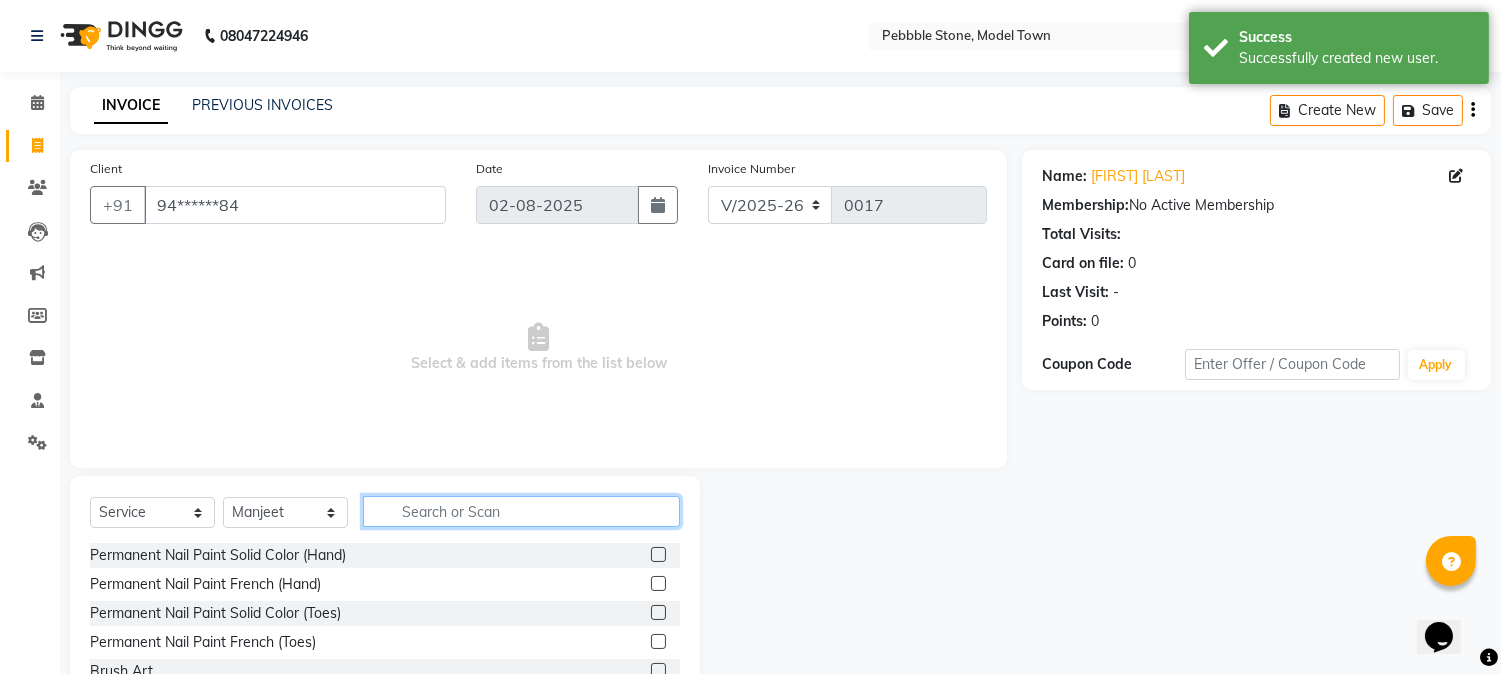 click 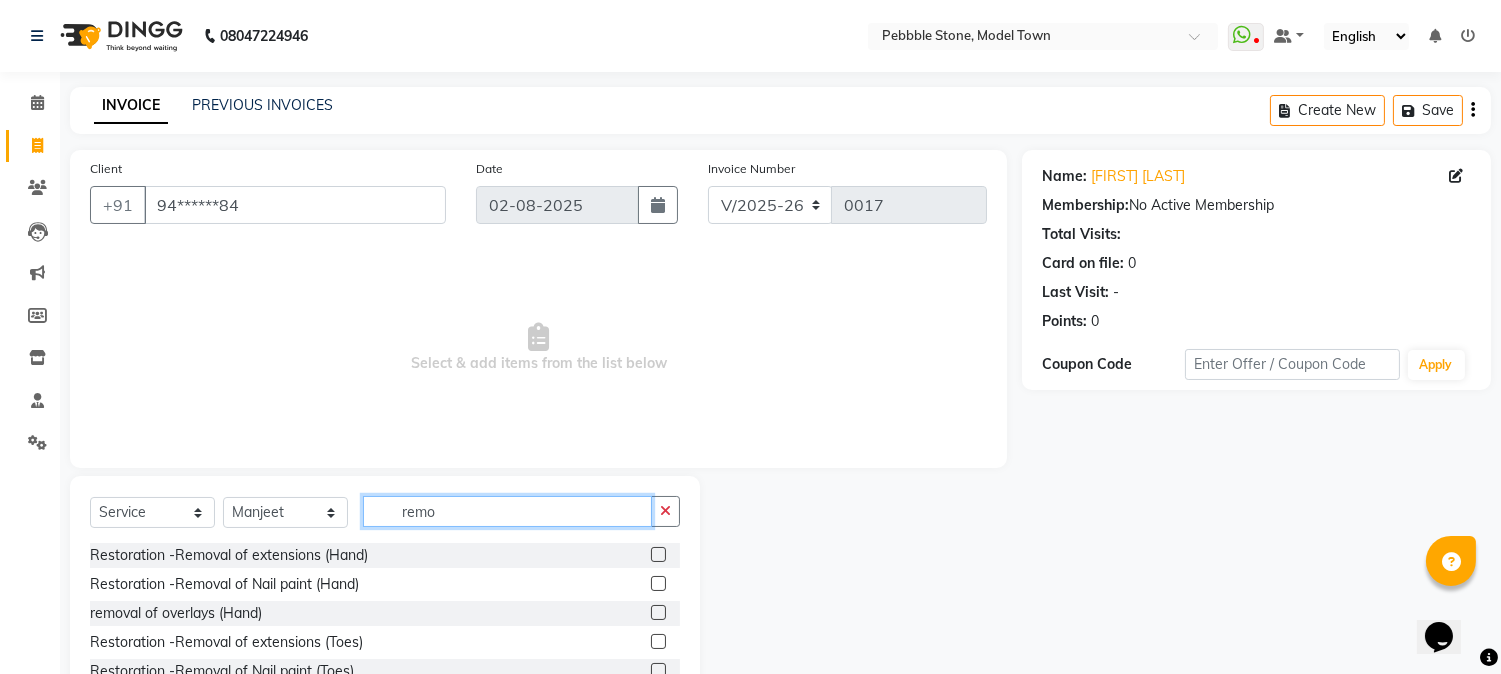 type on "remo" 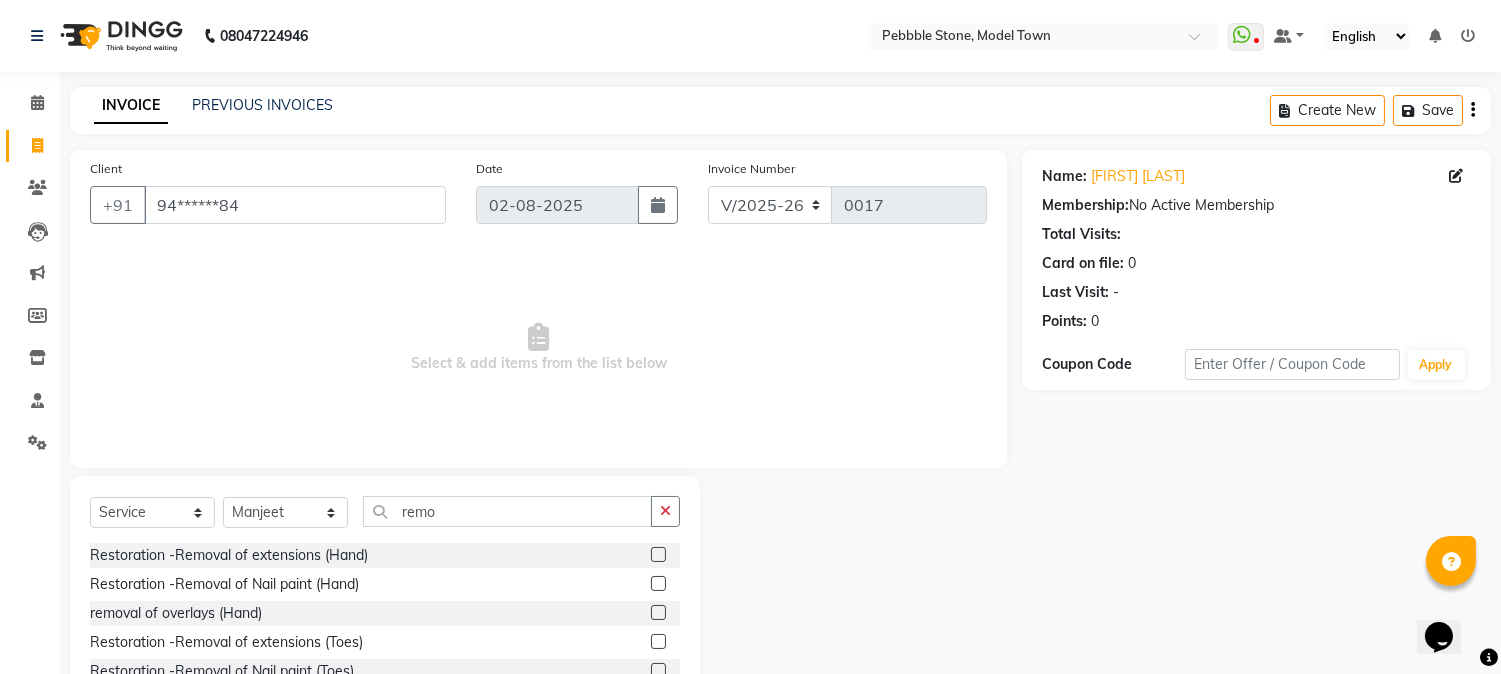 click 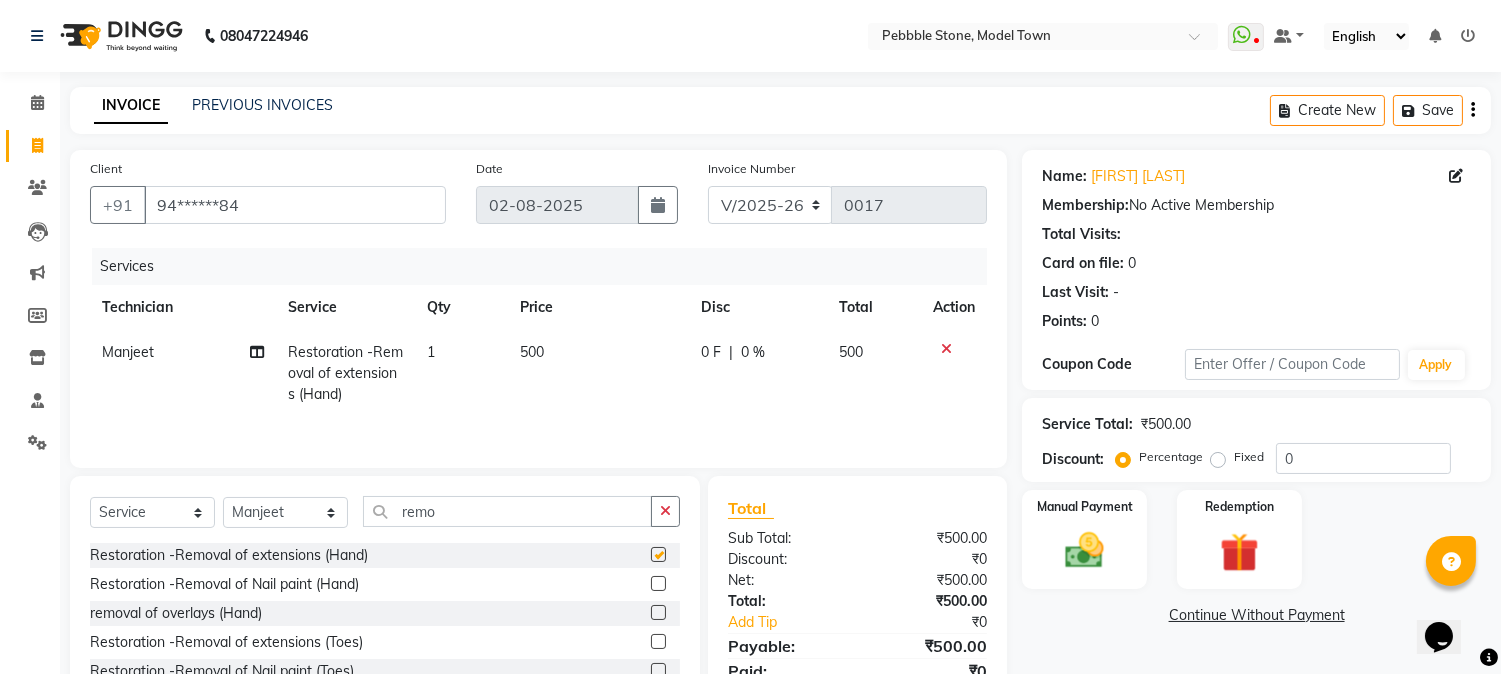 checkbox on "false" 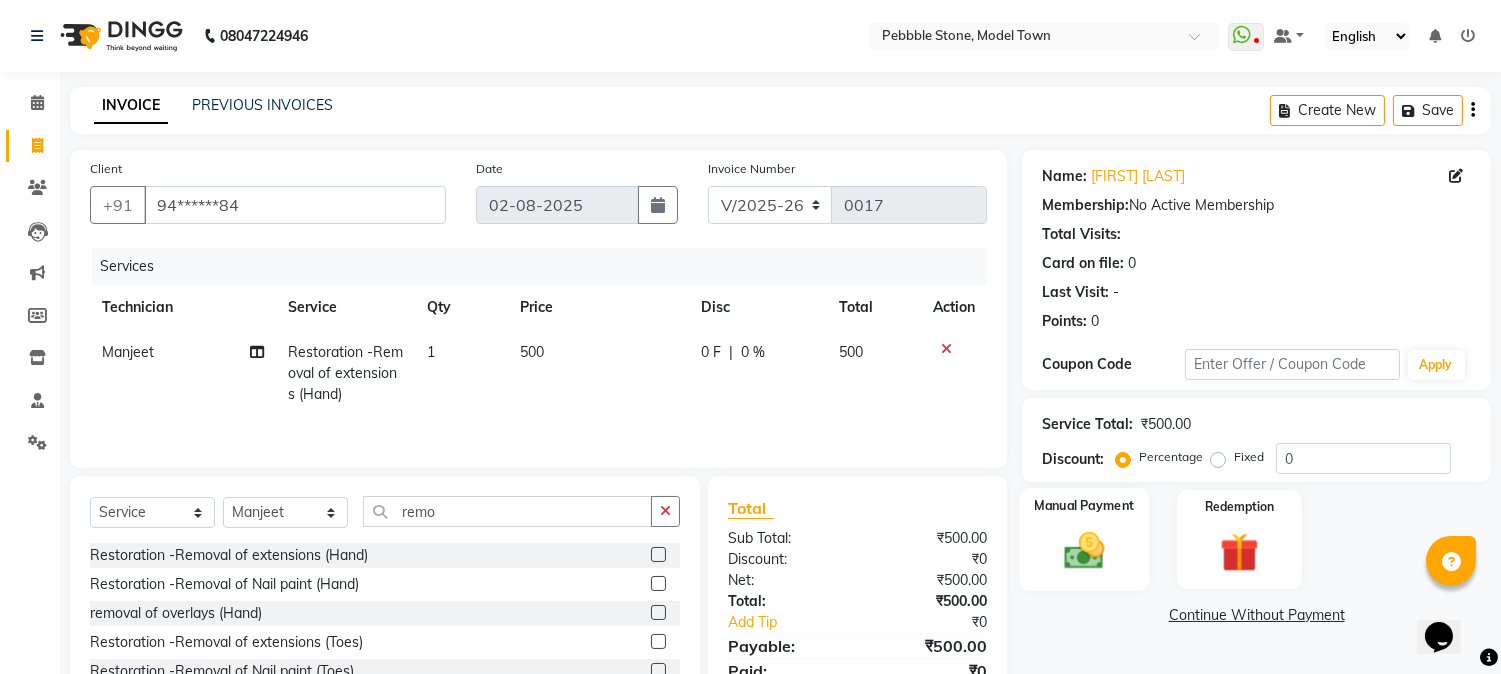 click on "Manual Payment" 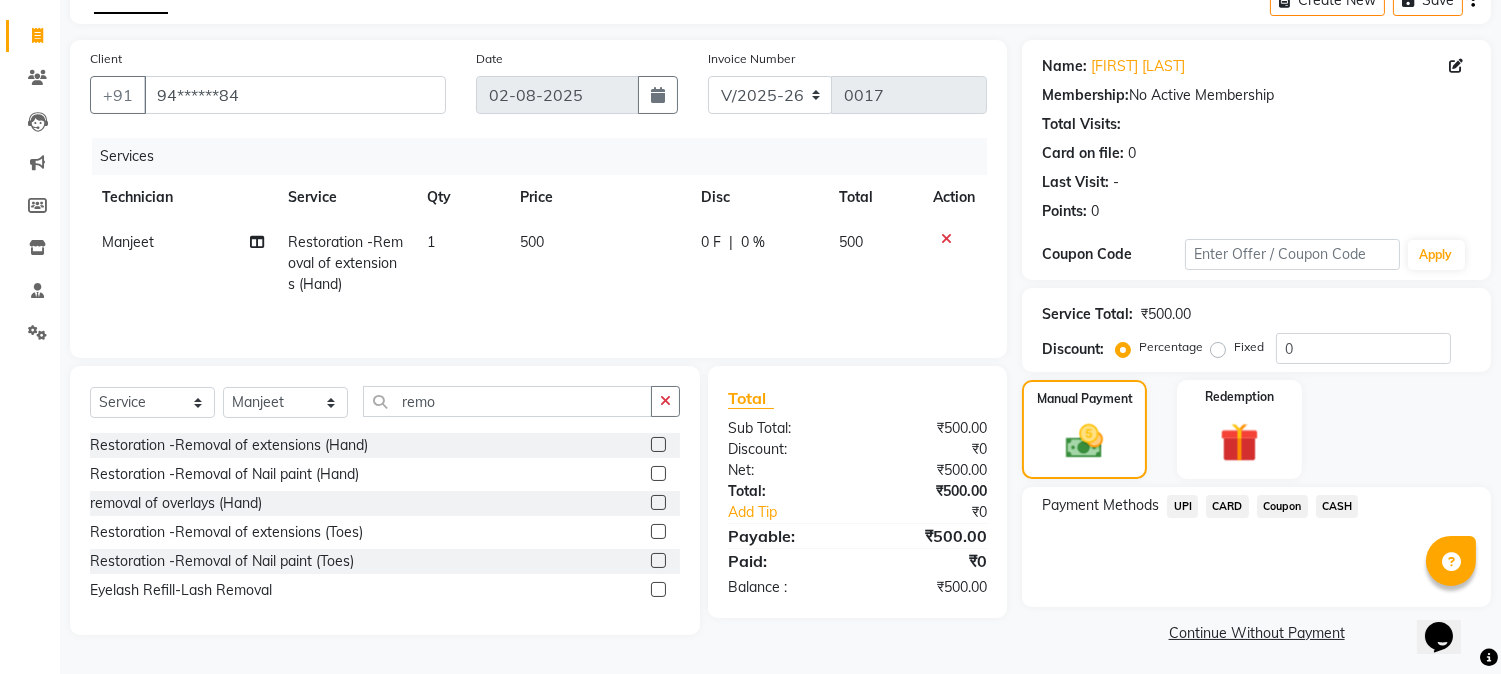 scroll, scrollTop: 112, scrollLeft: 0, axis: vertical 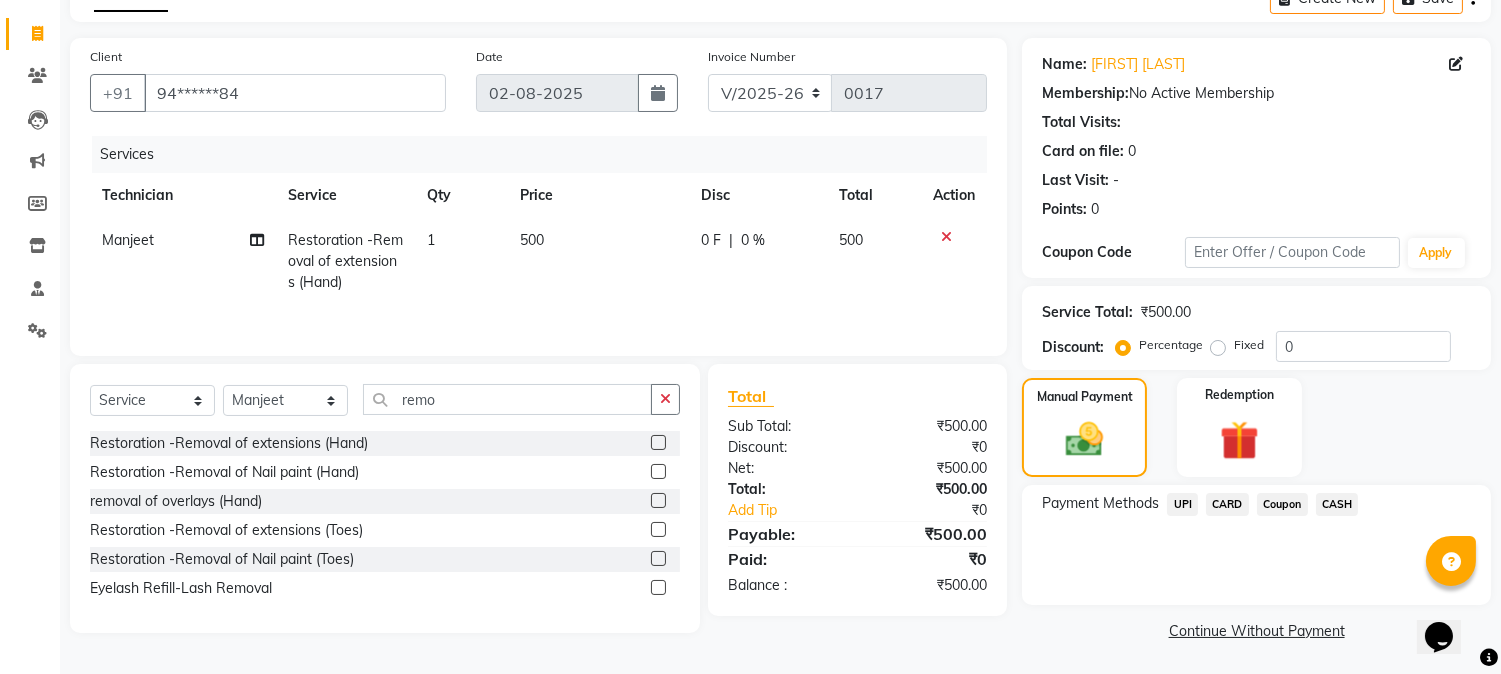 click on "CASH" 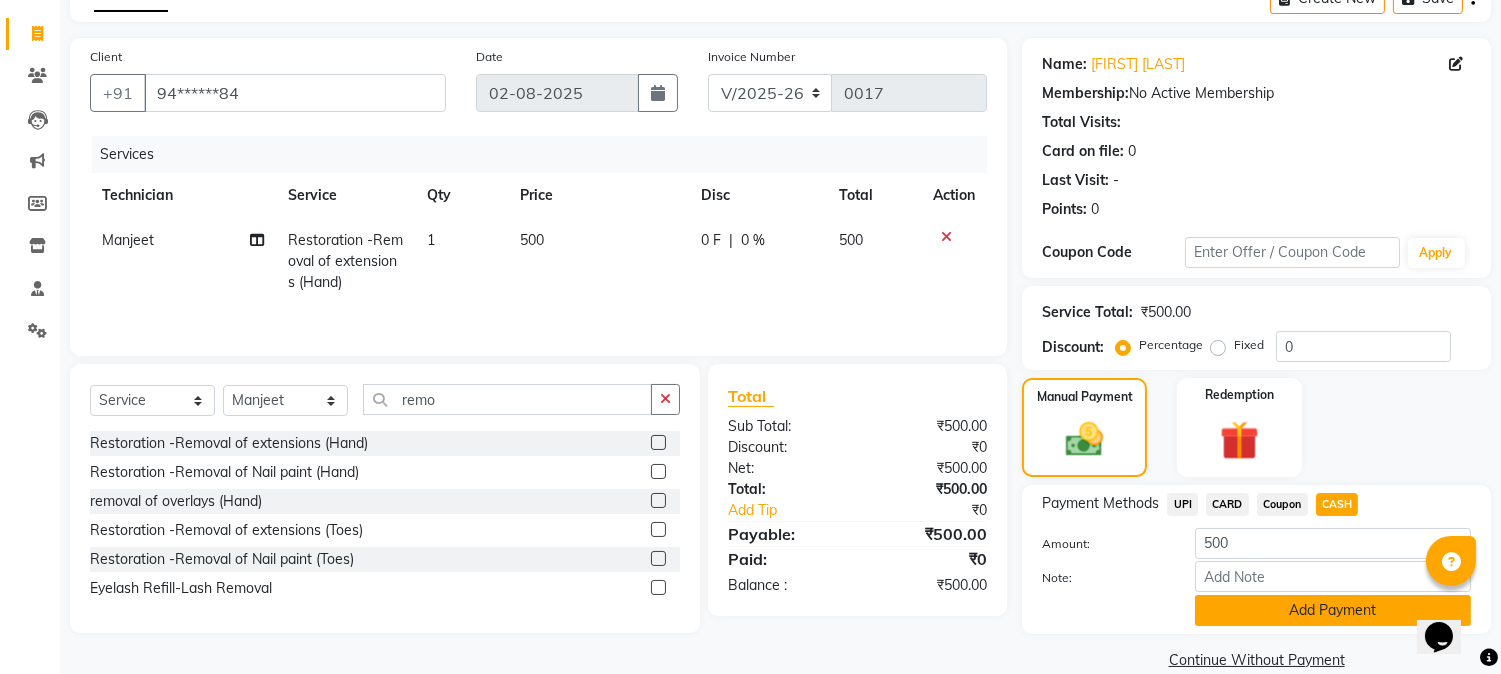 click on "Add Payment" 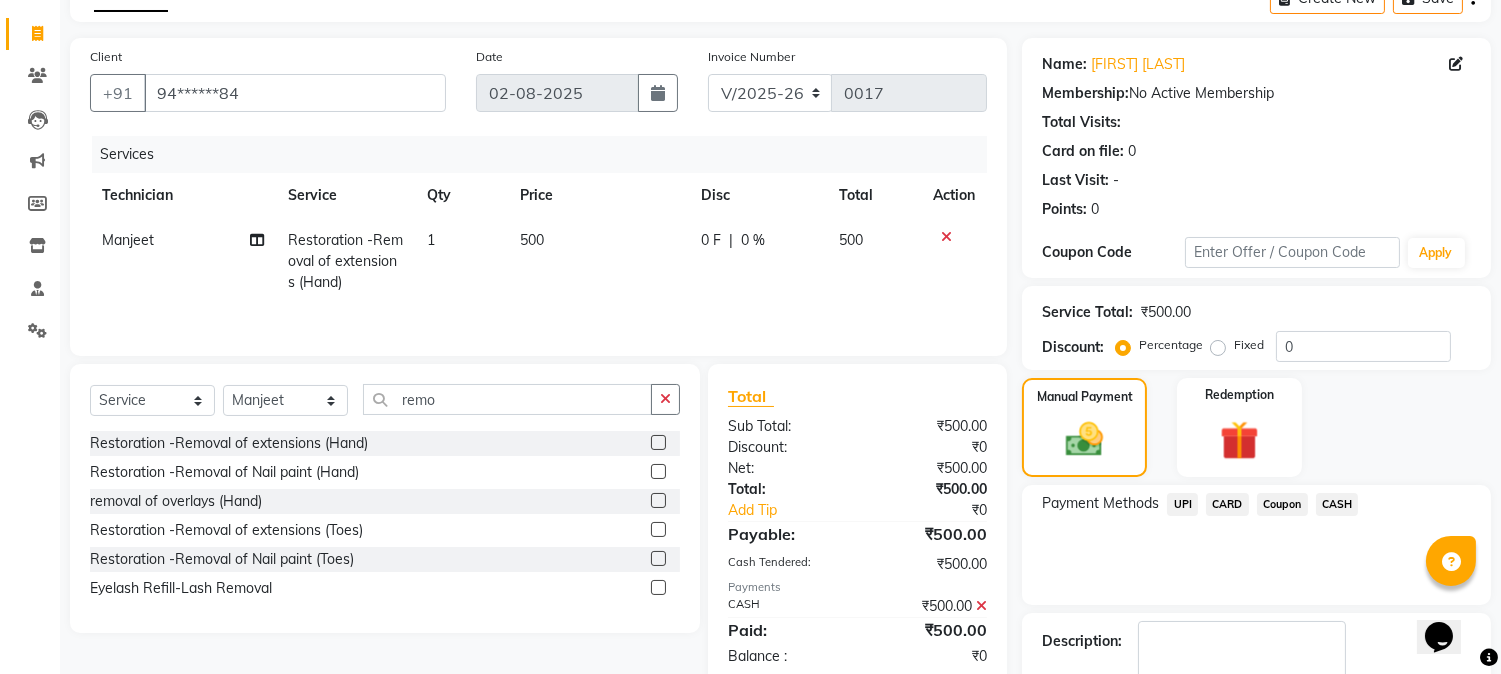 scroll, scrollTop: 225, scrollLeft: 0, axis: vertical 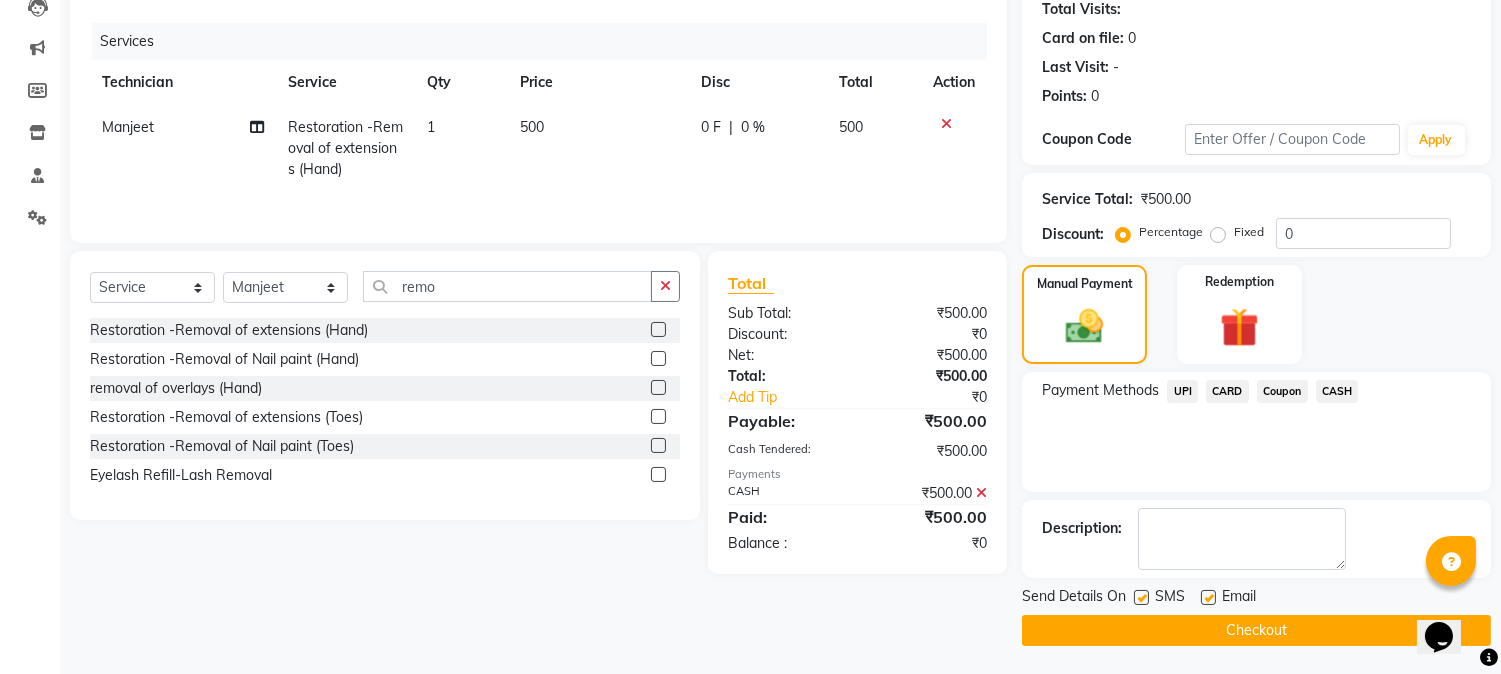 click on "Send Details On SMS Email  Checkout" 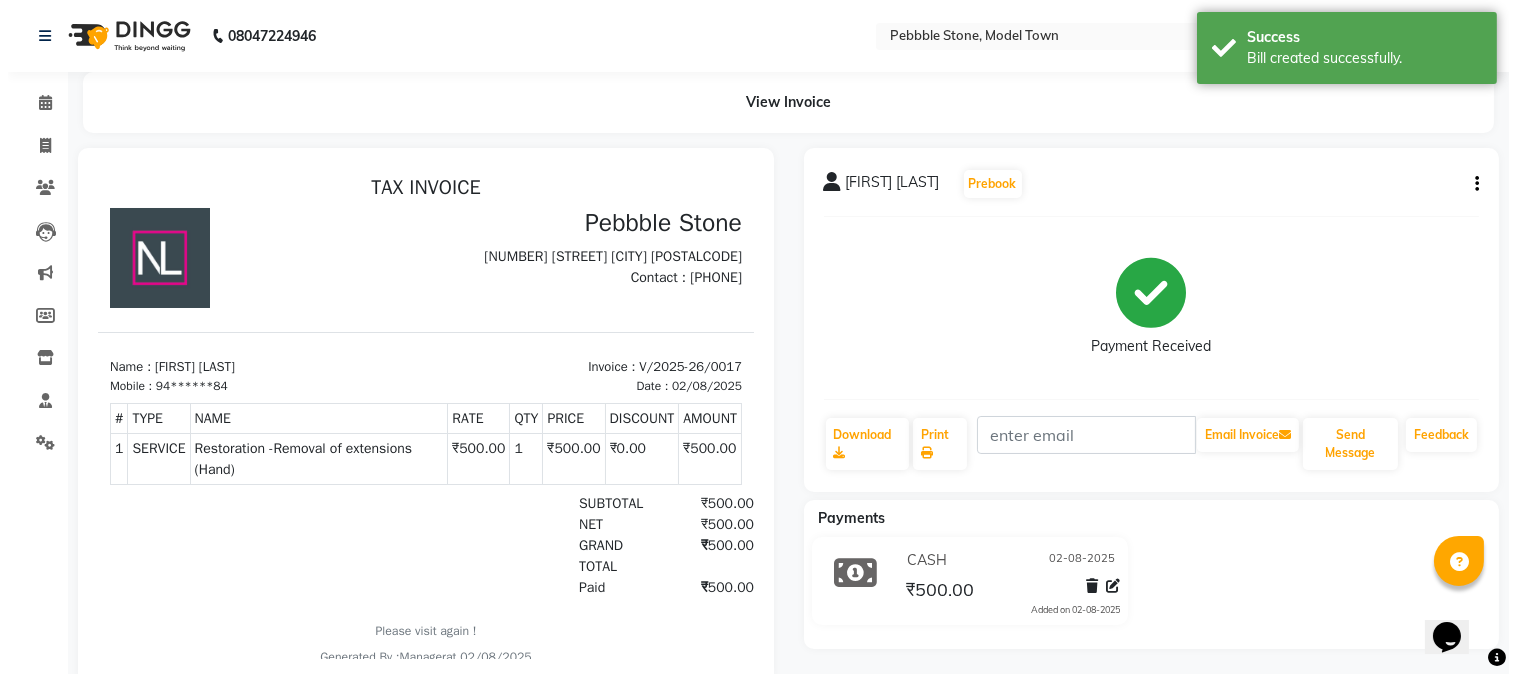 scroll, scrollTop: 0, scrollLeft: 0, axis: both 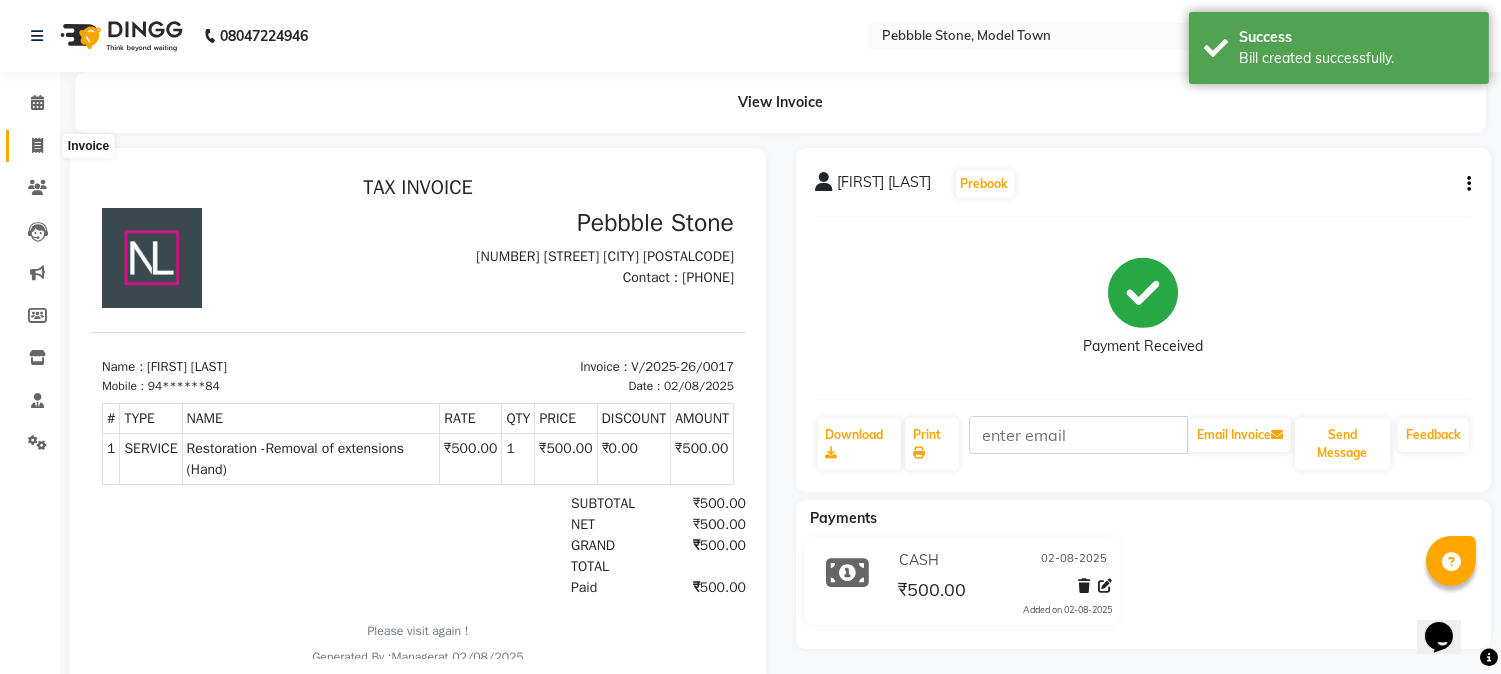 click 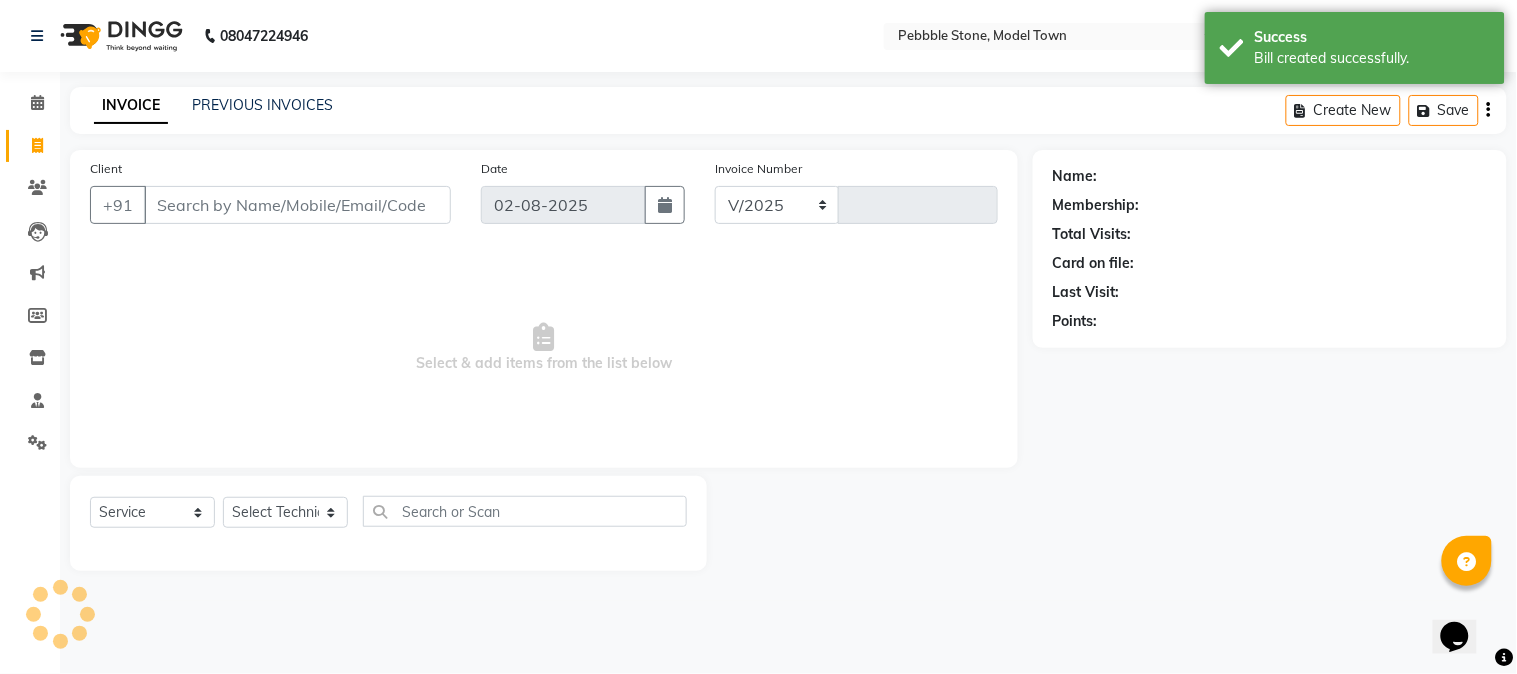 select on "8684" 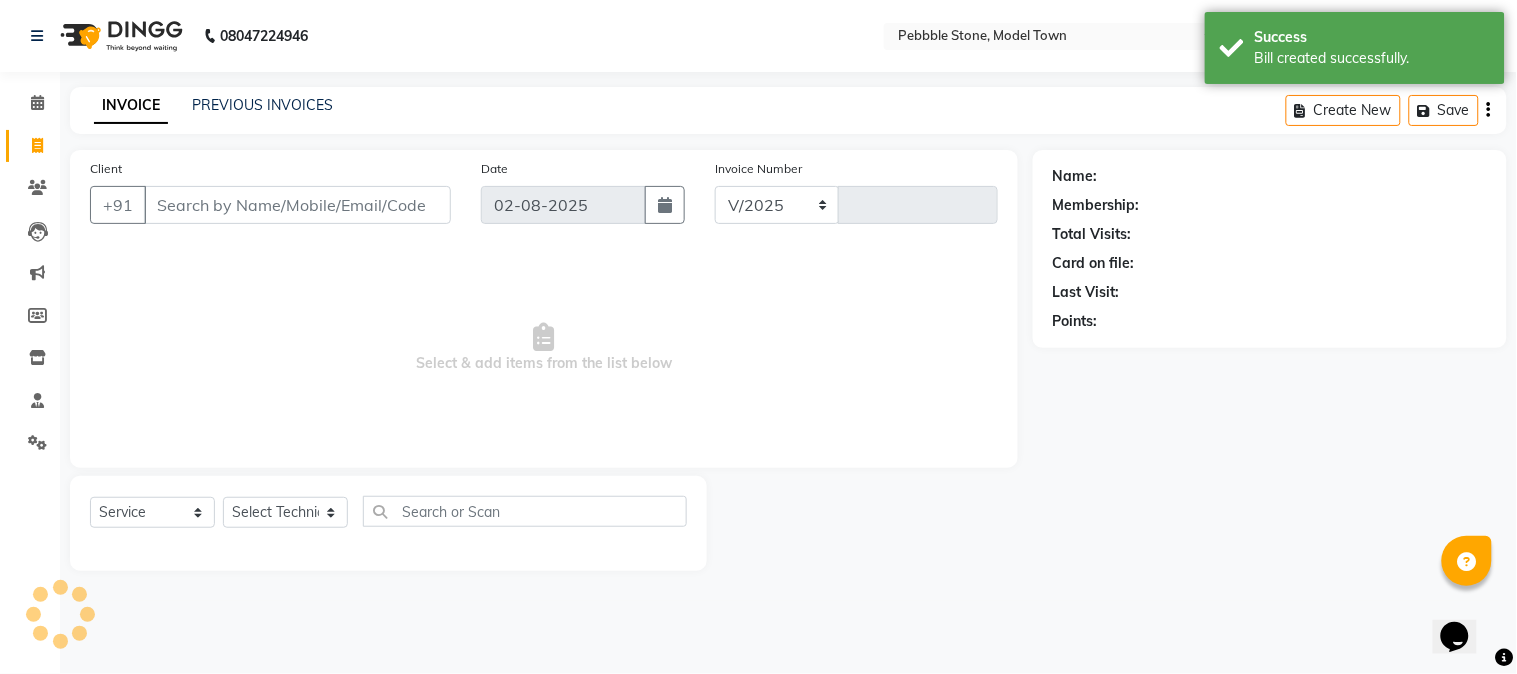 type on "0018" 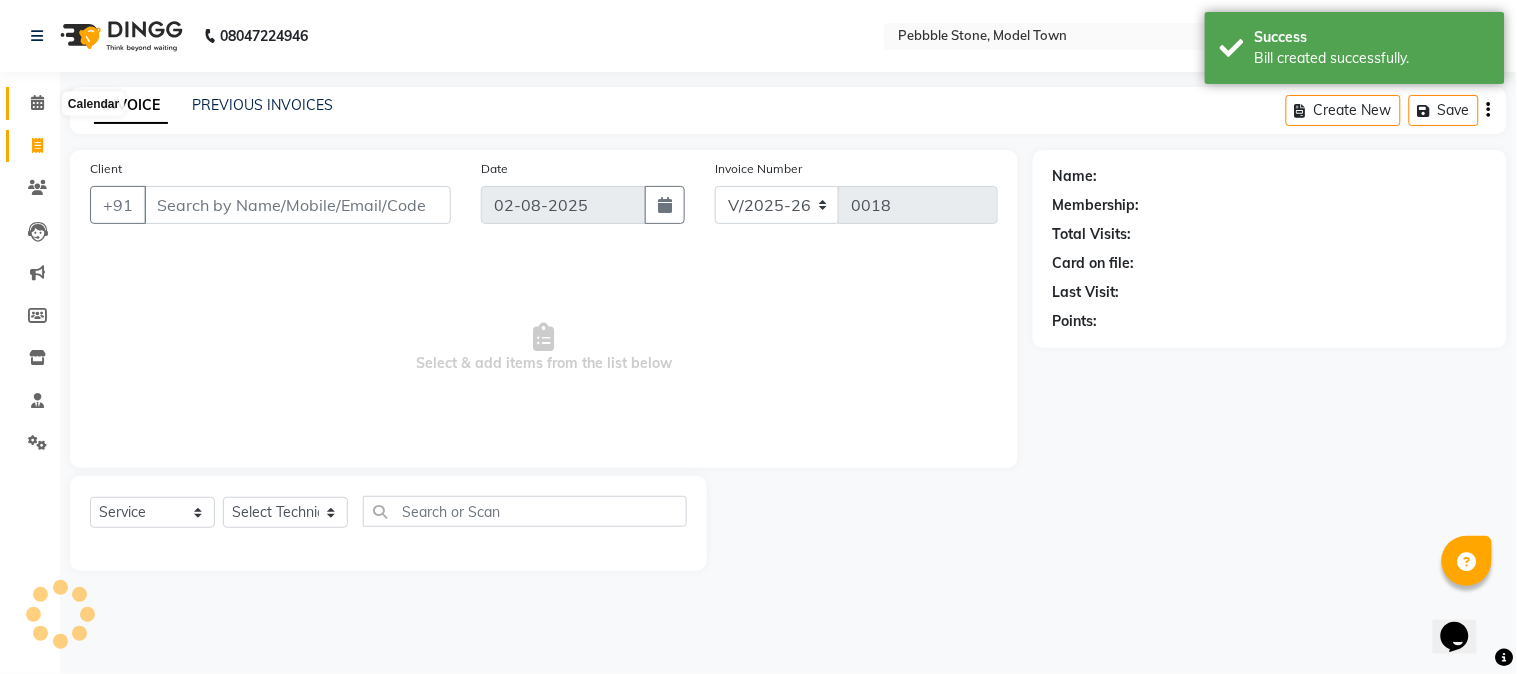 click 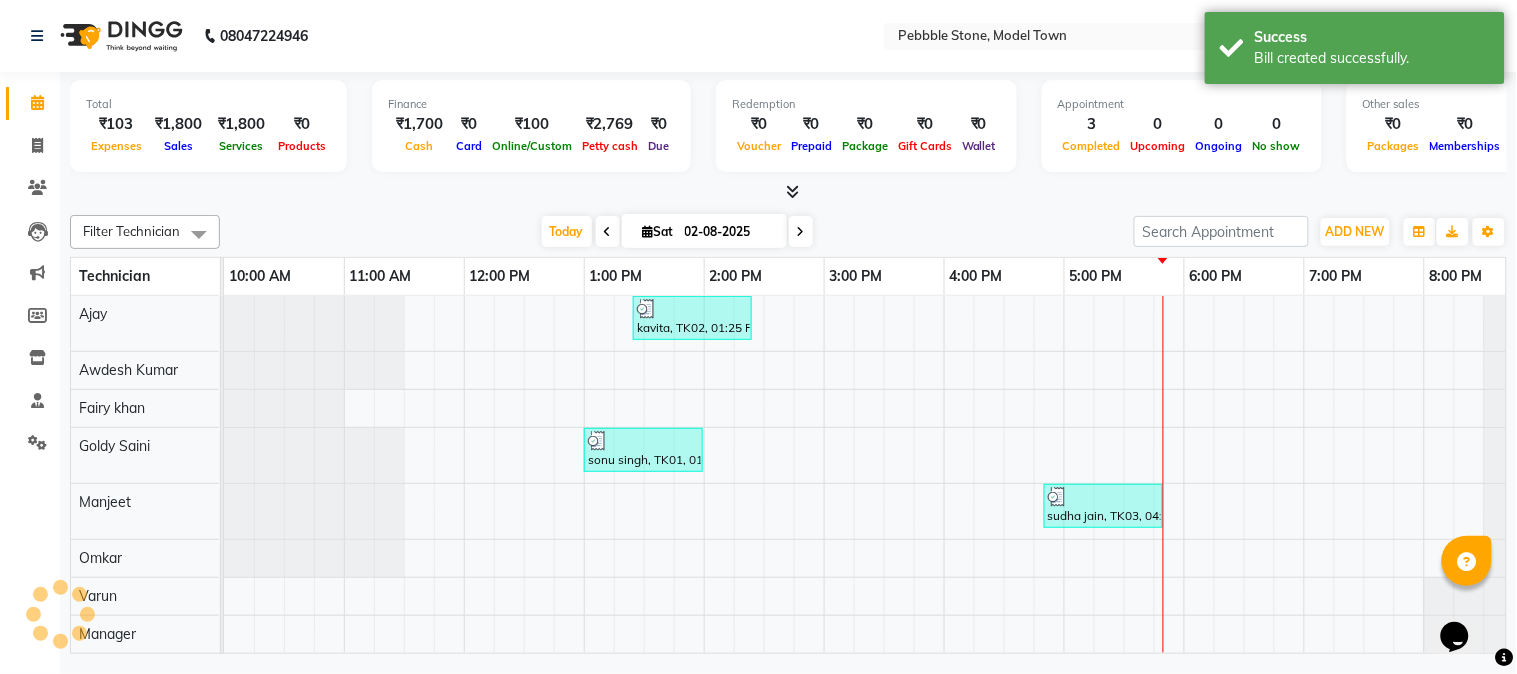 scroll, scrollTop: 0, scrollLeft: 0, axis: both 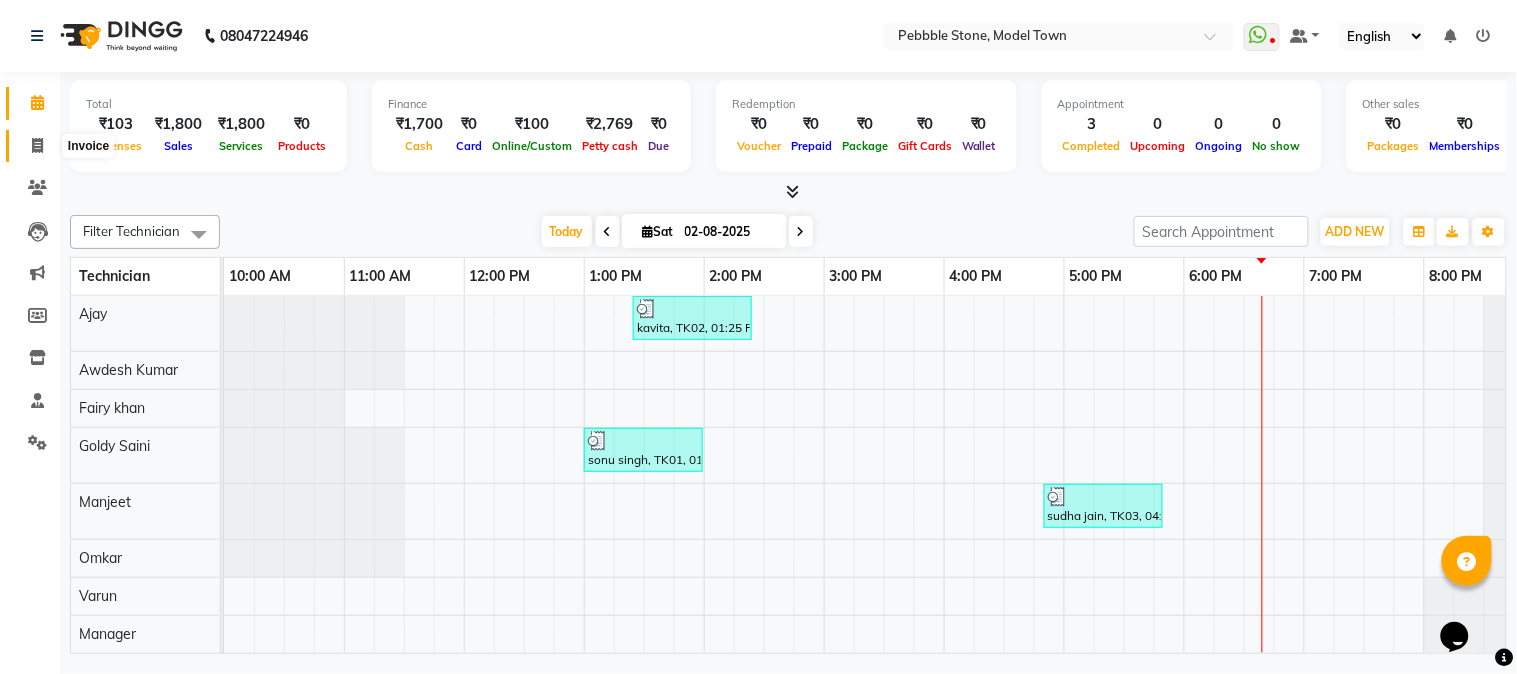 click 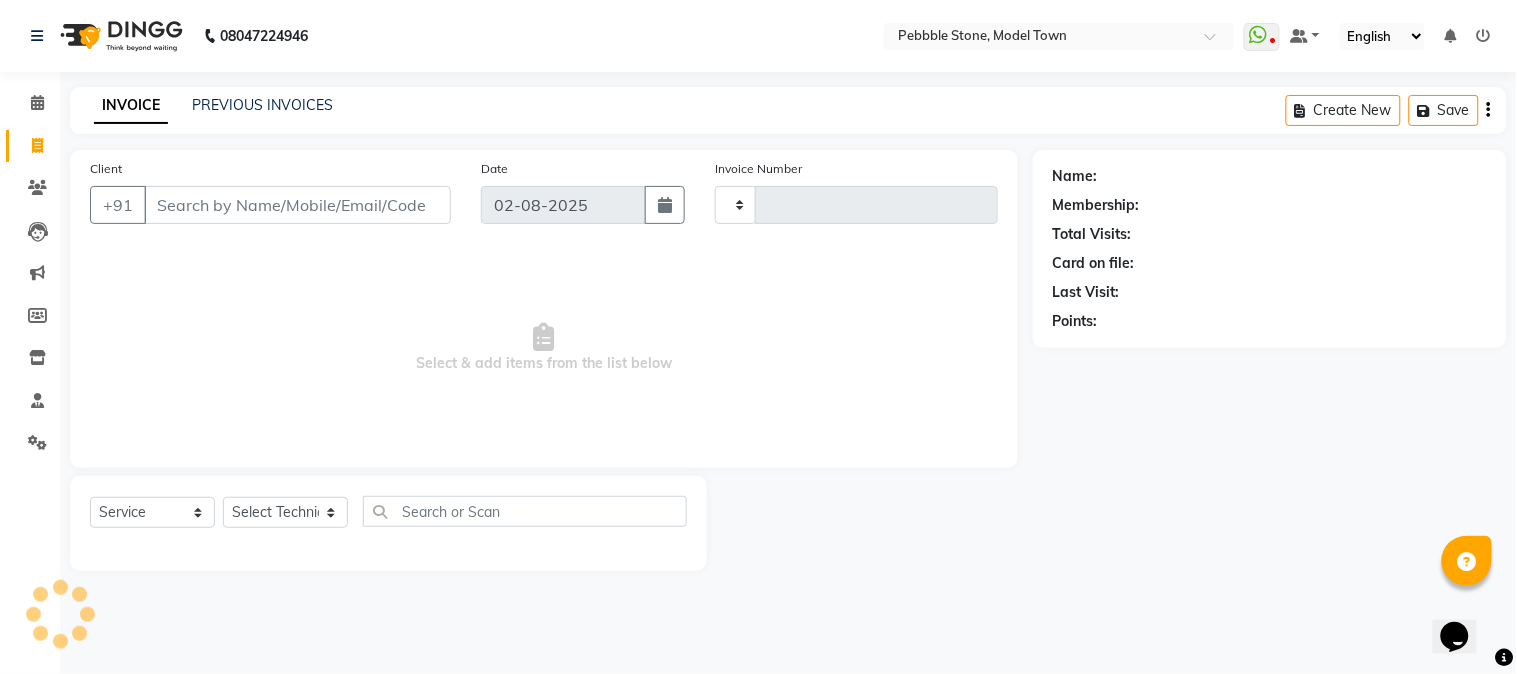 type on "0018" 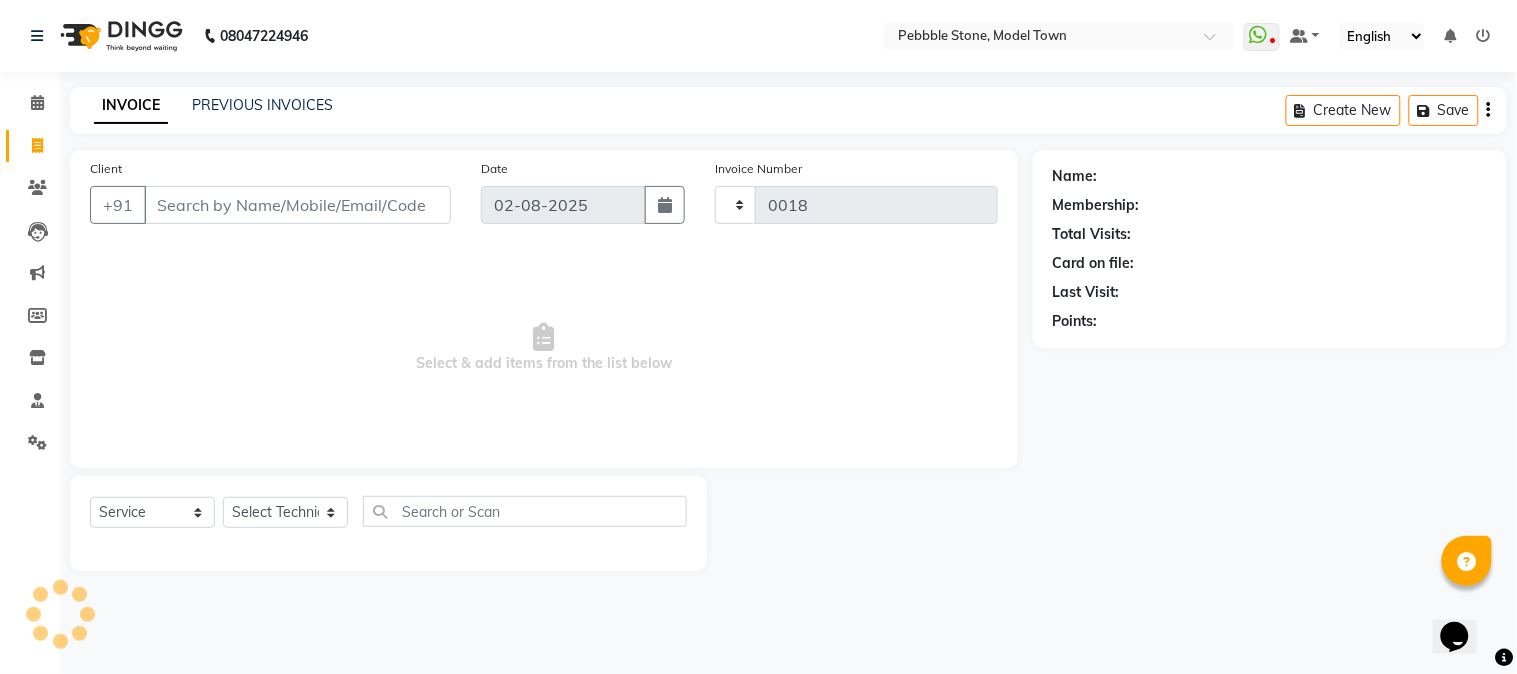 select on "8684" 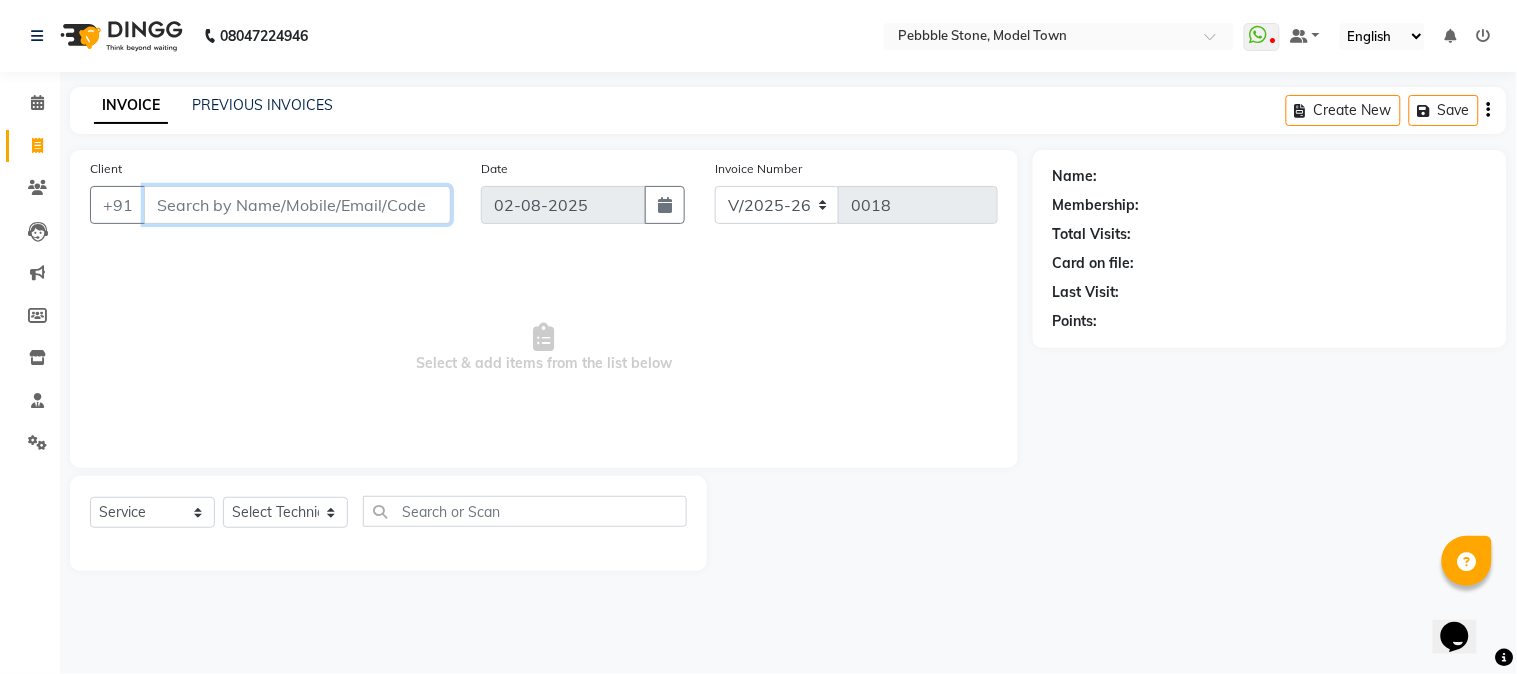 click on "Client" at bounding box center [297, 205] 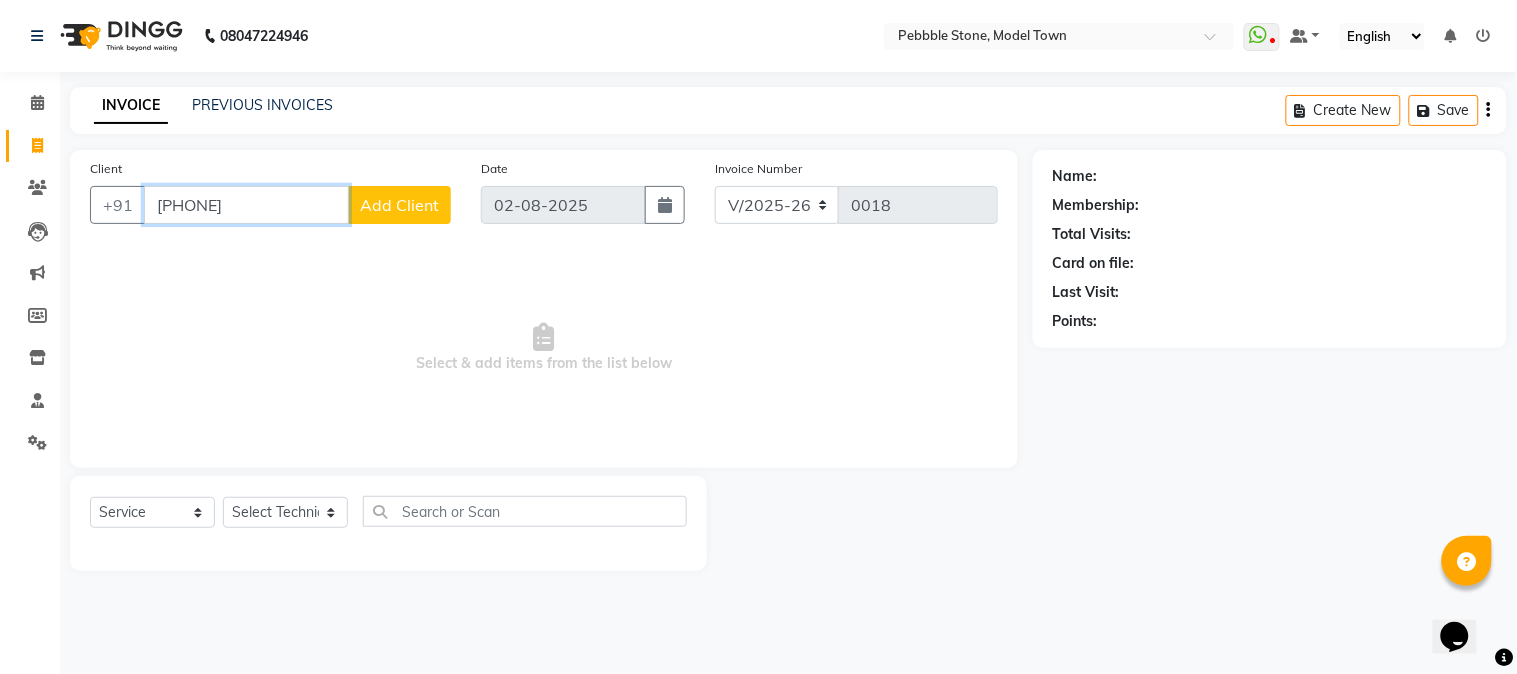 type on "[PHONE]" 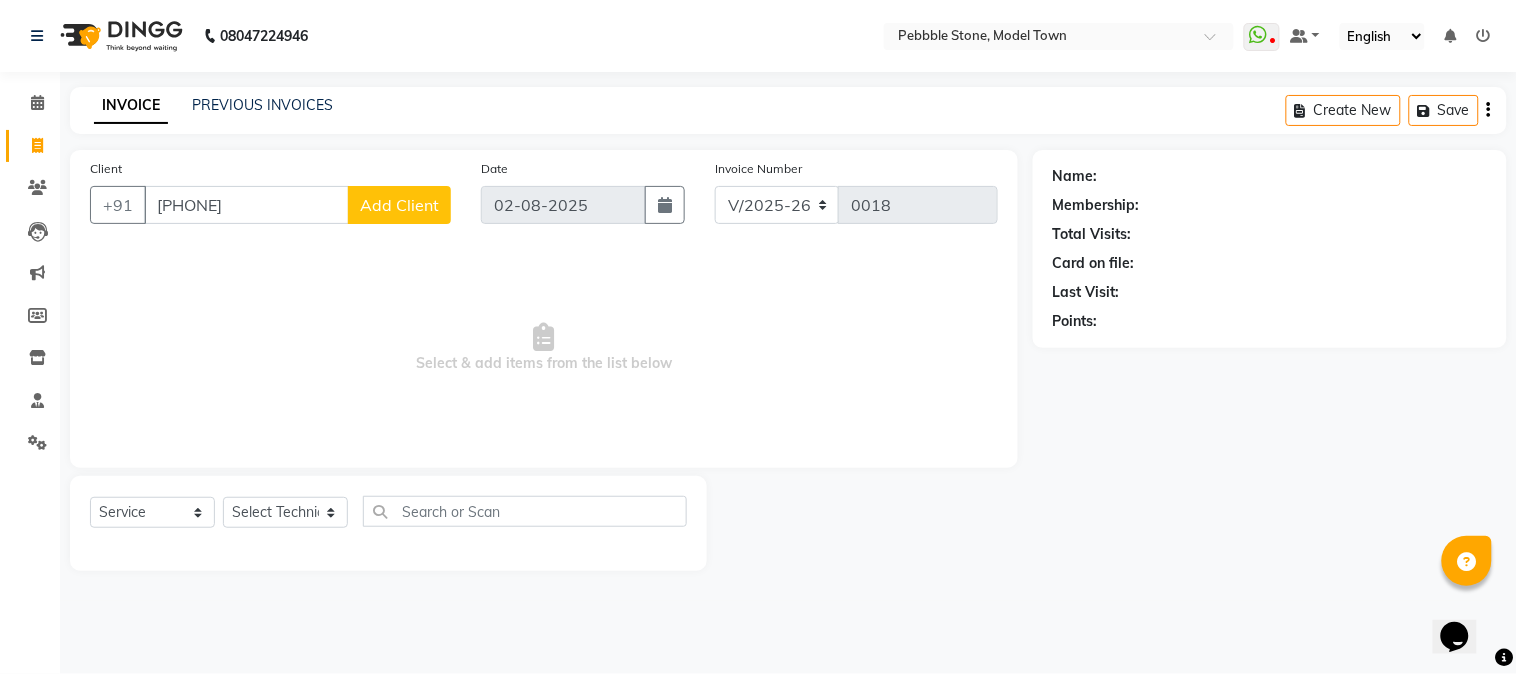 click on "Add Client" 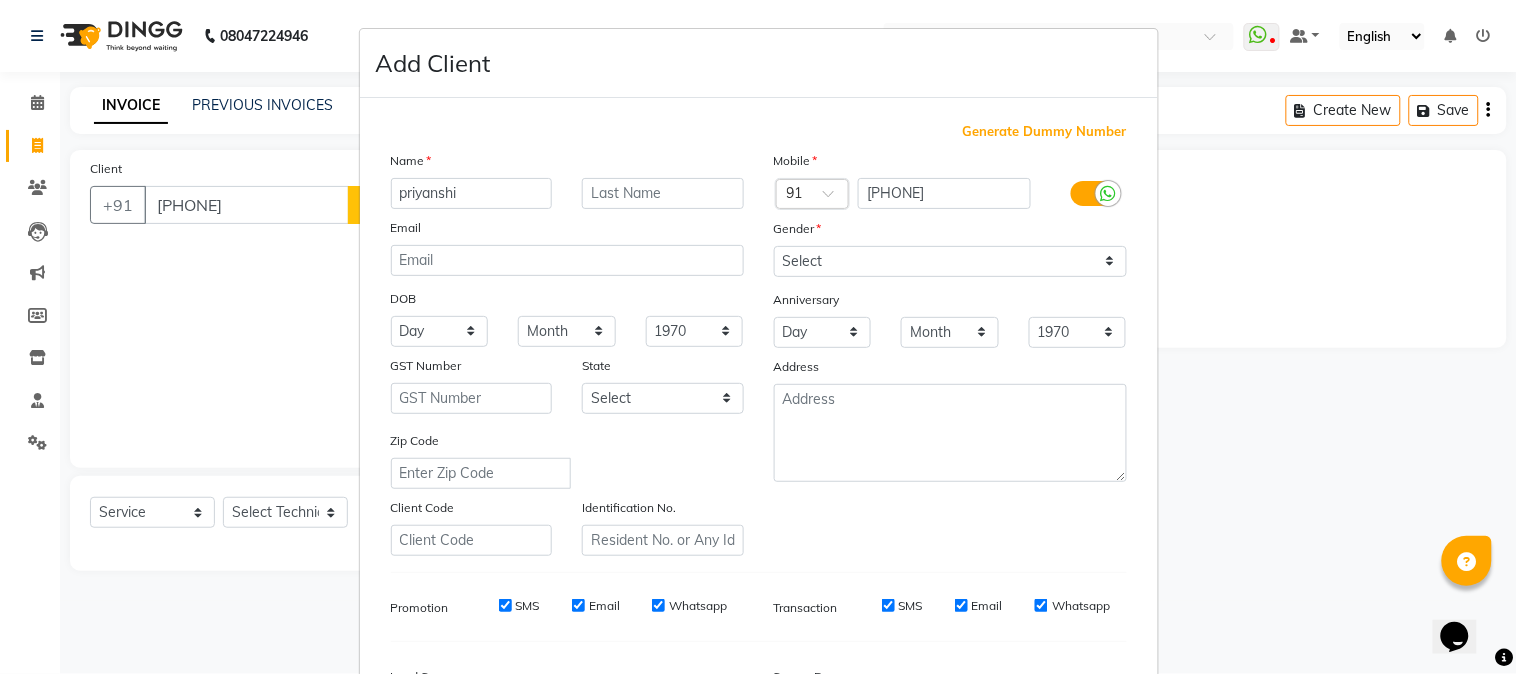 type on "priyanshi" 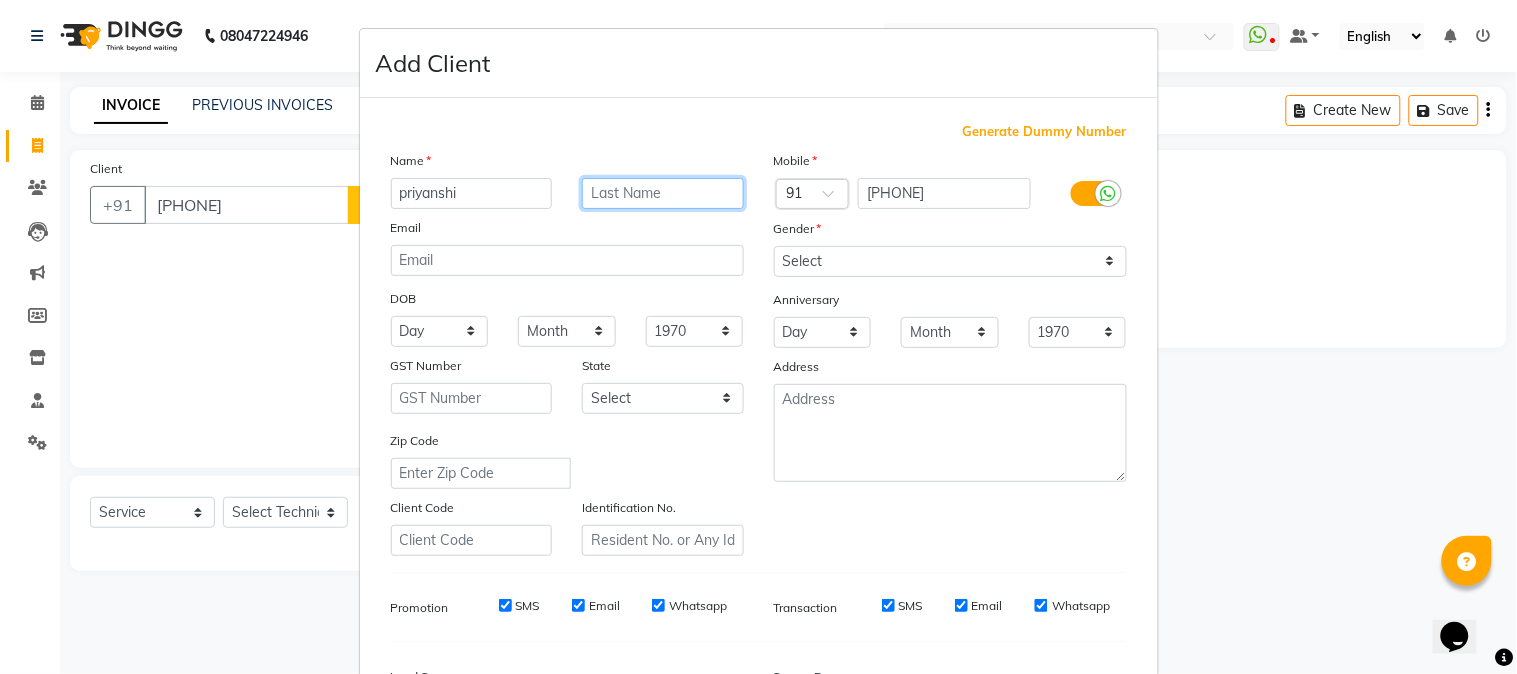 click at bounding box center [663, 193] 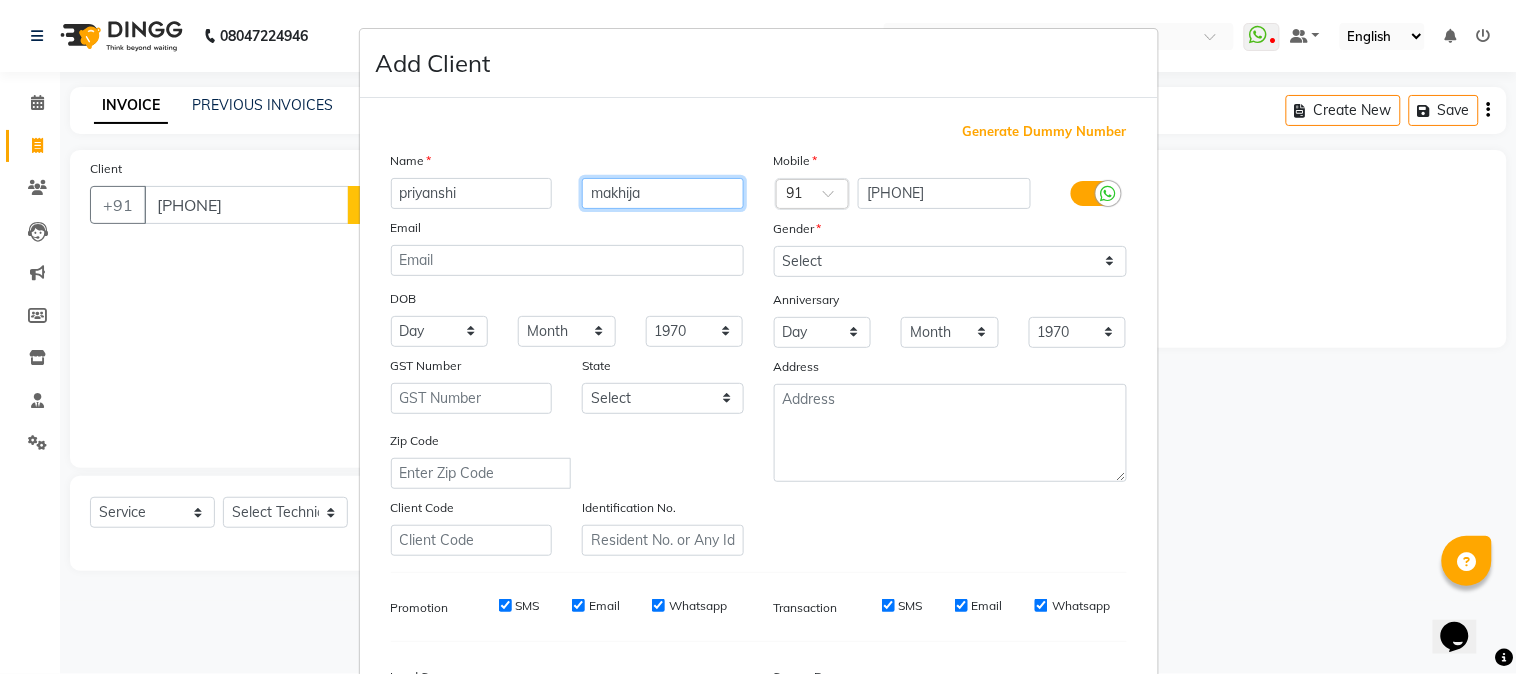 type on "makhija" 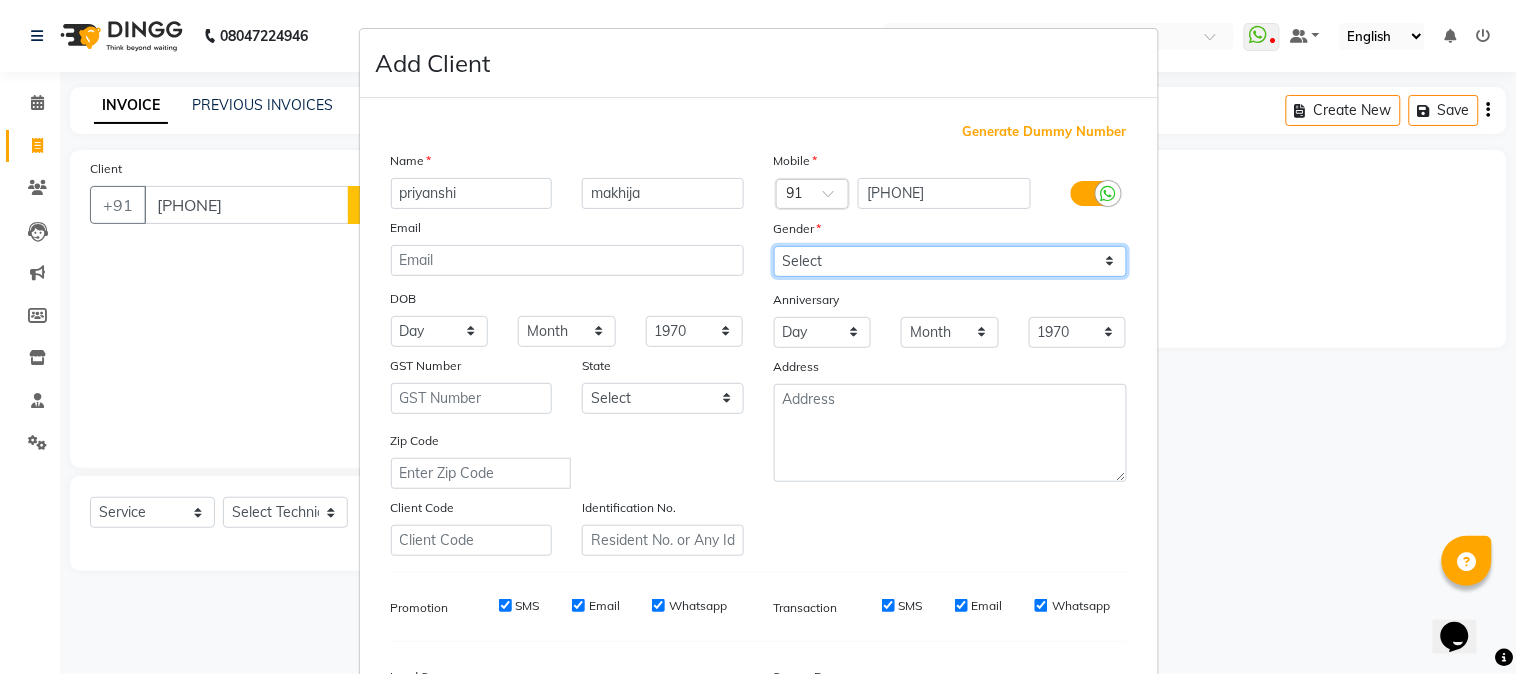 click on "Select Male Female Other Prefer Not To Say" at bounding box center (950, 261) 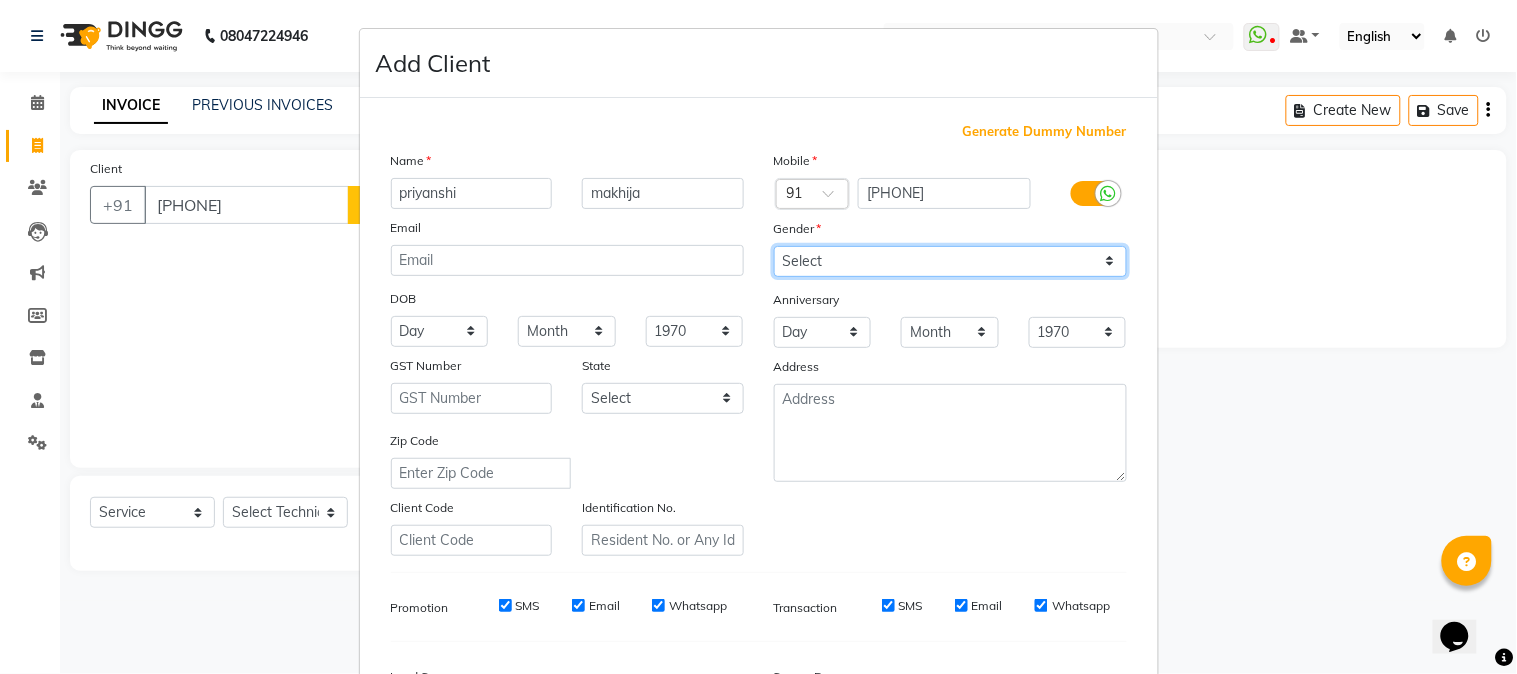select on "female" 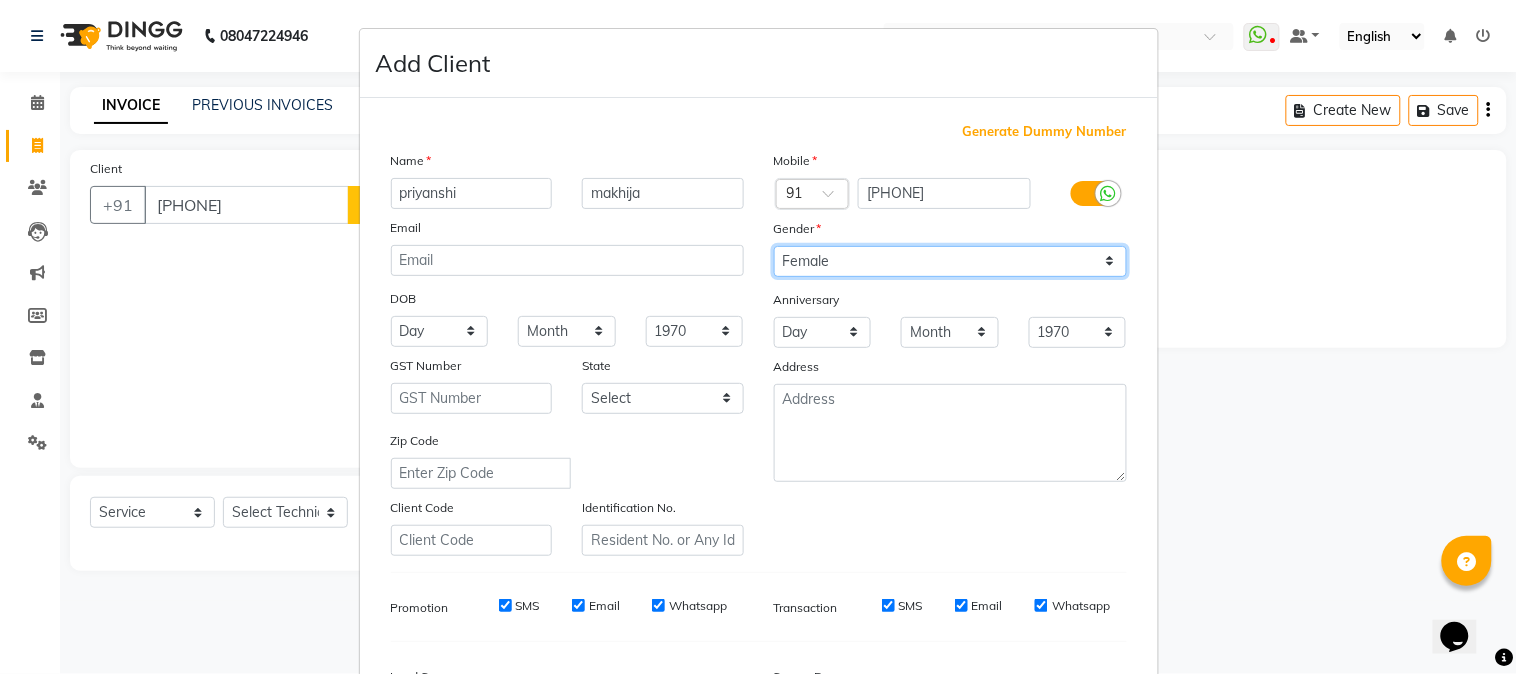 click on "Select Male Female Other Prefer Not To Say" at bounding box center [950, 261] 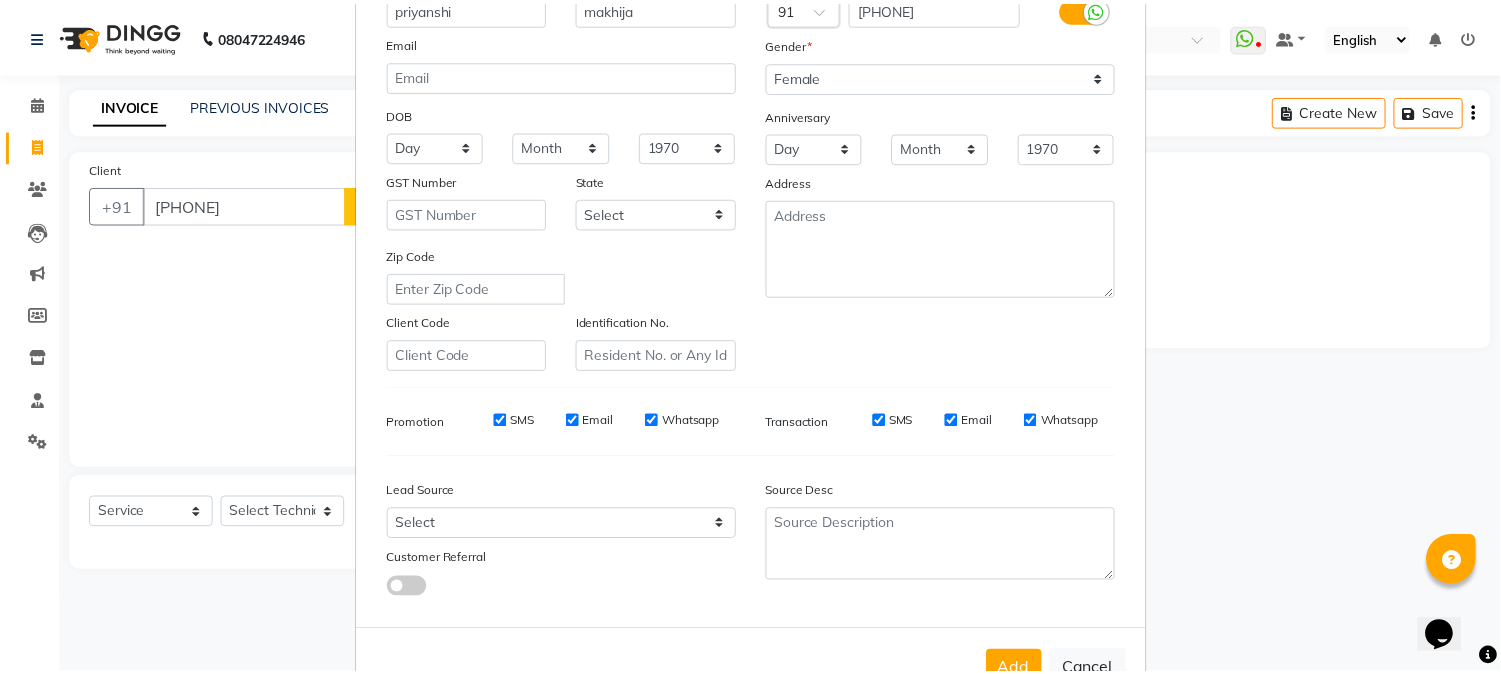 scroll, scrollTop: 250, scrollLeft: 0, axis: vertical 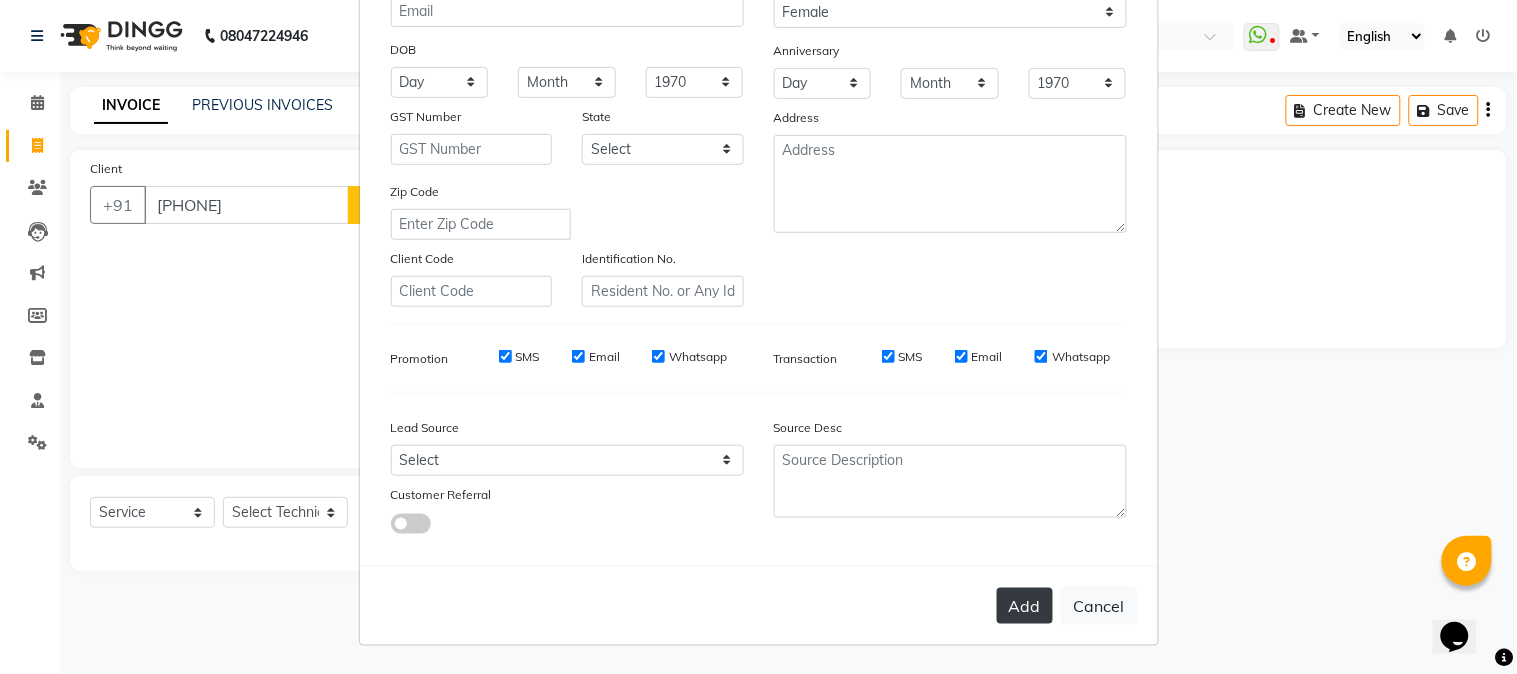 click on "Add" at bounding box center [1025, 606] 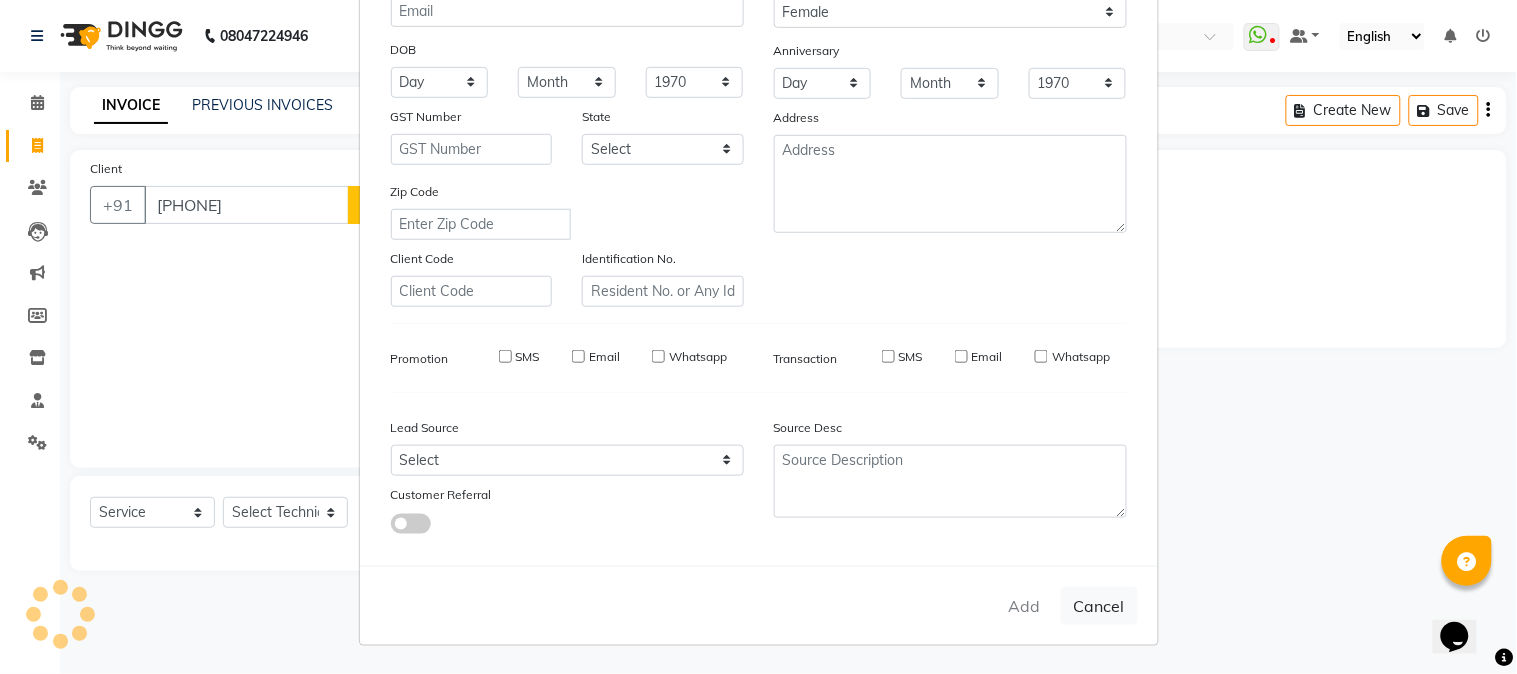 type on "98******29" 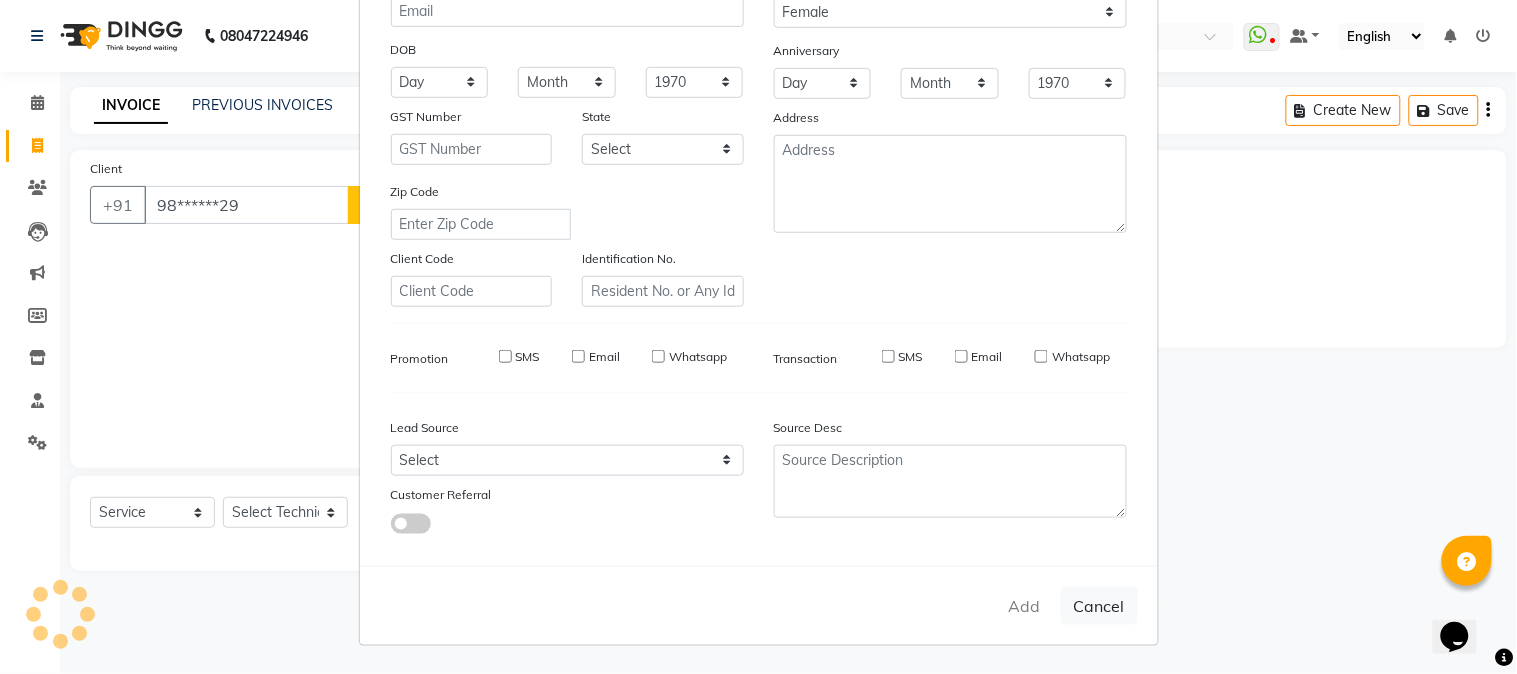 select 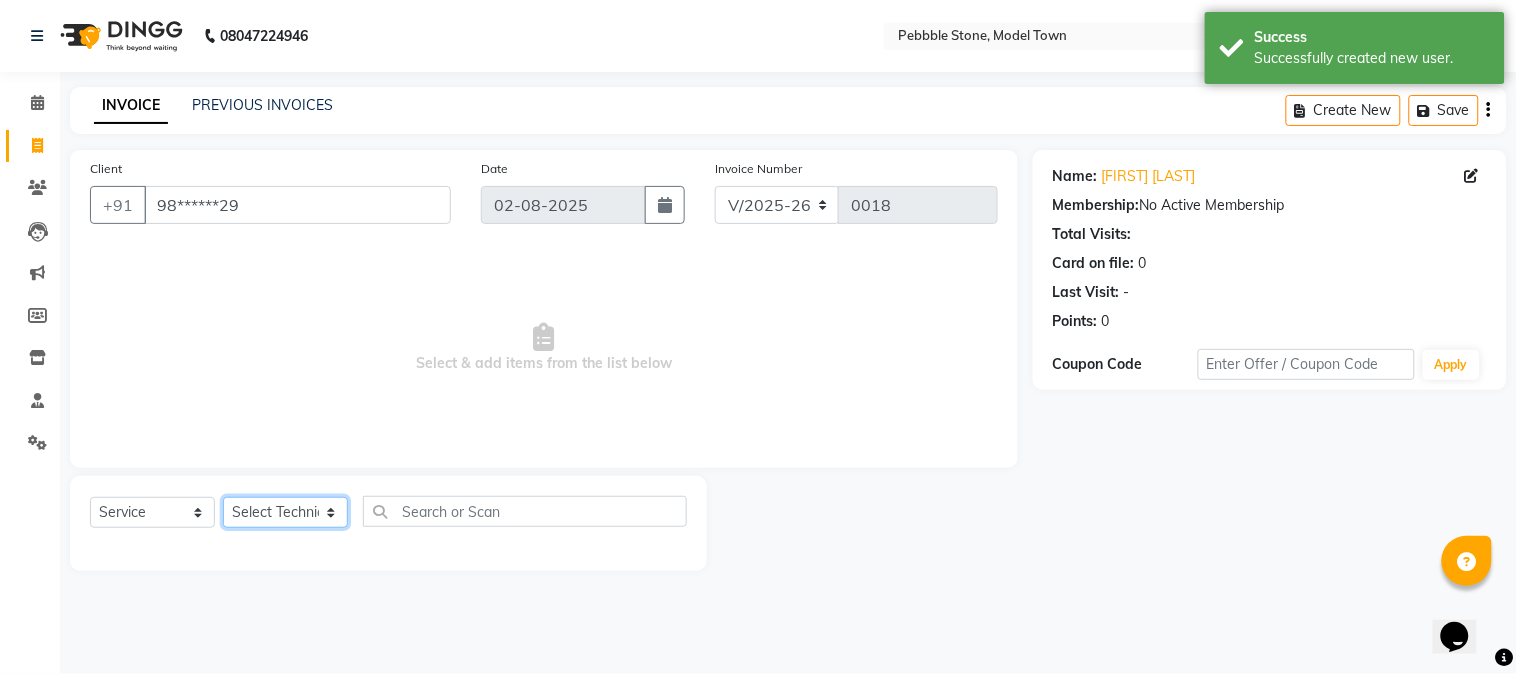 click on "Select Technician Ajay  Awdesh Kumar Fairy khan Goldy Saini Manager Manjeet Omkar Varun" 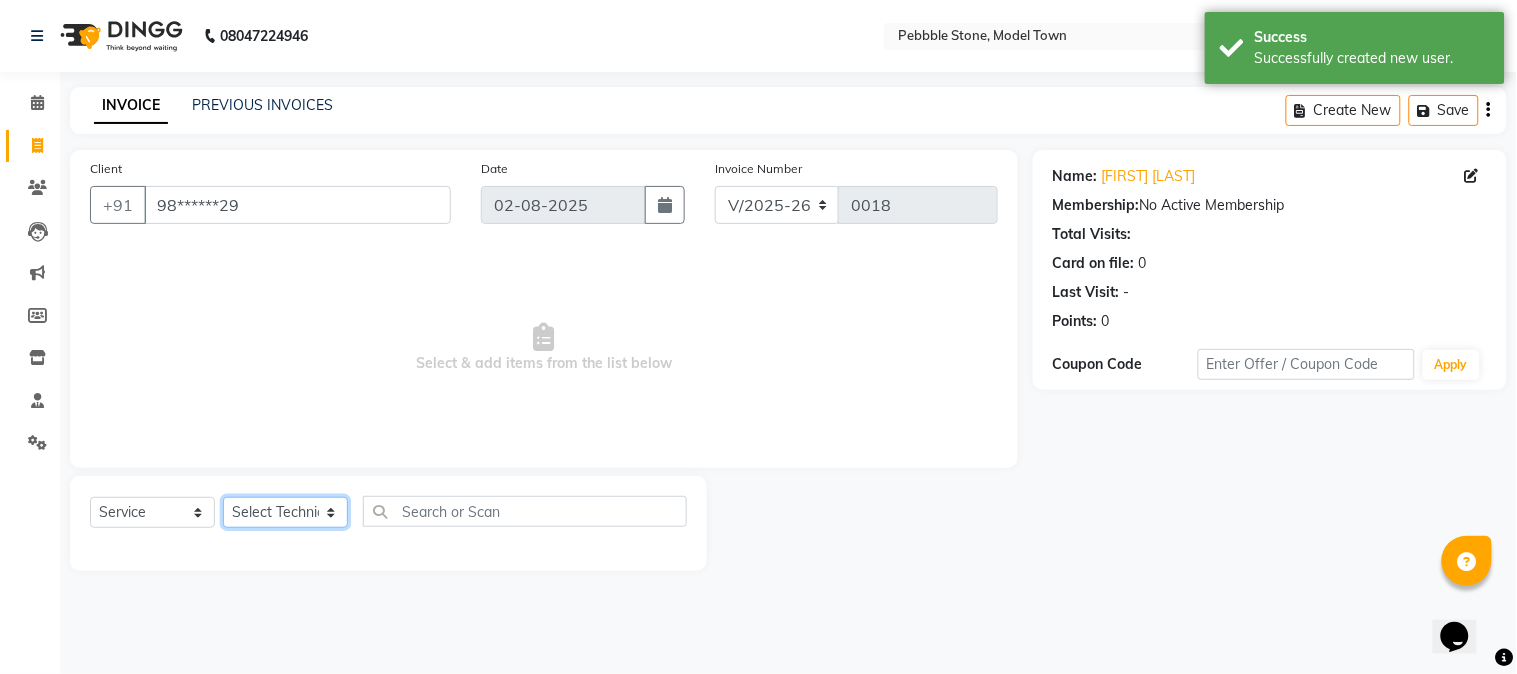 select on "87627" 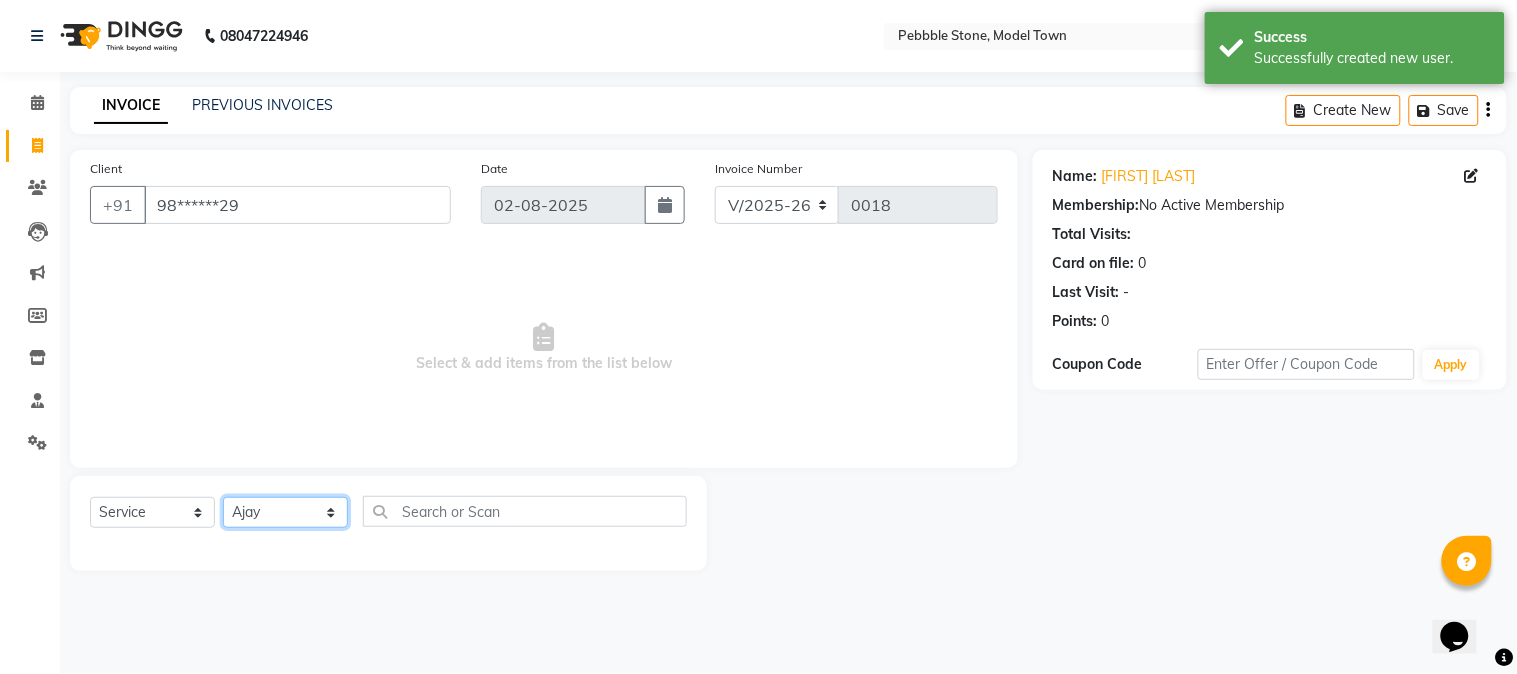 click on "Select Technician Ajay  Awdesh Kumar Fairy khan Goldy Saini Manager Manjeet Omkar Varun" 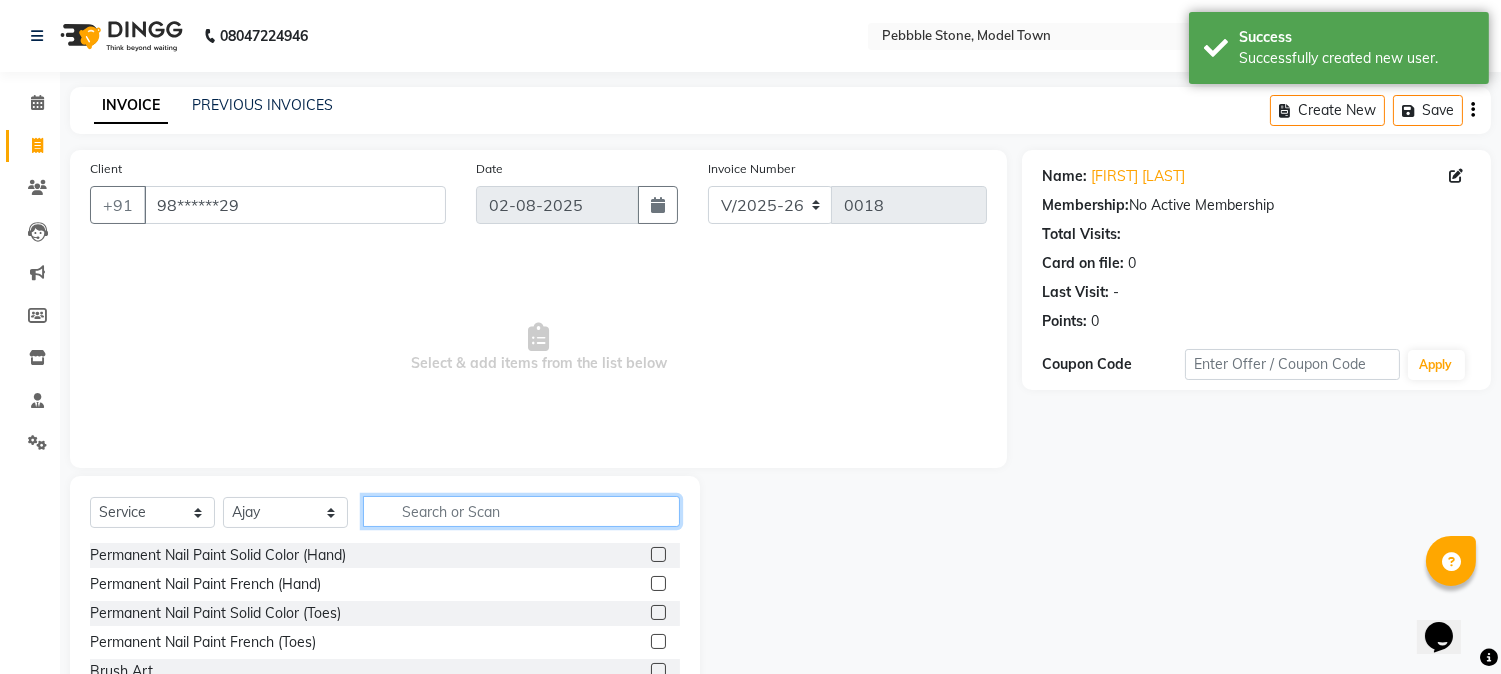 click 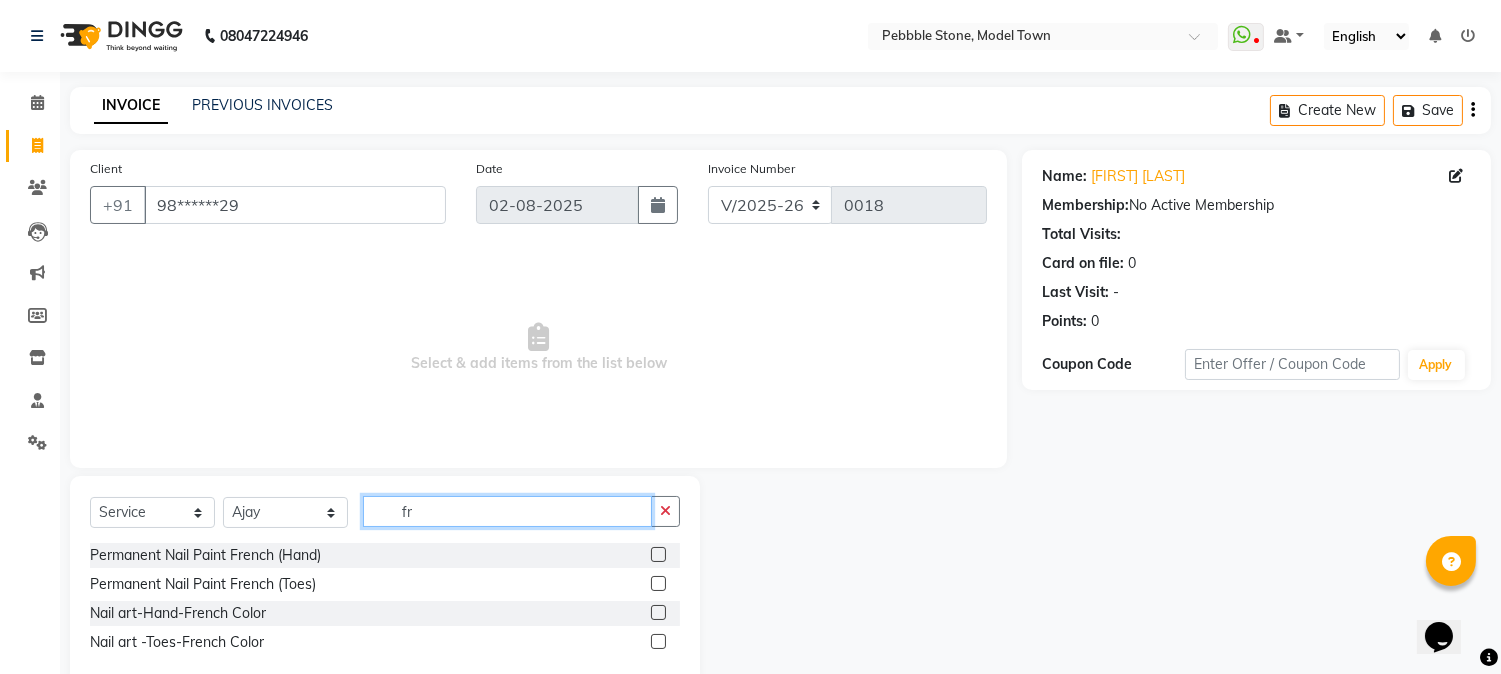 type on "fr" 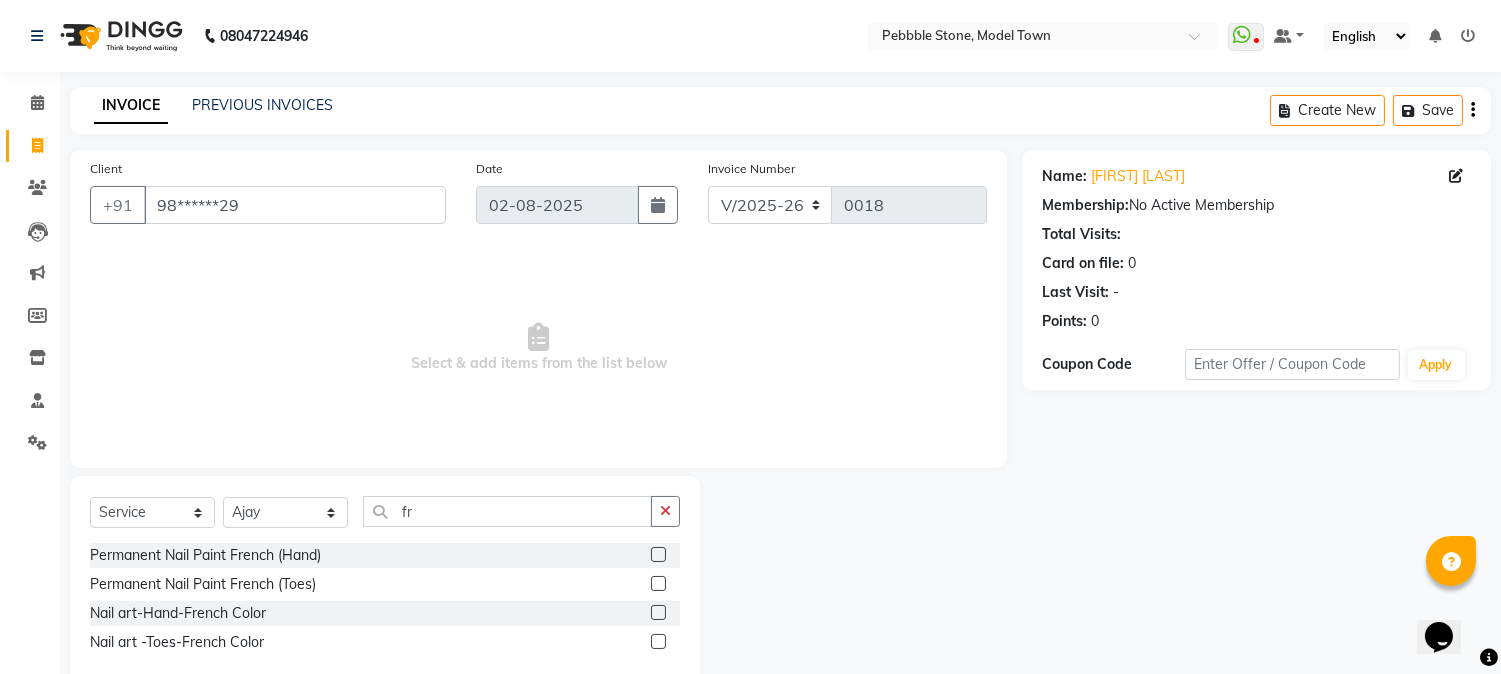 click 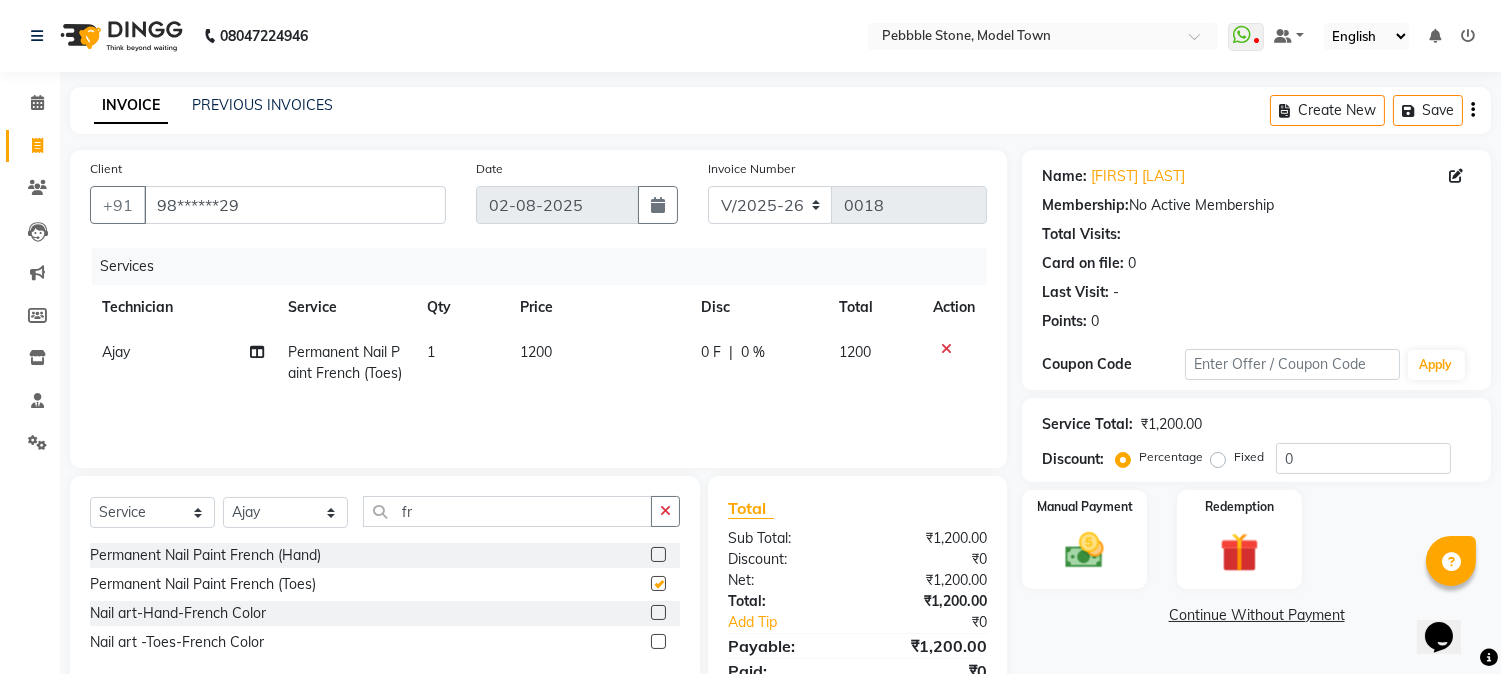 checkbox on "false" 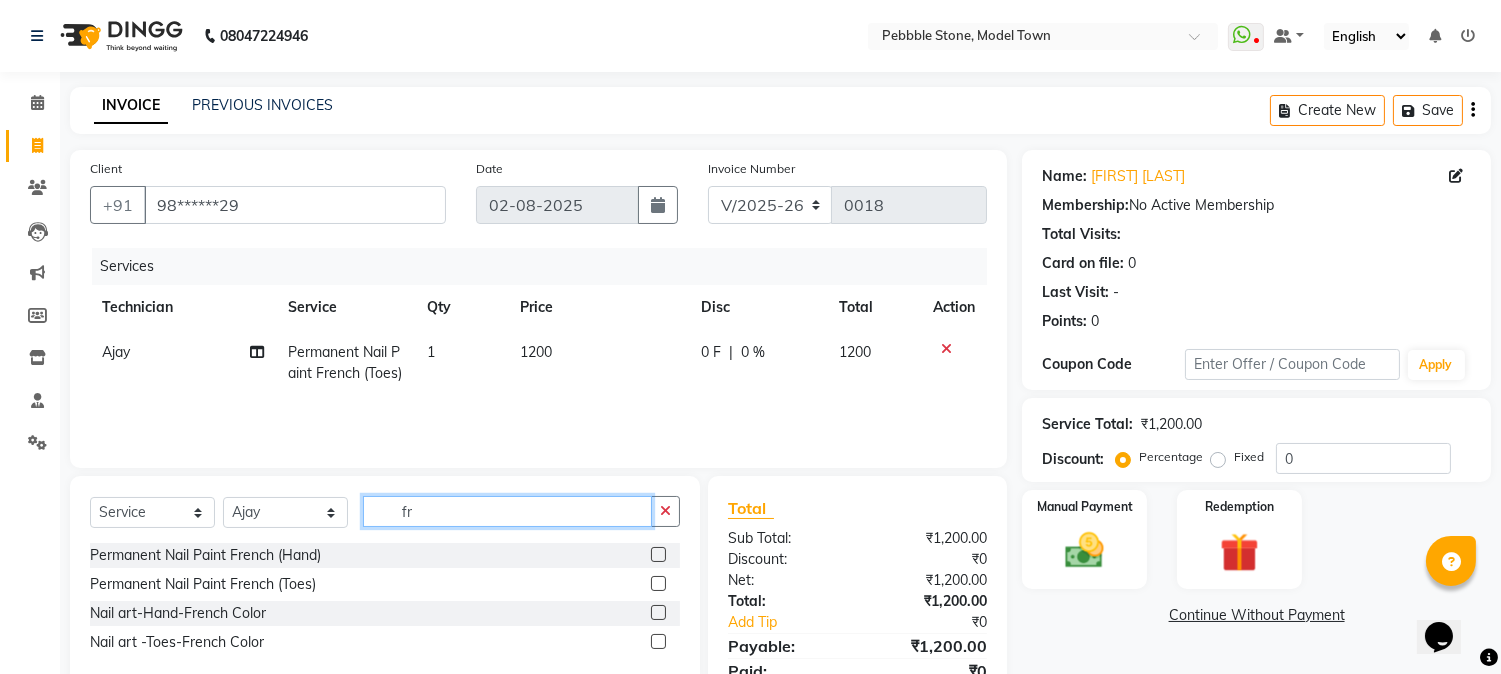 click on "fr" 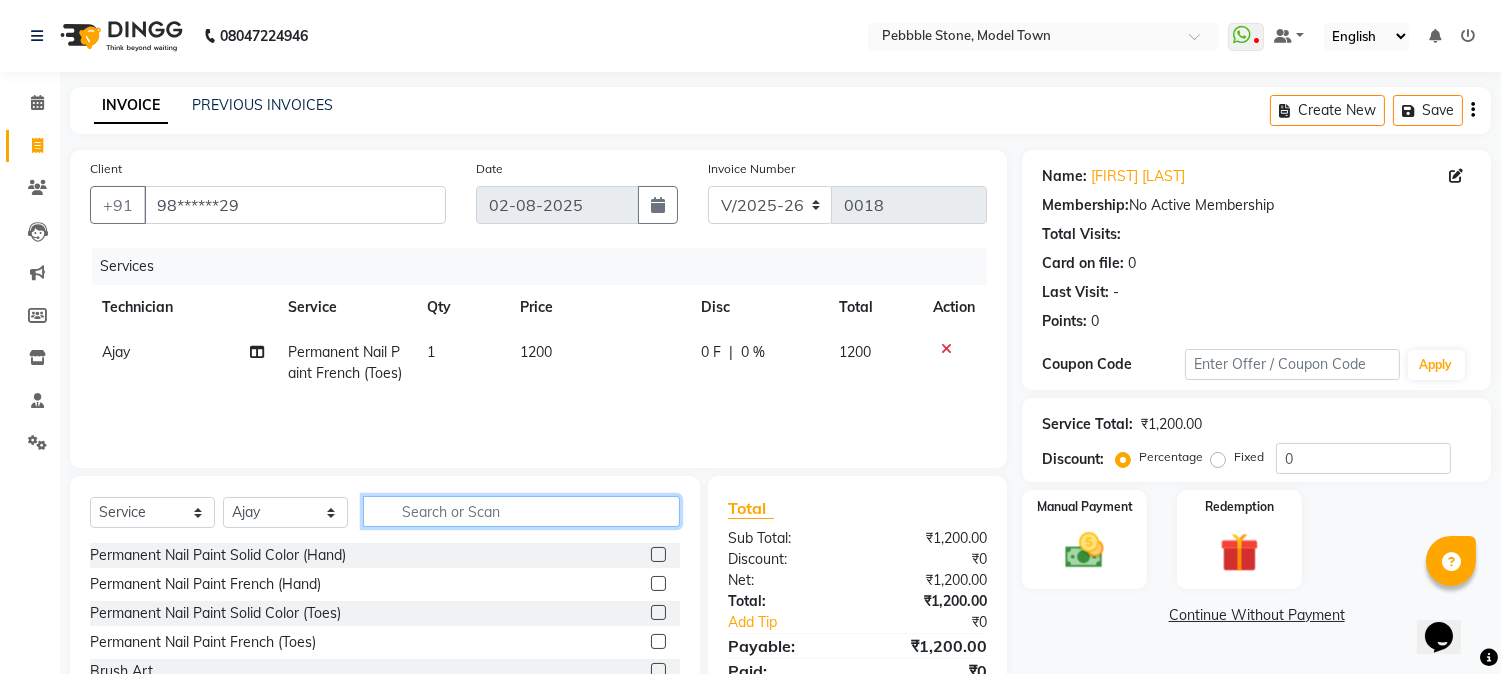 type 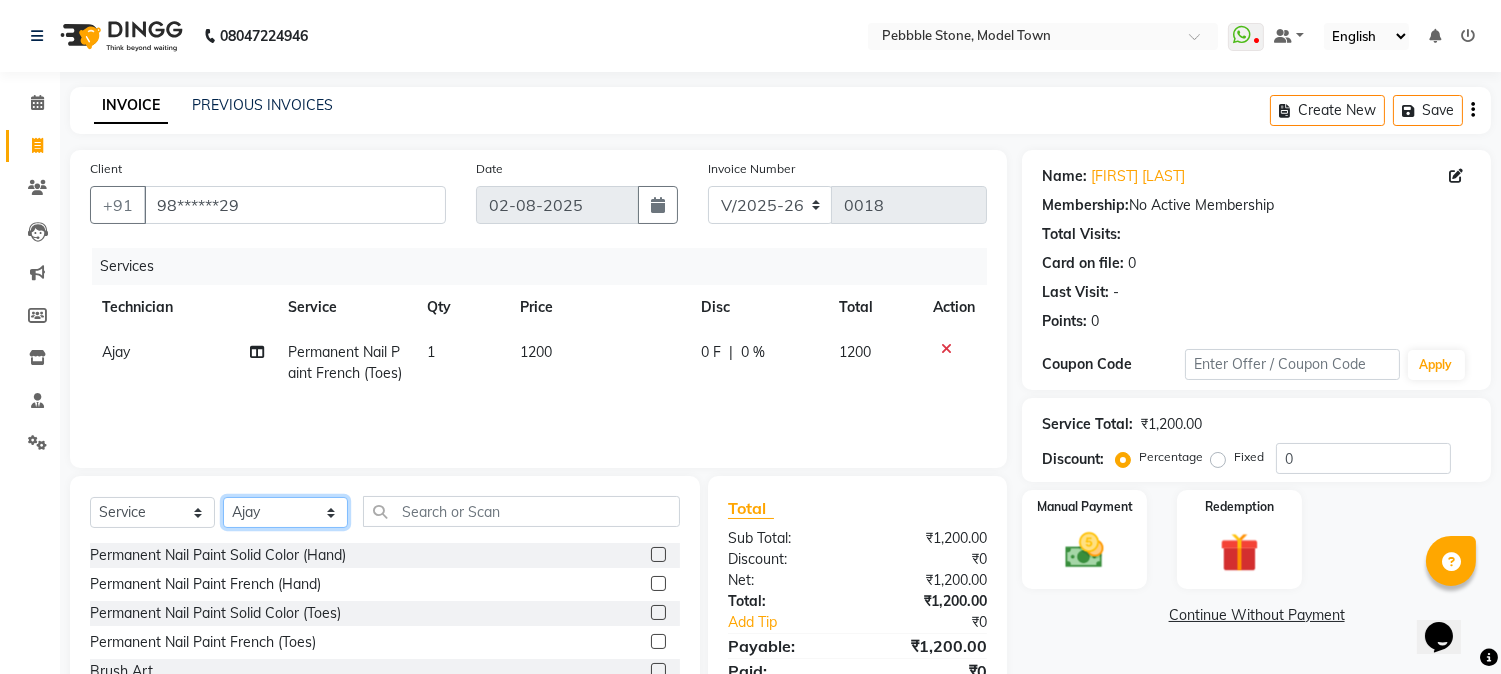 click on "Select Technician Ajay  Awdesh Kumar Fairy khan Goldy Saini Manager Manjeet Omkar Varun" 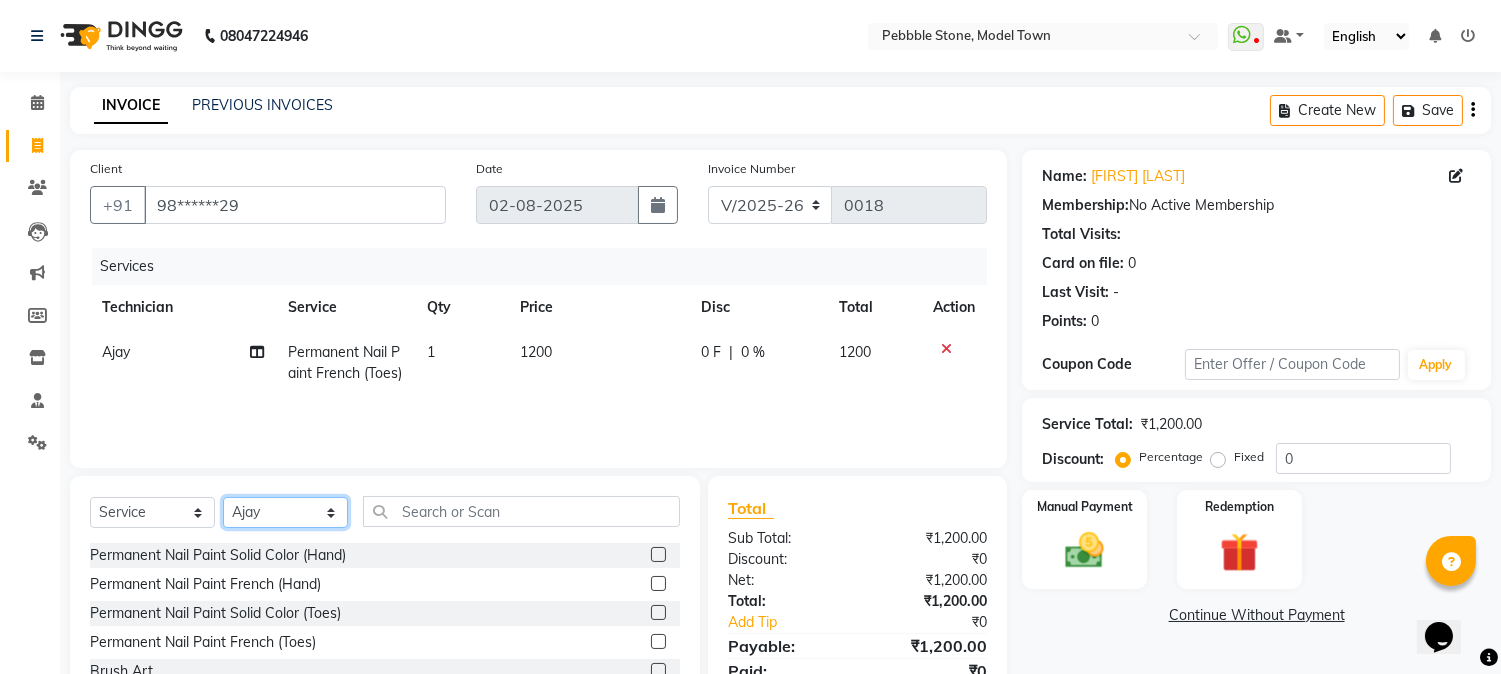 select on "87689" 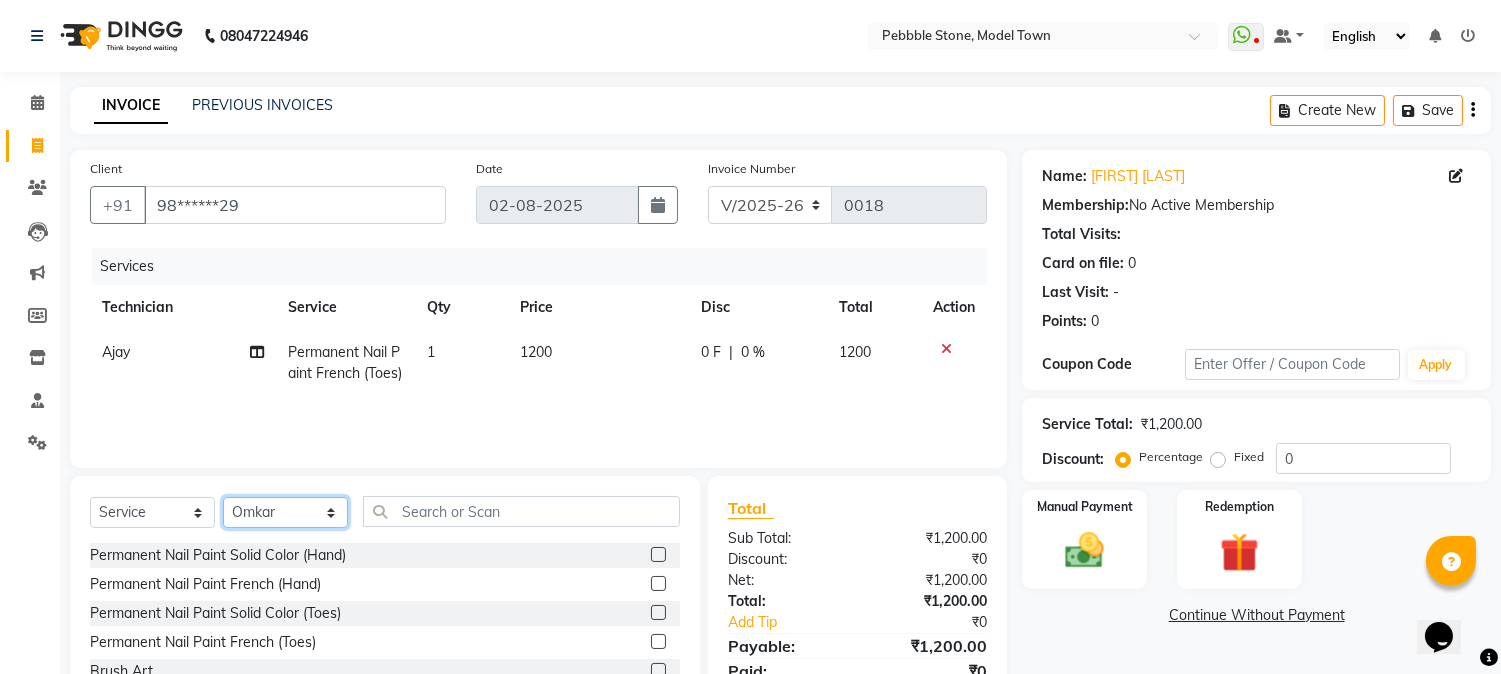 click on "Select Technician Ajay  Awdesh Kumar Fairy khan Goldy Saini Manager Manjeet Omkar Varun" 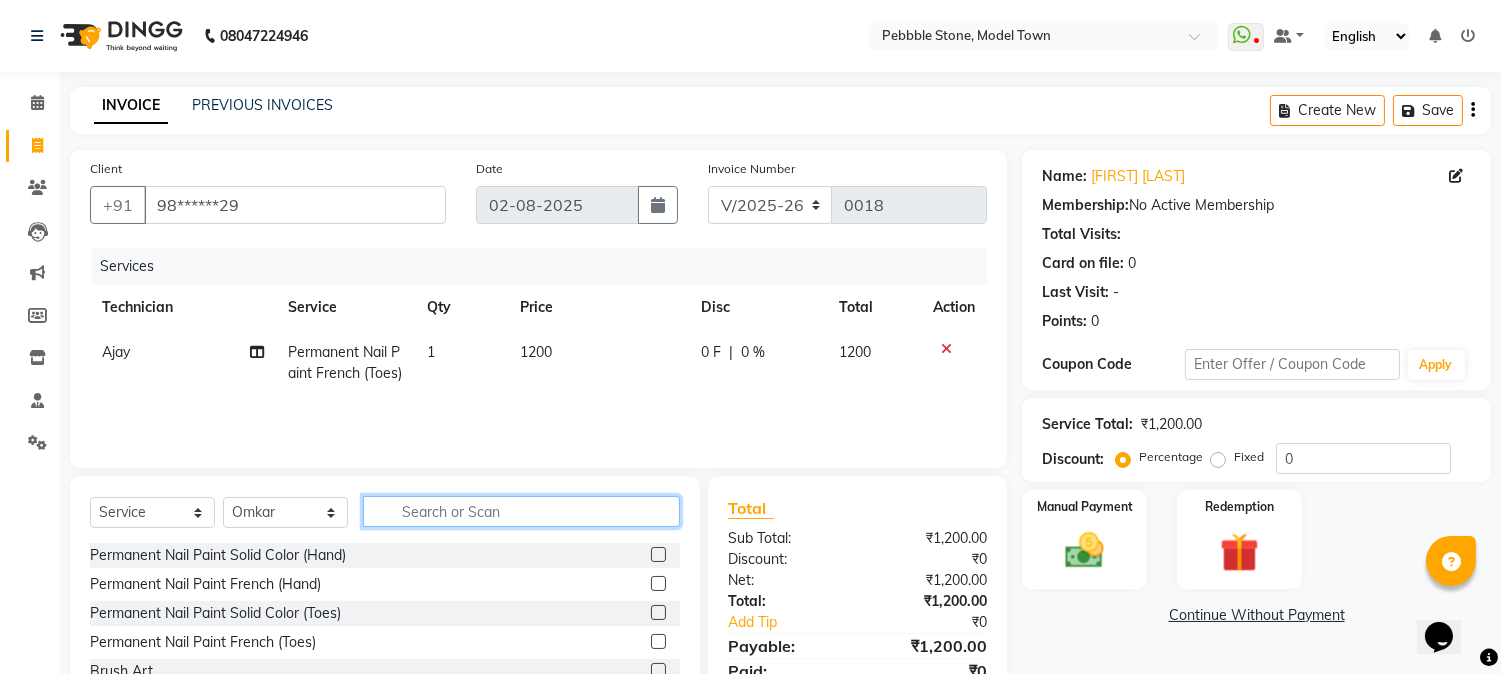 click 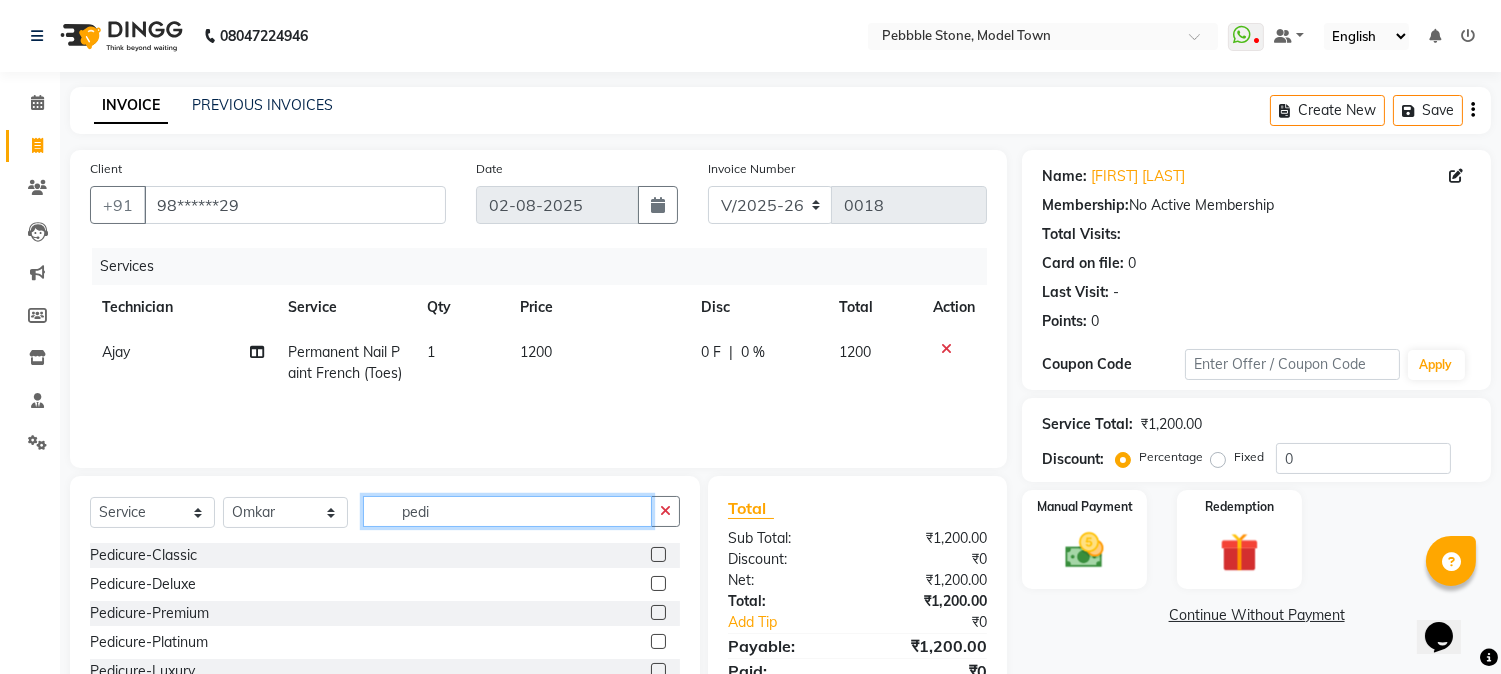 type on "pedi" 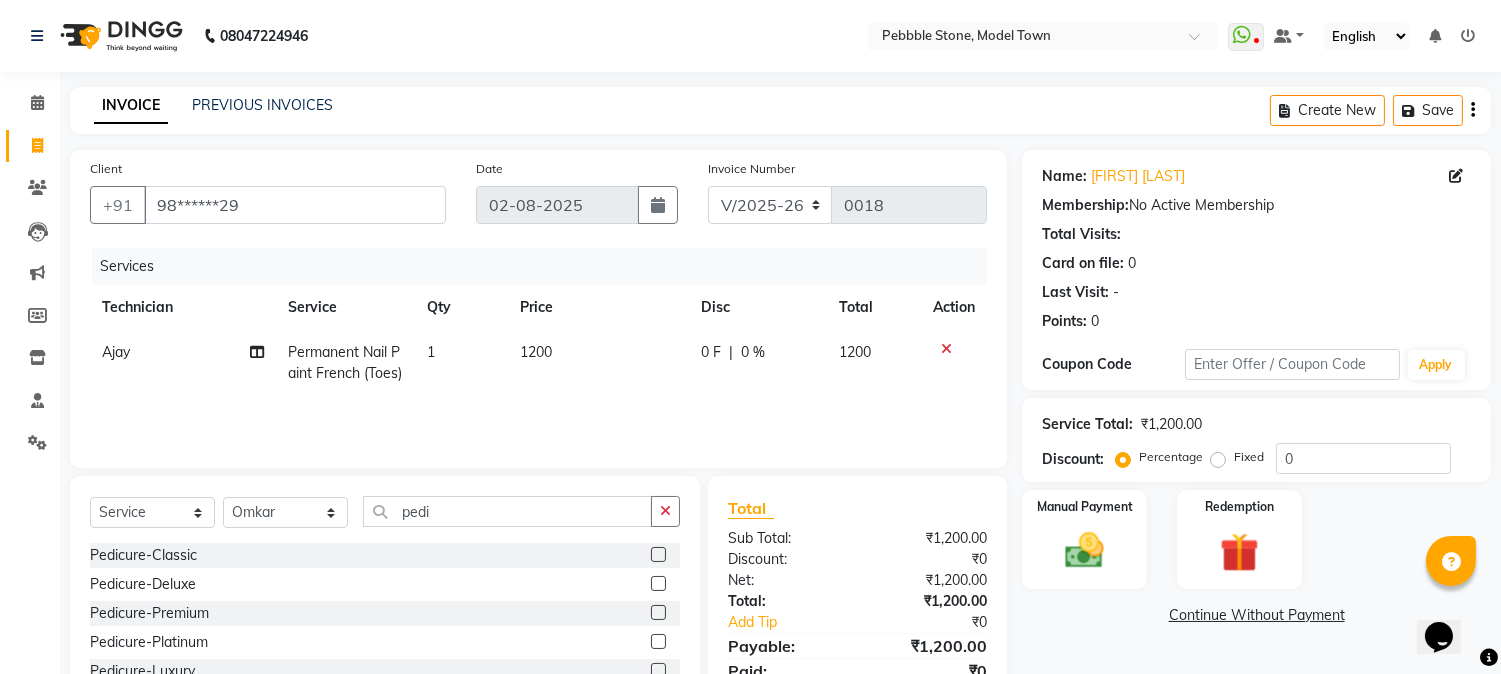 click 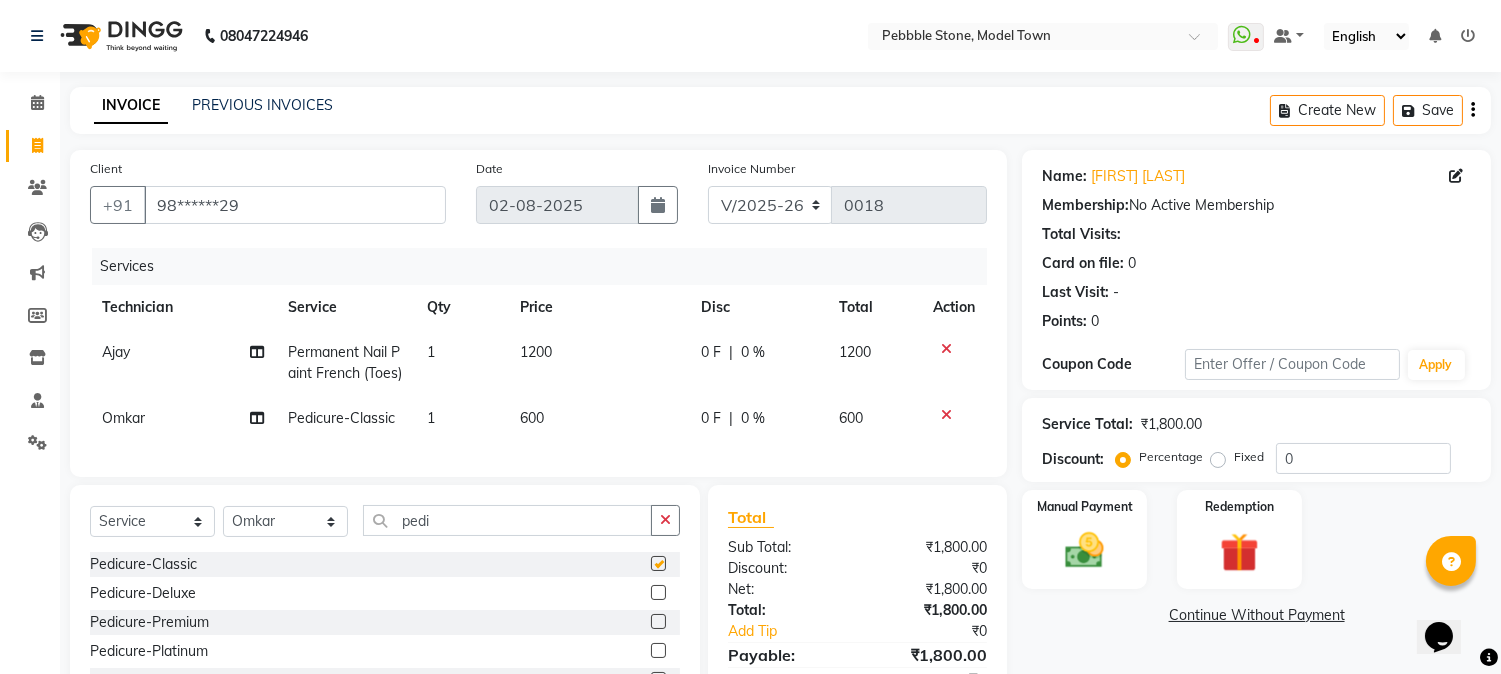 checkbox on "false" 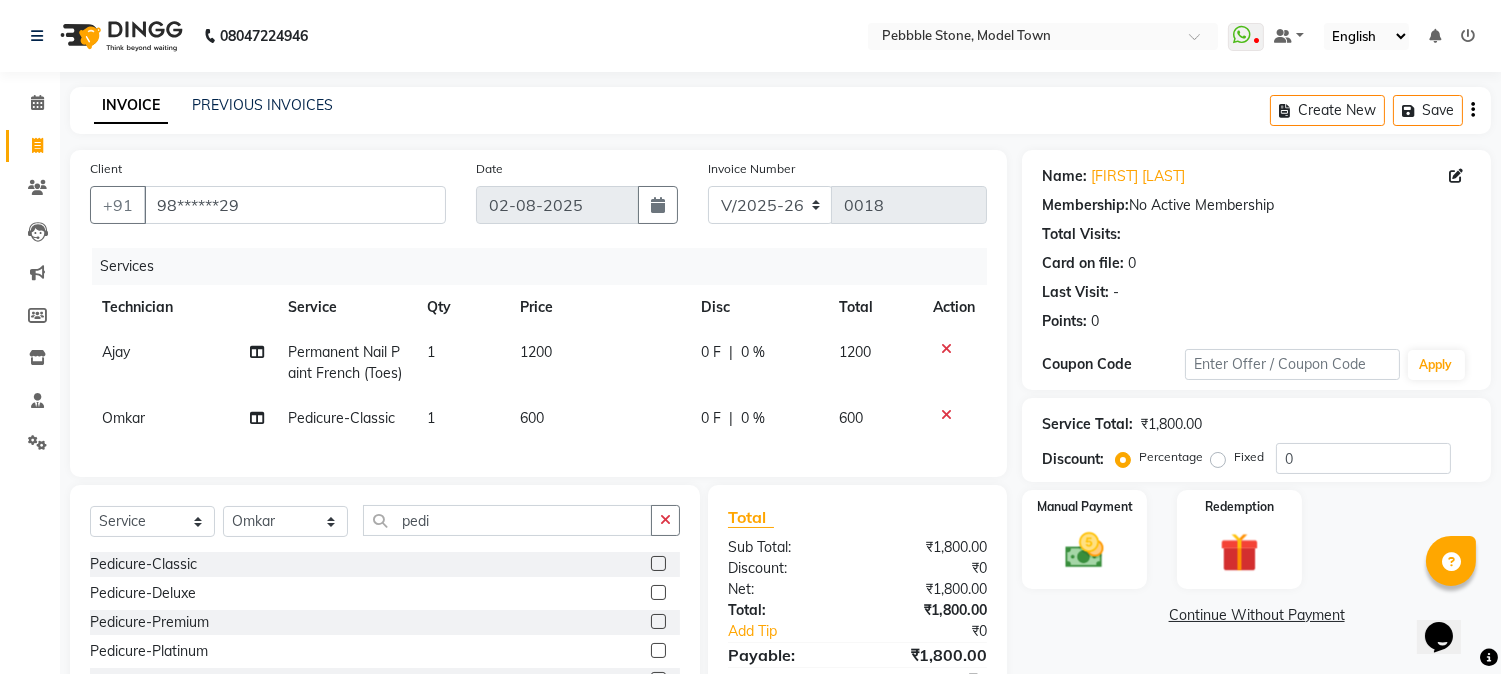 click on "0 F" 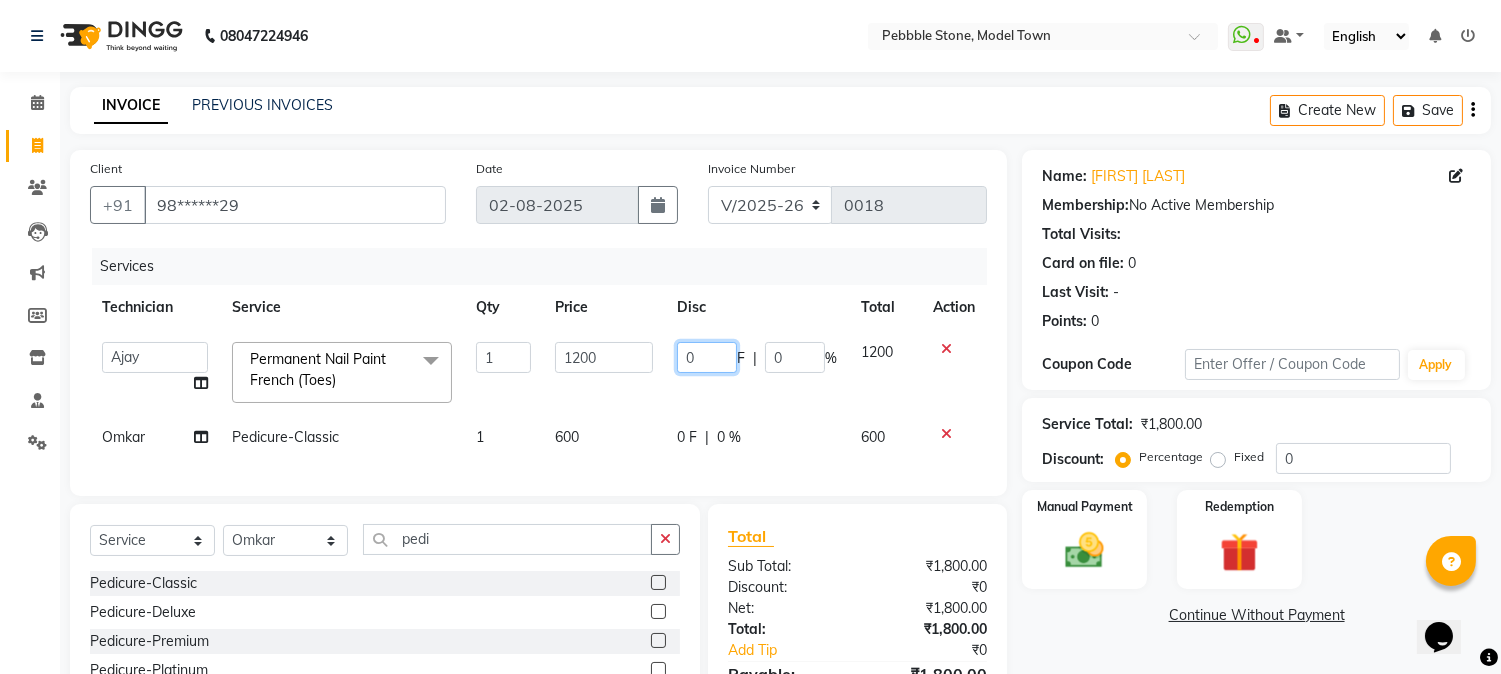 click on "0" 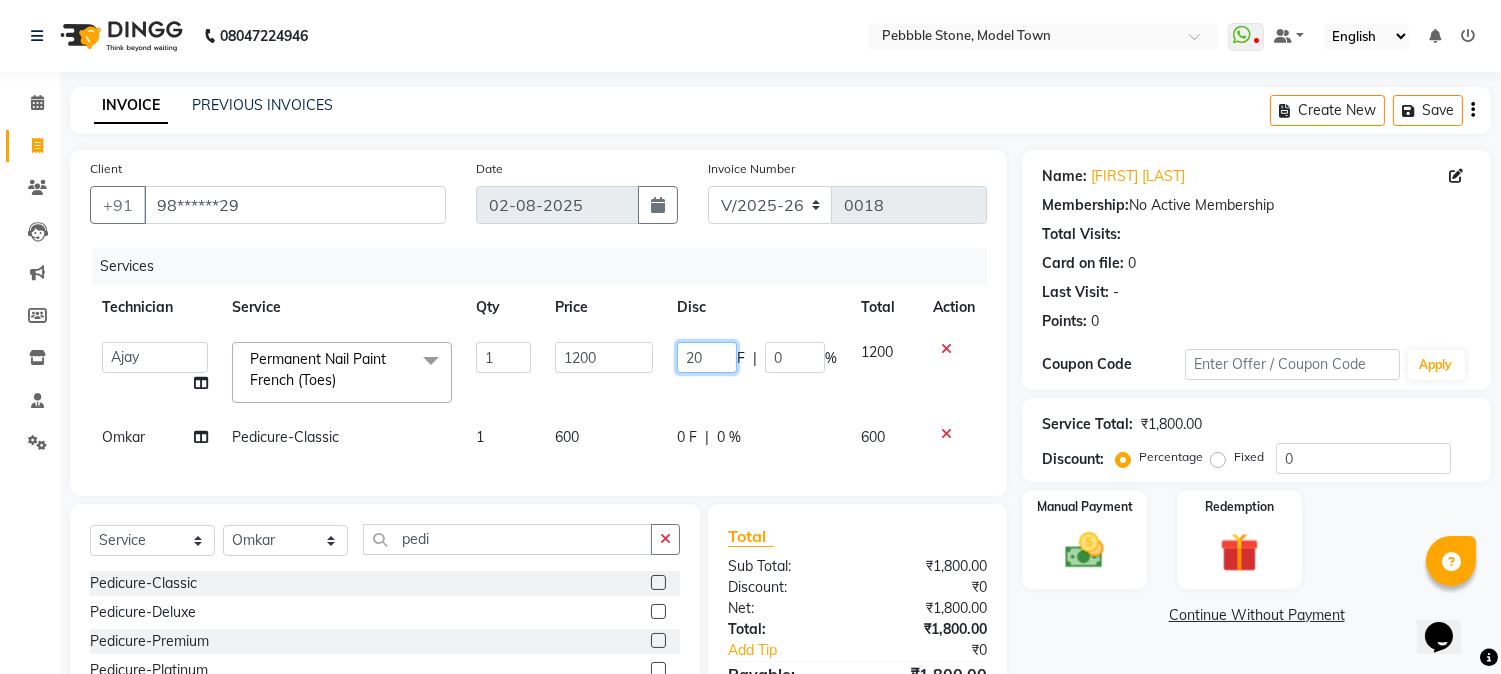 type on "200" 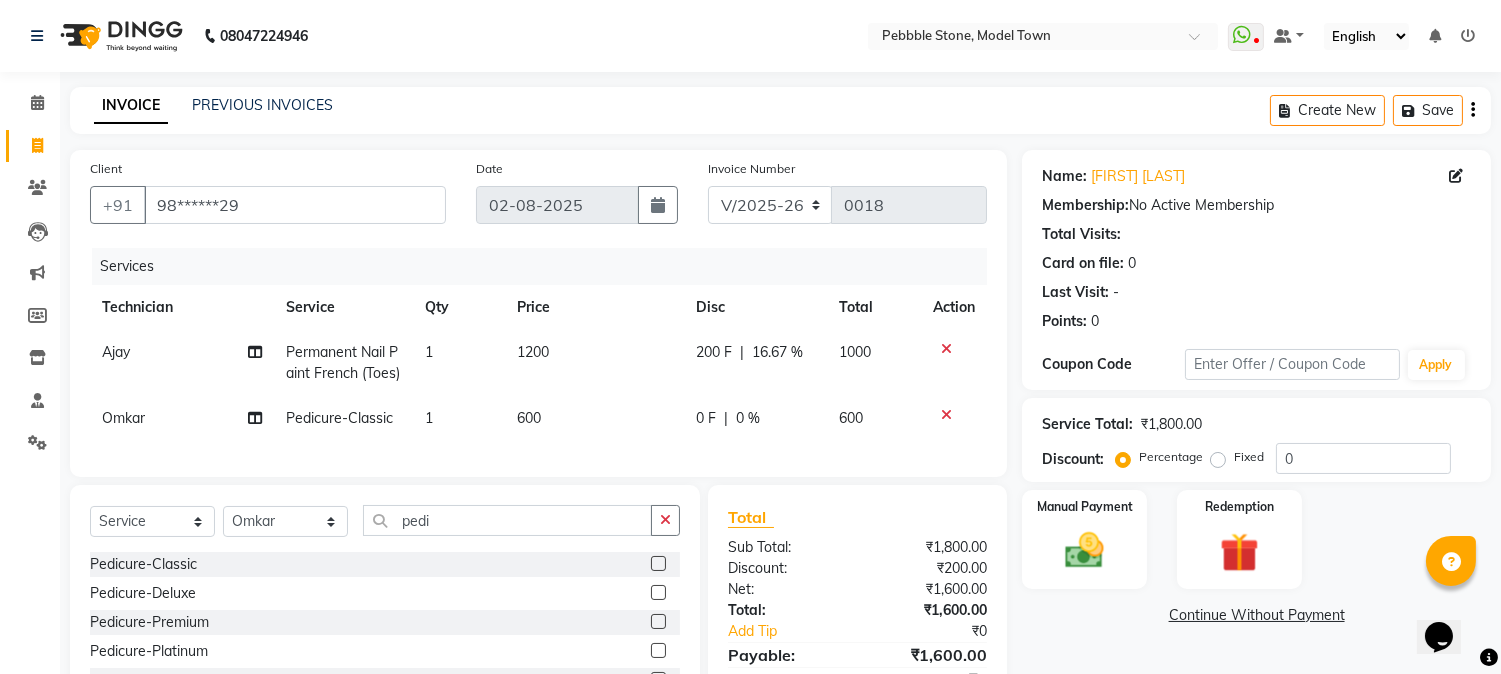 click on "600" 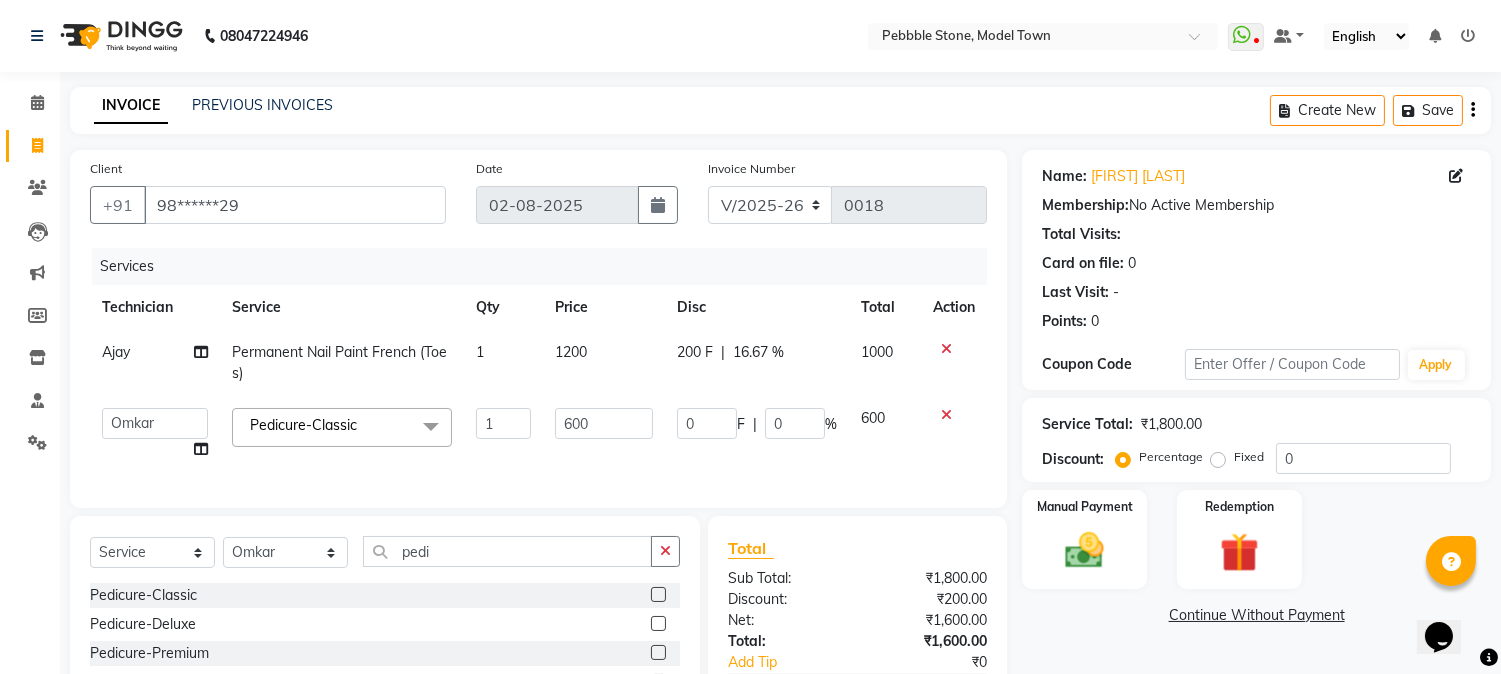 scroll, scrollTop: 140, scrollLeft: 0, axis: vertical 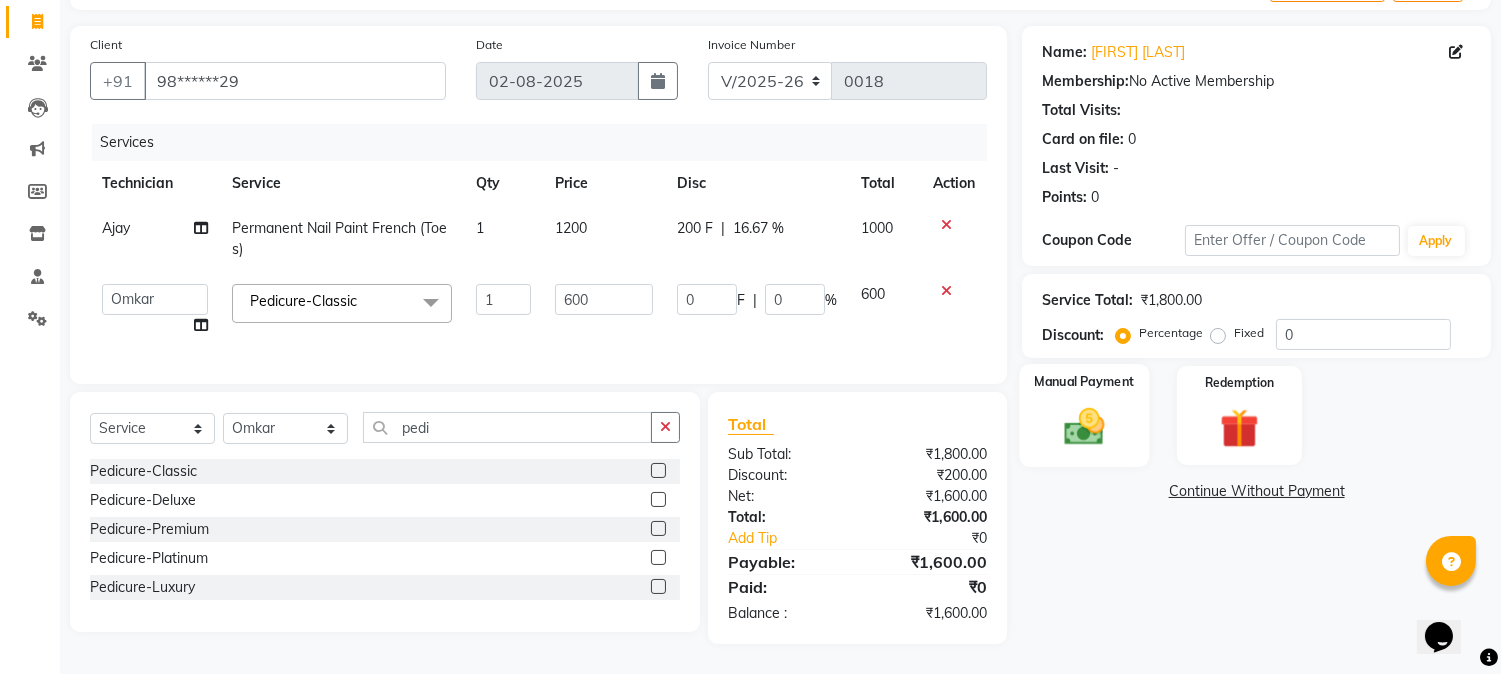 click 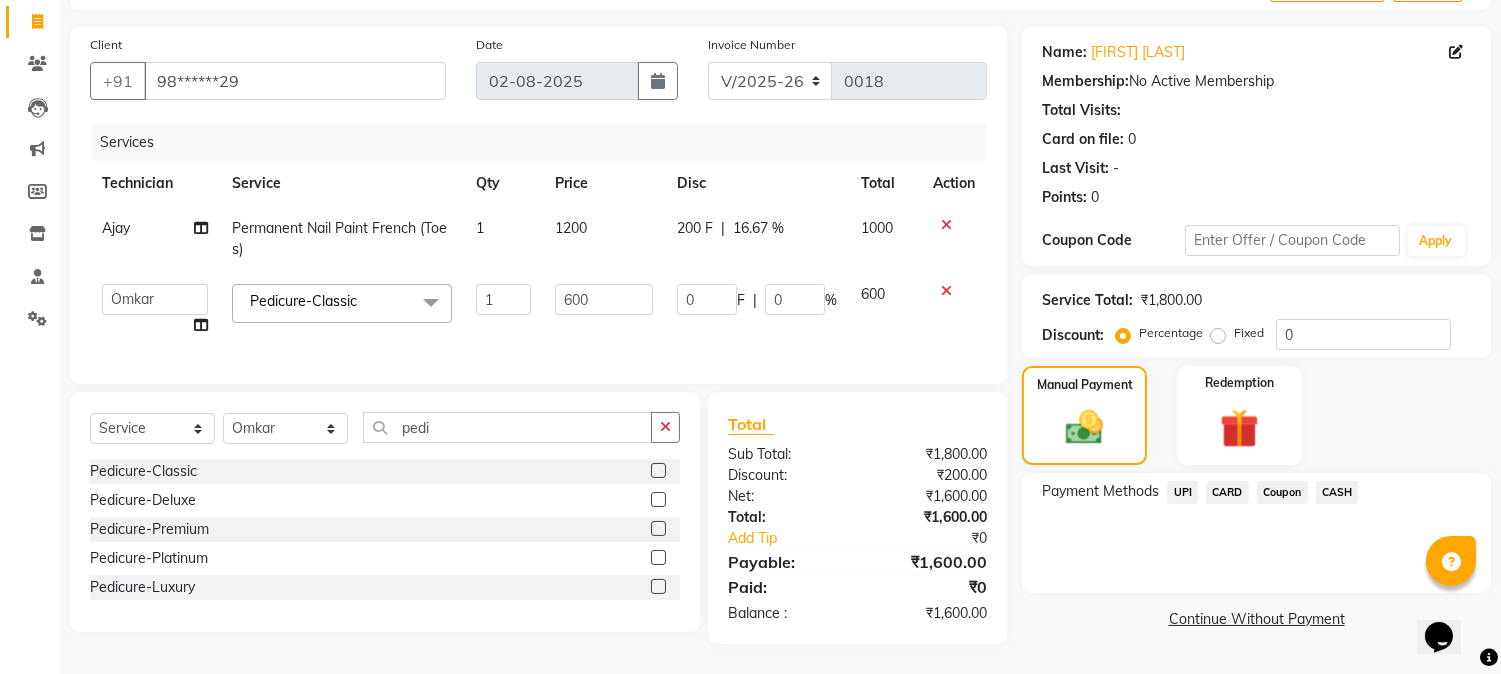 click on "CASH" 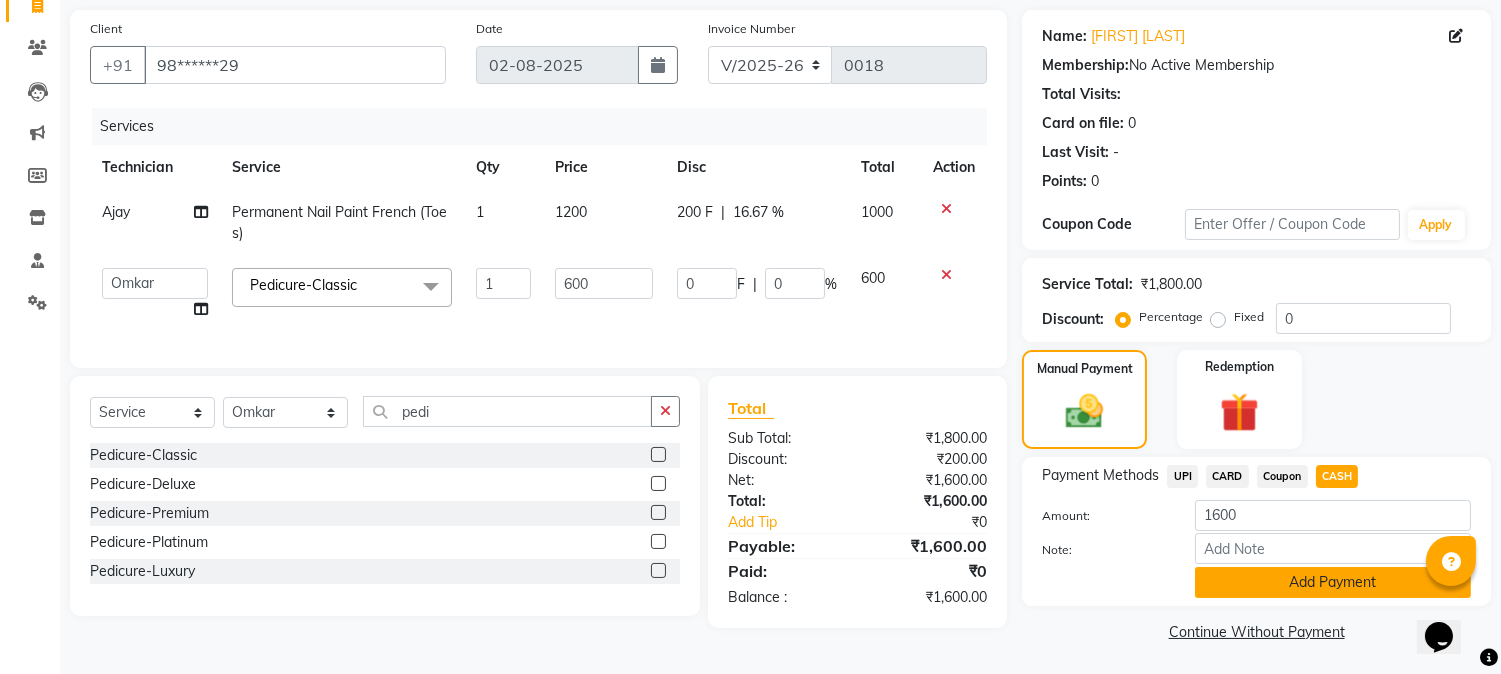 click on "Add Payment" 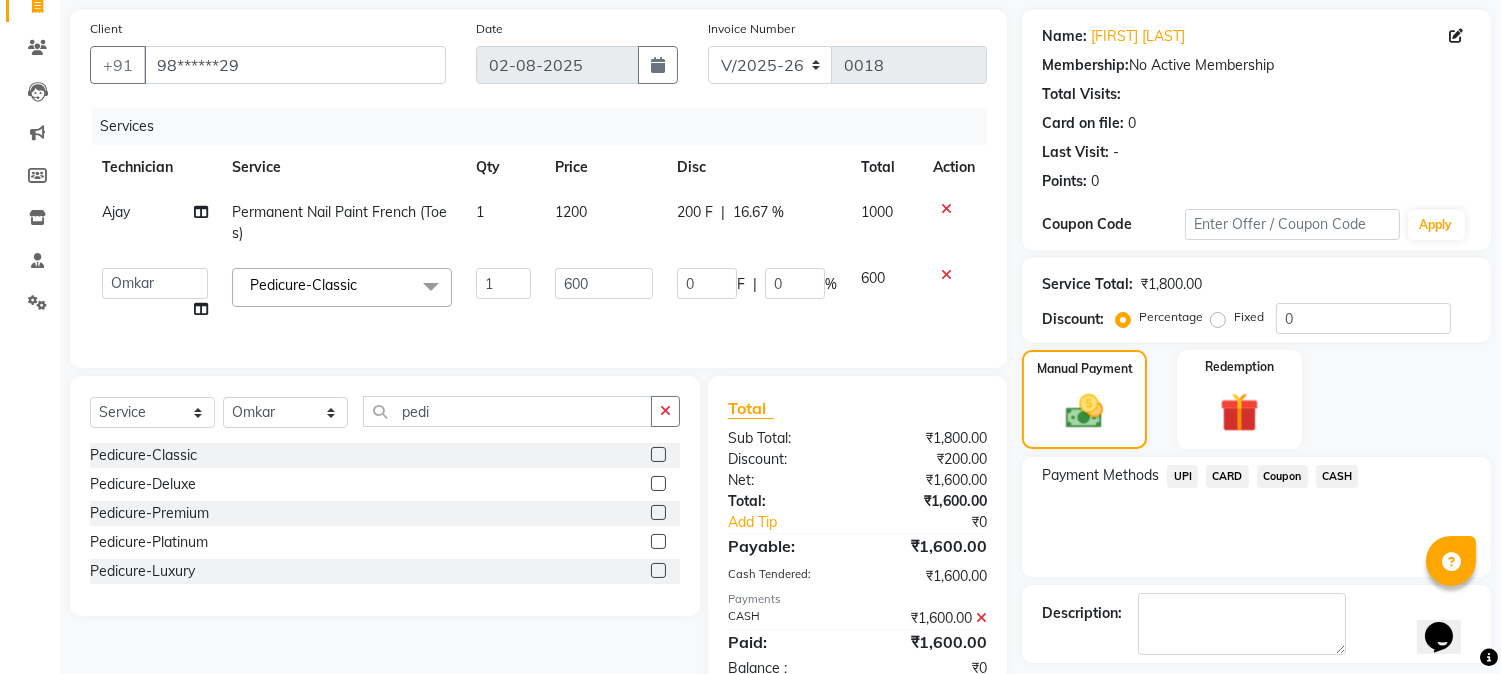 scroll, scrollTop: 225, scrollLeft: 0, axis: vertical 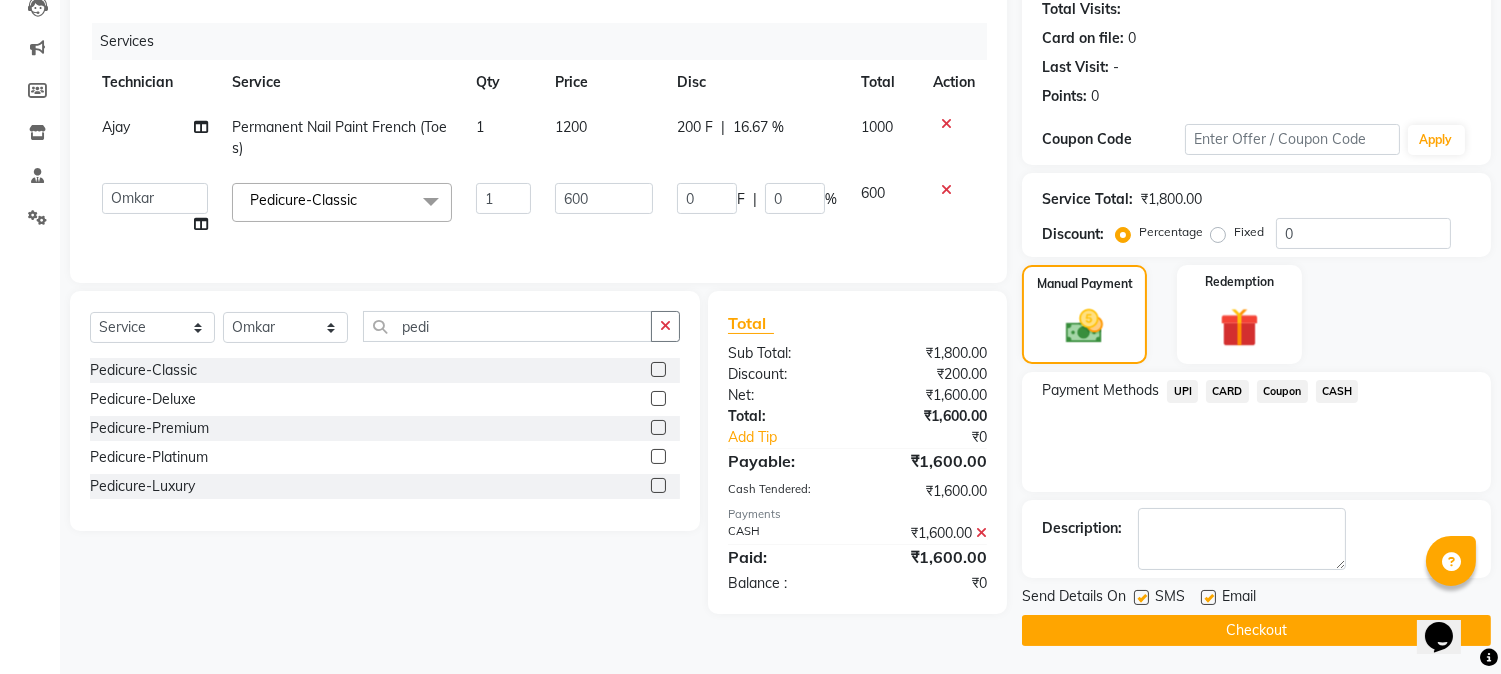 click on "Checkout" 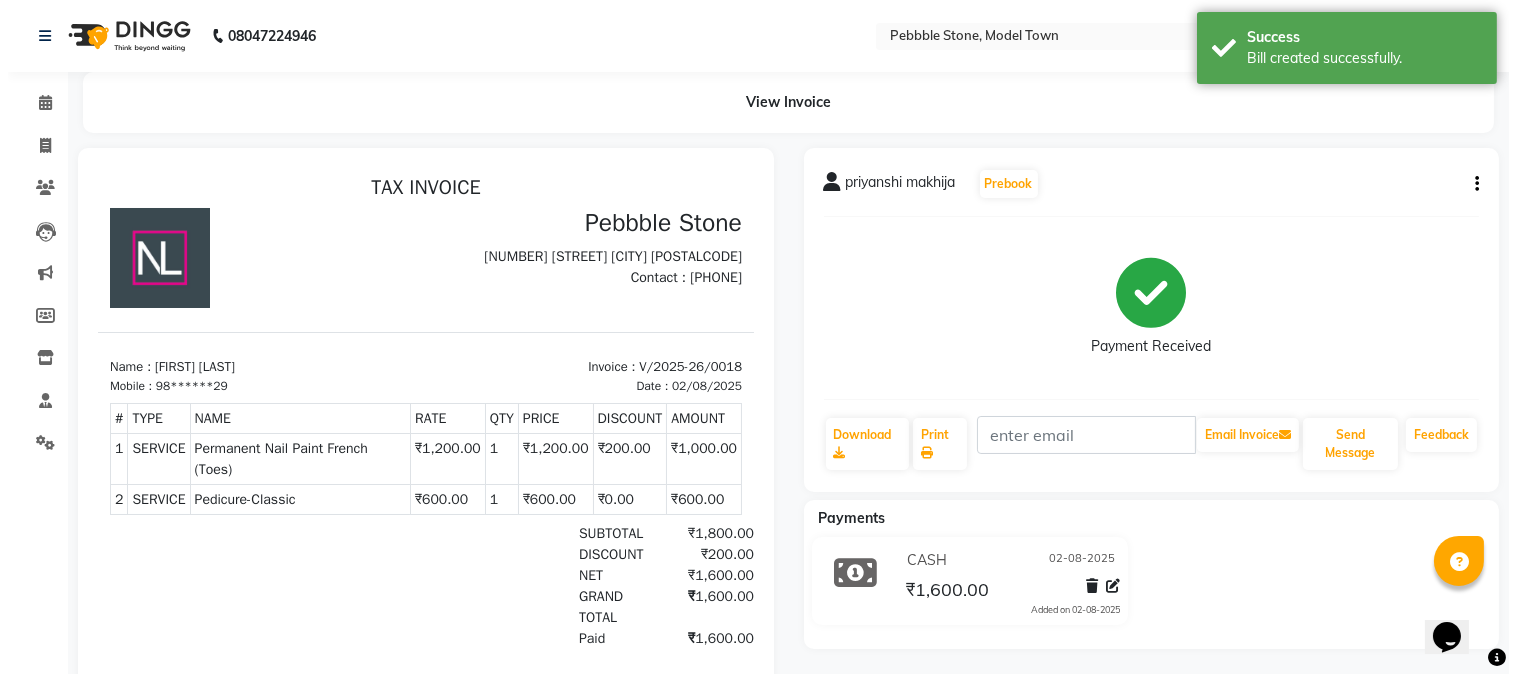 scroll, scrollTop: 0, scrollLeft: 0, axis: both 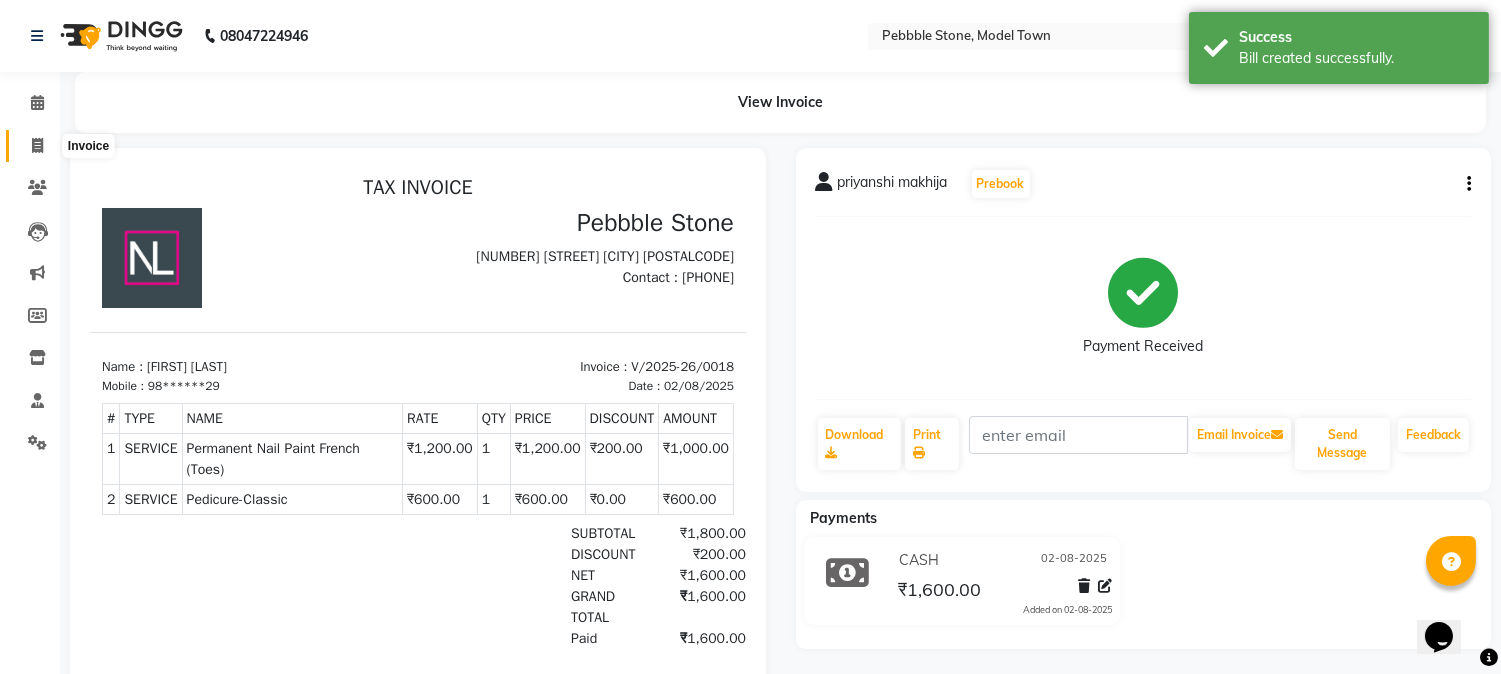 click 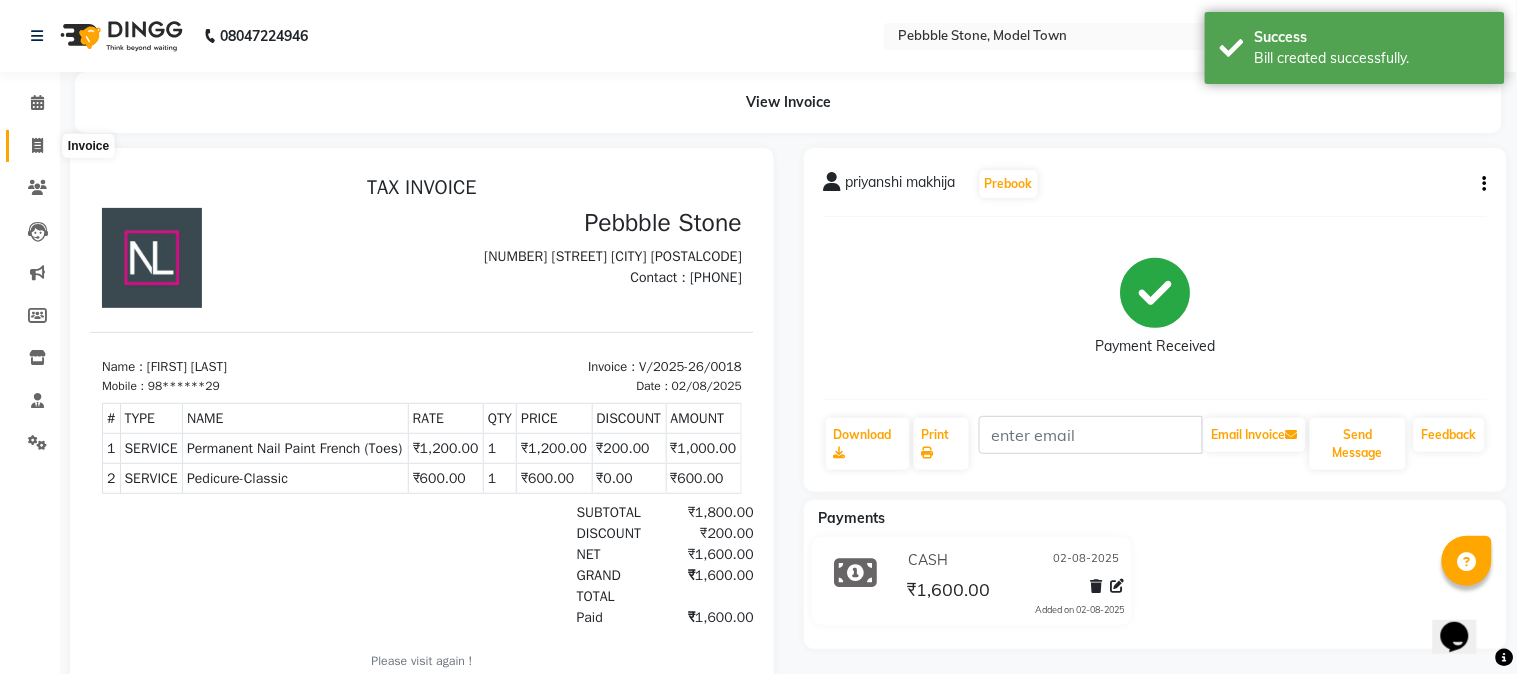 select on "service" 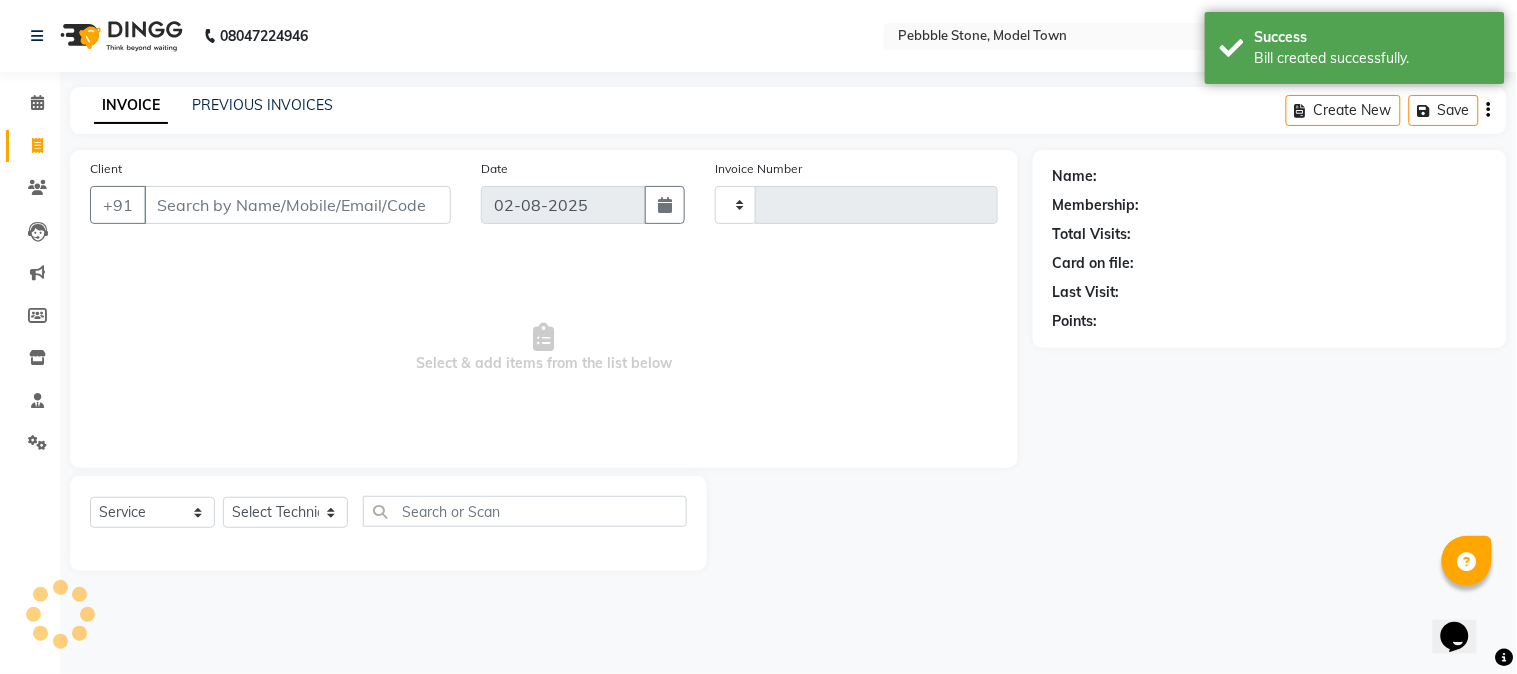 type on "0019" 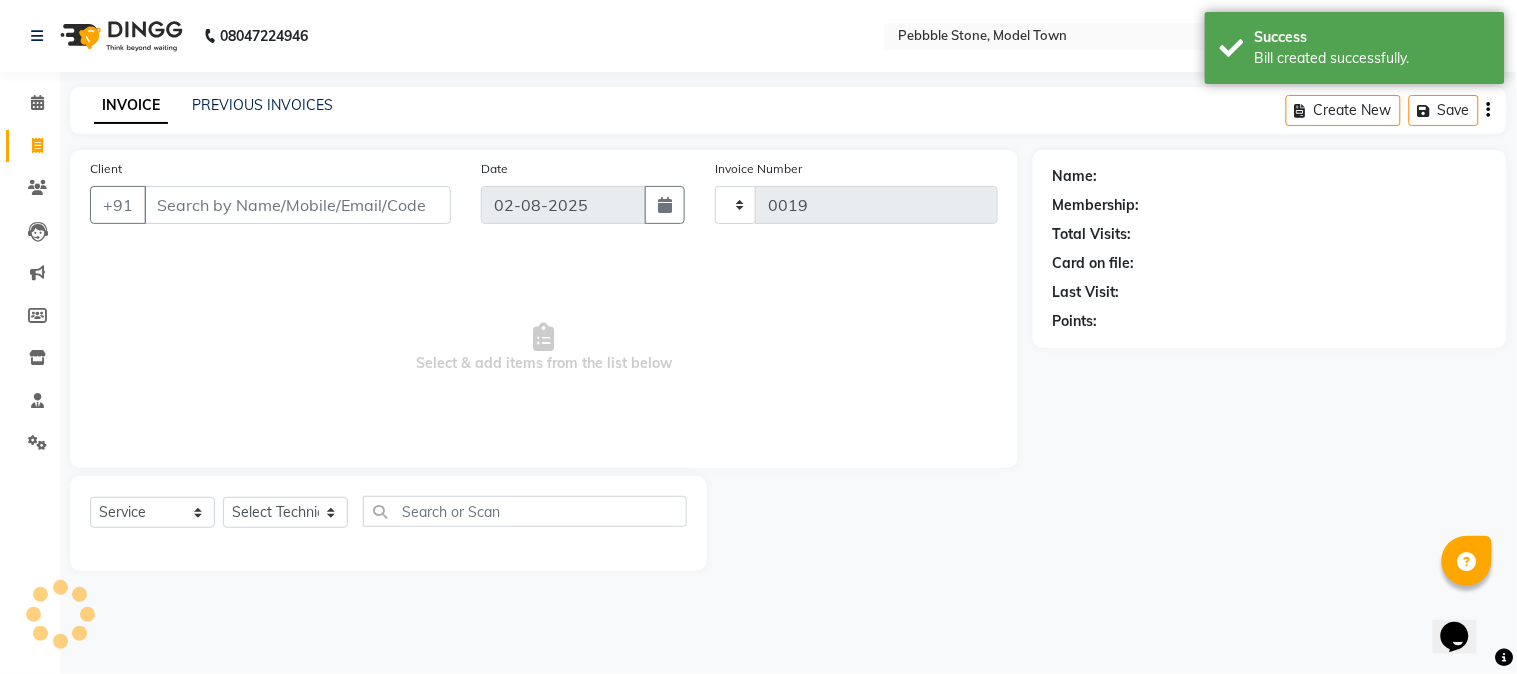 select on "8684" 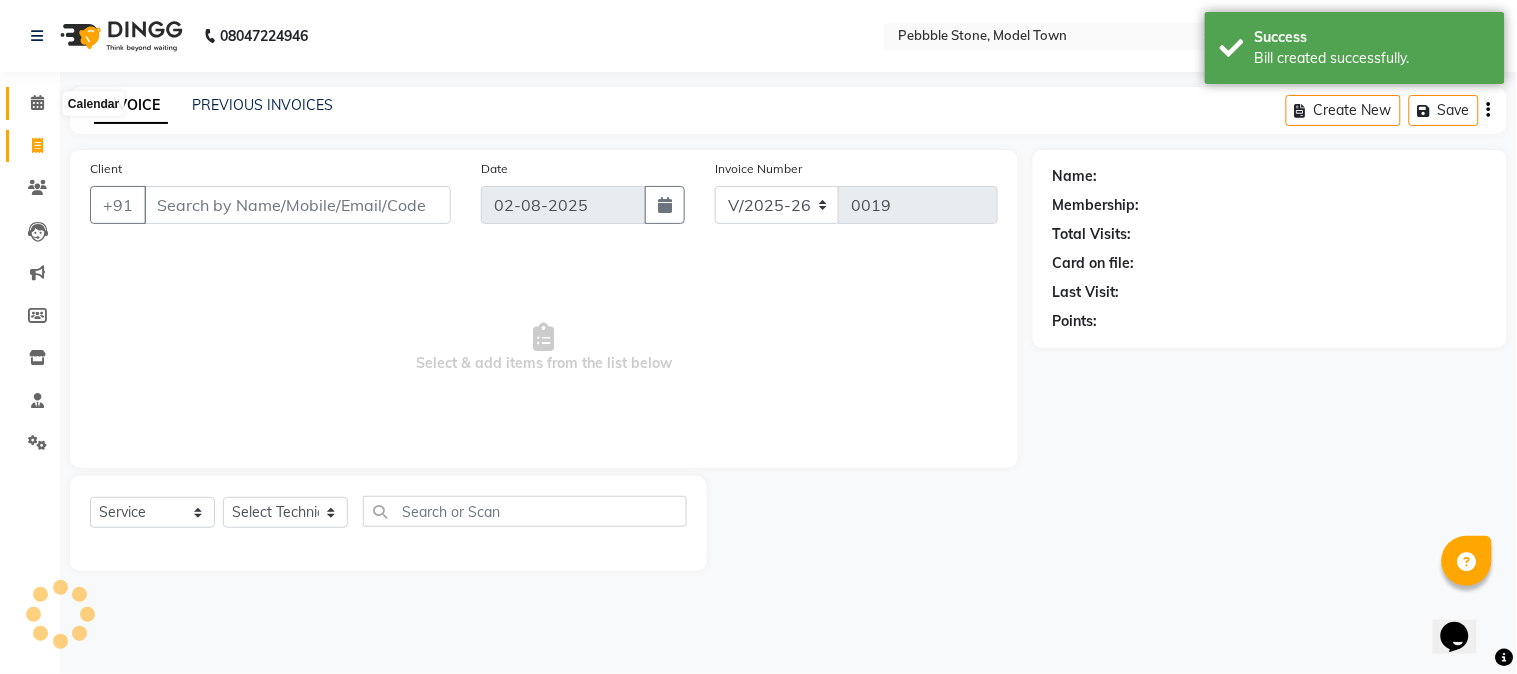 click 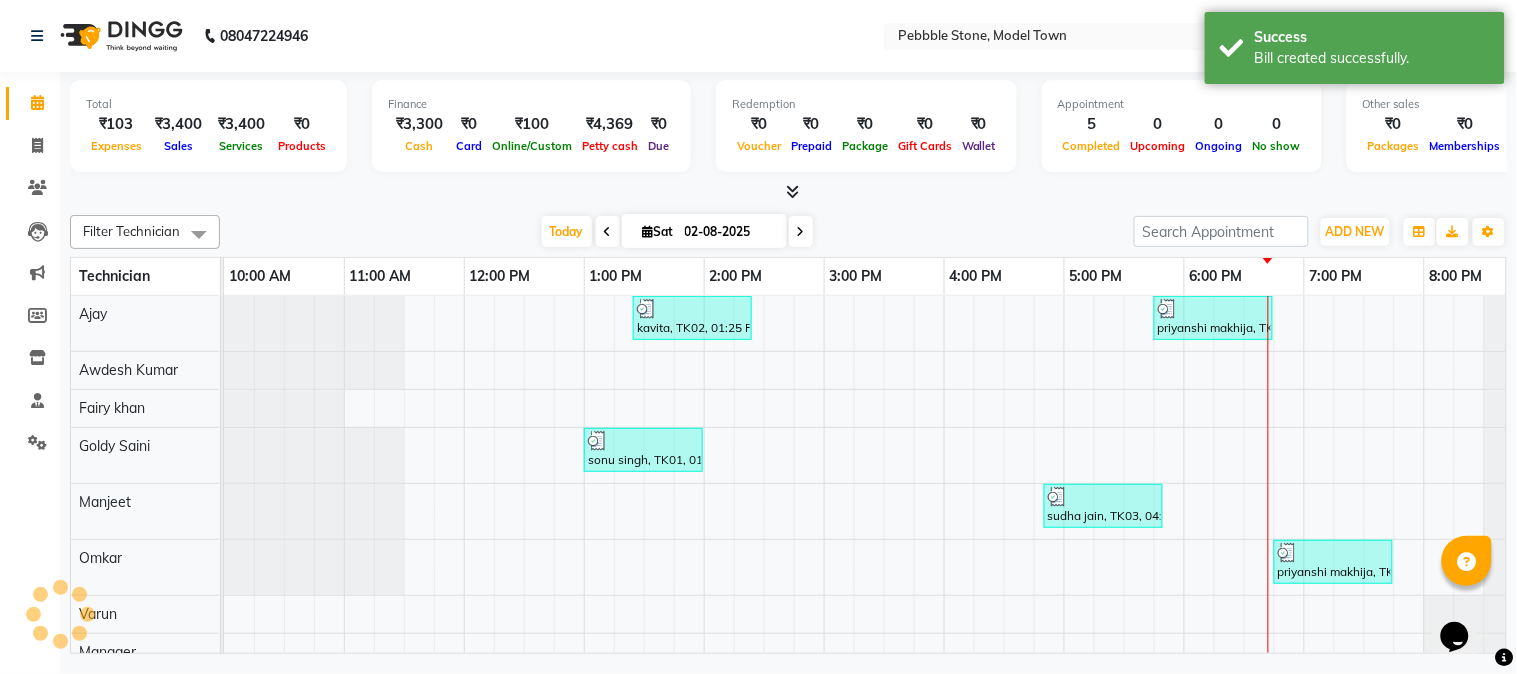 scroll, scrollTop: 0, scrollLeft: 0, axis: both 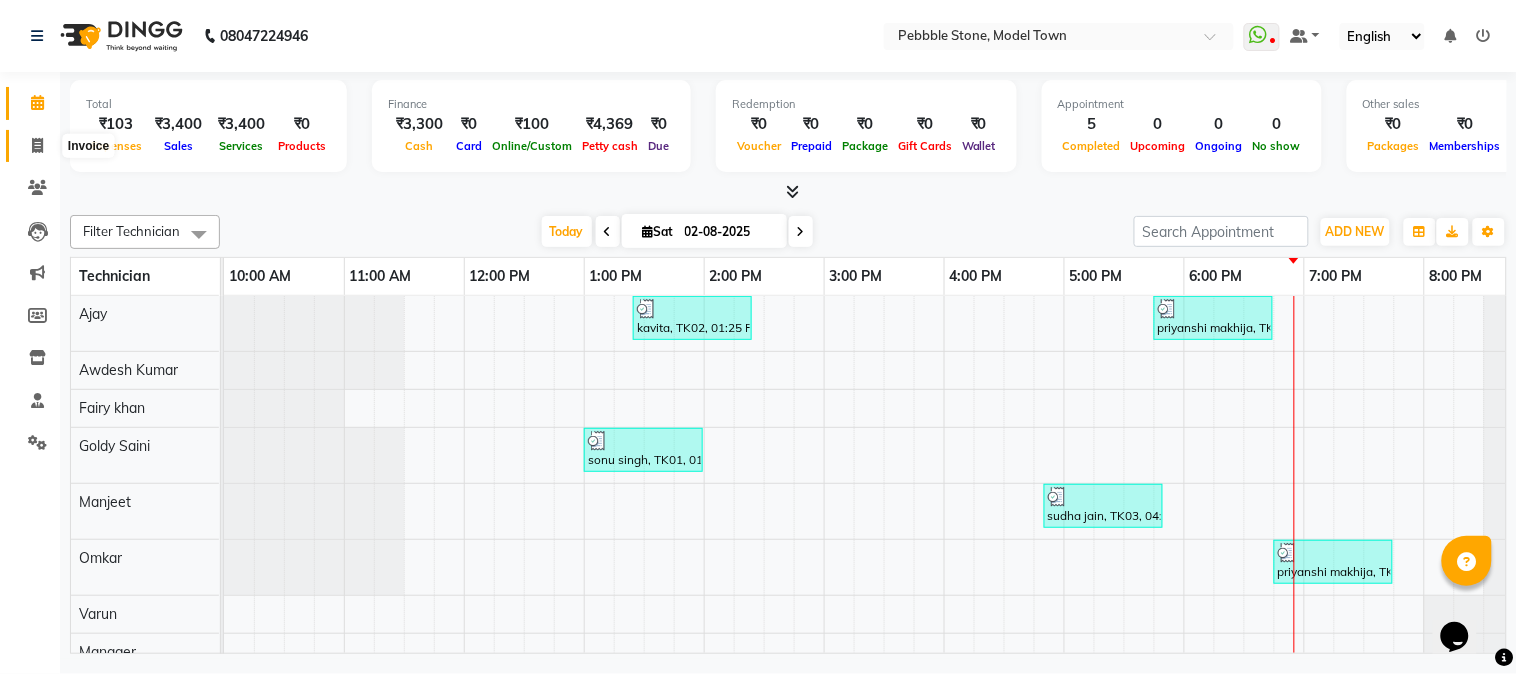 click 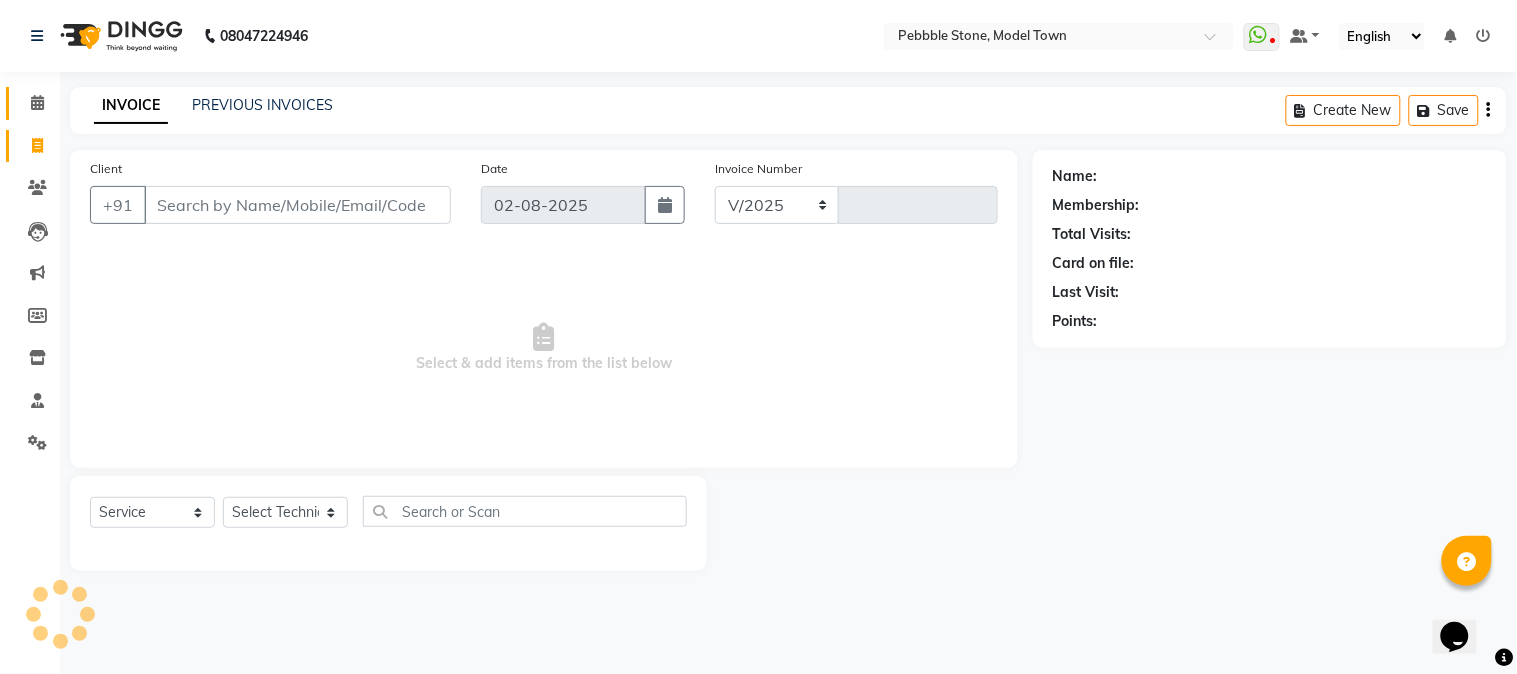select on "8684" 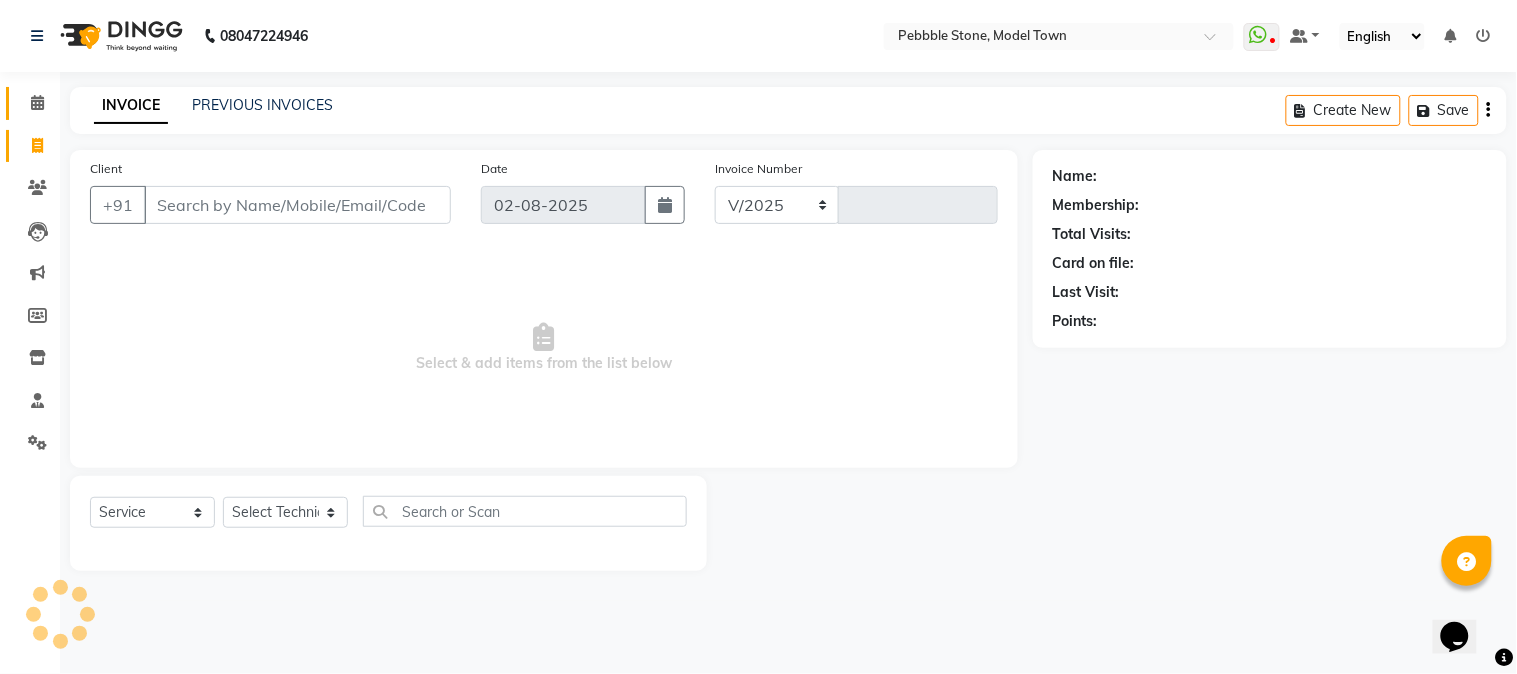 type on "0019" 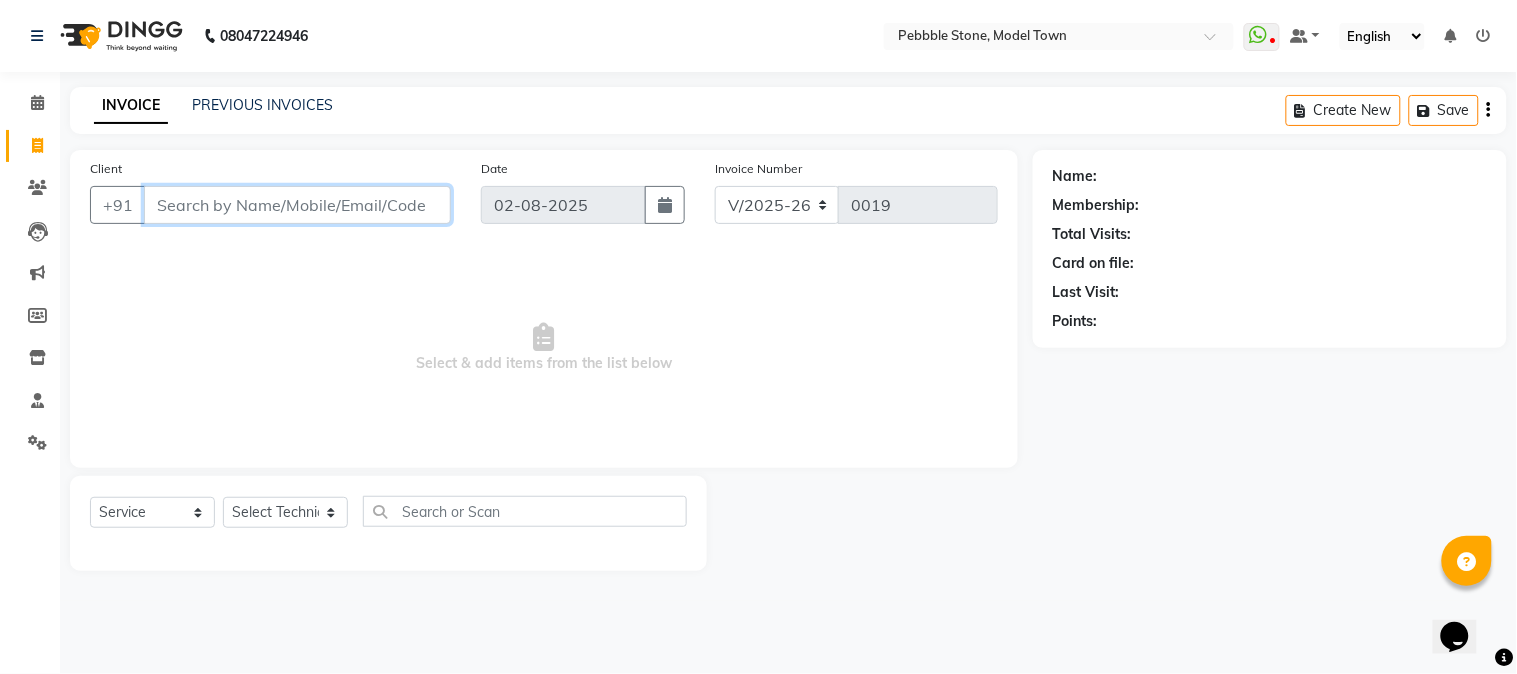 click on "Client" at bounding box center (297, 205) 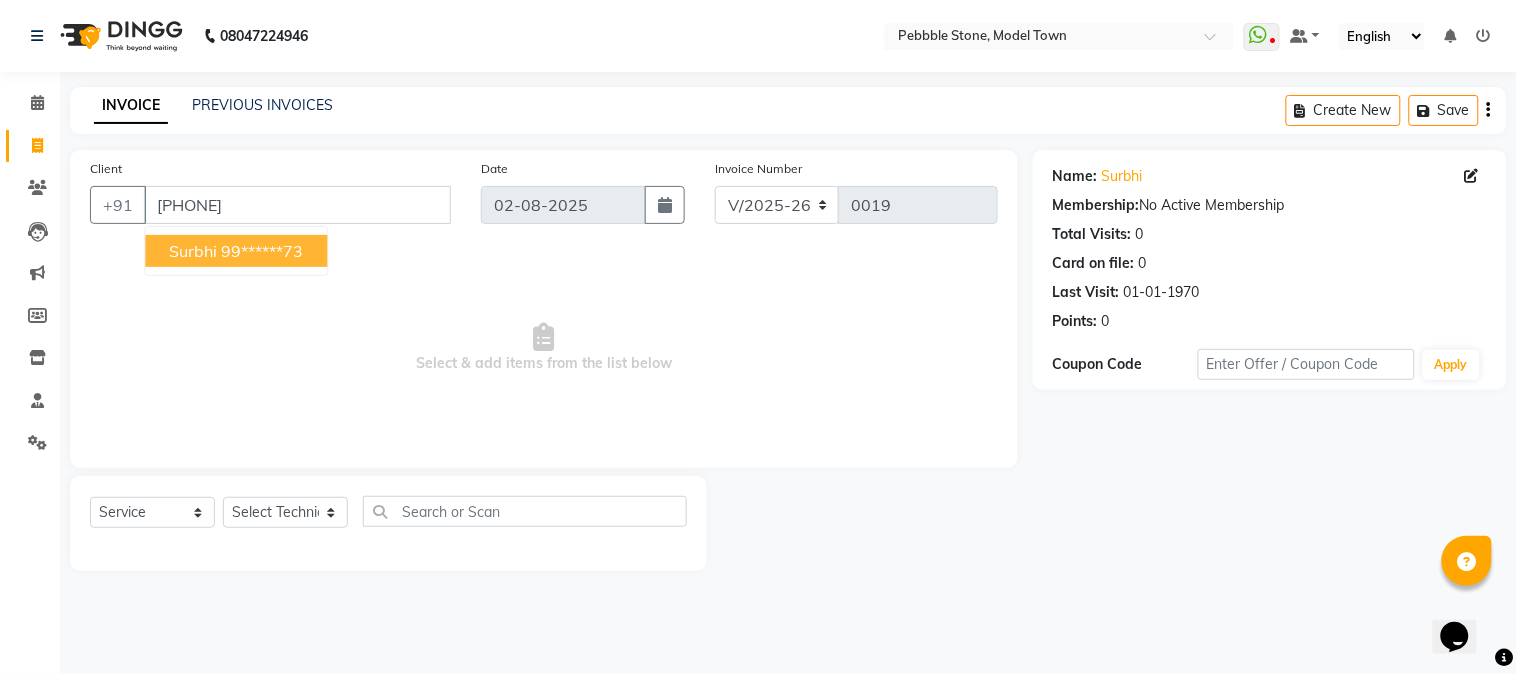 click on "99******73" at bounding box center (262, 251) 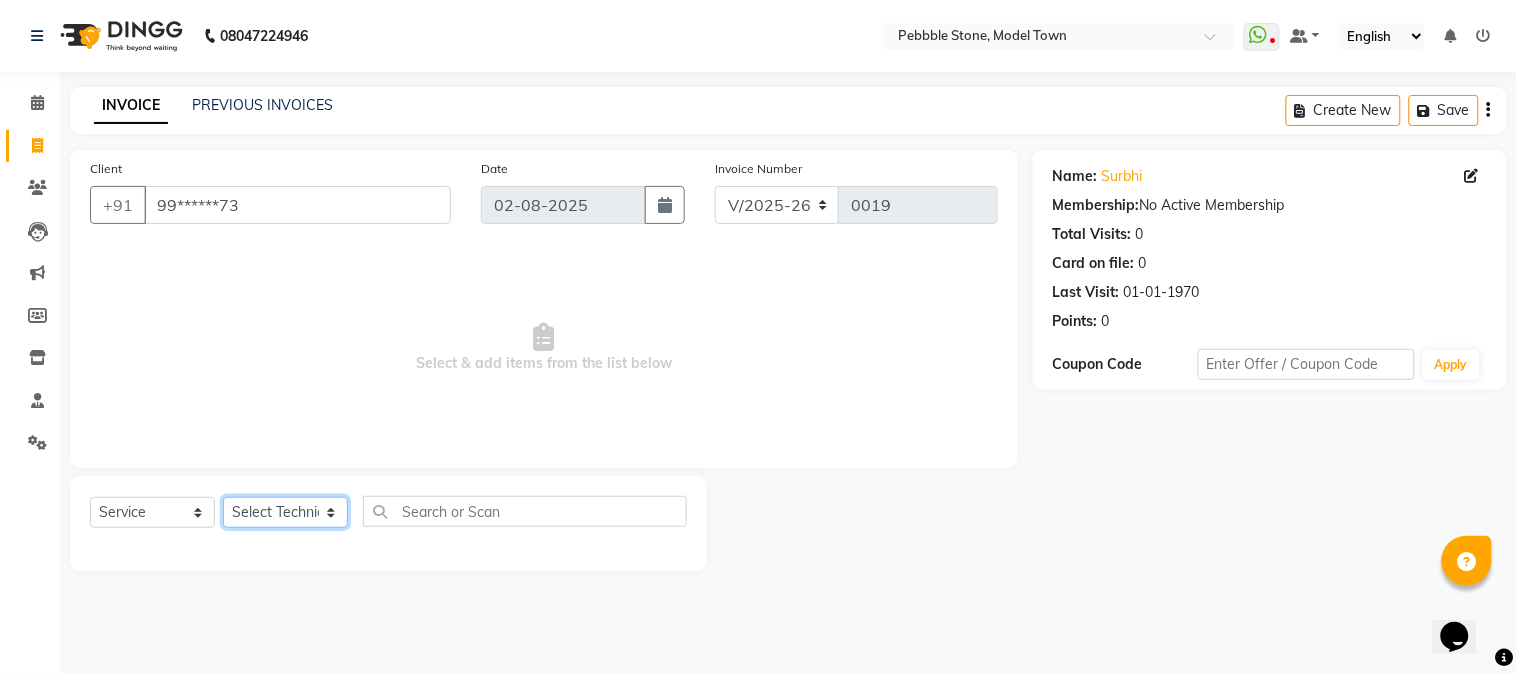 click on "Select Technician Ajay  Awdesh Kumar Fairy khan Goldy Saini Manager Manjeet Omkar Varun" 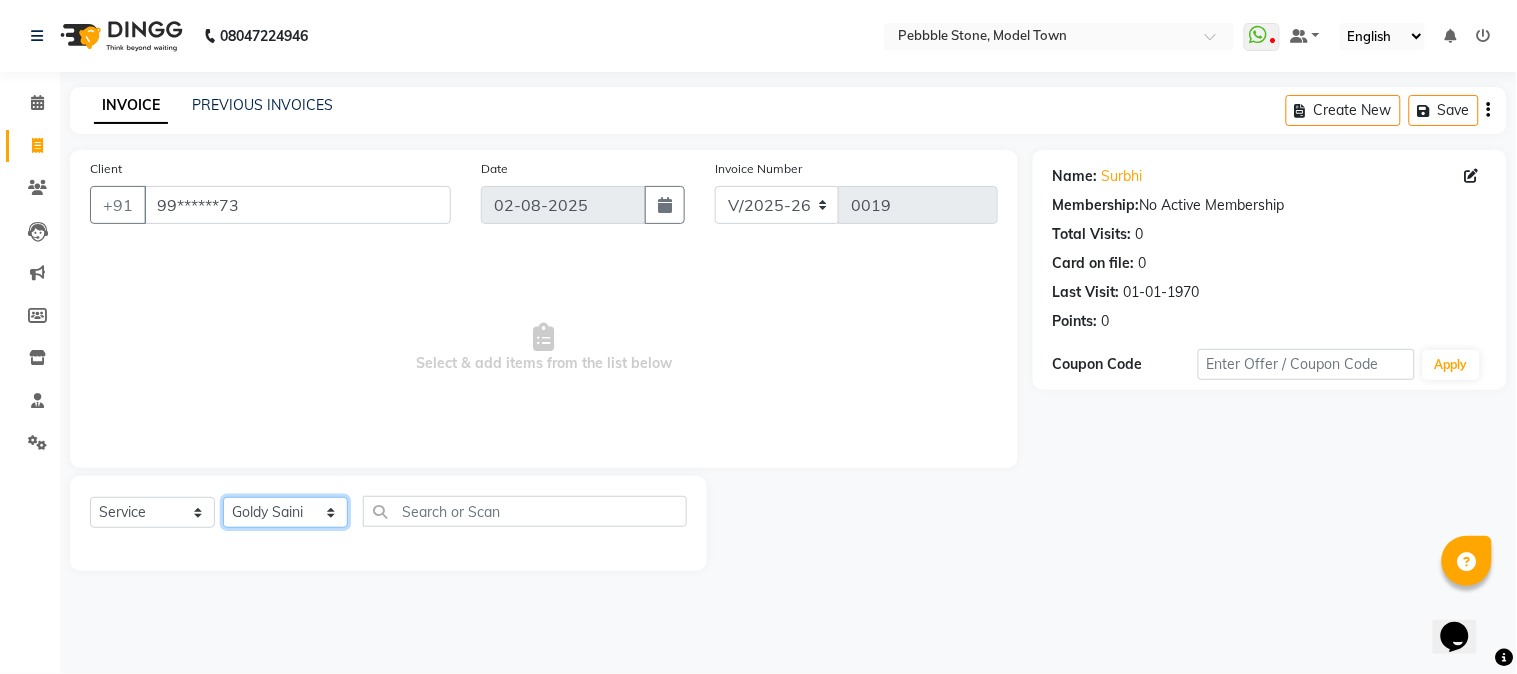 click on "Select Technician Ajay  Awdesh Kumar Fairy khan Goldy Saini Manager Manjeet Omkar Varun" 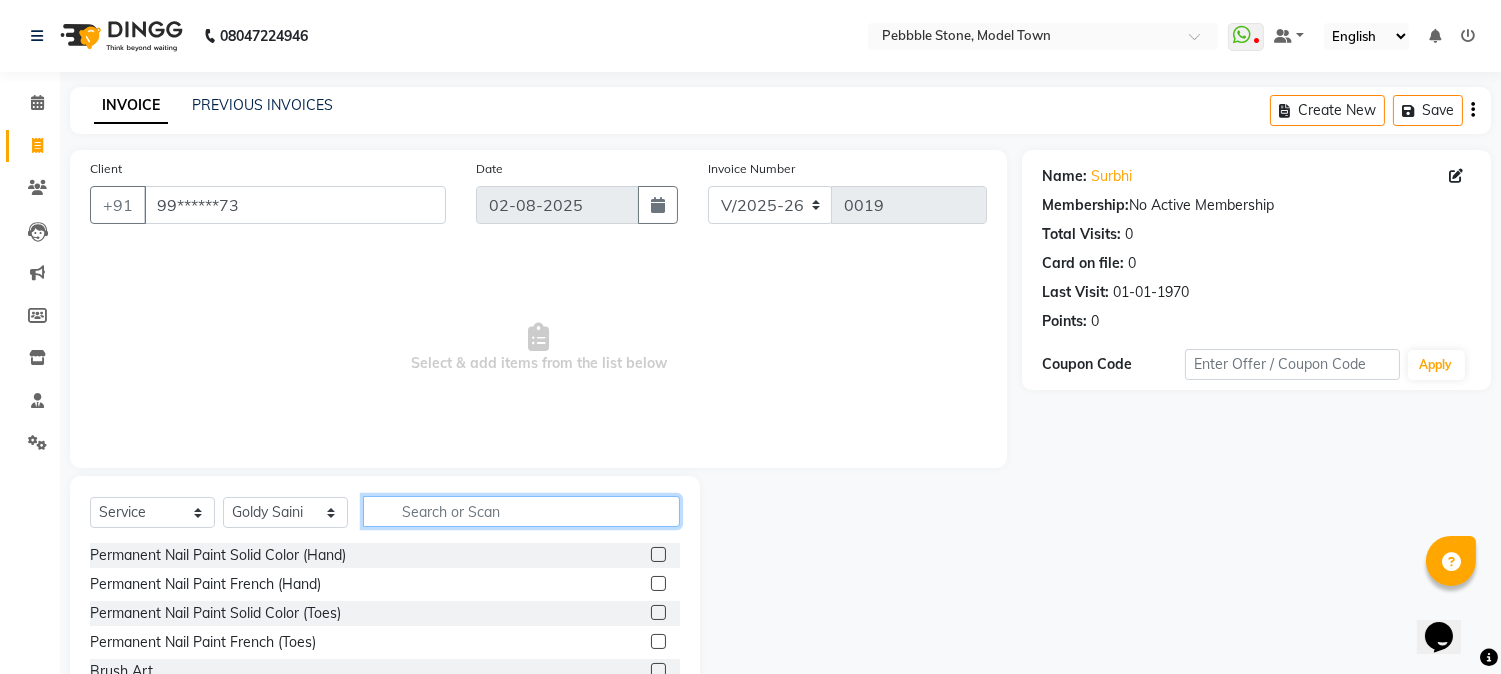 click 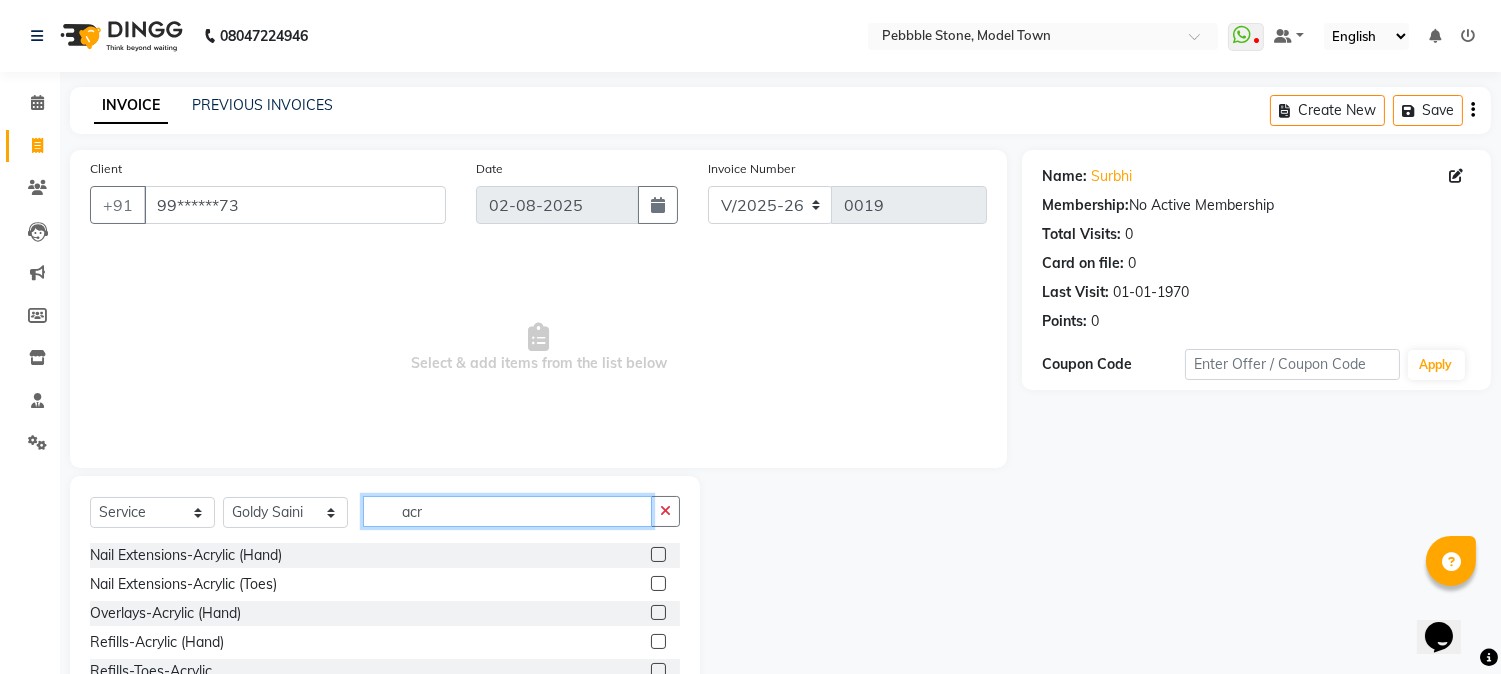 type on "acr" 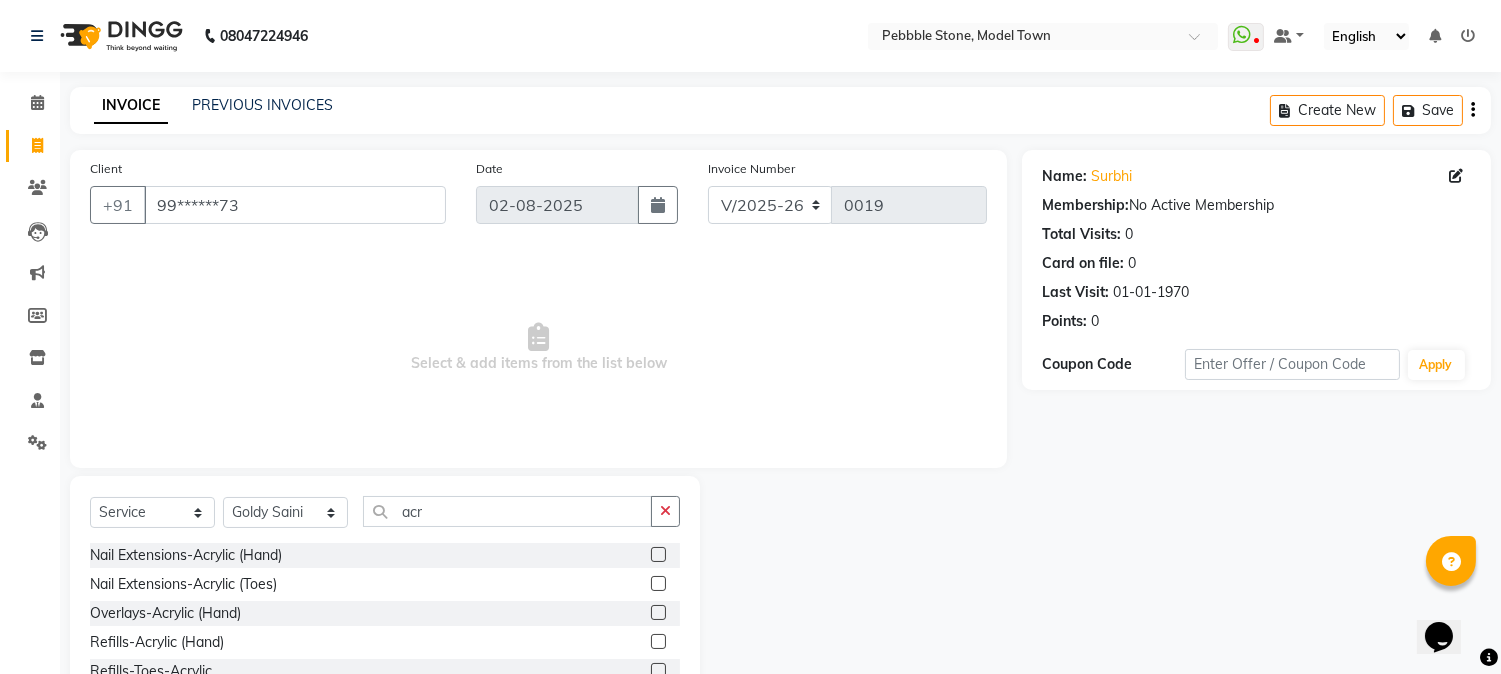 click 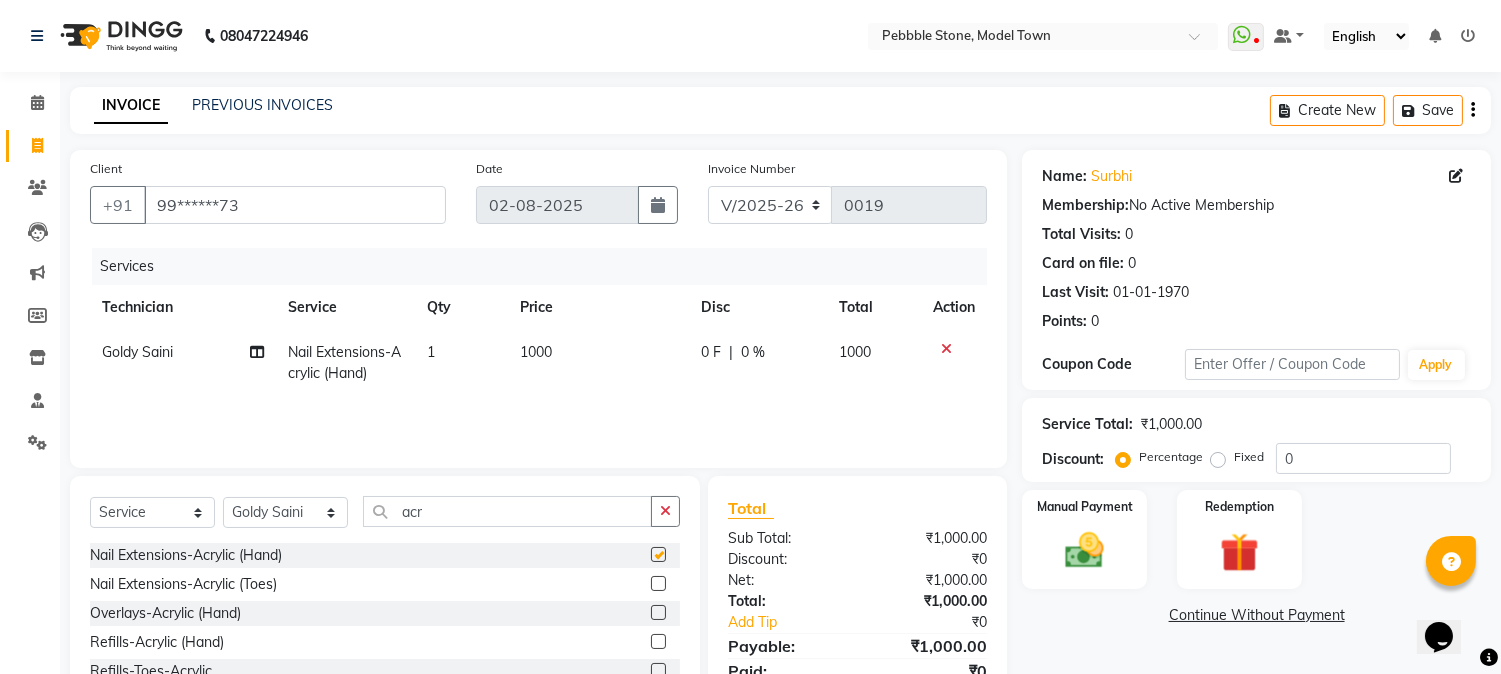 checkbox on "false" 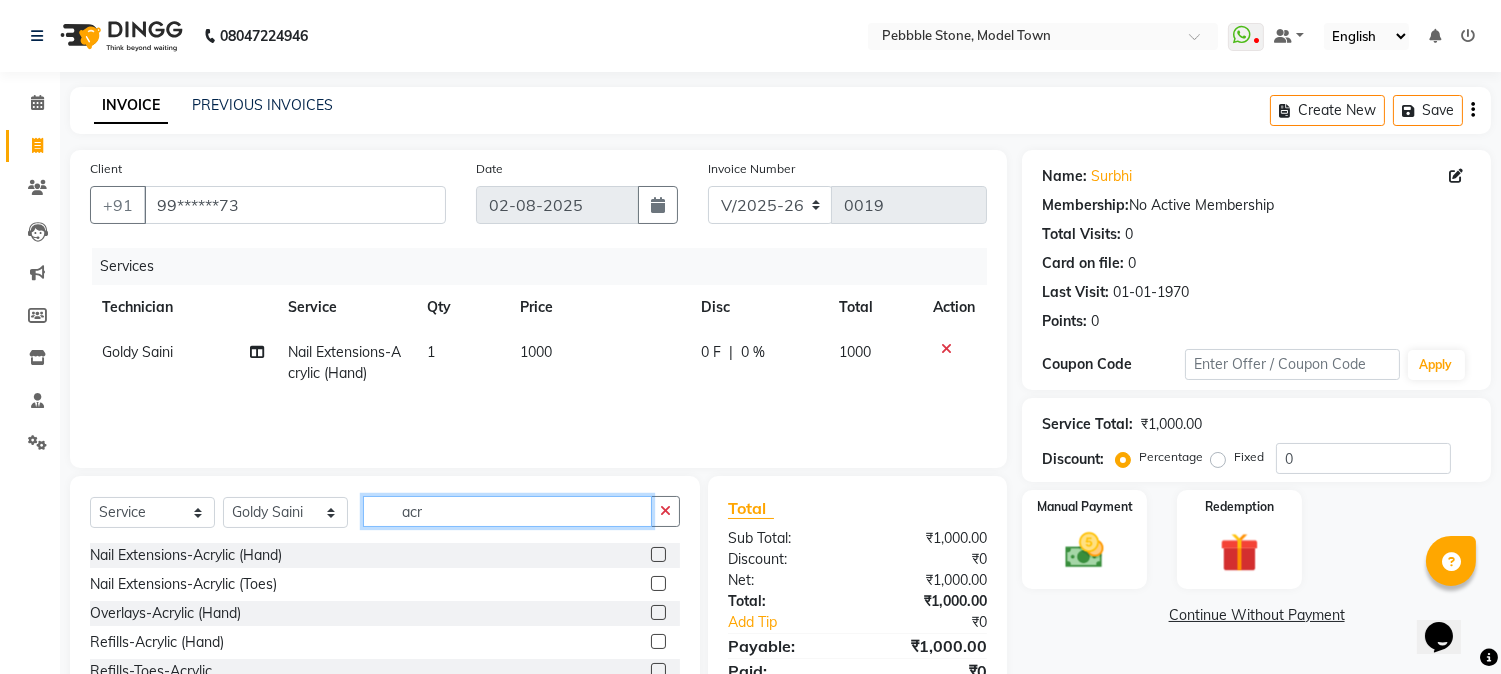 click on "acr" 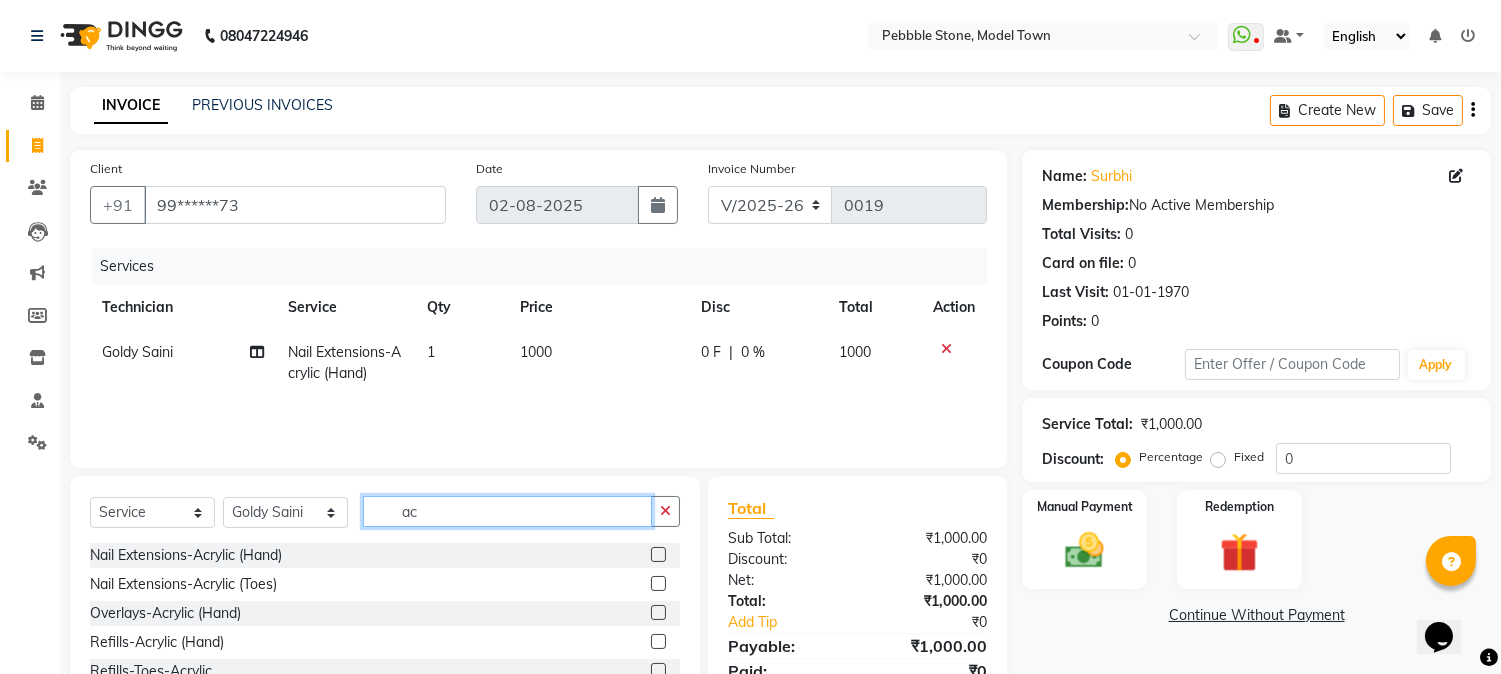 type on "a" 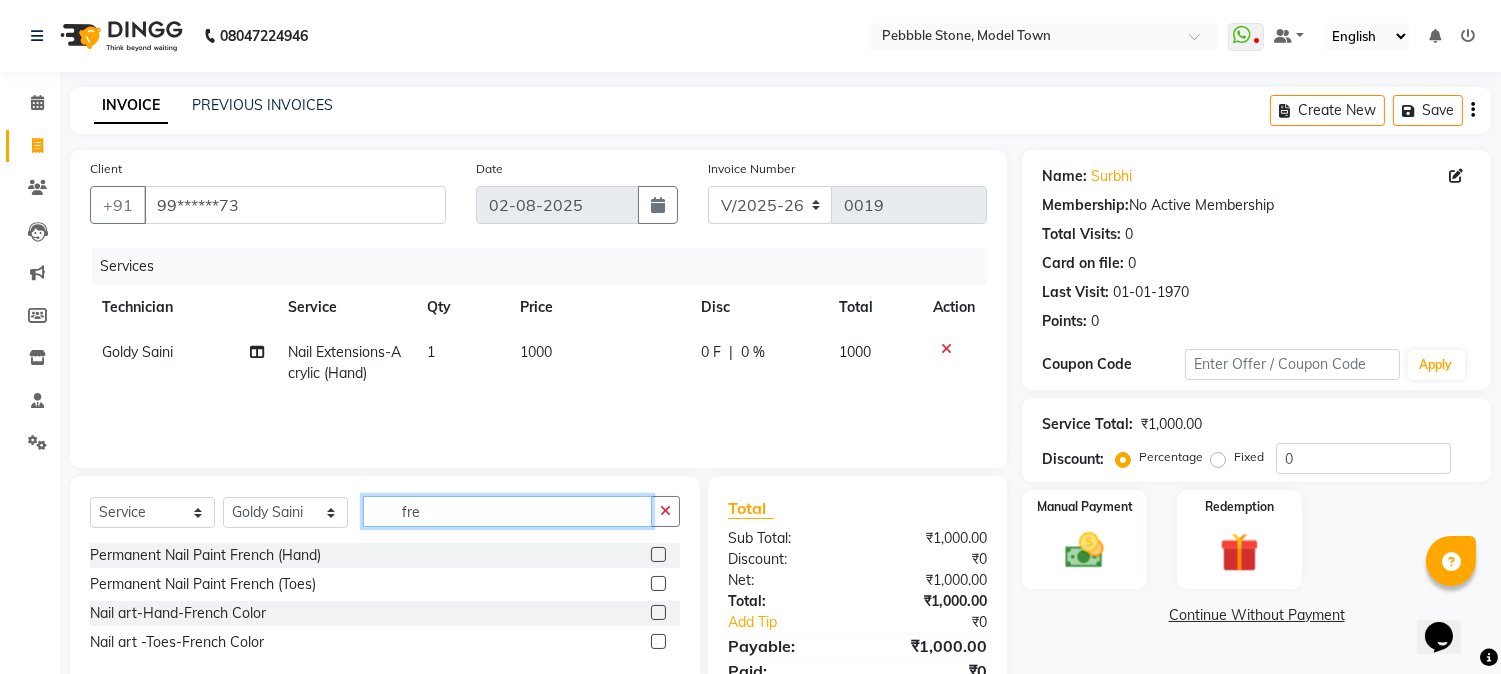 type on "fre" 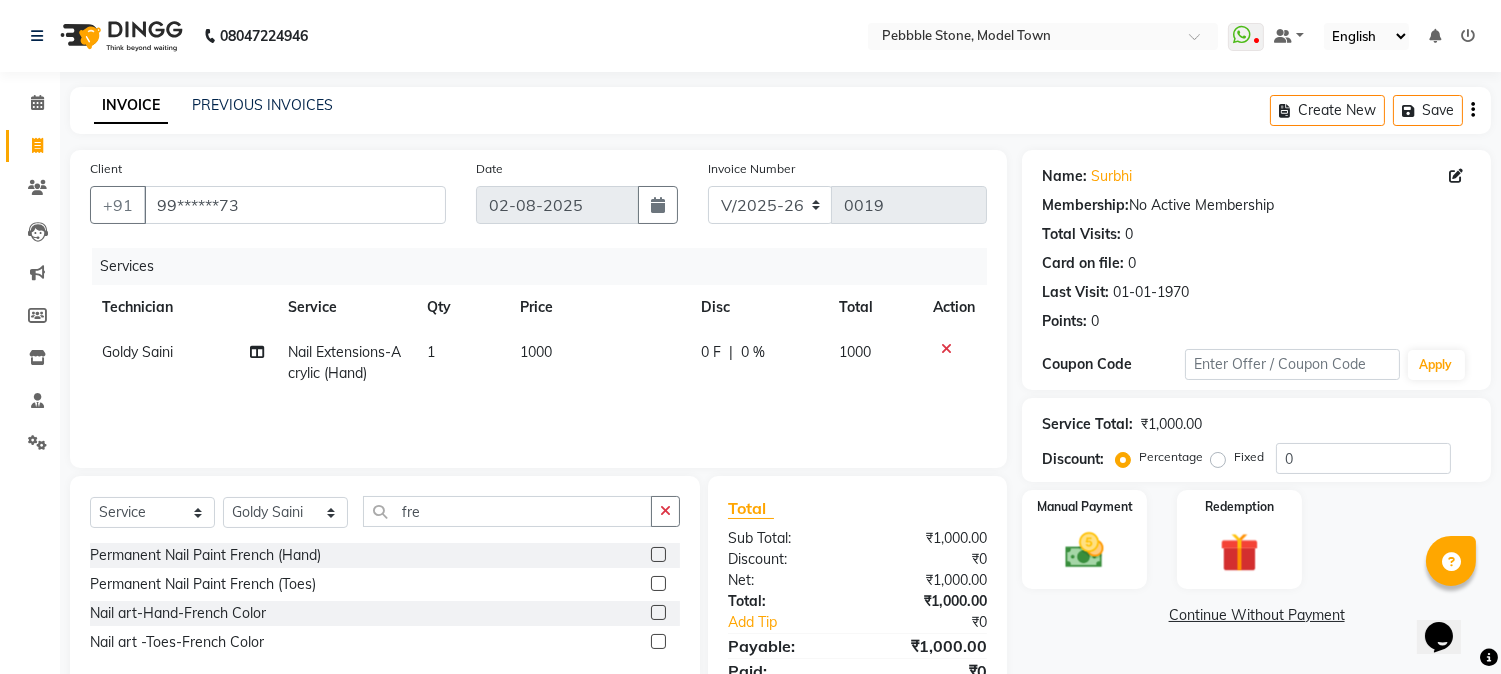 click 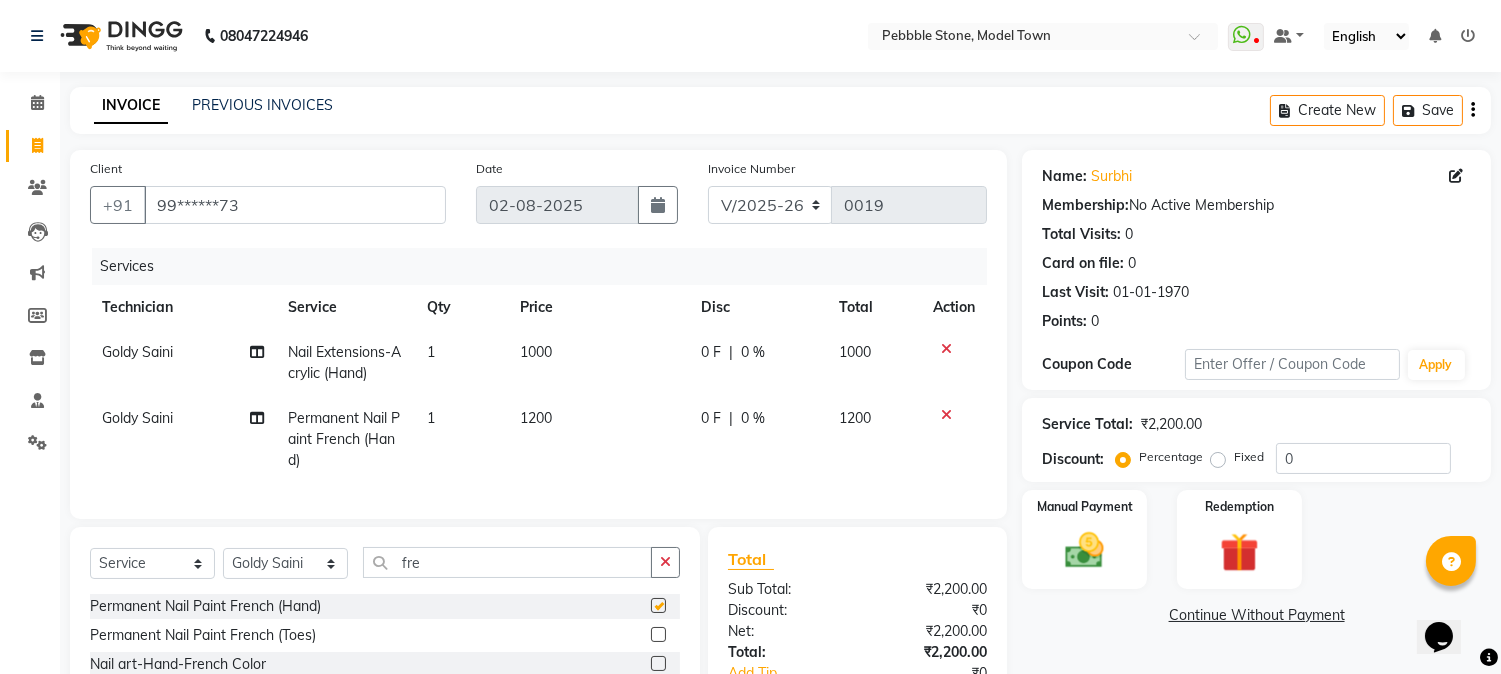 checkbox on "false" 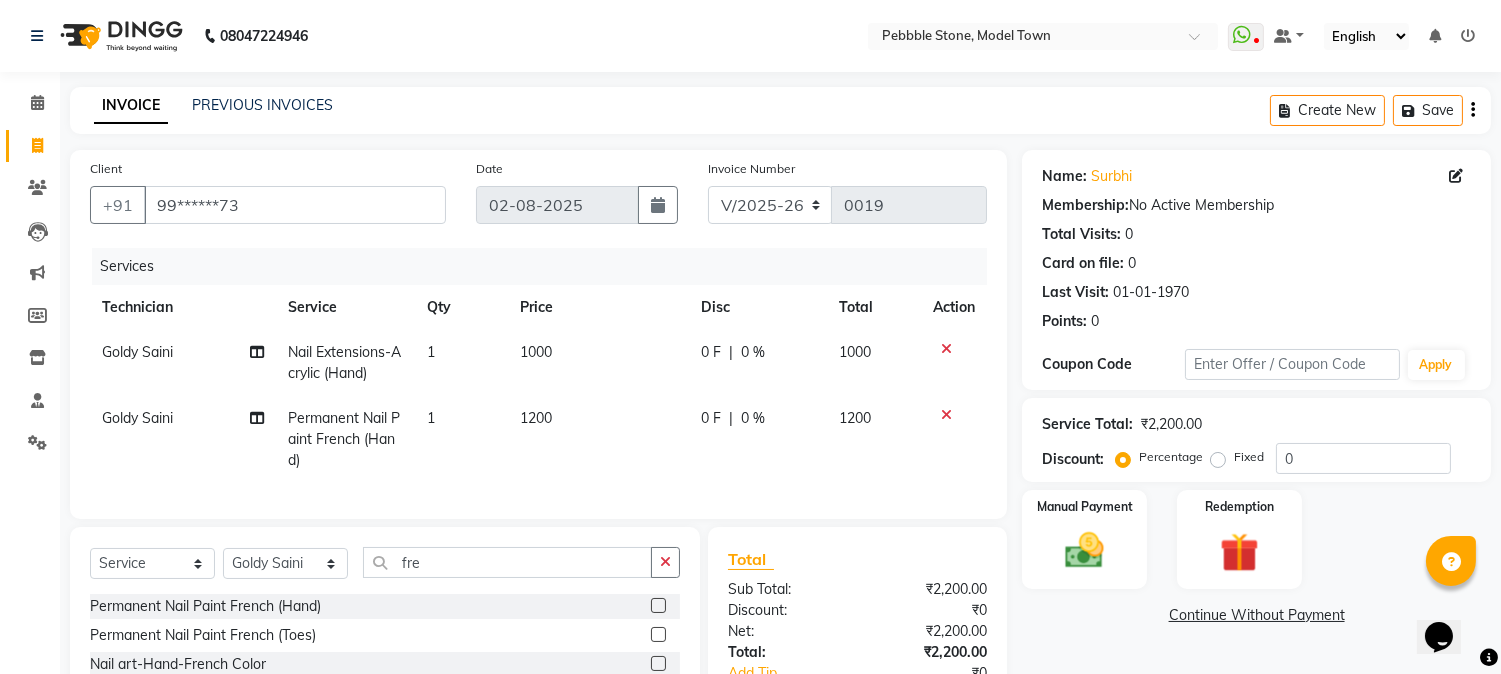 click on "0 F" 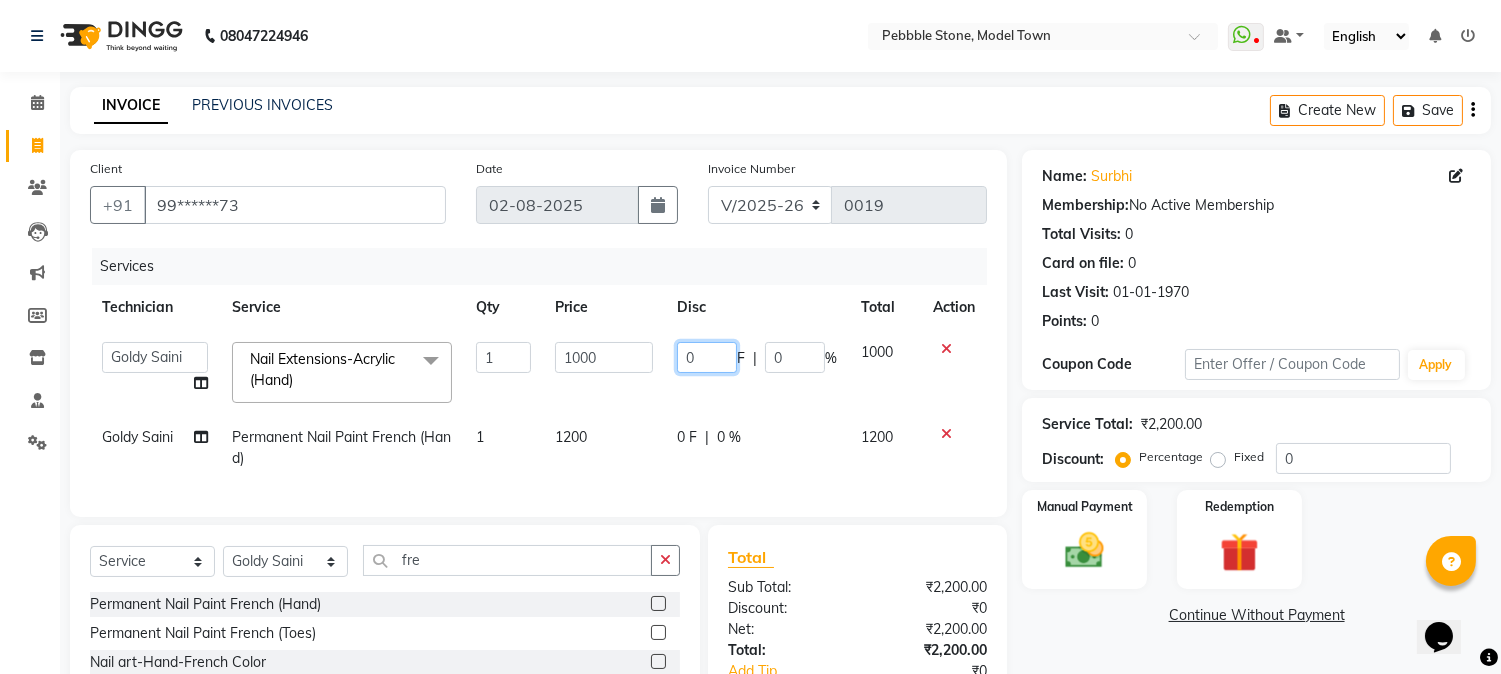 click on "0" 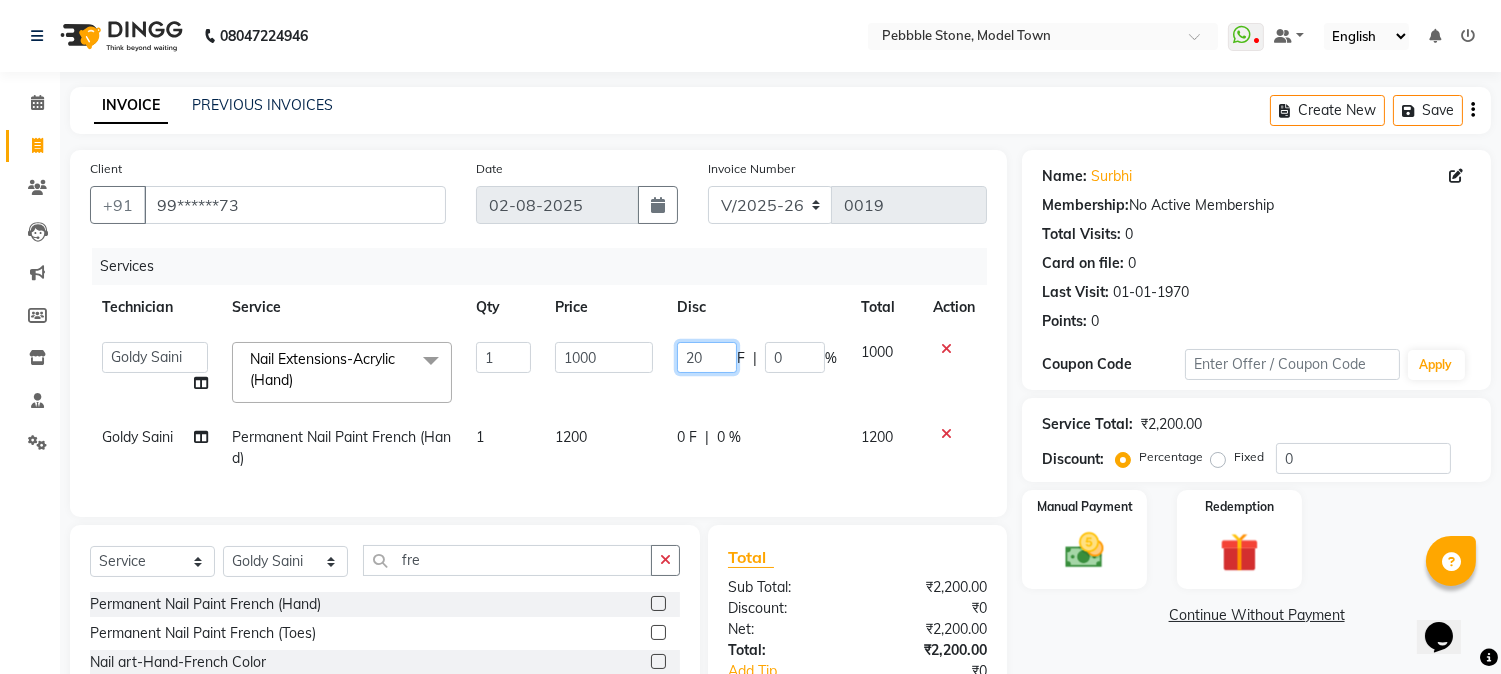 type on "200" 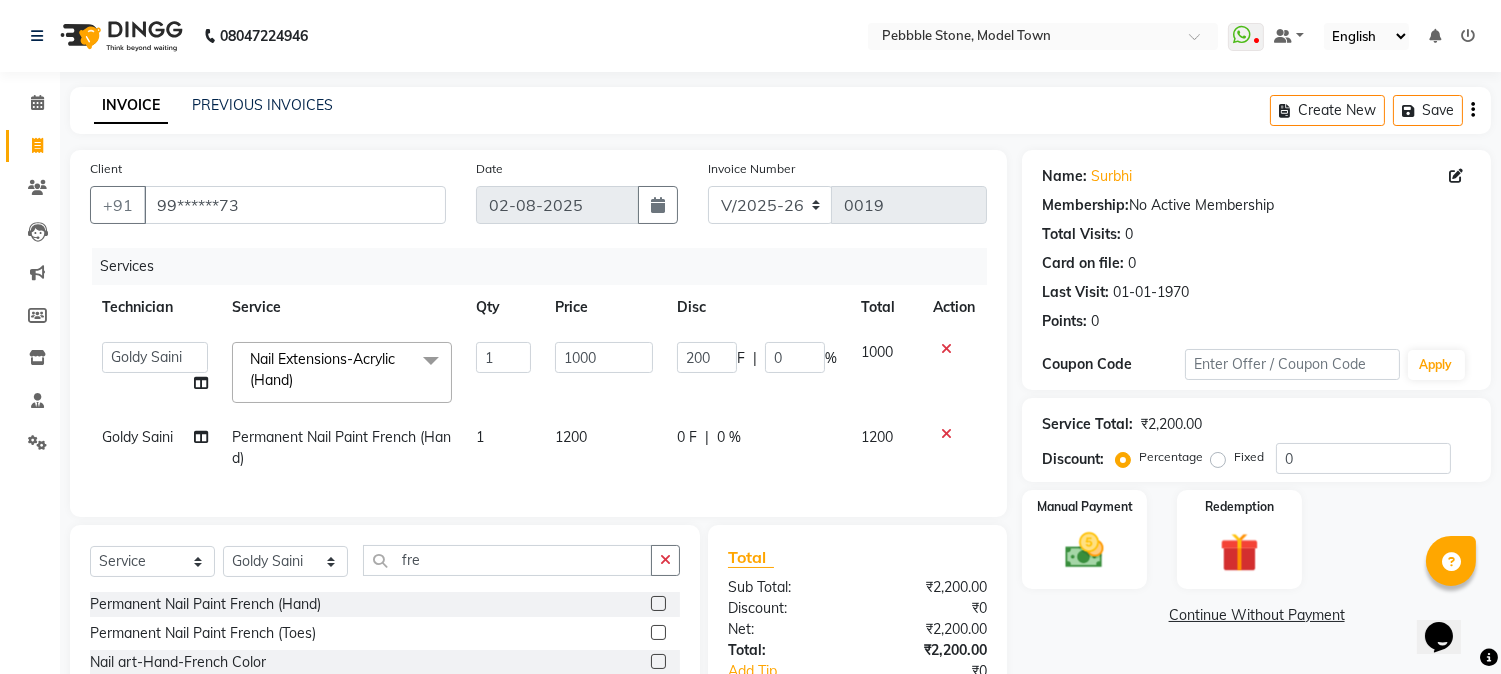 click on "1200" 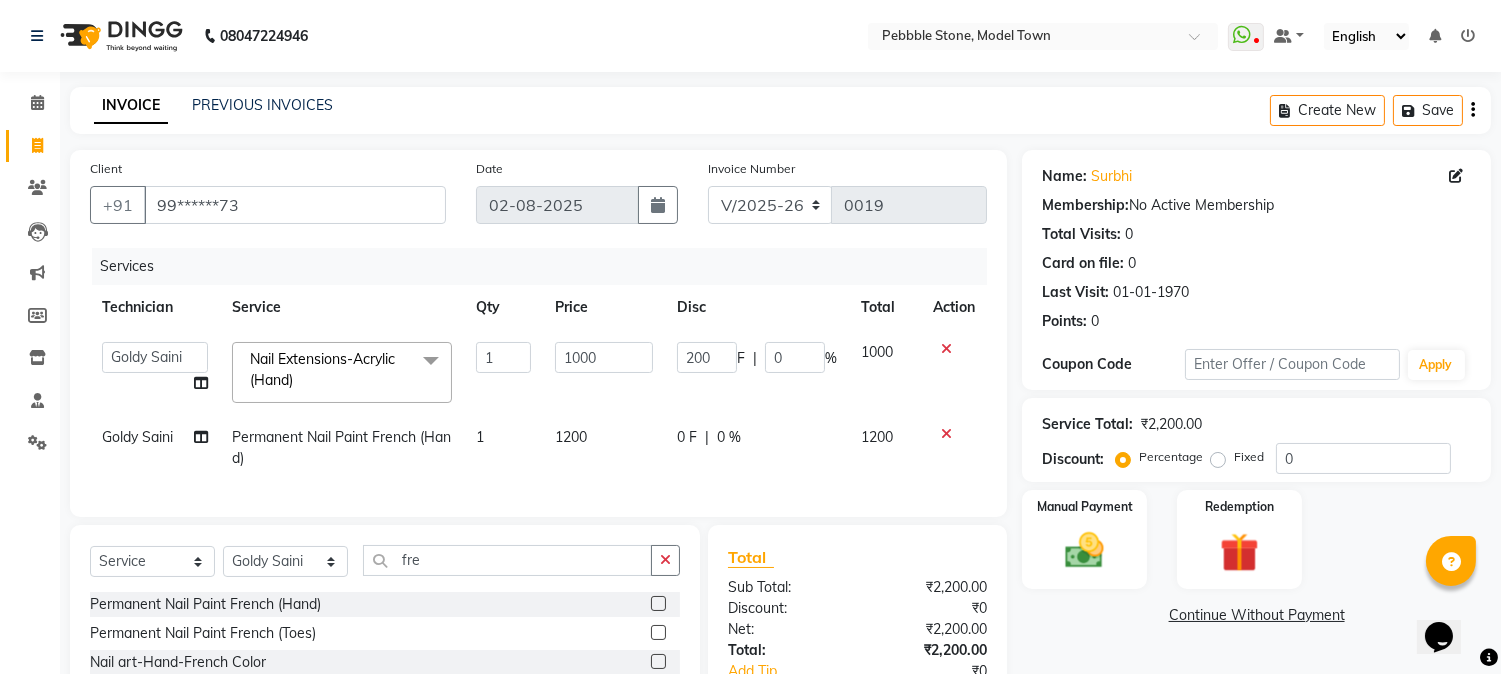 select on "87701" 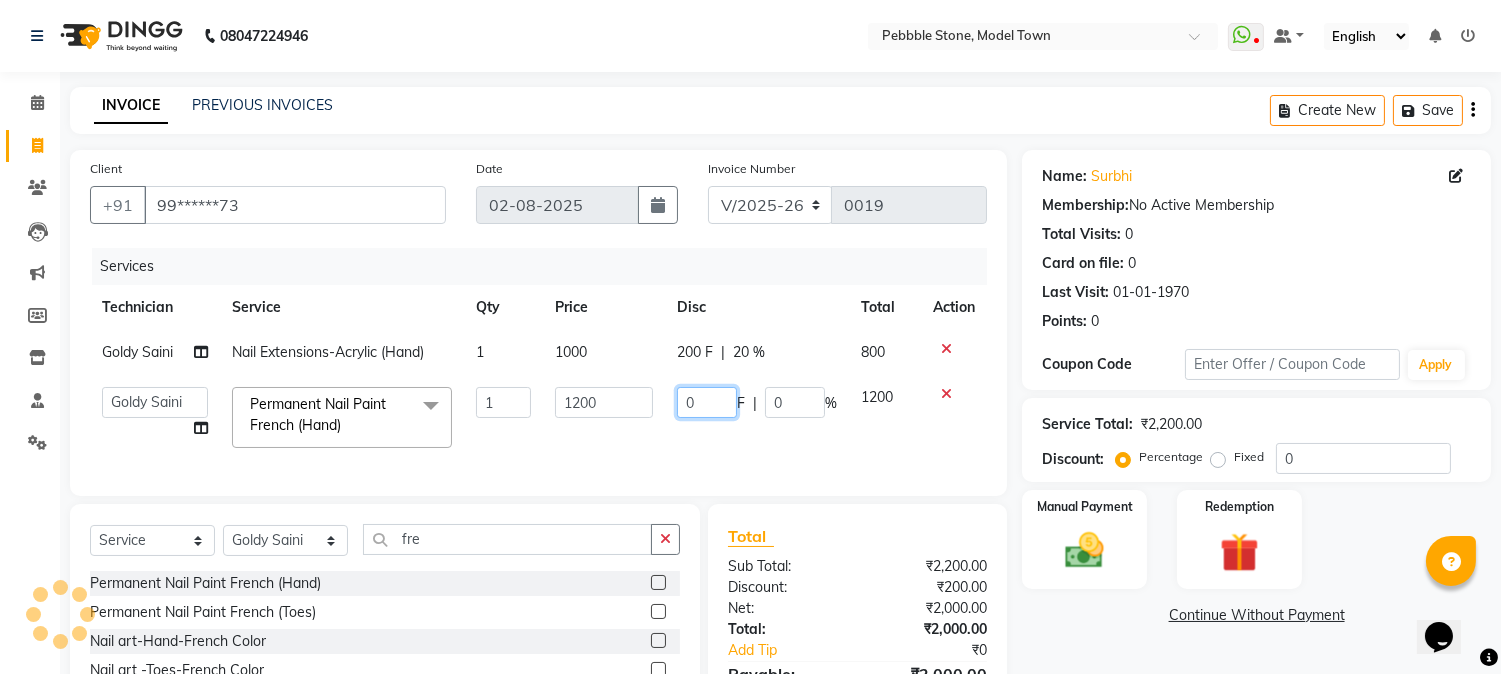 click on "0" 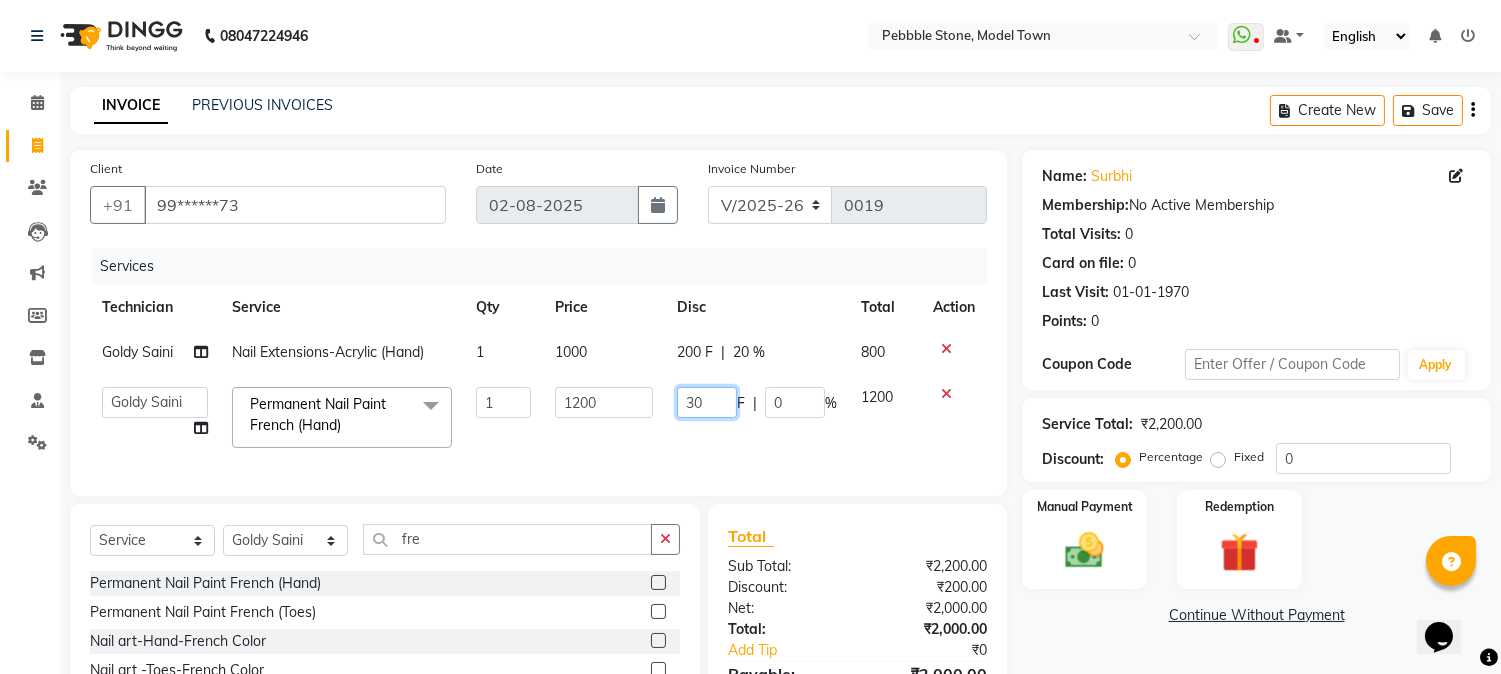type on "300" 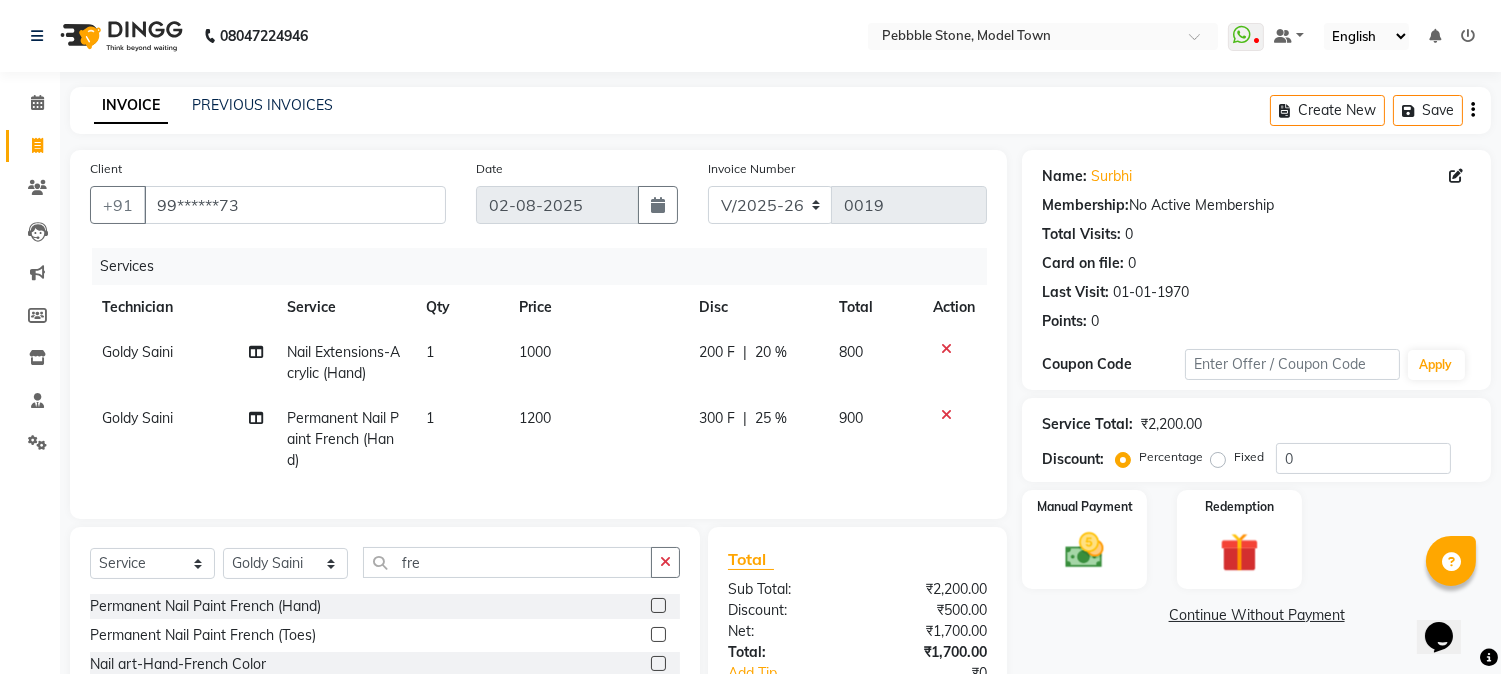 click on "300 F | 25 %" 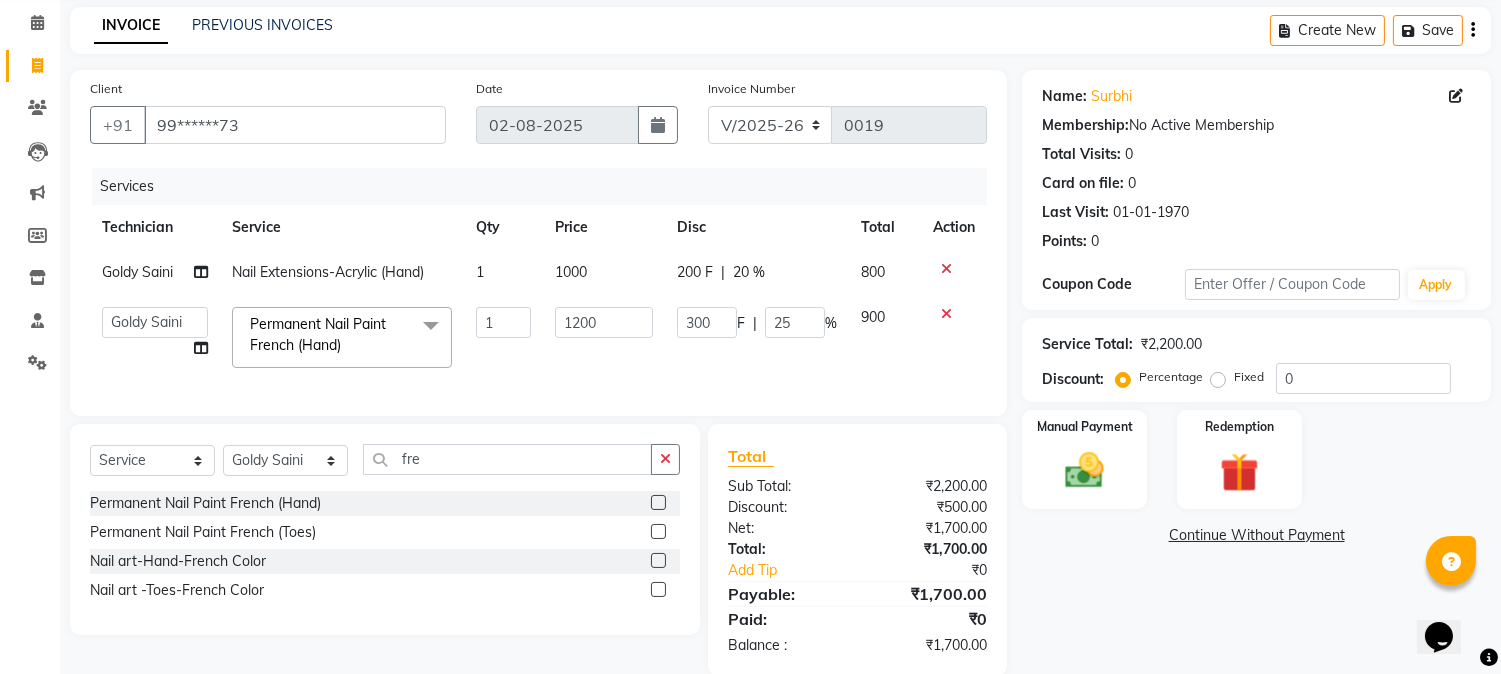 scroll, scrollTop: 128, scrollLeft: 0, axis: vertical 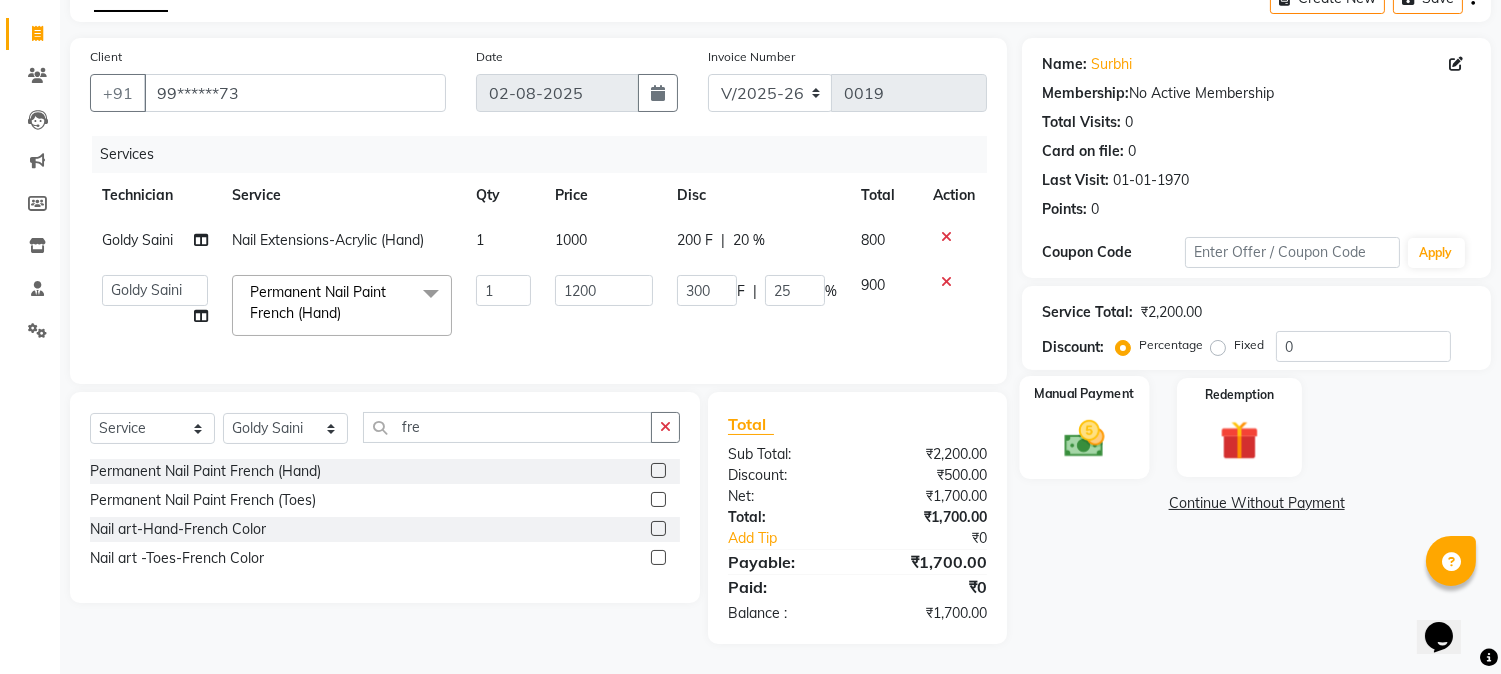 click 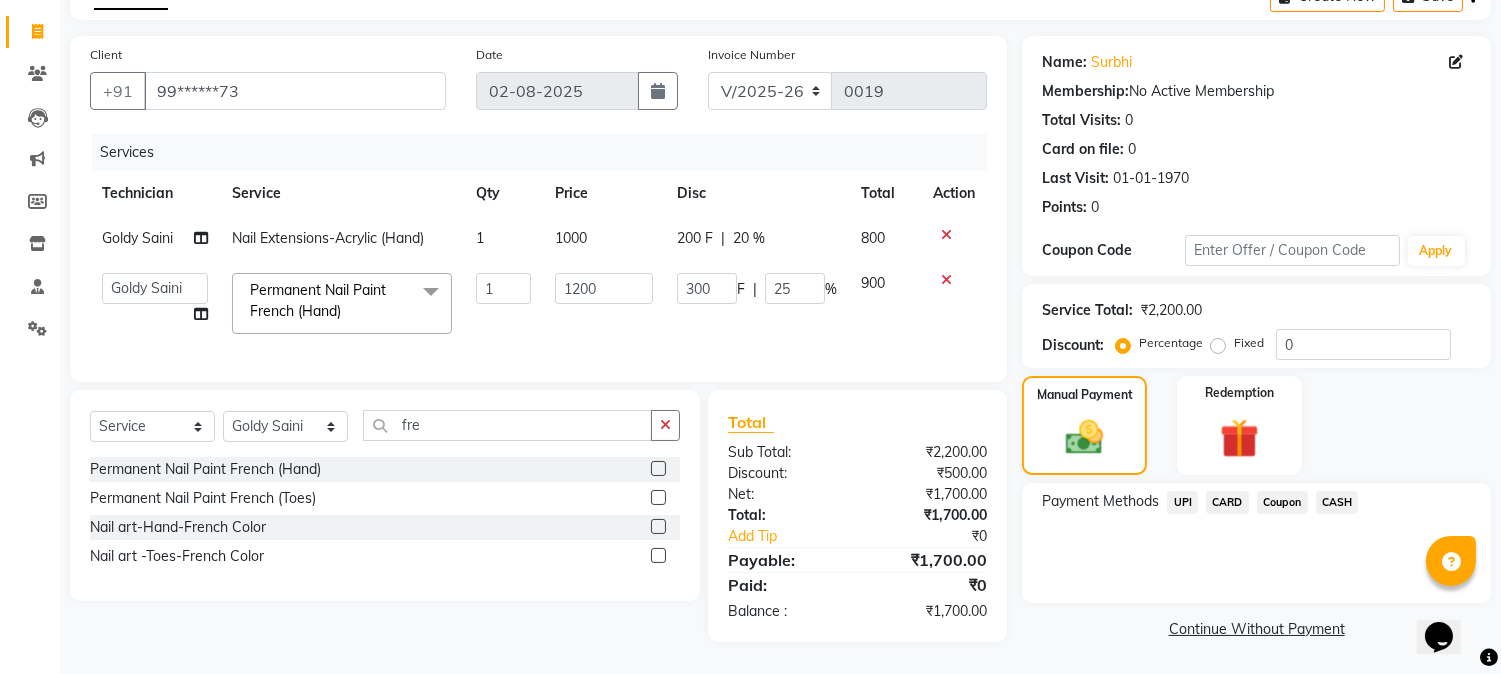 click on "UPI" 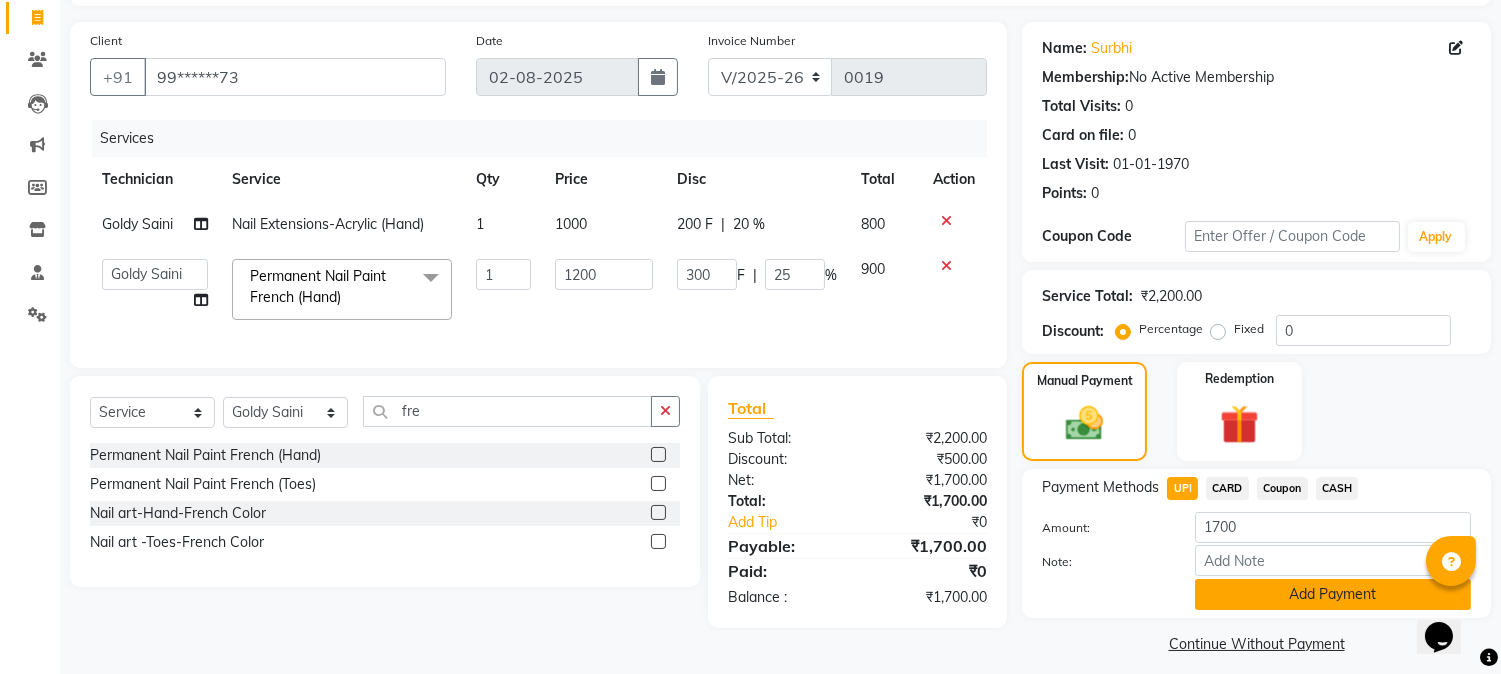 click on "Add Payment" 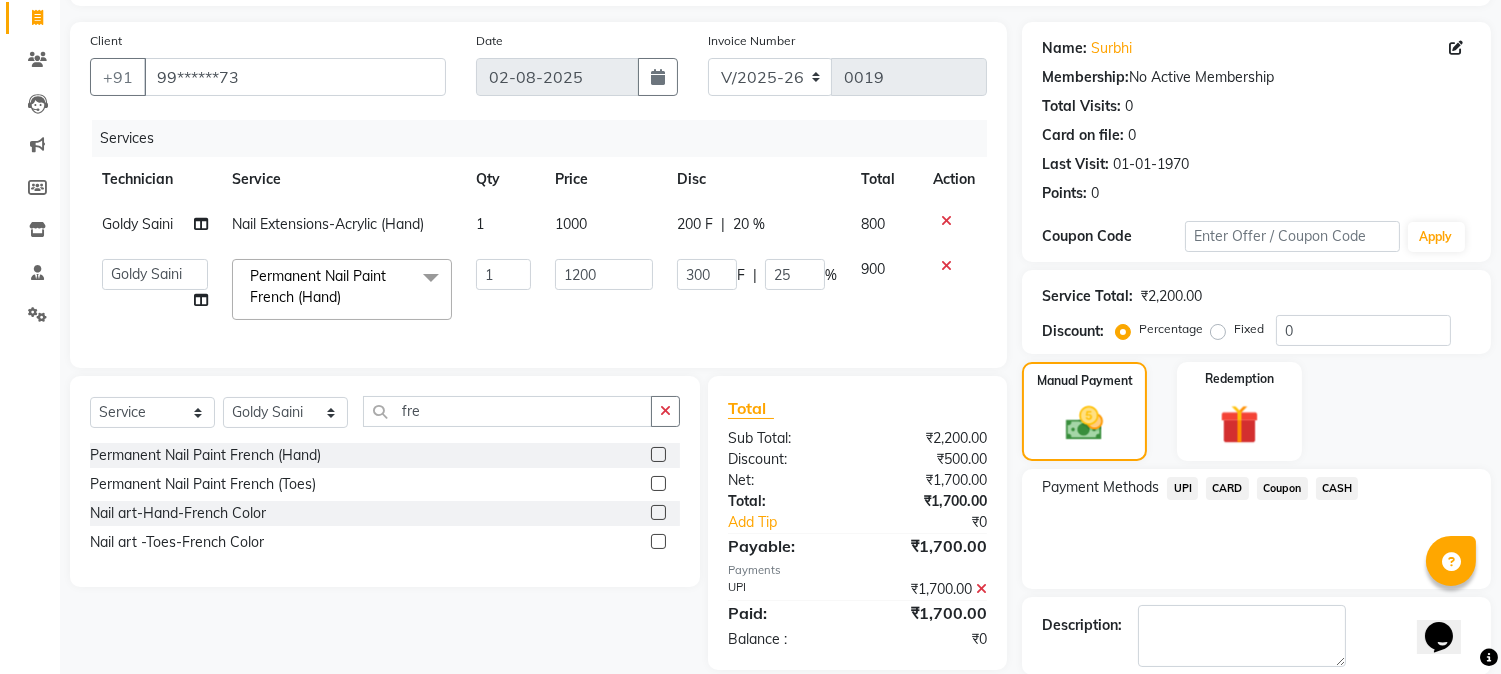 scroll, scrollTop: 173, scrollLeft: 0, axis: vertical 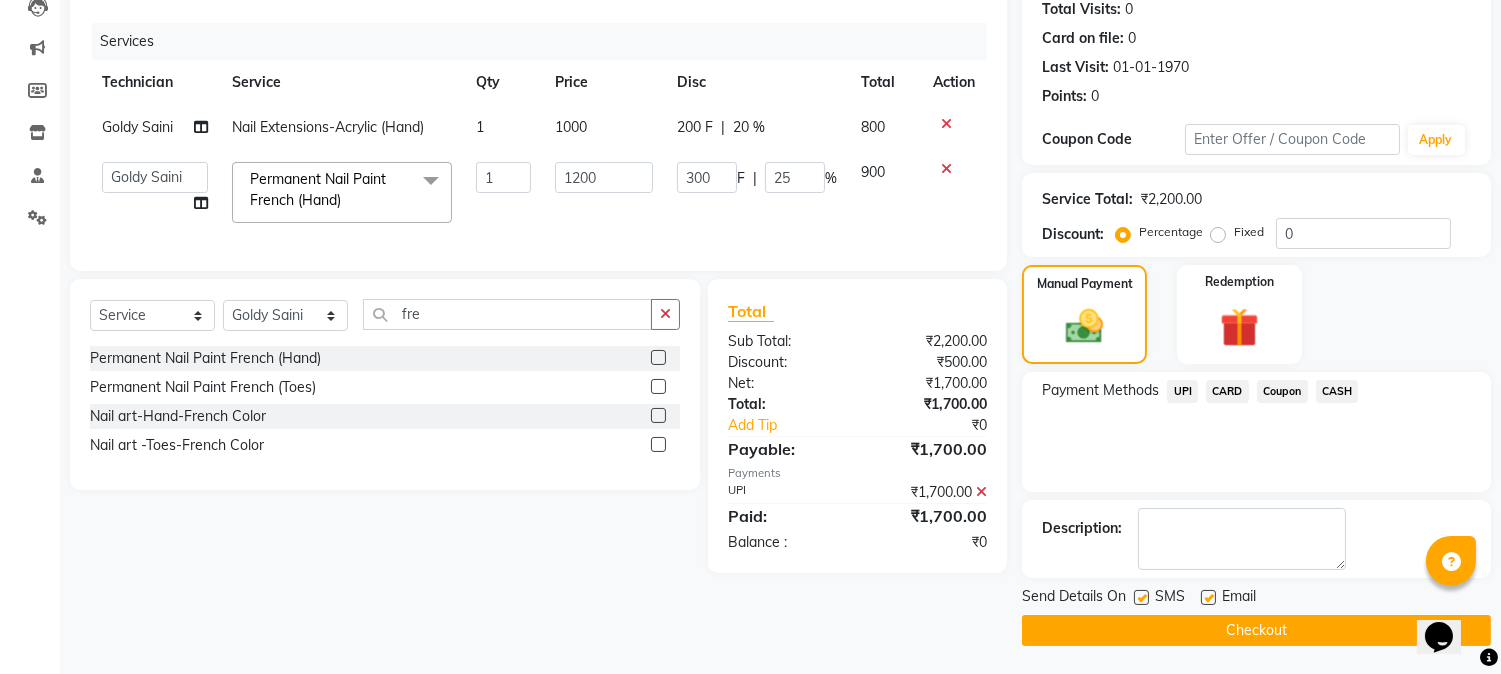 click on "Checkout" 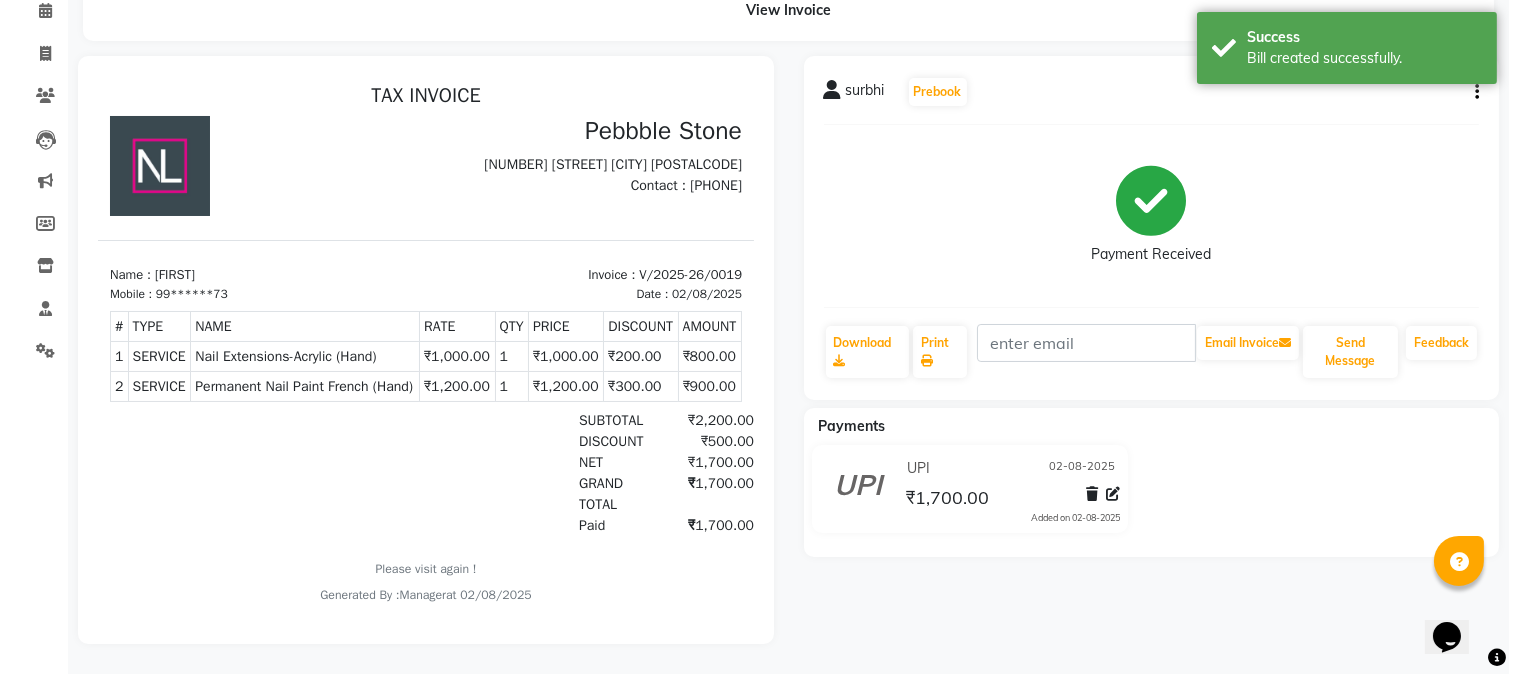 scroll, scrollTop: 0, scrollLeft: 0, axis: both 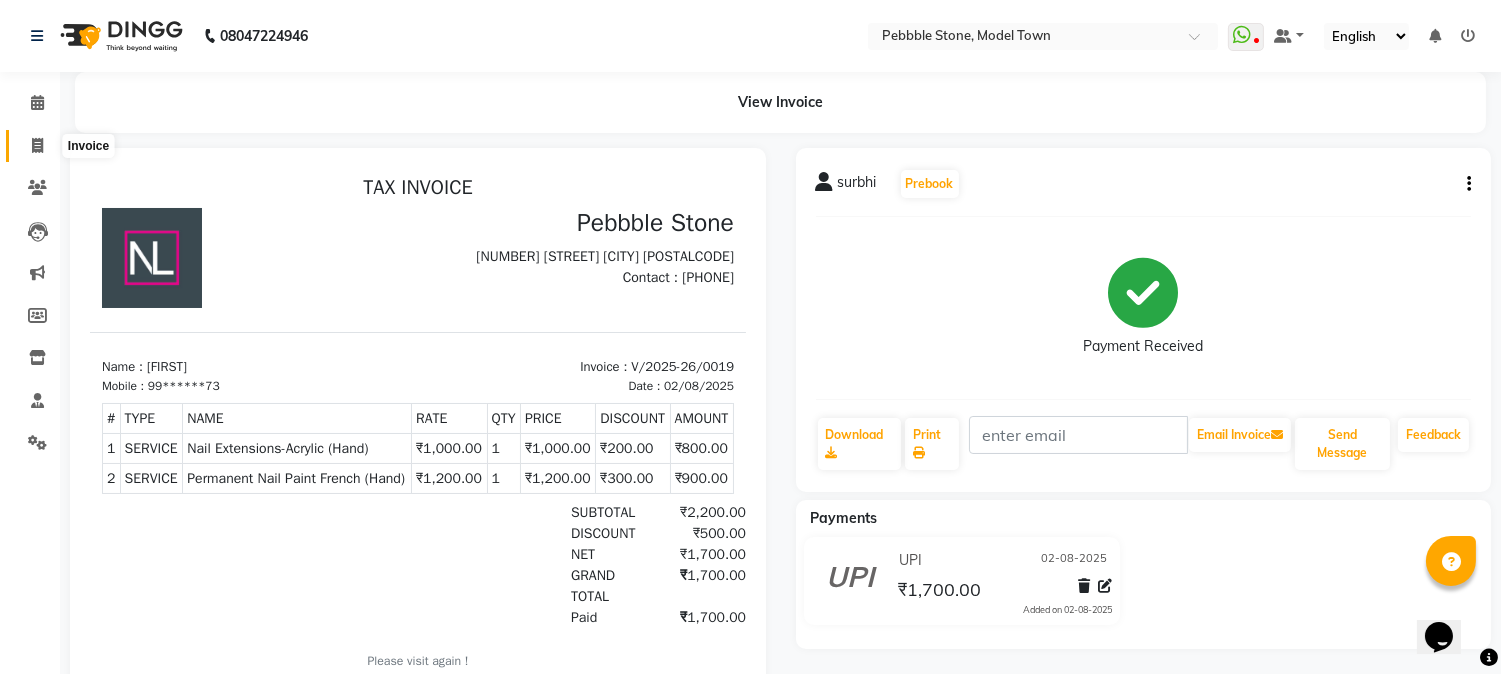 click 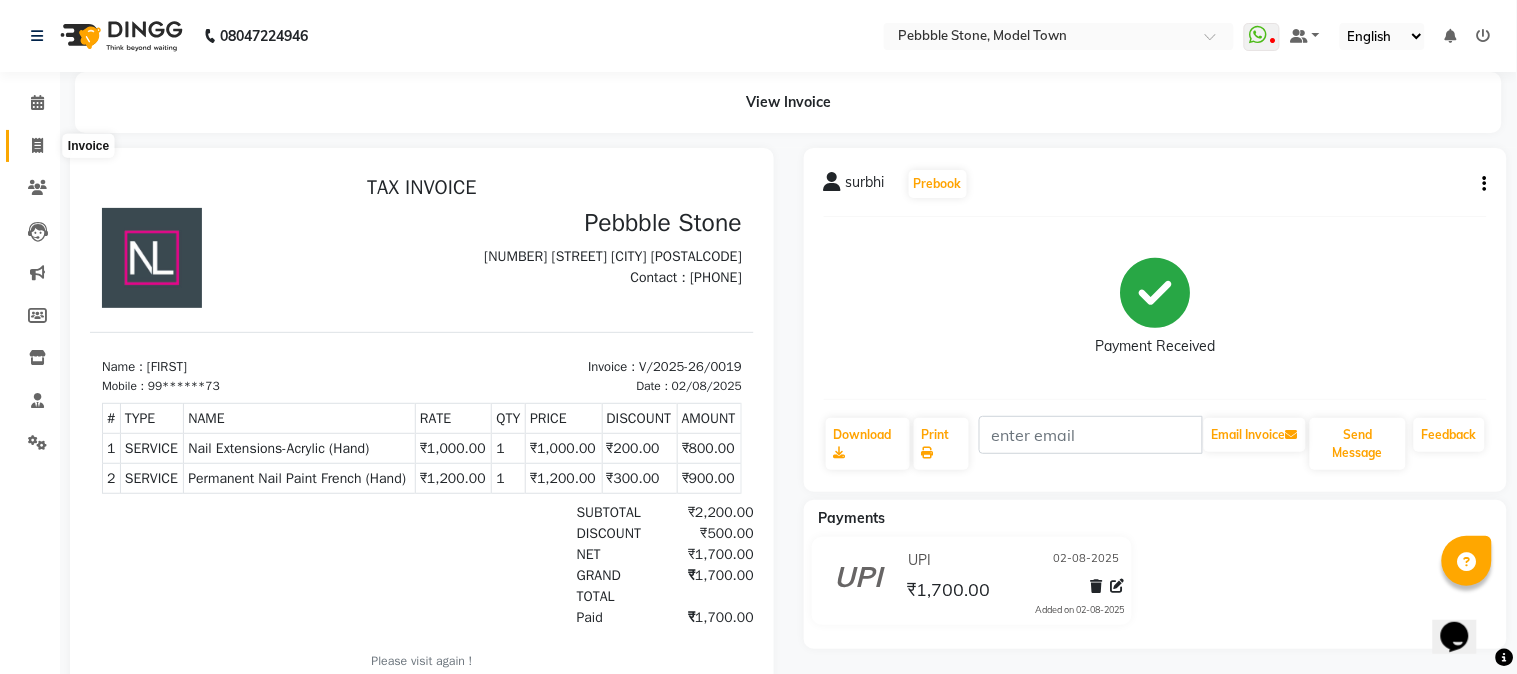 select on "service" 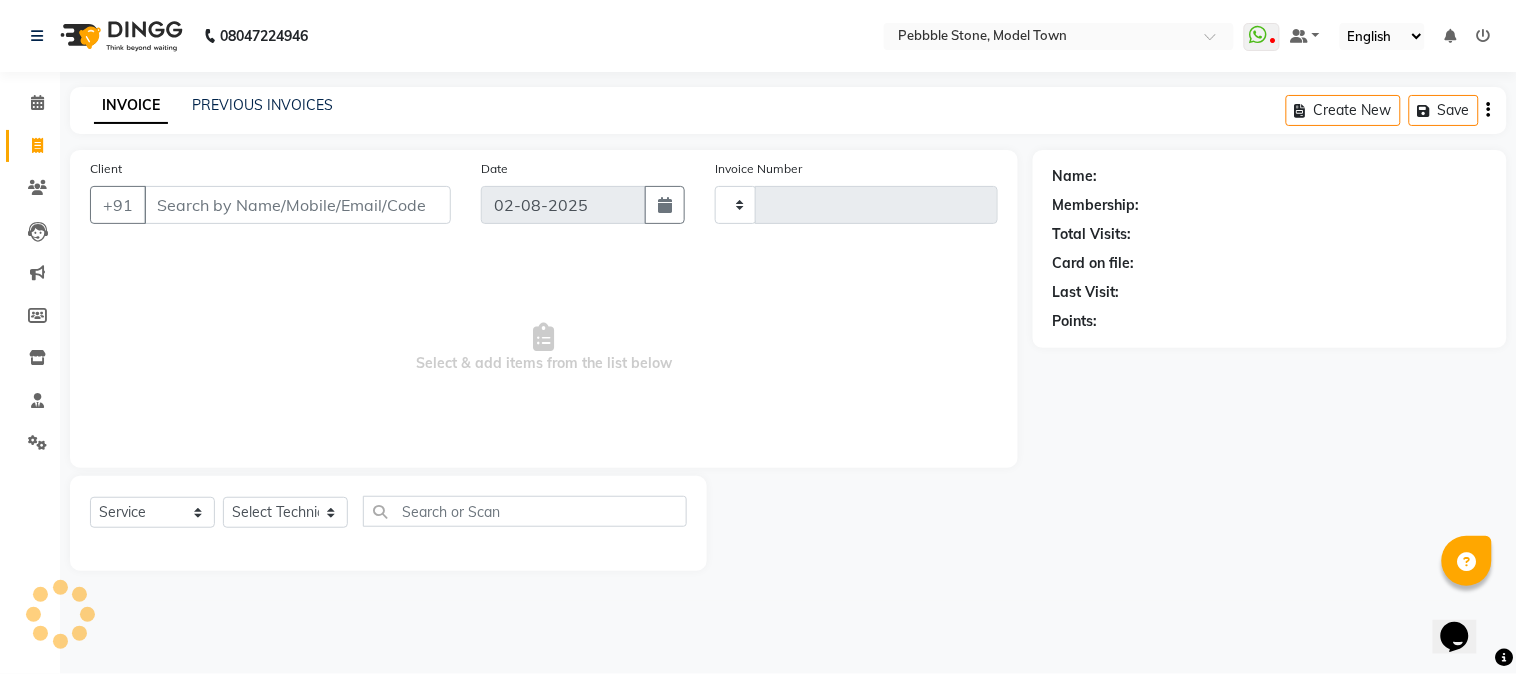 type on "0020" 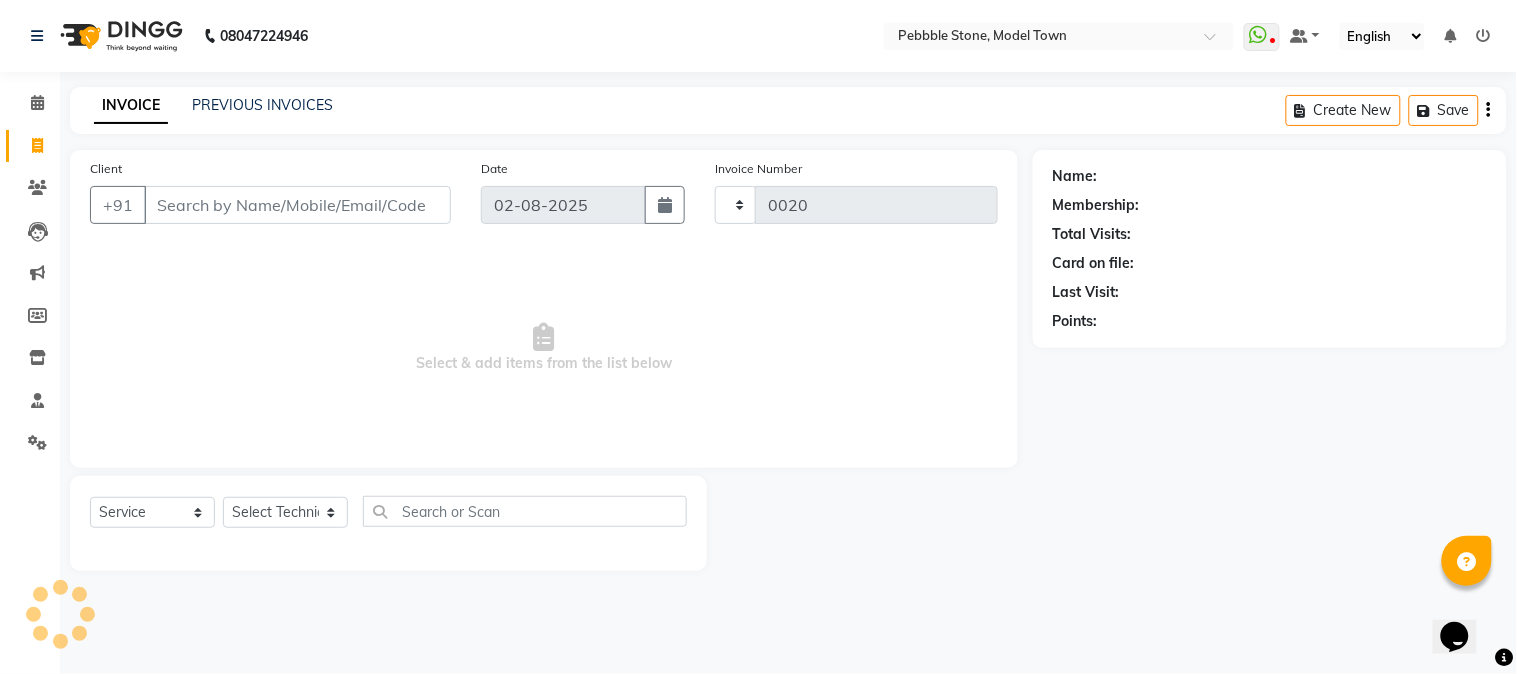 select on "8684" 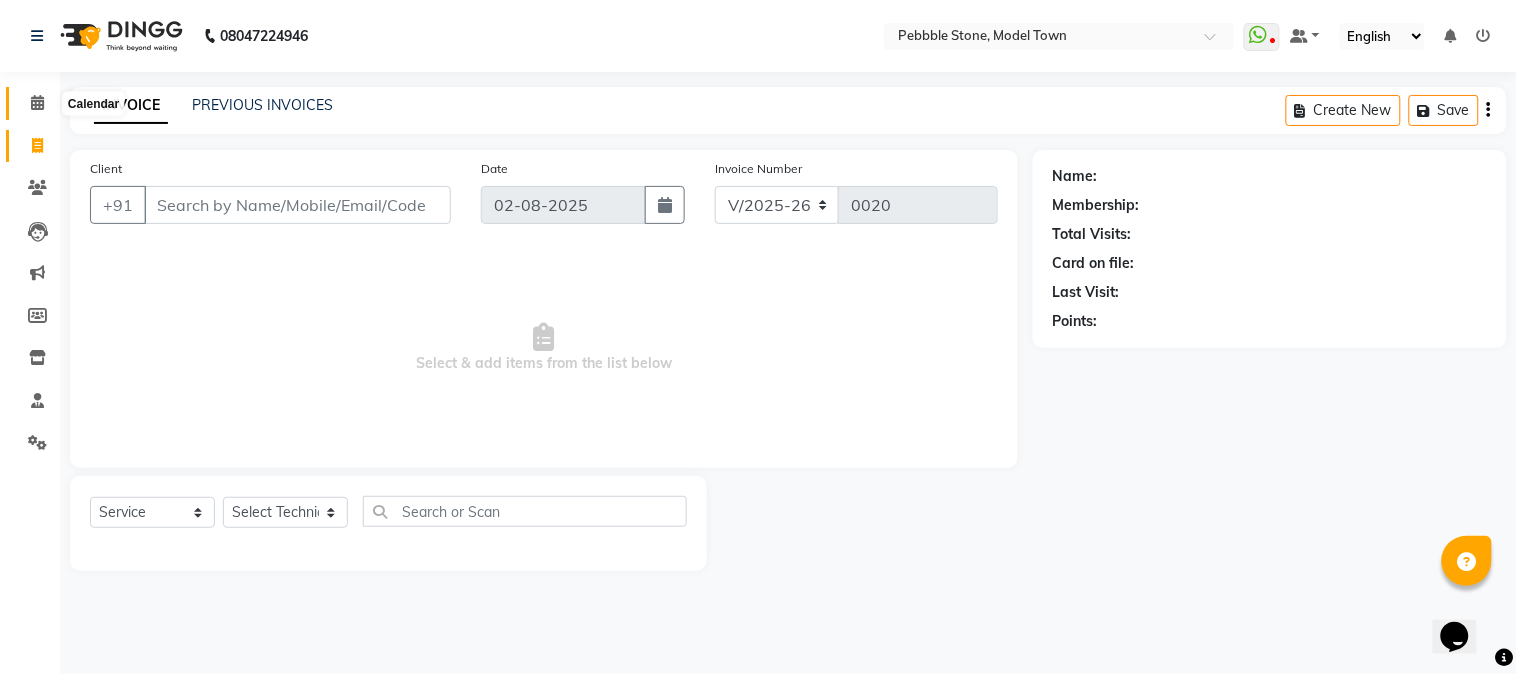 click 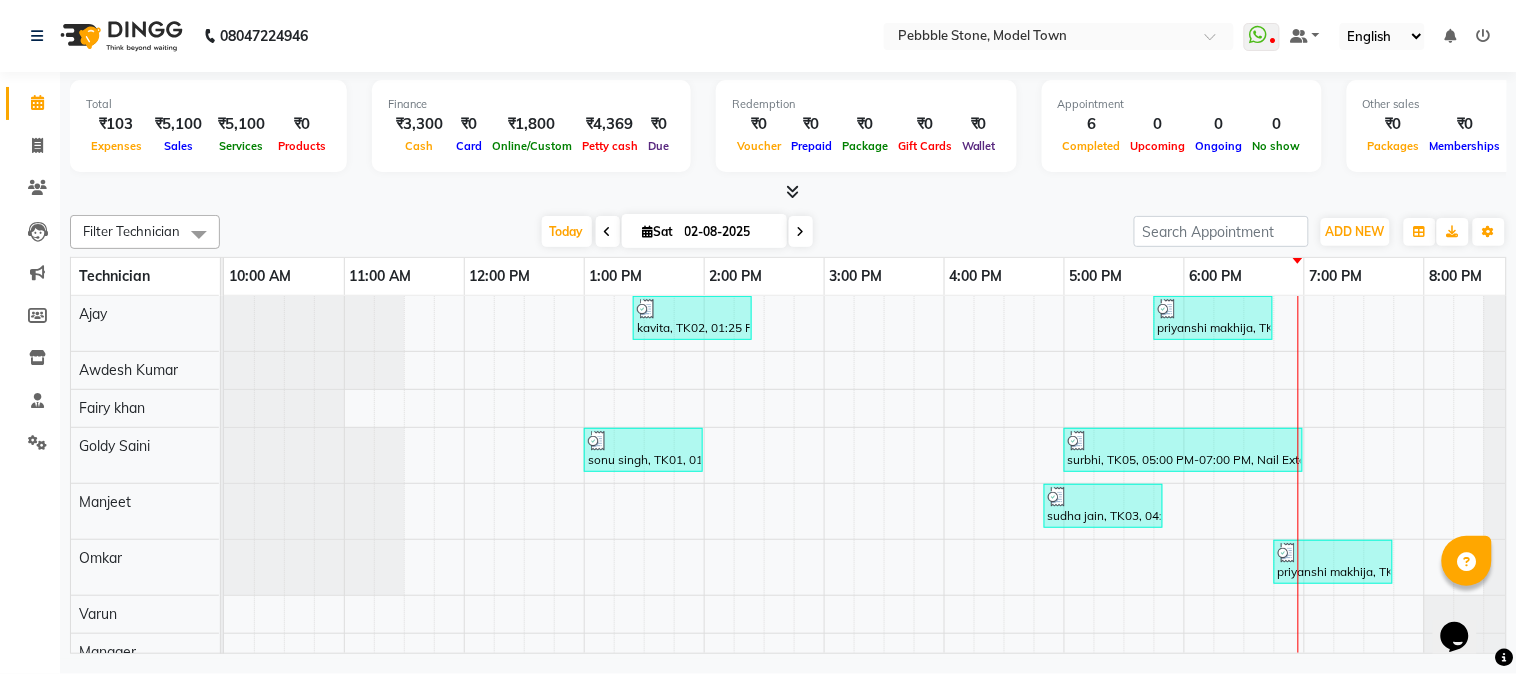 scroll, scrollTop: 0, scrollLeft: 0, axis: both 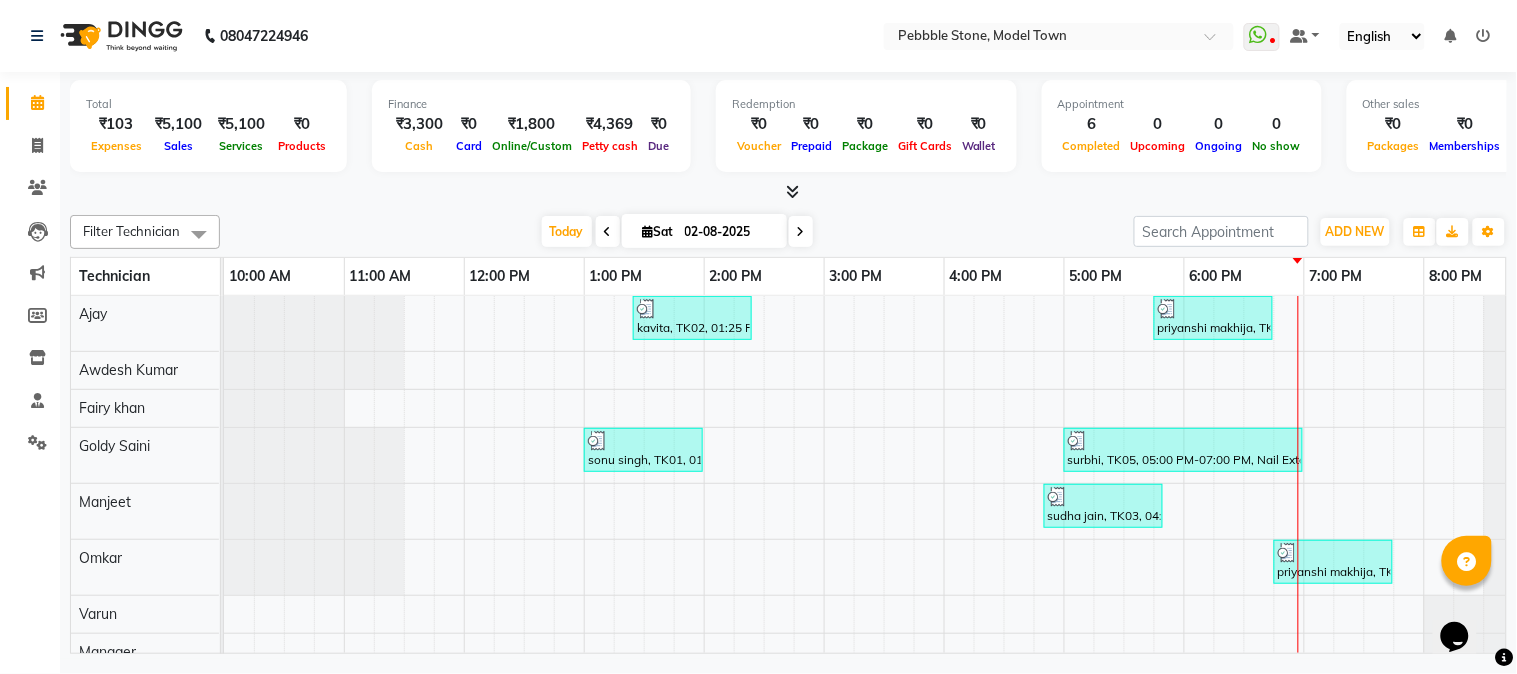 click at bounding box center [792, 191] 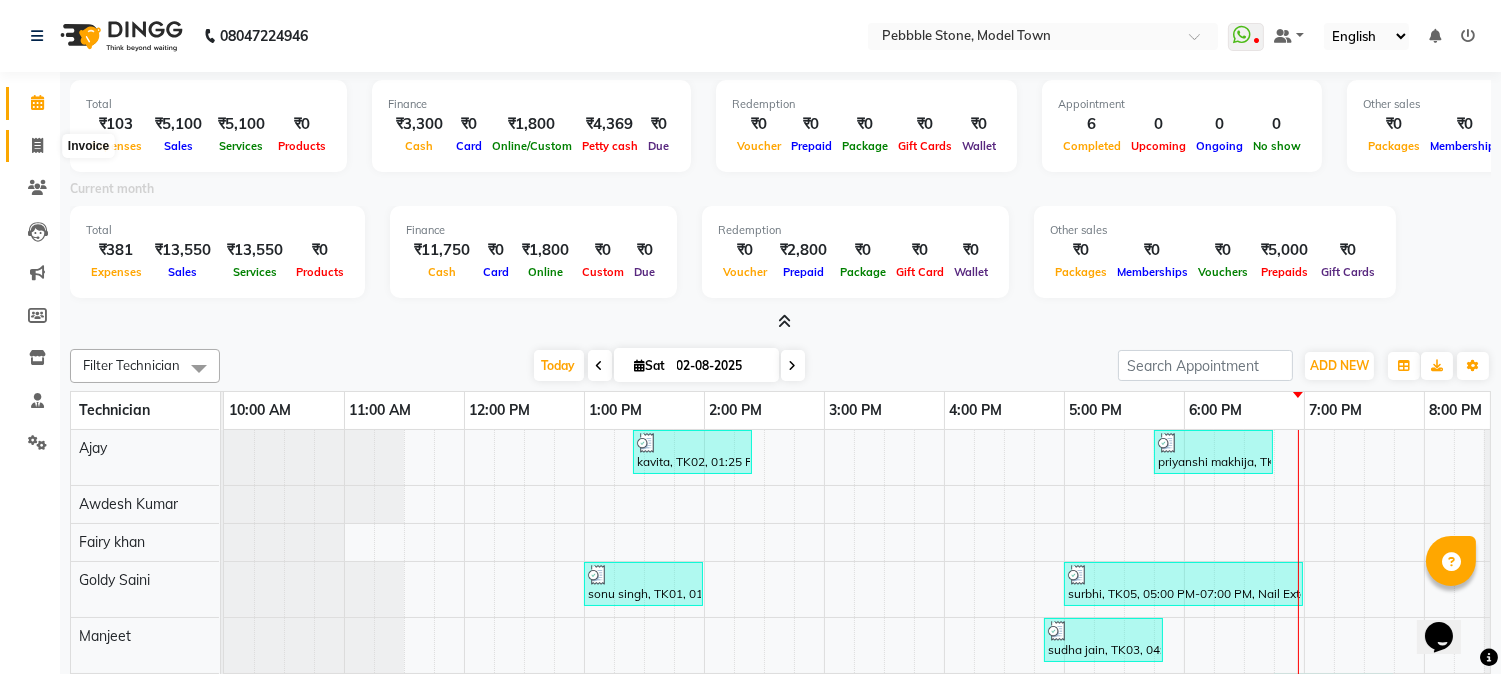 click 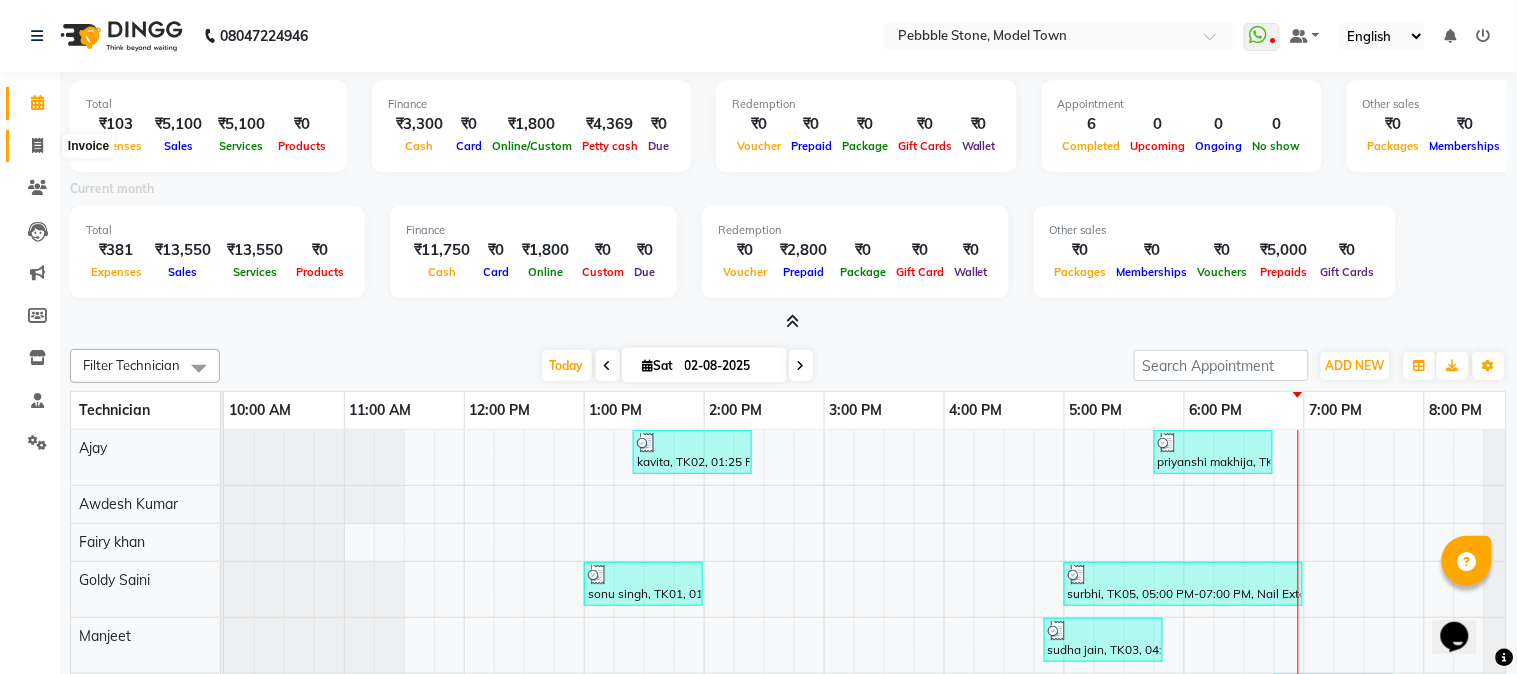 select on "8684" 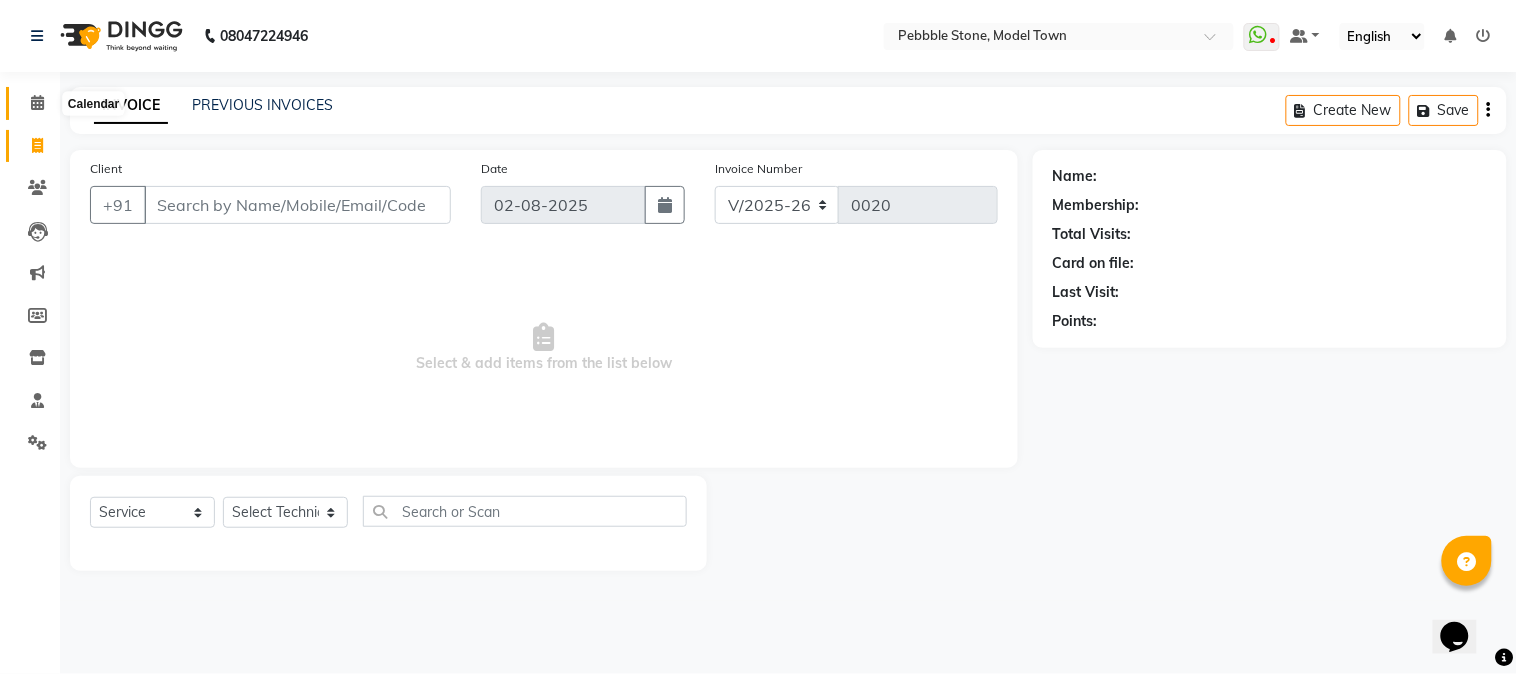 click 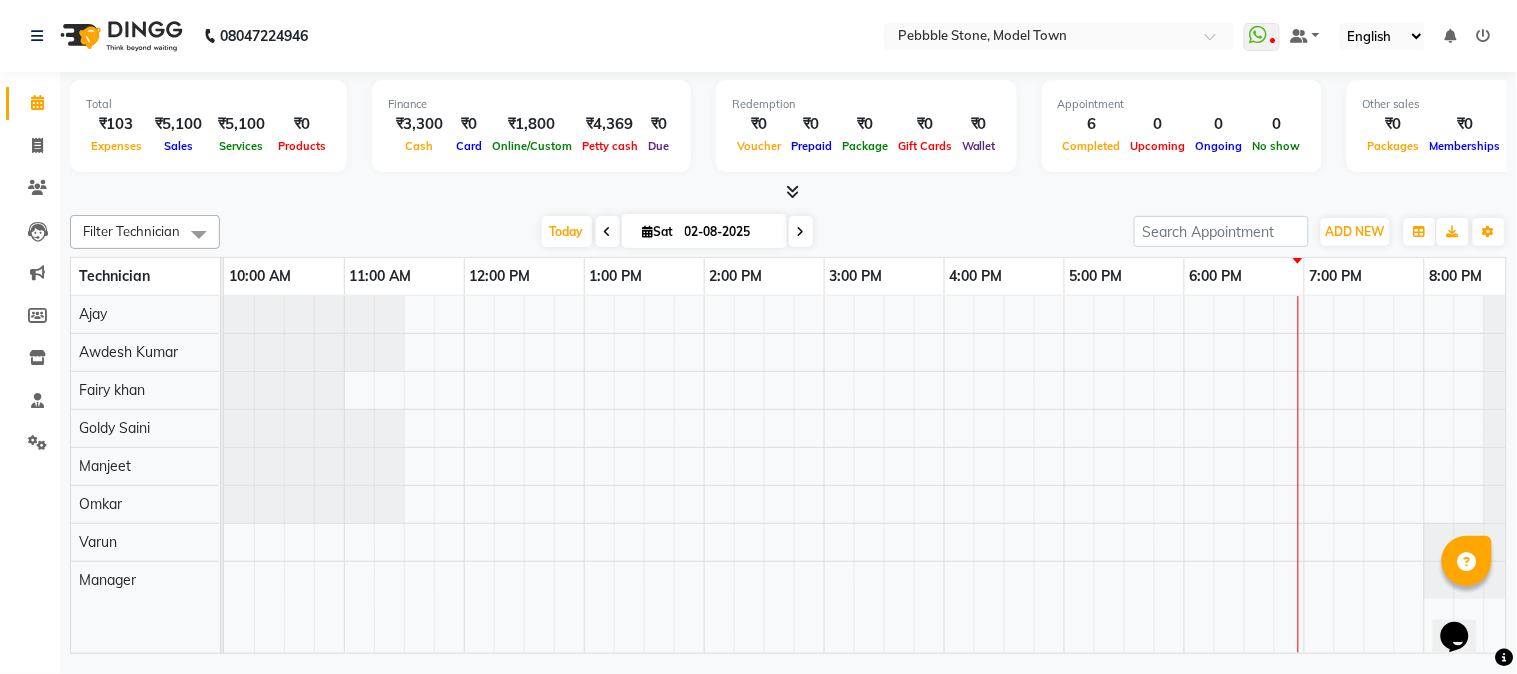 scroll, scrollTop: 0, scrollLeft: 37, axis: horizontal 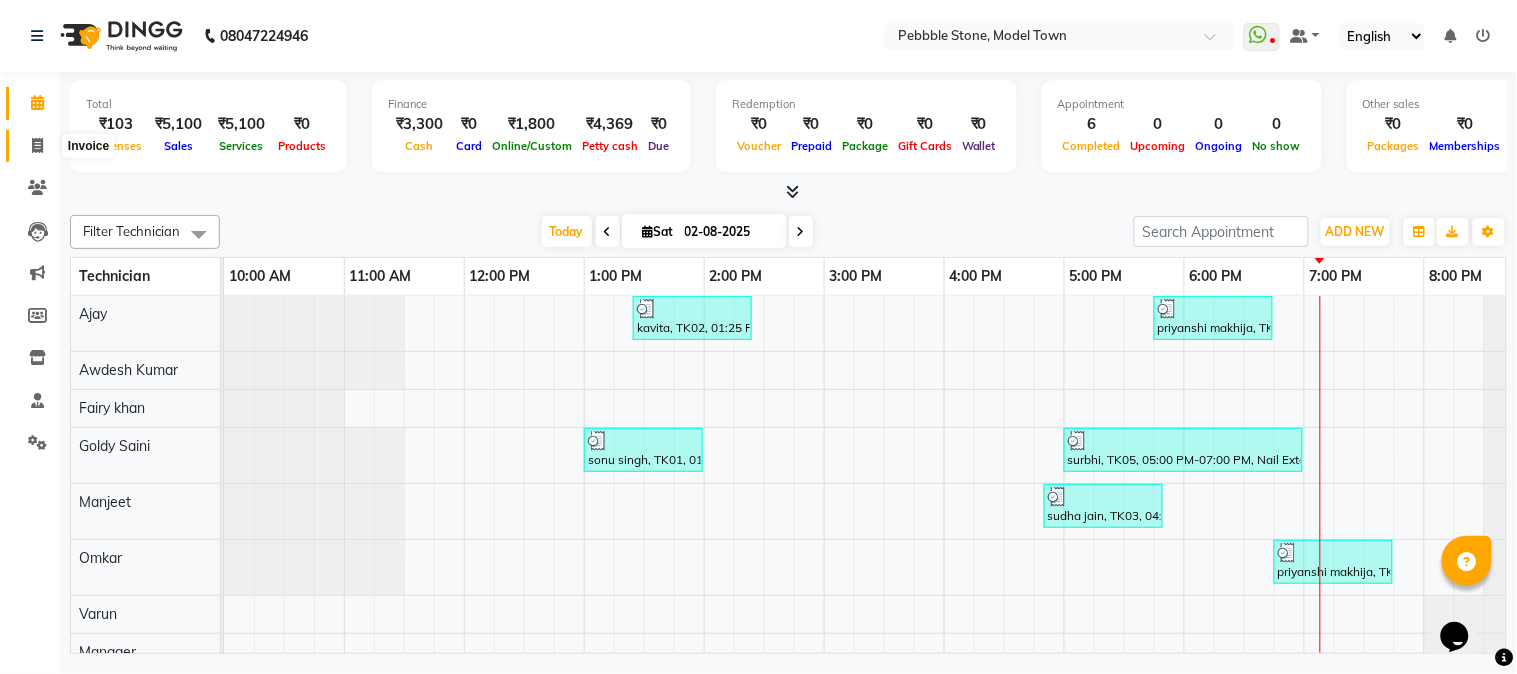 click 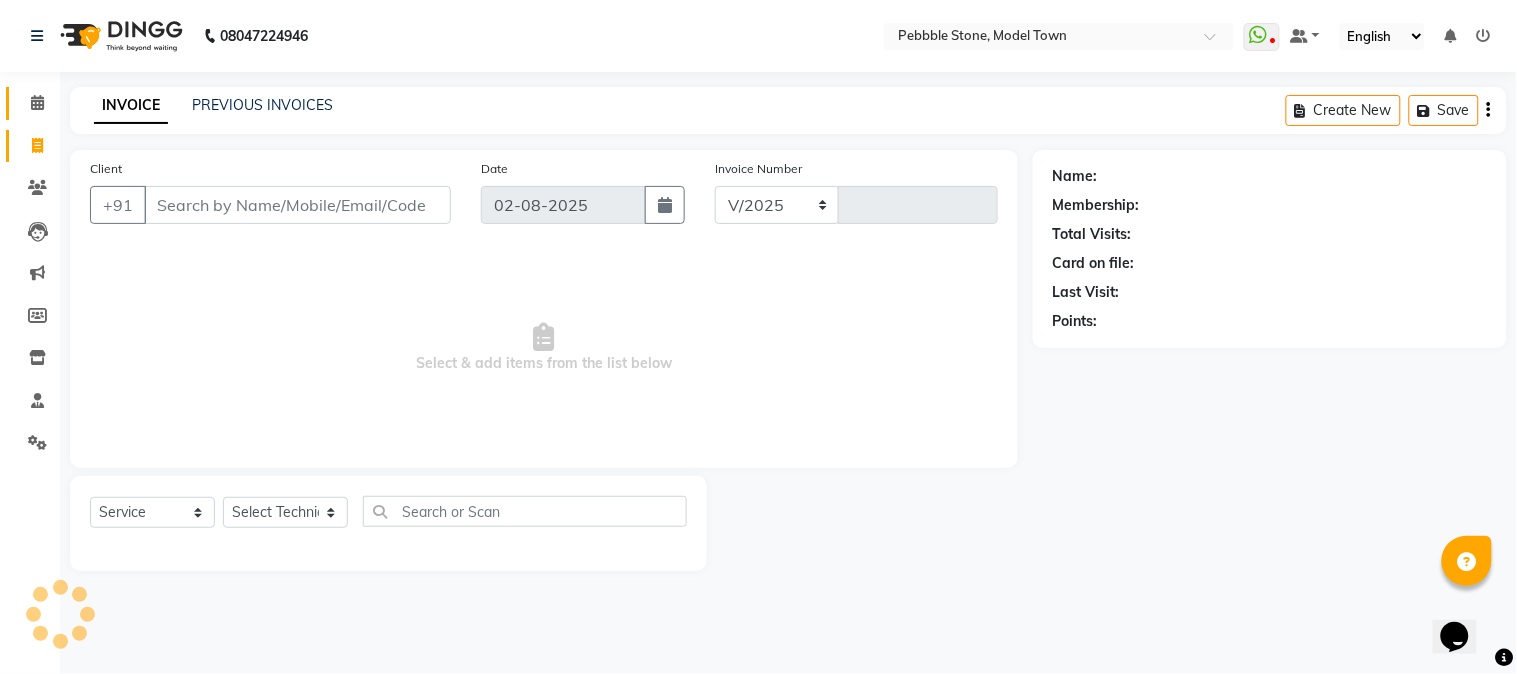 select on "8684" 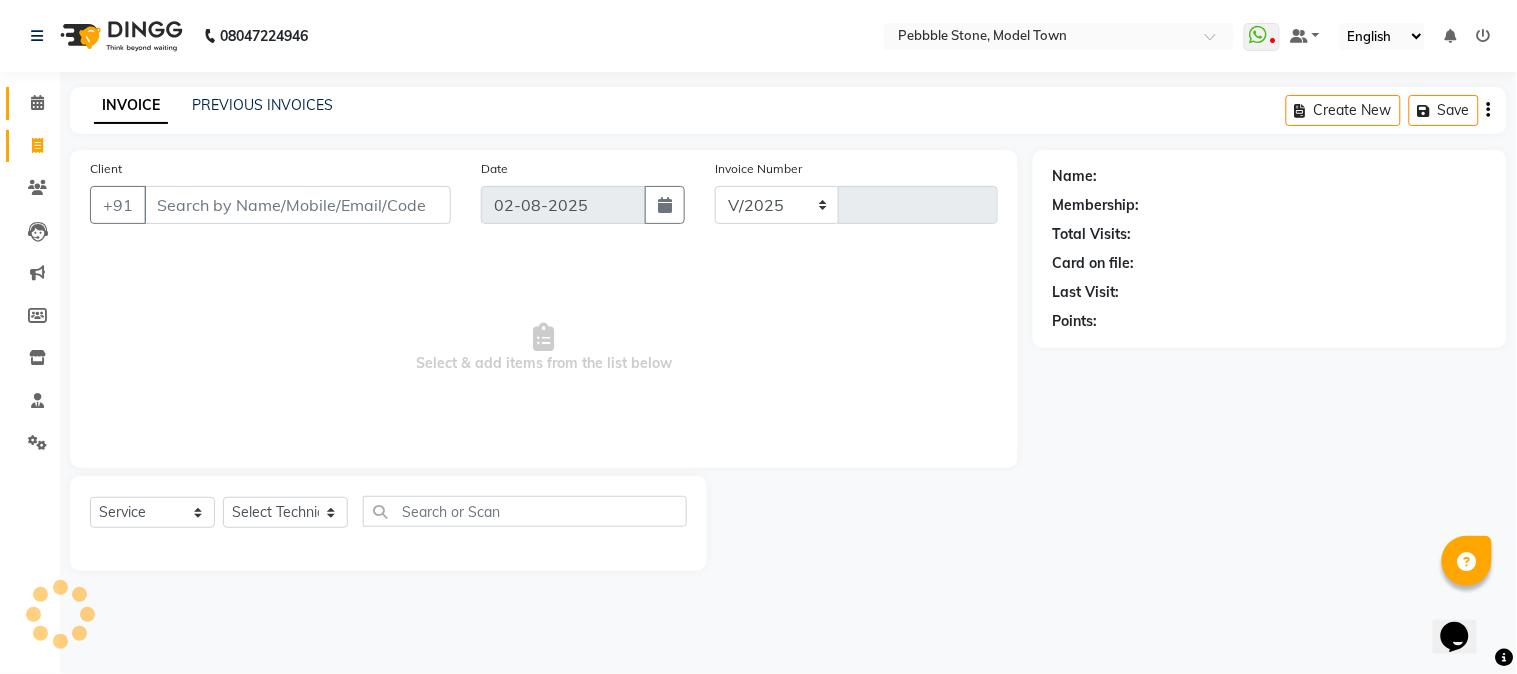 type on "0020" 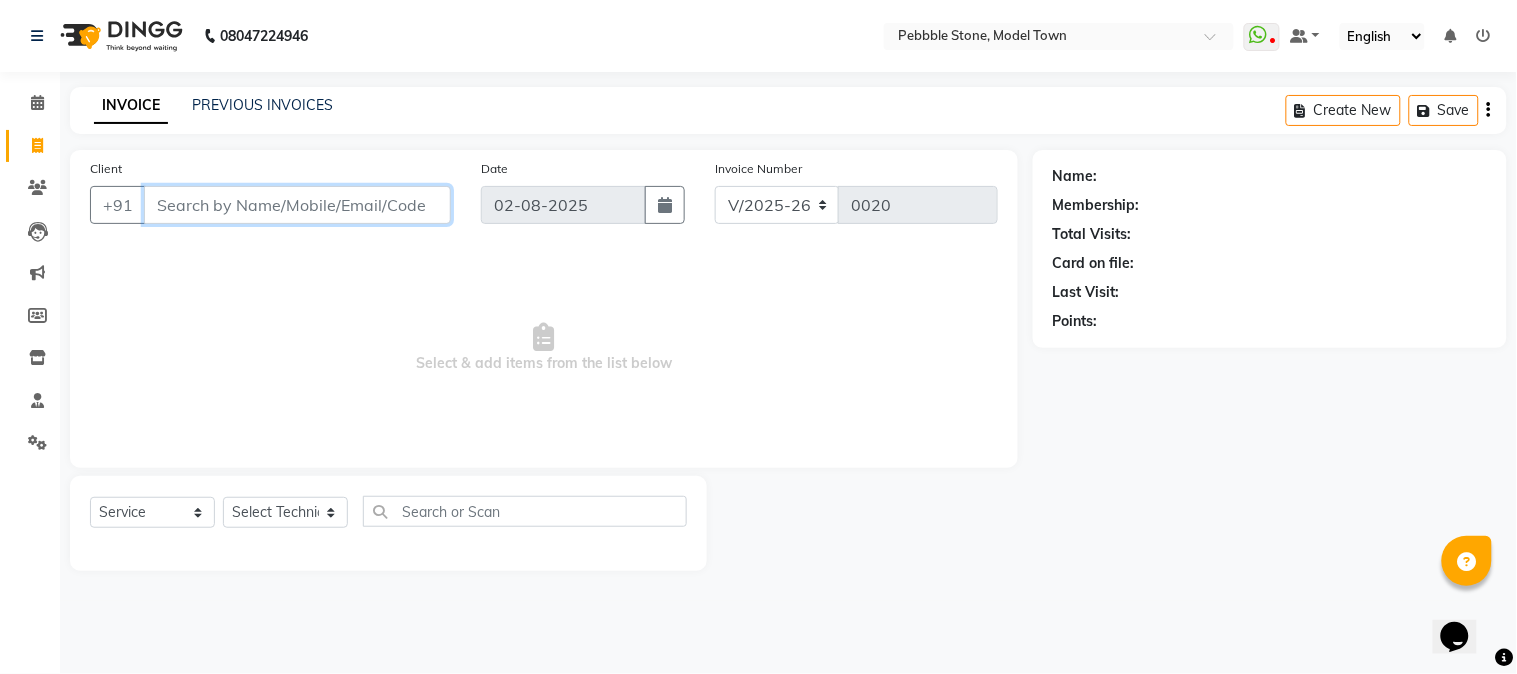 click on "Client" at bounding box center [297, 205] 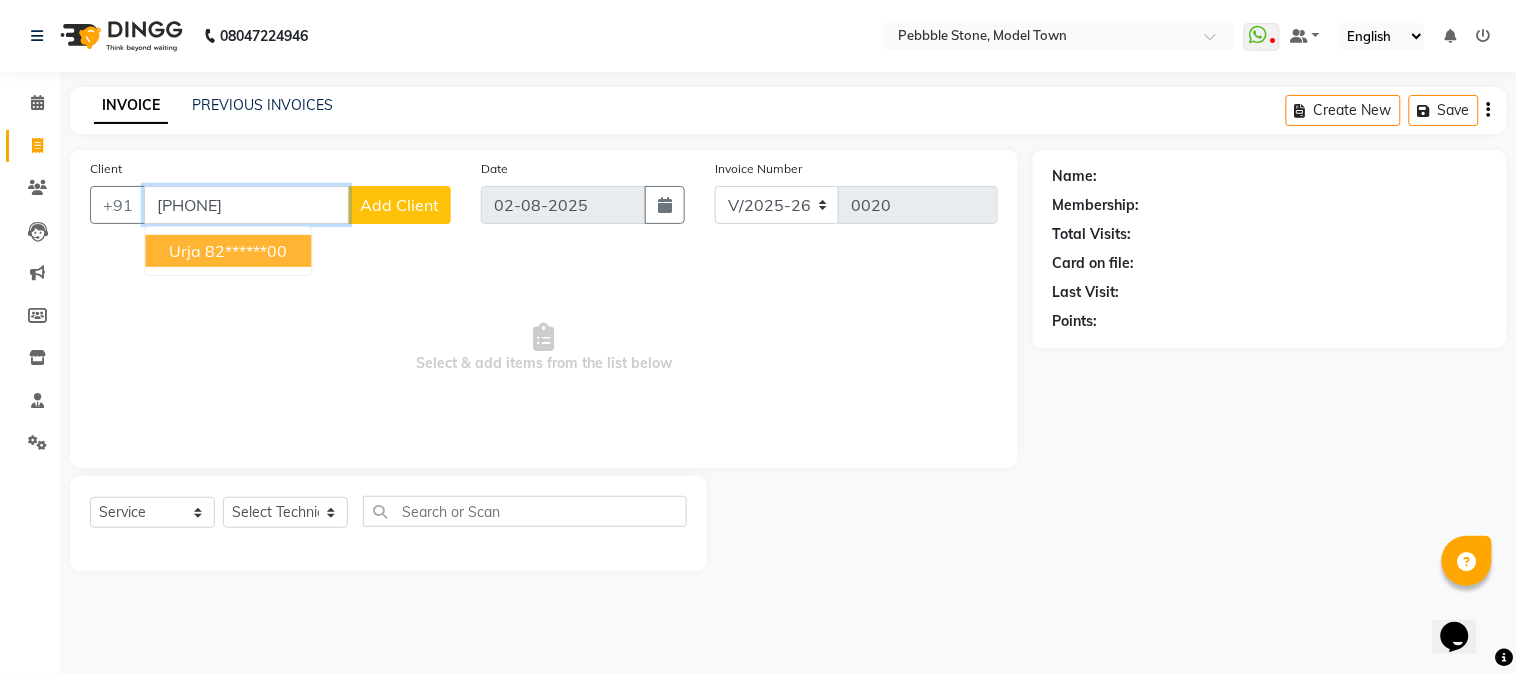 click on "[FIRST] ******[LAST]" at bounding box center (228, 251) 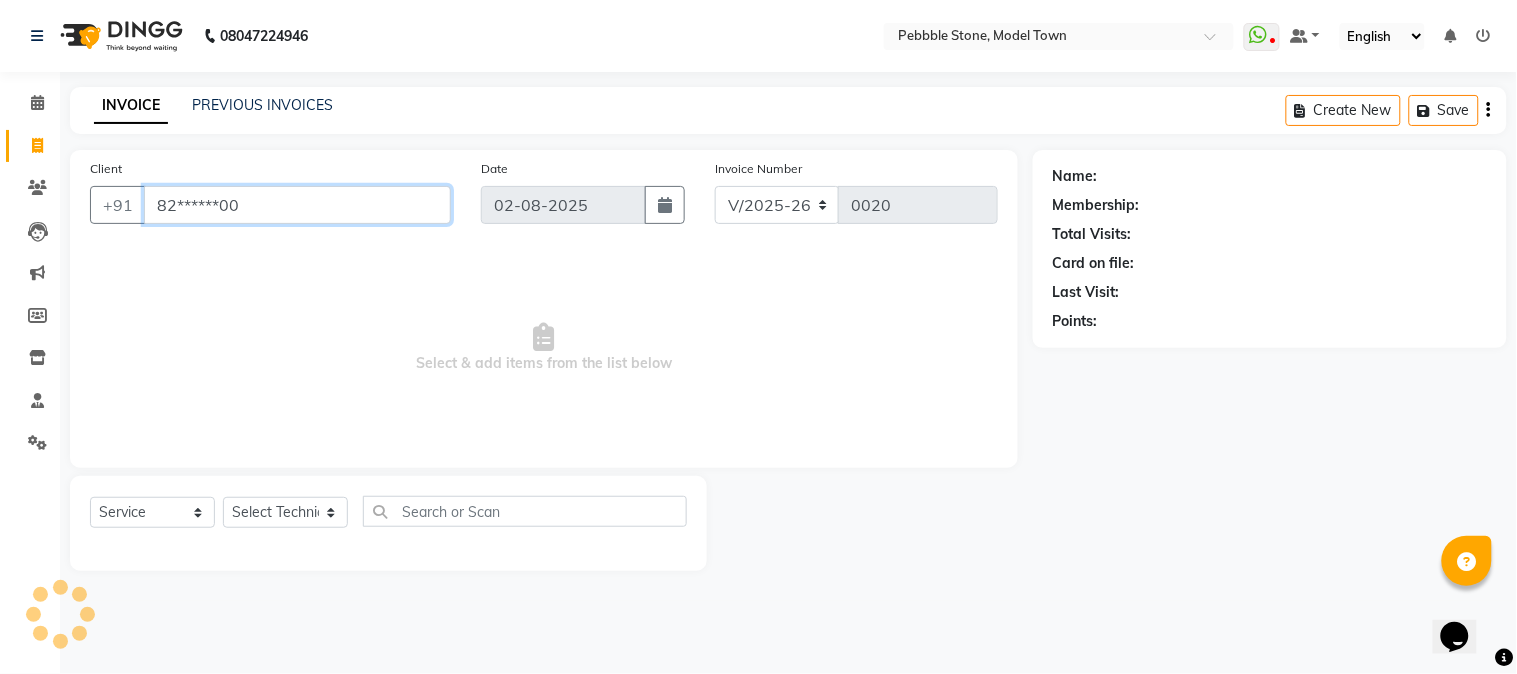 type on "82******00" 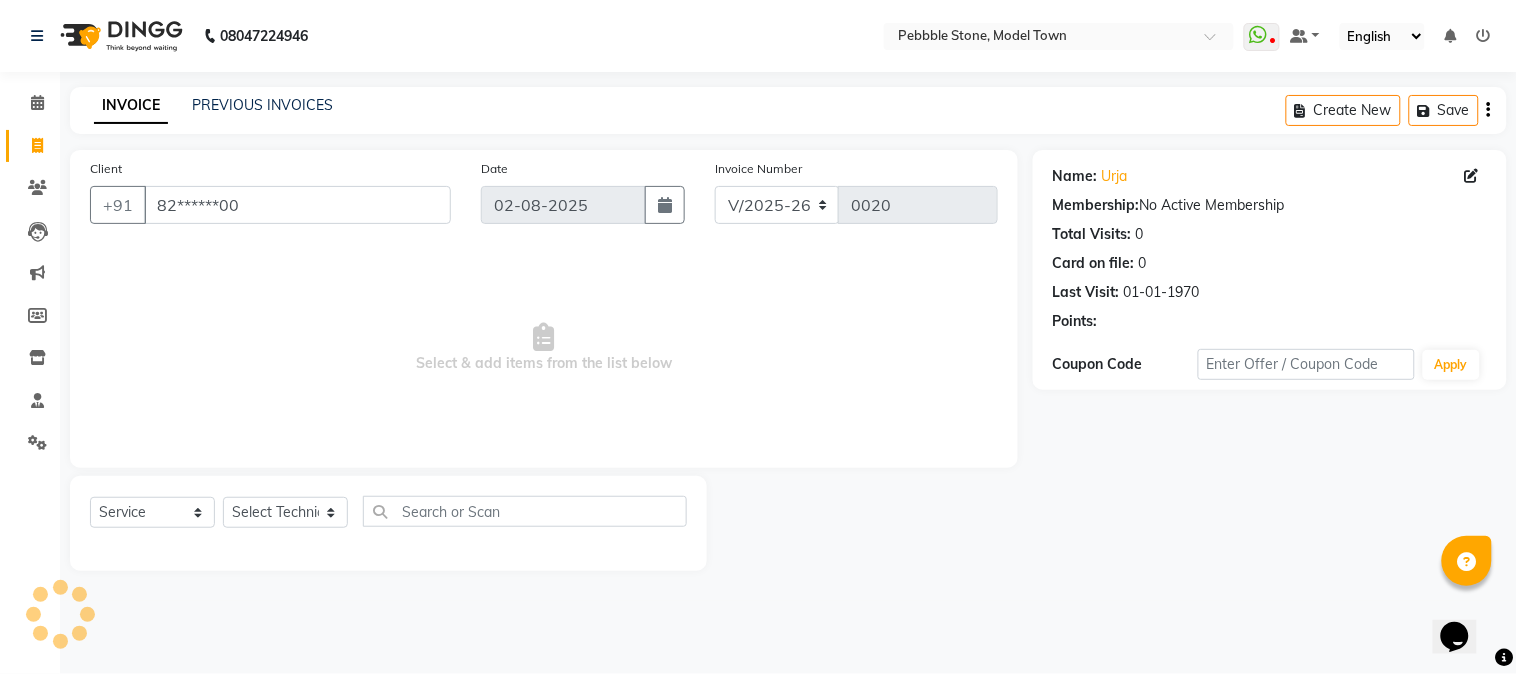 click on "Select & add items from the list below" at bounding box center [544, 348] 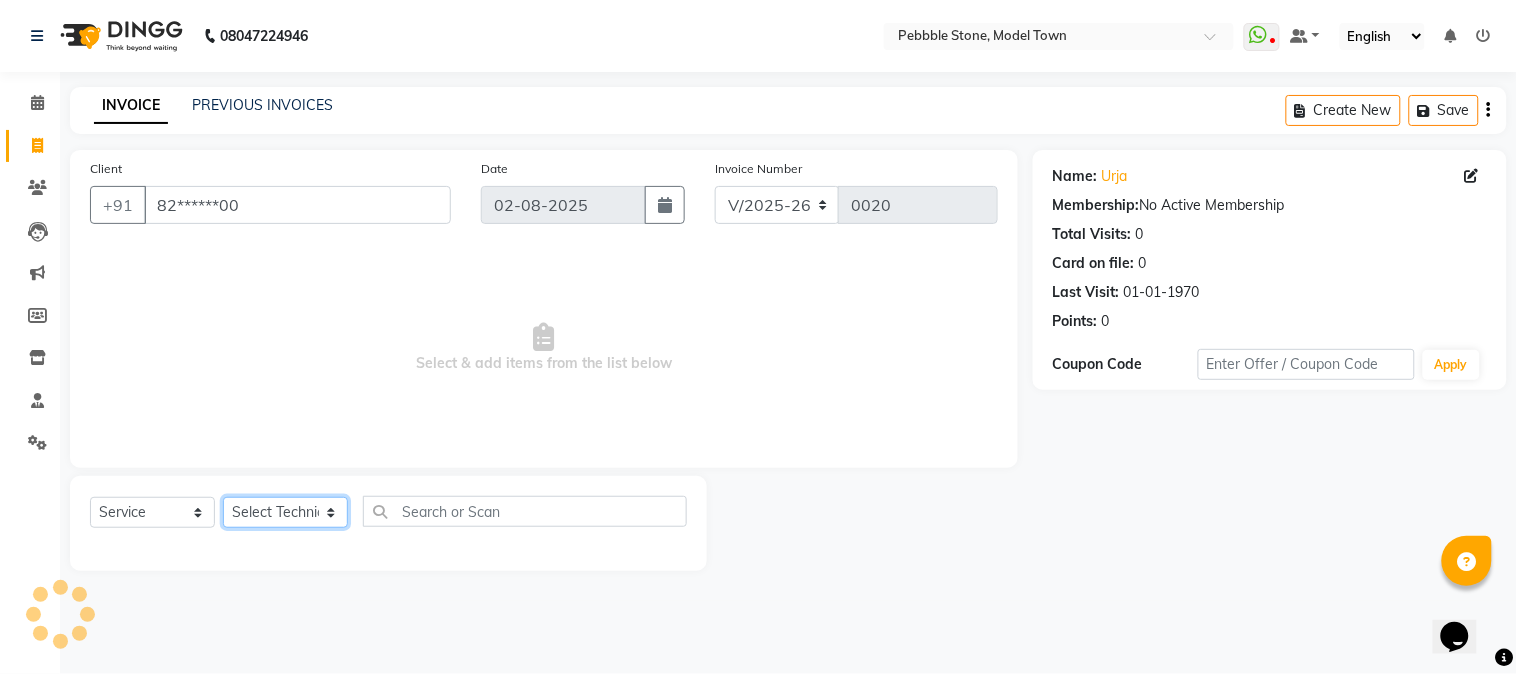 click on "Select Technician Ajay  Awdesh Kumar Fairy khan Goldy Saini Manager Manjeet Omkar Varun" 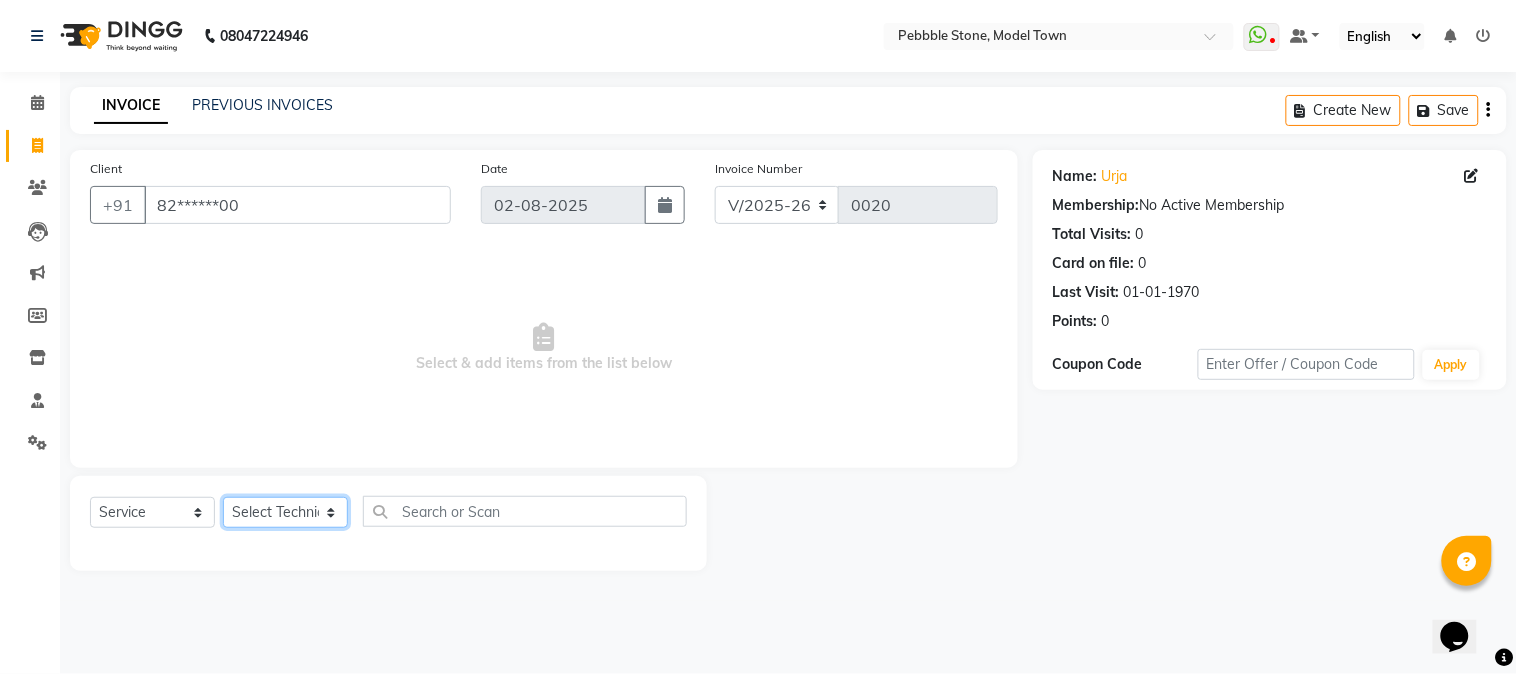 select on "87694" 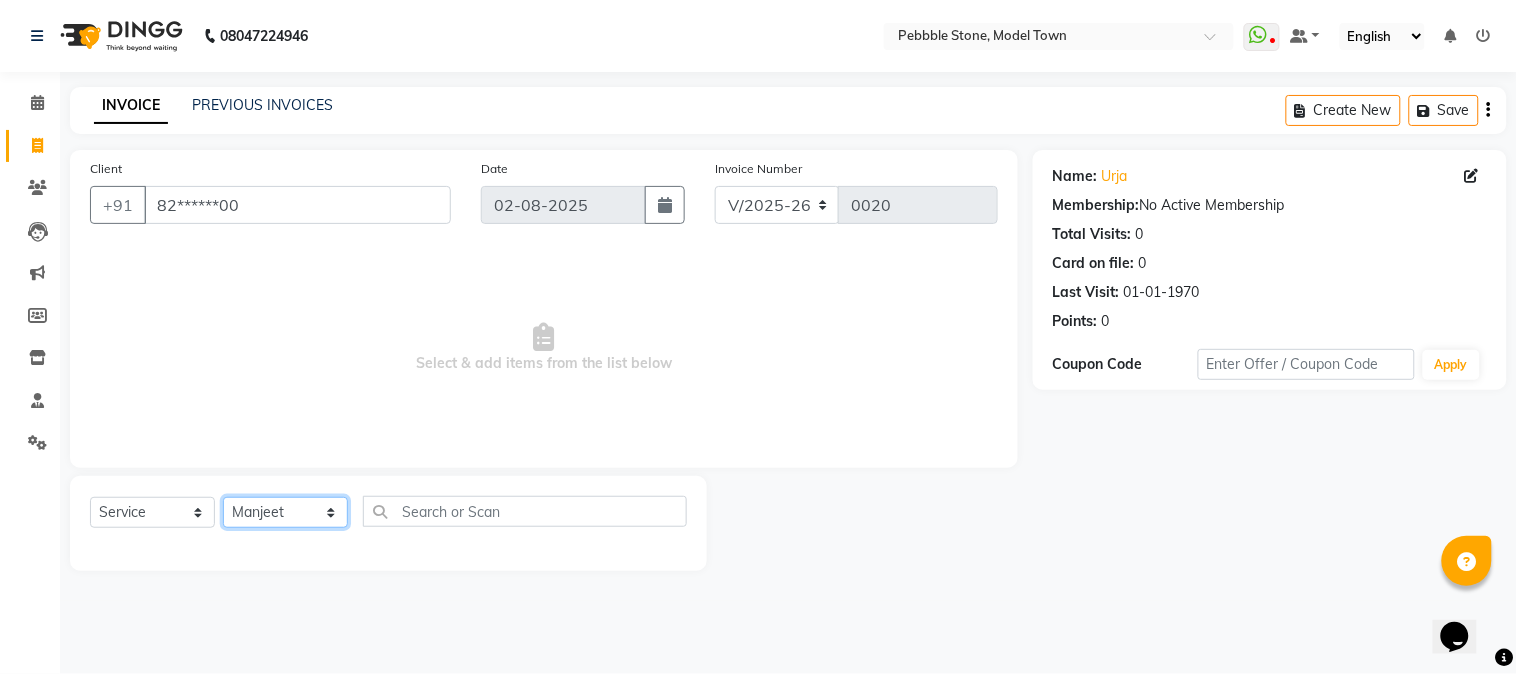 click on "Select Technician Ajay  Awdesh Kumar Fairy khan Goldy Saini Manager Manjeet Omkar Varun" 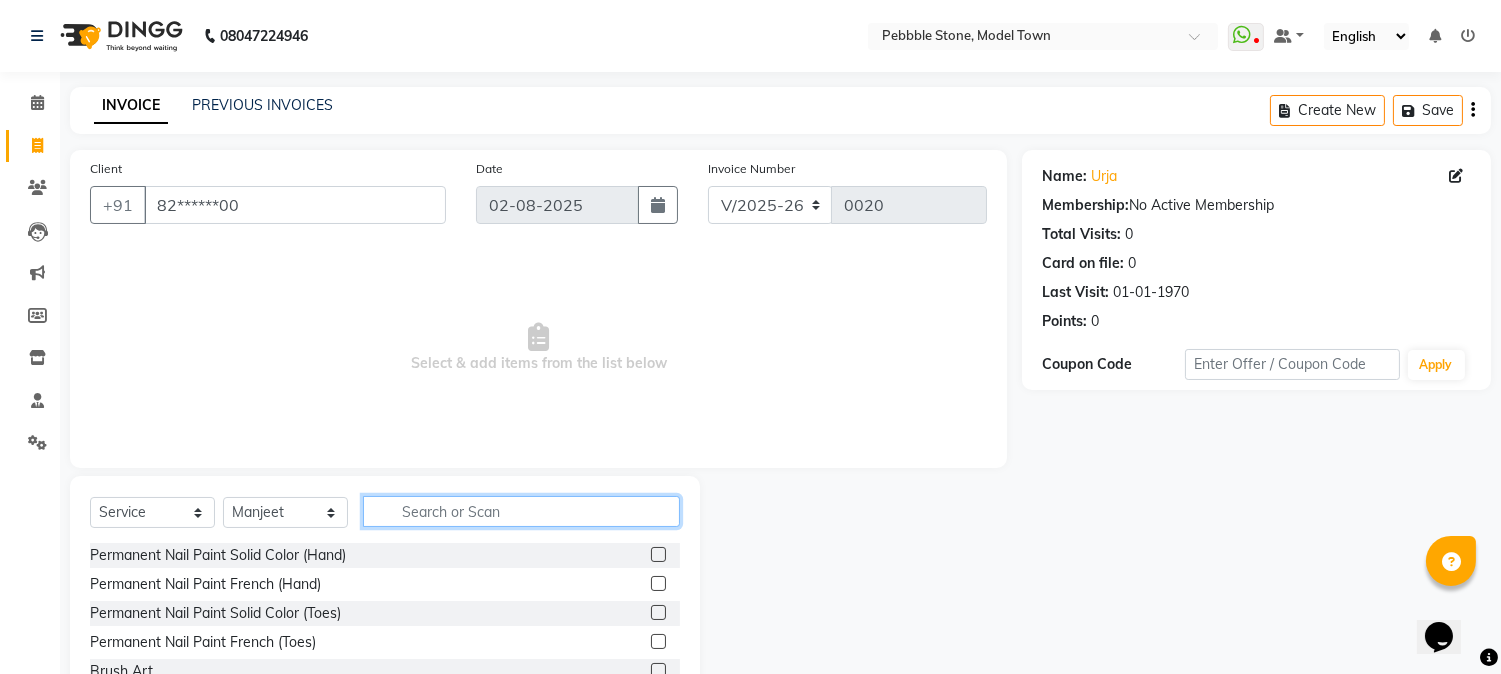 click 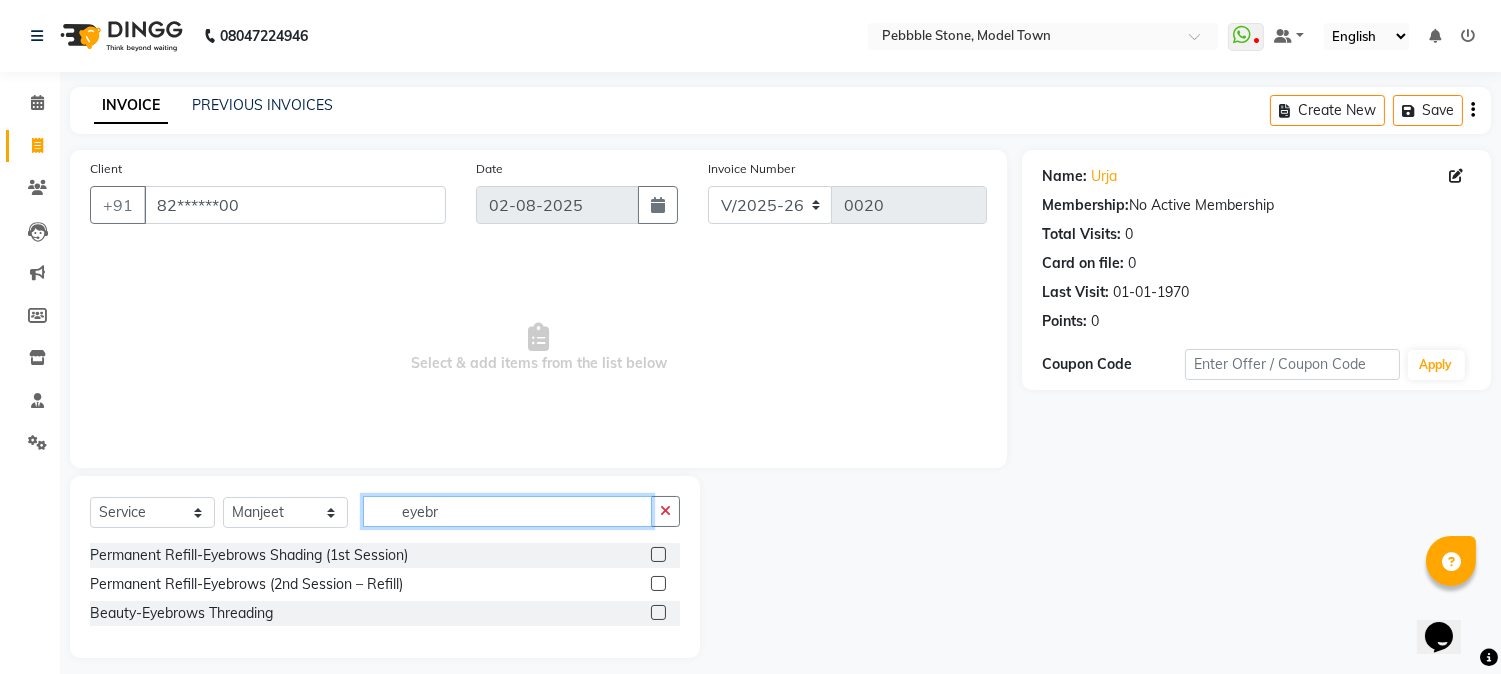 type on "eyebr" 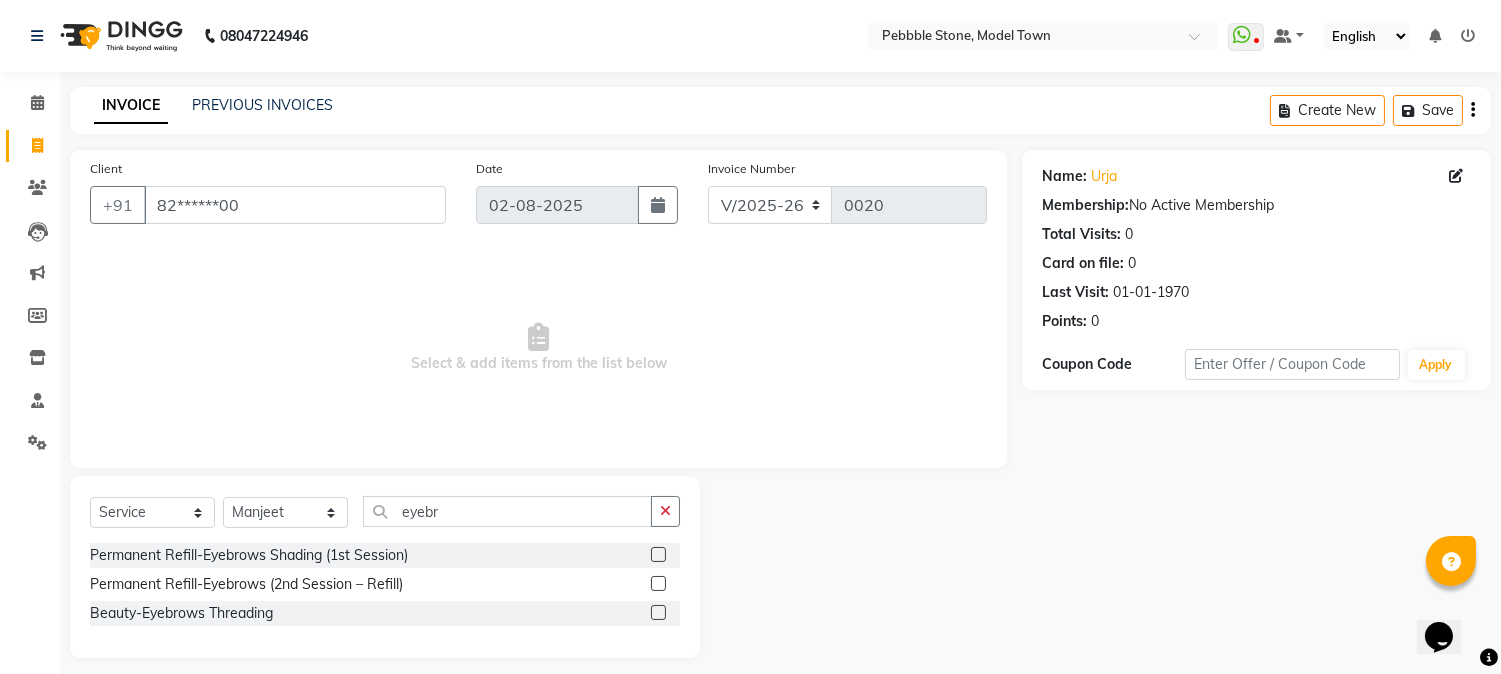 click 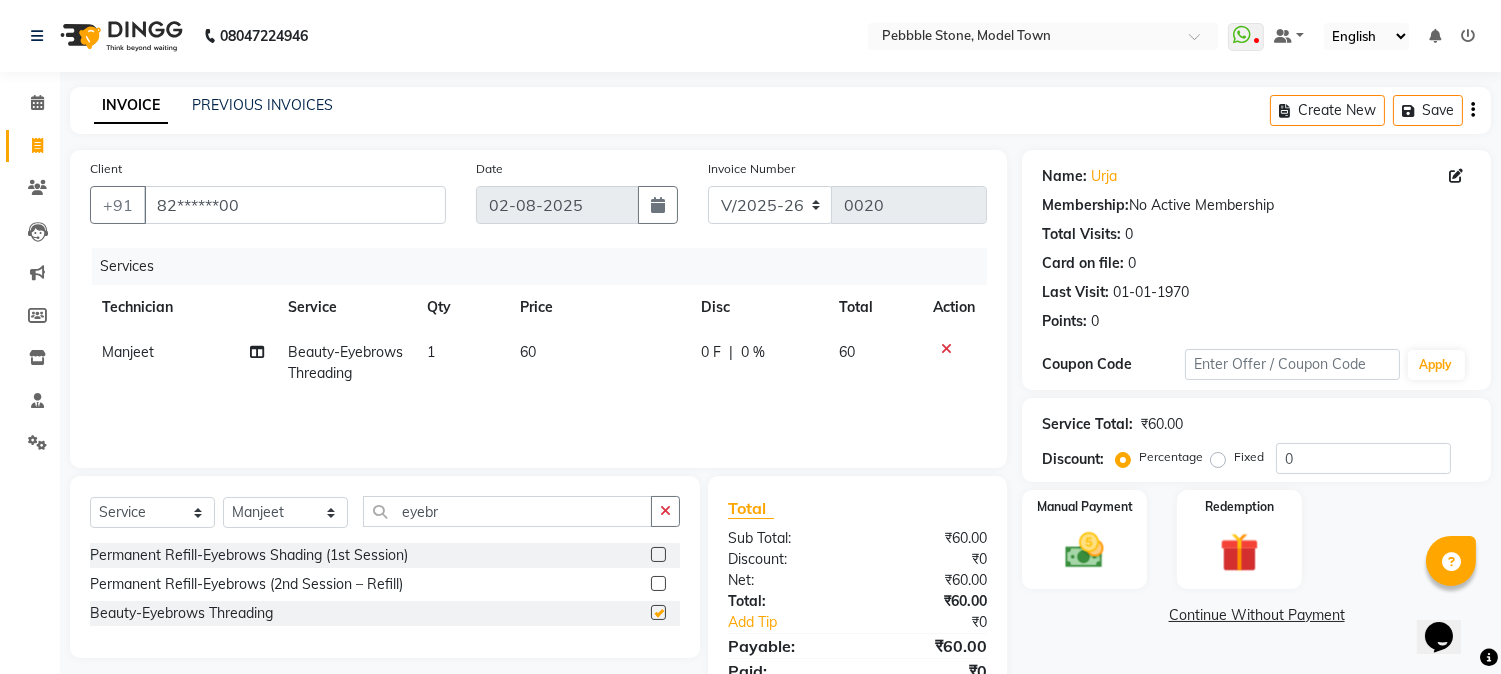 checkbox on "false" 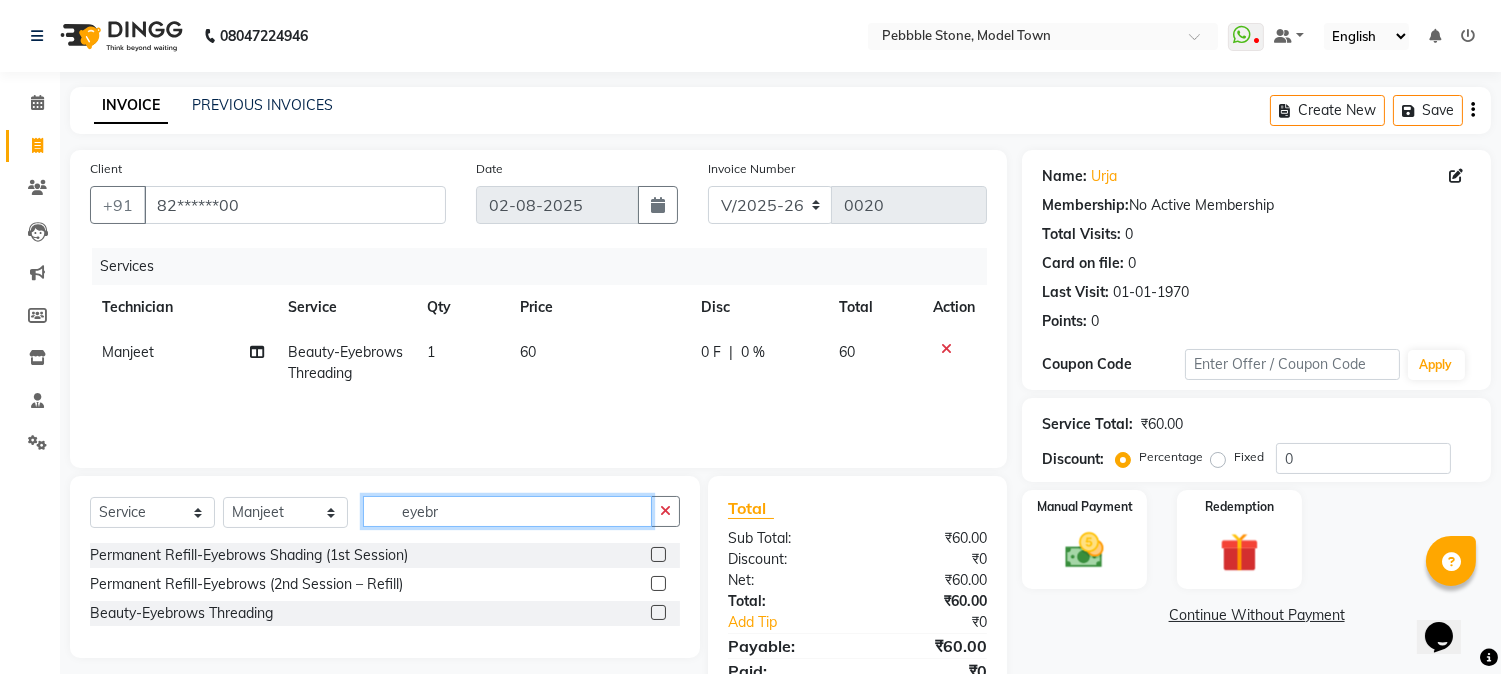 click on "eyebr" 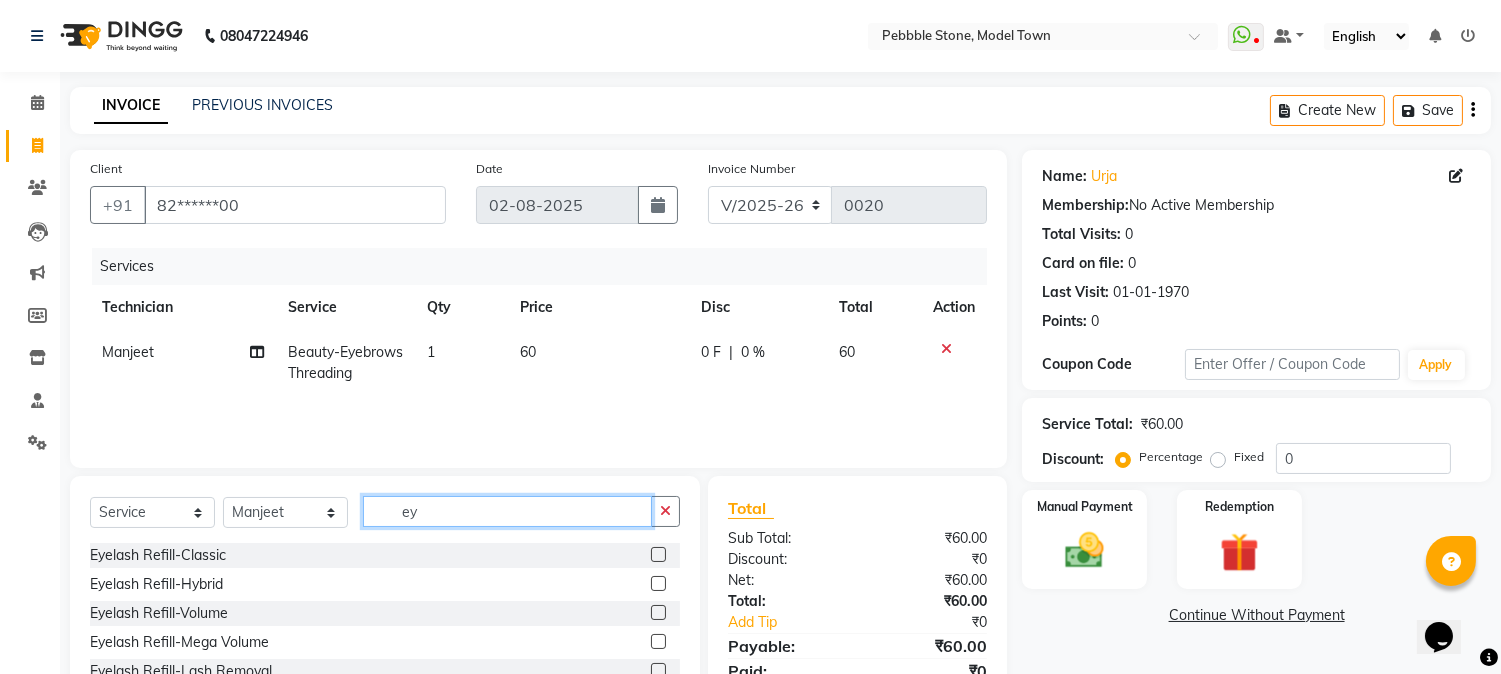 type on "e" 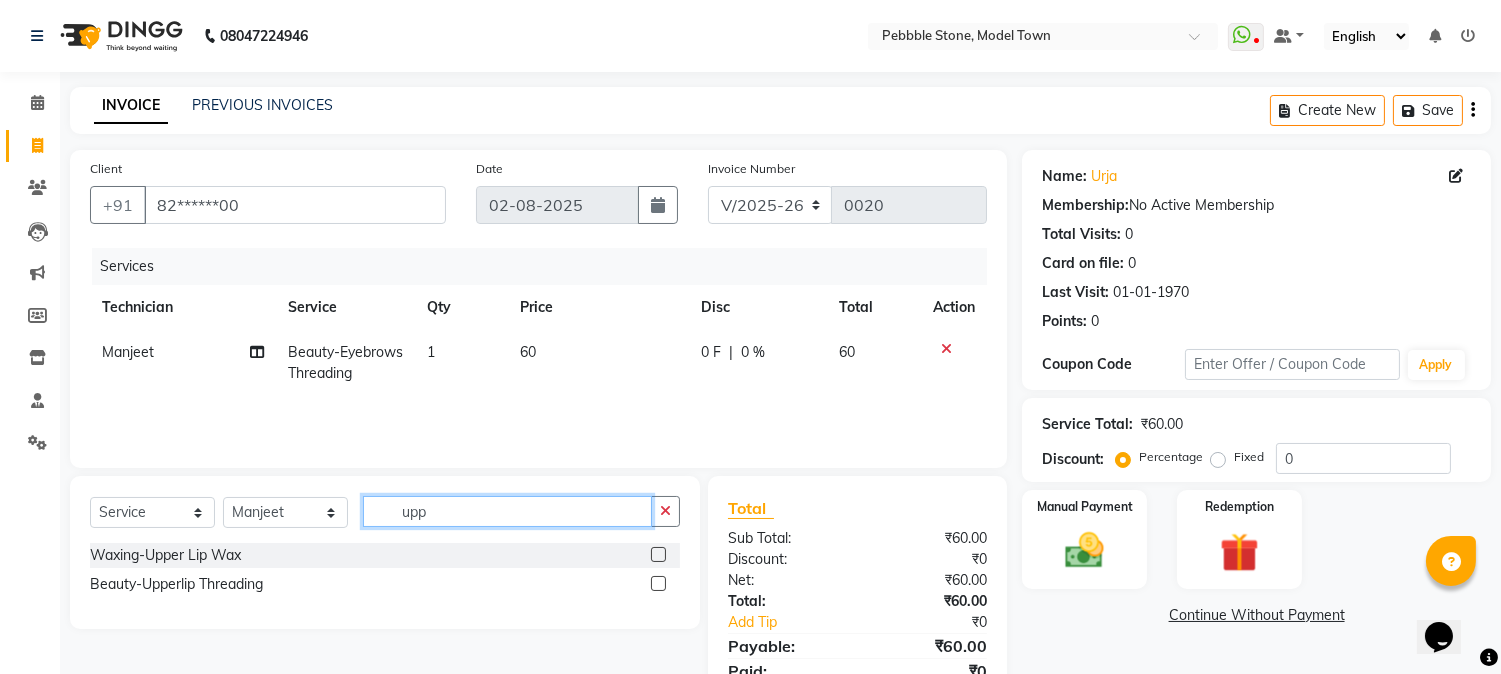 type on "upp" 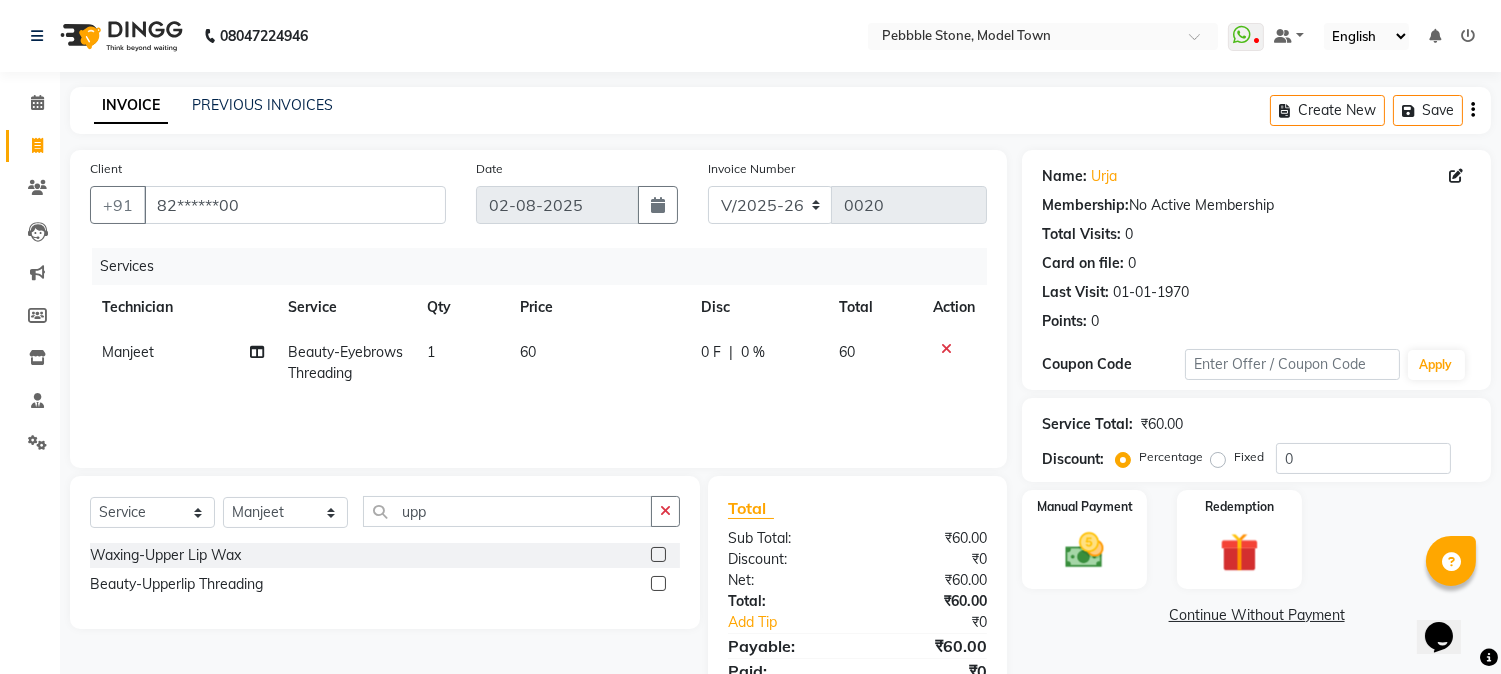 click 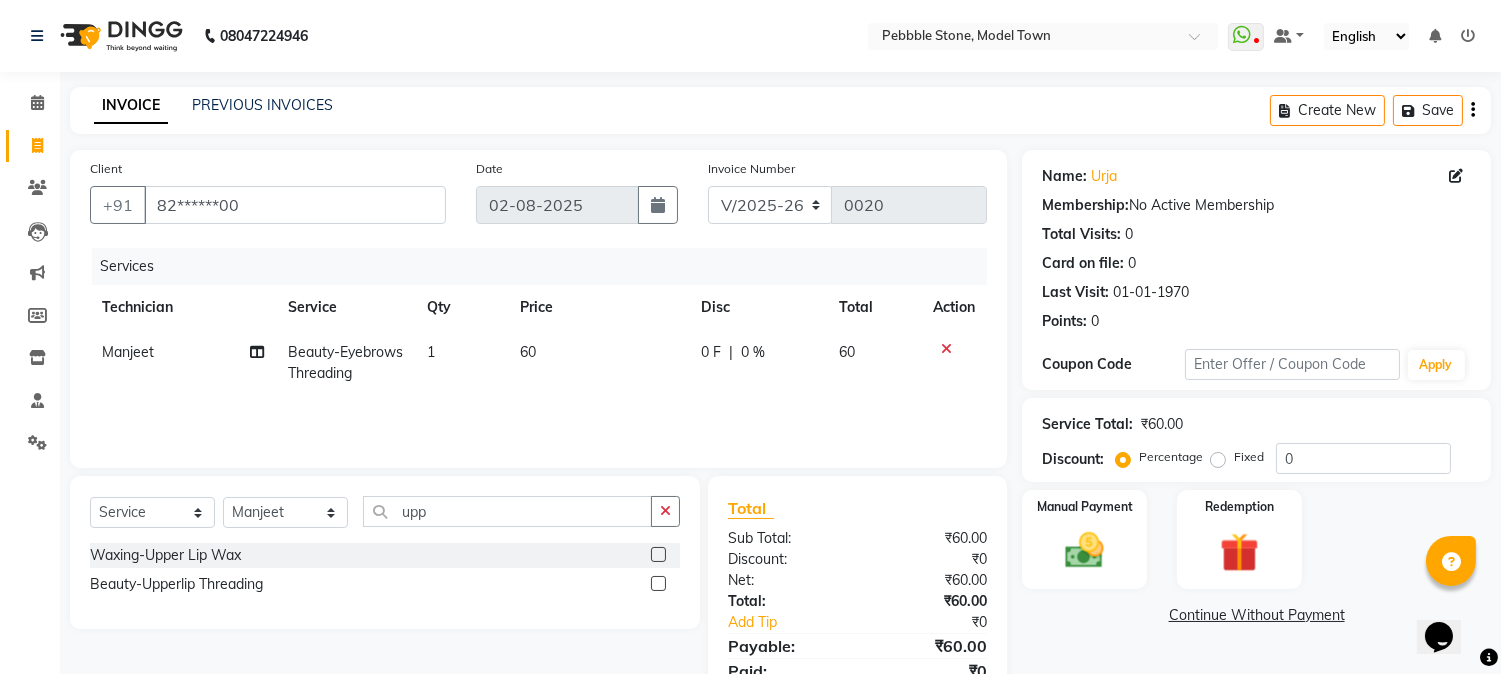 click at bounding box center (657, 584) 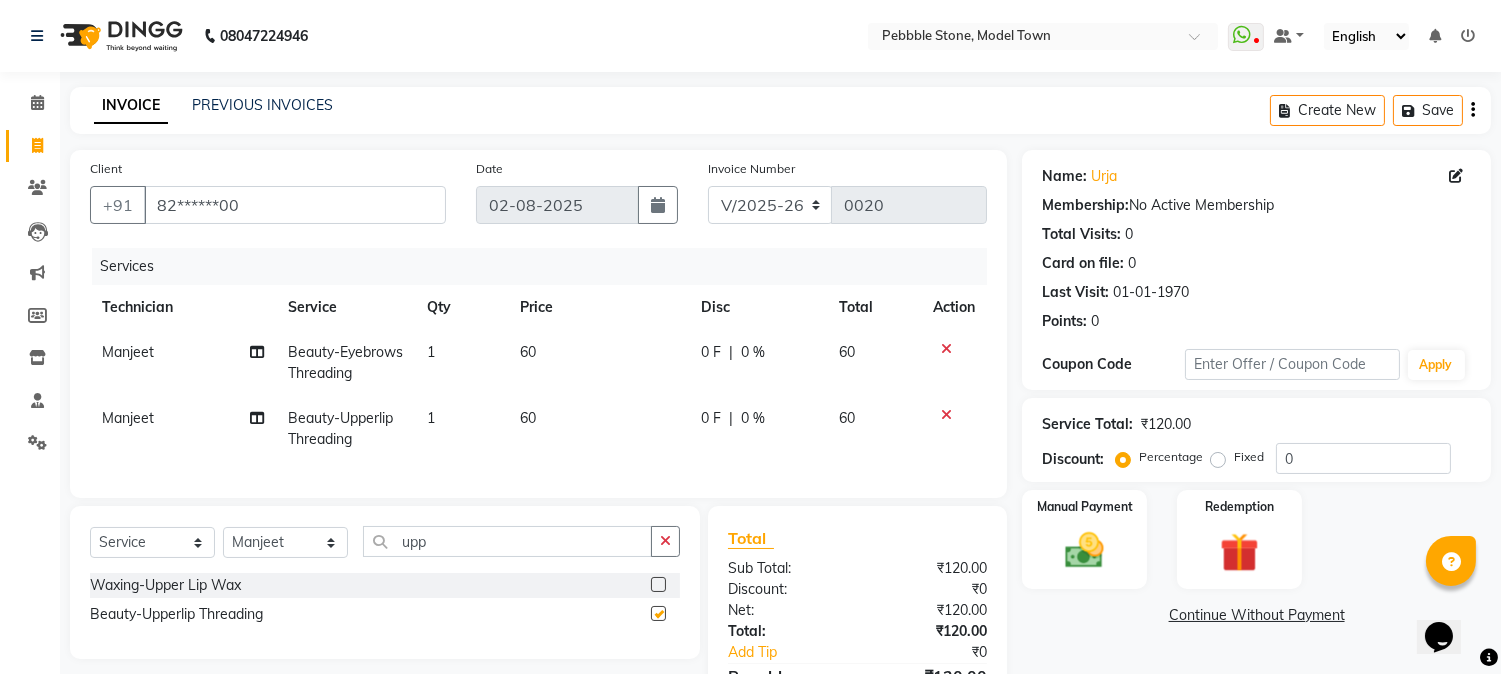 checkbox on "false" 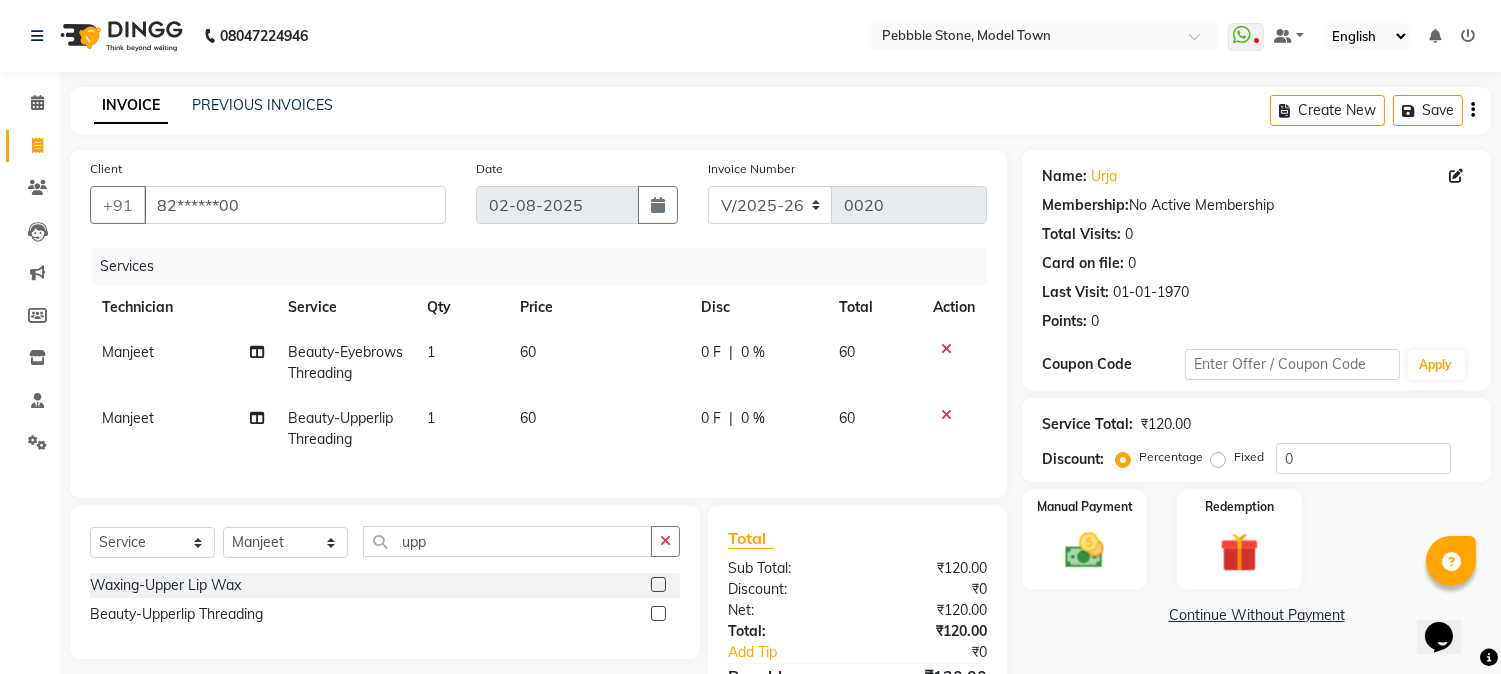 click on "0 F" 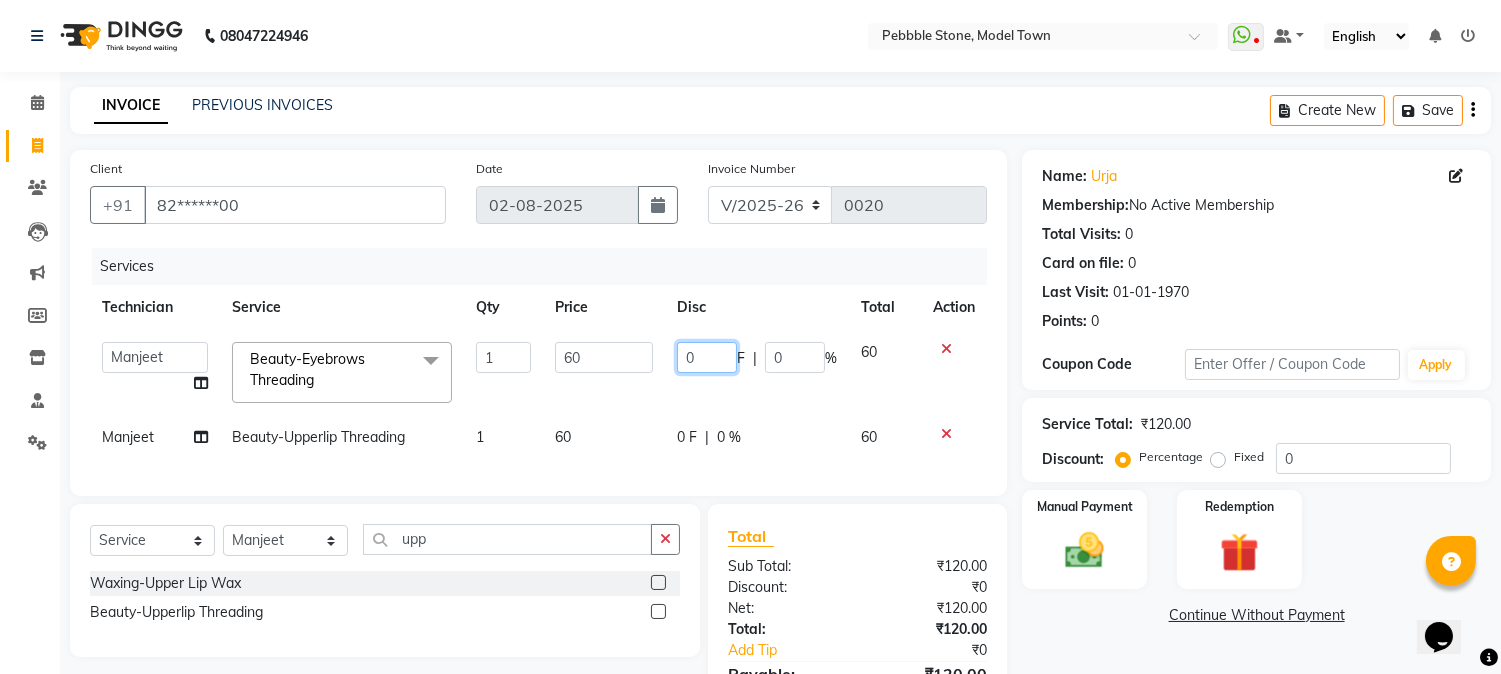 click on "0" 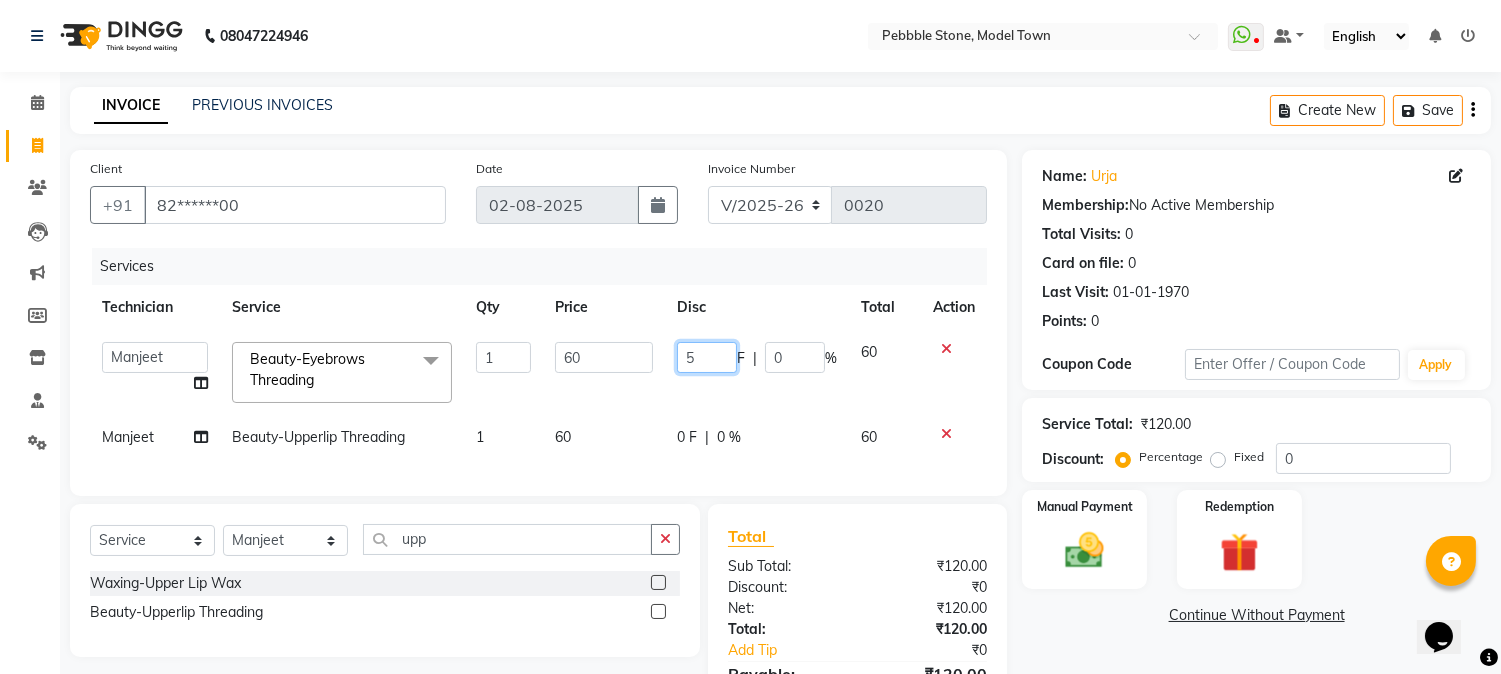 type on "50" 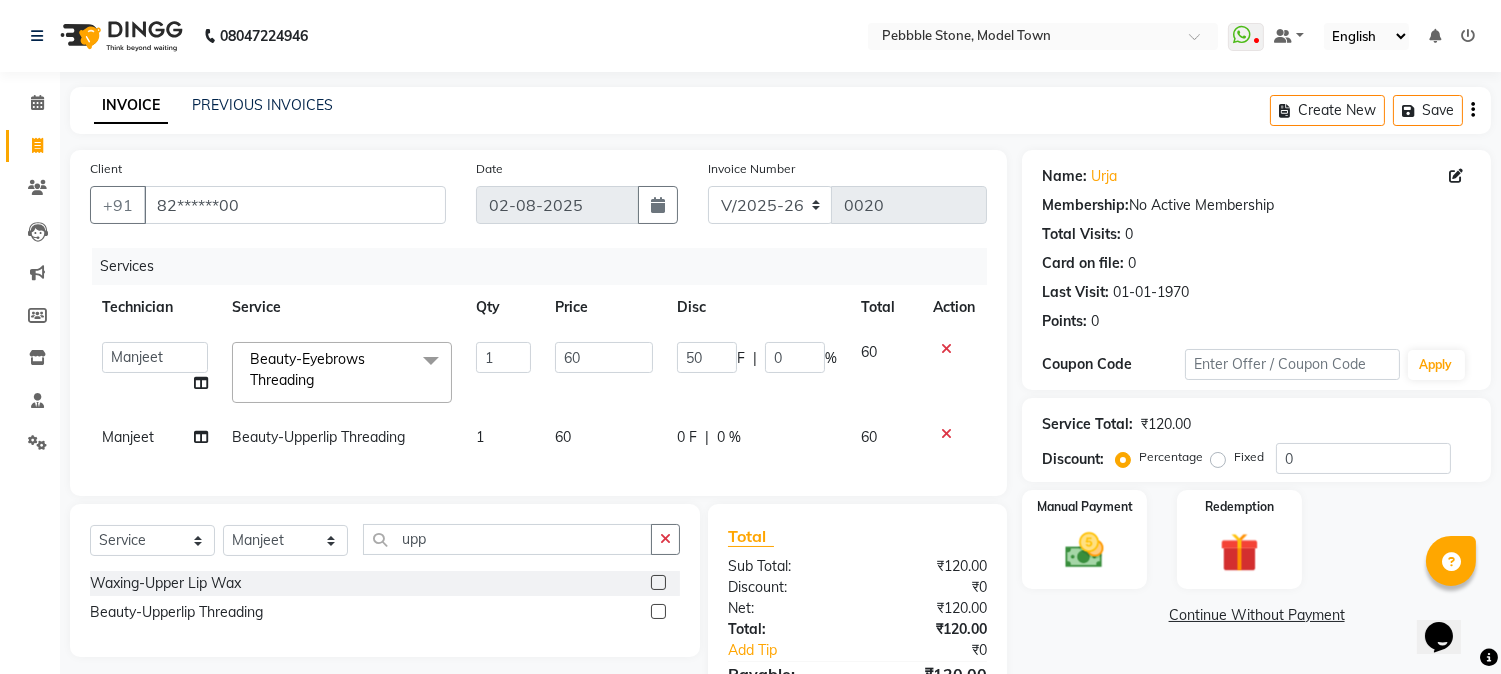 click on "Services Technician Service Qty Price Disc Total Action  [FIRST] [LAST]   [FIRST] [LAST]   [FIRST] [LAST]   [FIRST] [LAST]   Manager   [FIRST]   [FIRST]   [FIRST]  Beauty-Eyebrows Threading x Permanent Nail Paint Solid Color (Hand) Permanent Nail Paint French (Hand) Permanent Nail Paint  Solid Color (Toes) Permanent Nail Paint  French (Toes) Brush Art shape and filing Restoration -Gel (Hand) Restoration -Tip Replacement (Hand) Restoration -Touch-up (Hand) Restoration -Gel Color Change (Hand) Restoration -Removal of extensions (Hand) Restoration -Removal of Nail paint (Hand) removal of overlays (Hand) Restoration-Gel (Toes) Restoration -Tip Replacement (Toes) Restoration -Touch-up (Toes) Restoration -Gel Color Change (Toes) Restoration -Removal of extensions (Toes) Restoration -Removal of Nail paint (Toes) Pedicure-Classic Pedicure-Deluxe Pedicure-Premium Pedicure-Platinum Pedicure-Luxury  Foot Massage Manicure-Classic Manicure-Deluxe Manicure-Premium Manicure-Platinum Manicure-Luxury Hand Massage Eyelash Refill-Classic Eyelash Refill-Hybrid Eyelash Refill-Volume Refills-Toes-Gel 1 60 50 F" 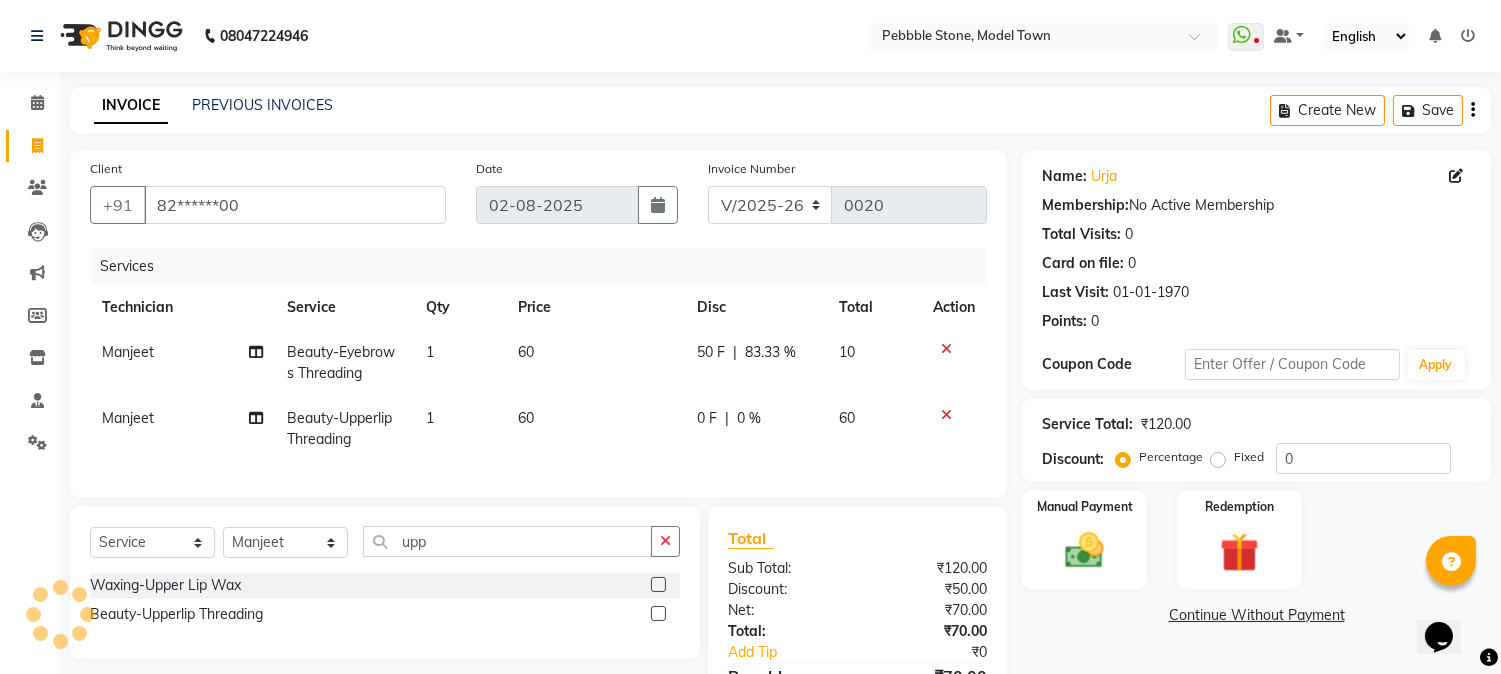 click on "0 F" 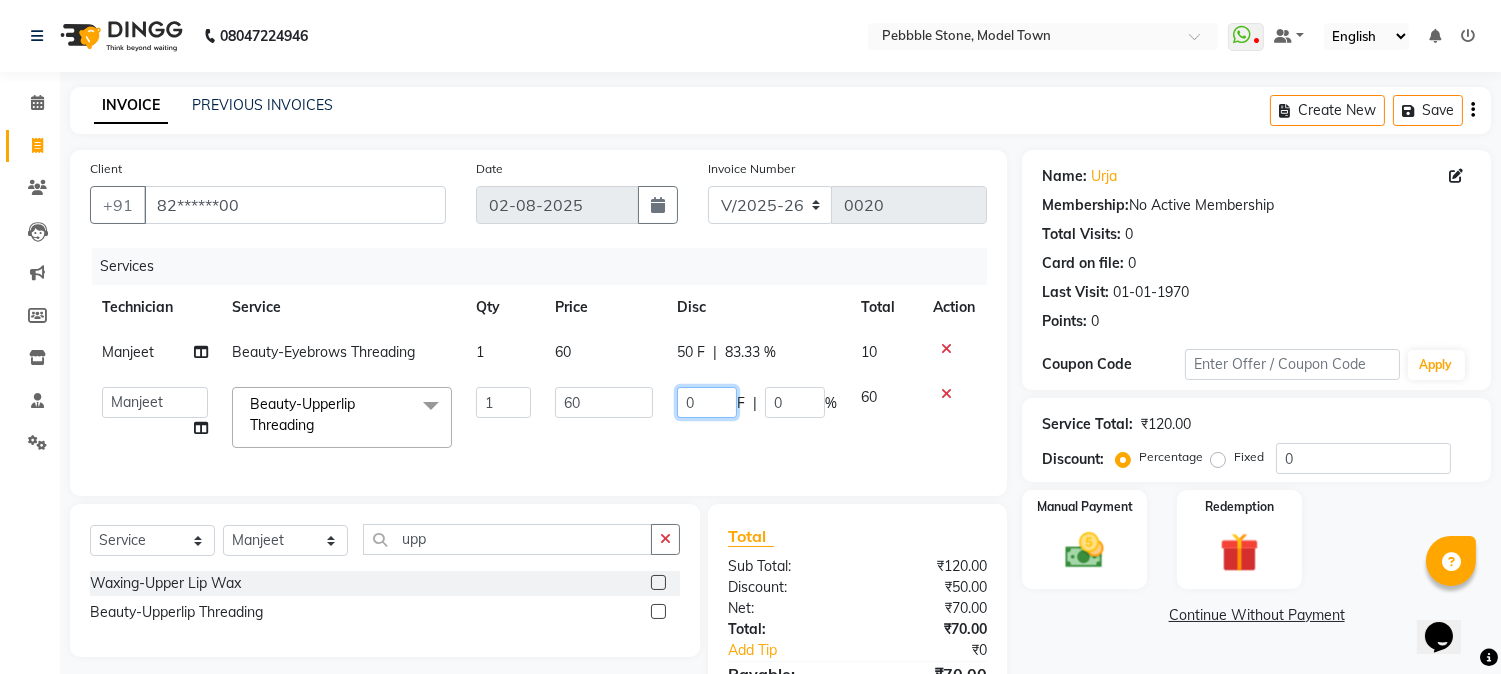 click on "0" 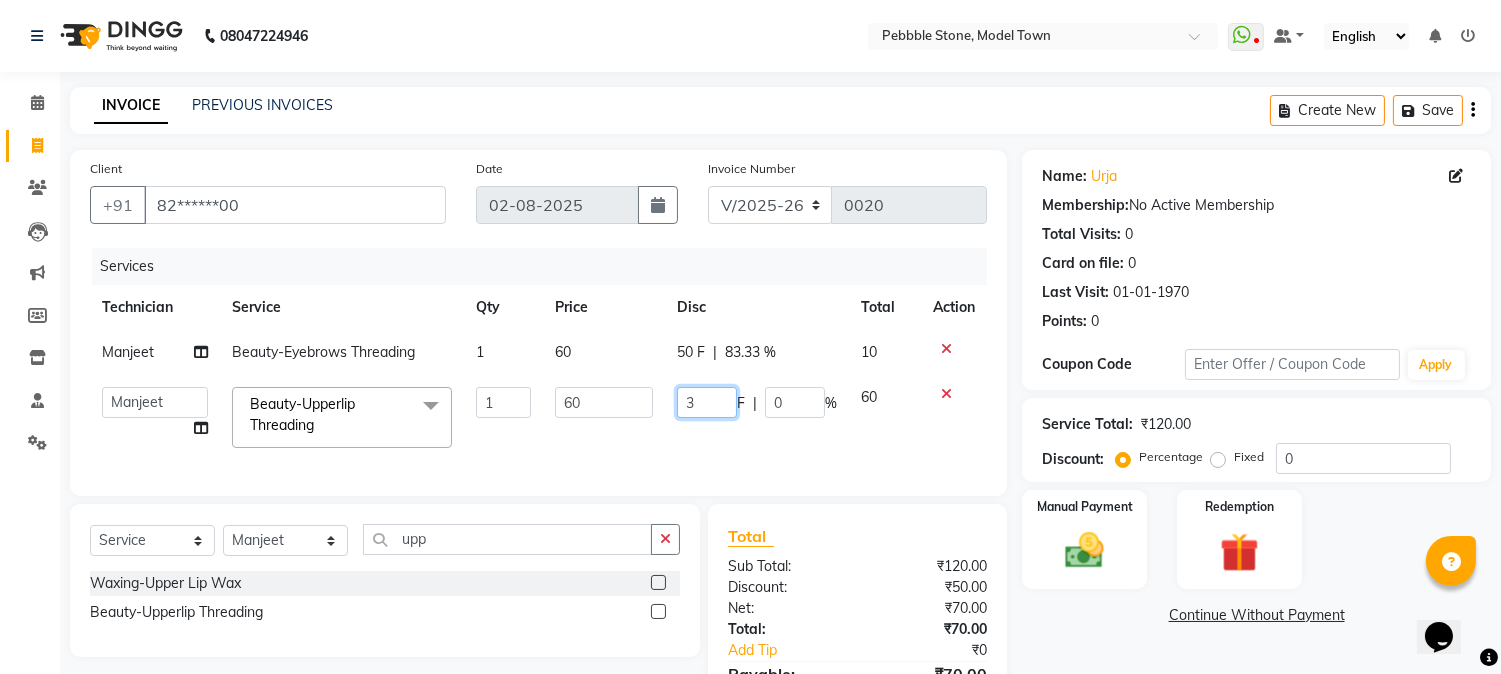 type on "30" 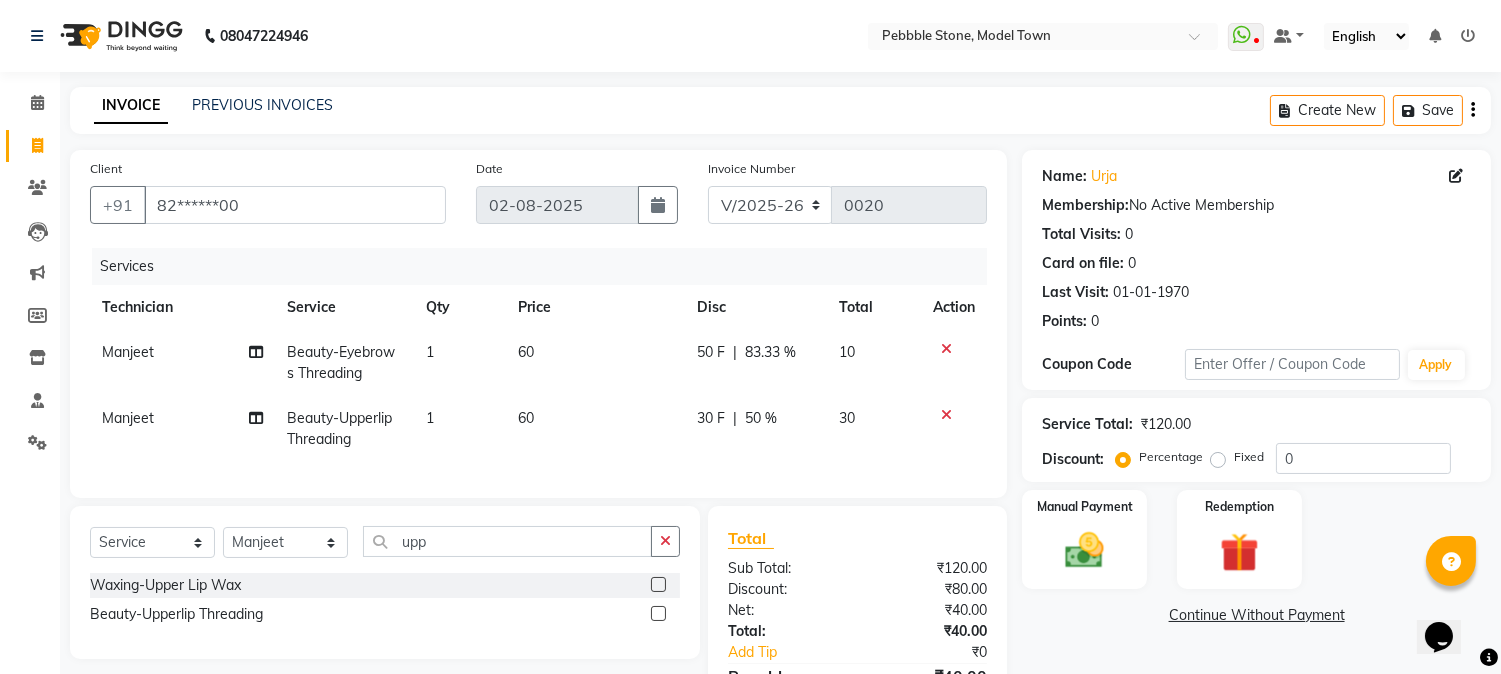 click on "60" 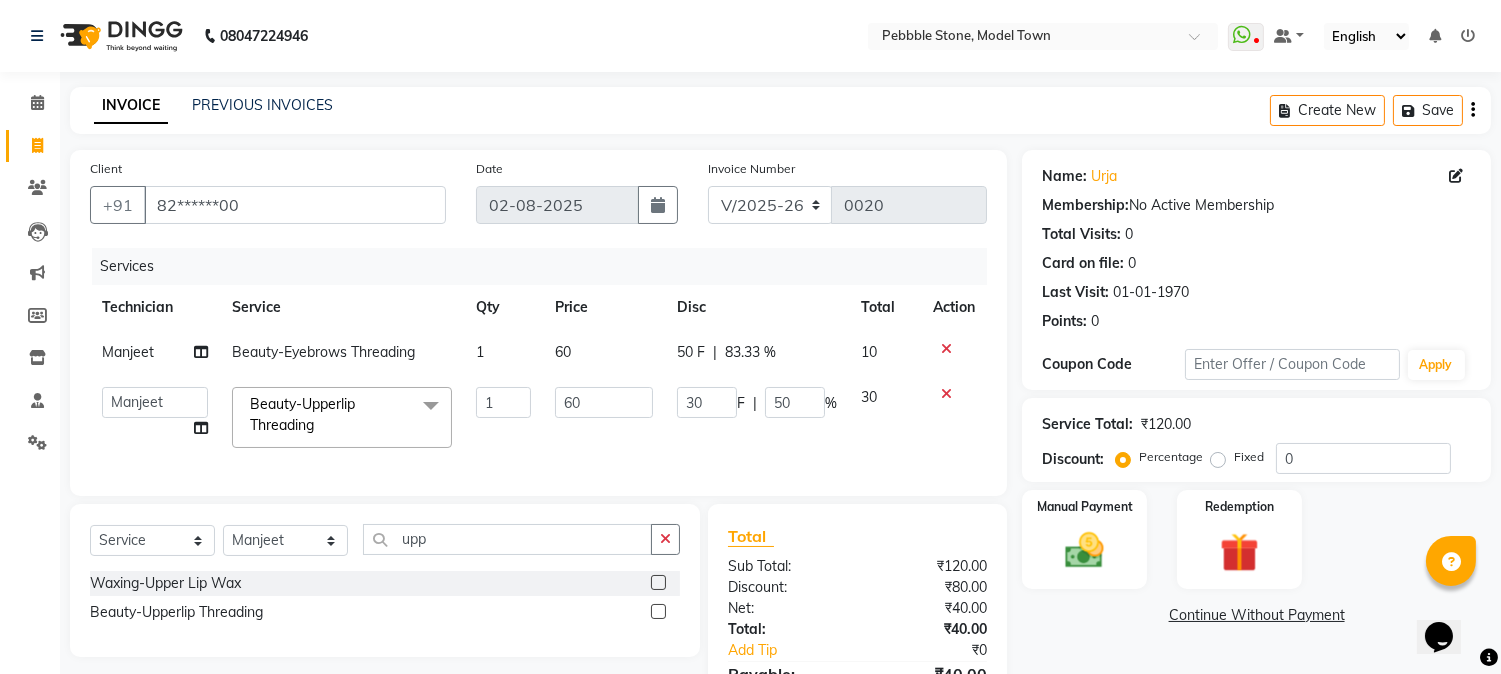 click on "Name: [FIRST]  Membership:  No Active Membership  Total Visits:  0 Card on file:  0 Last Visit:   01-01-1970 Points:   0  Coupon Code Apply Service Total:  ₹120.00  Discount:  Percentage   Fixed  0 Manual Payment Redemption  Continue Without Payment" 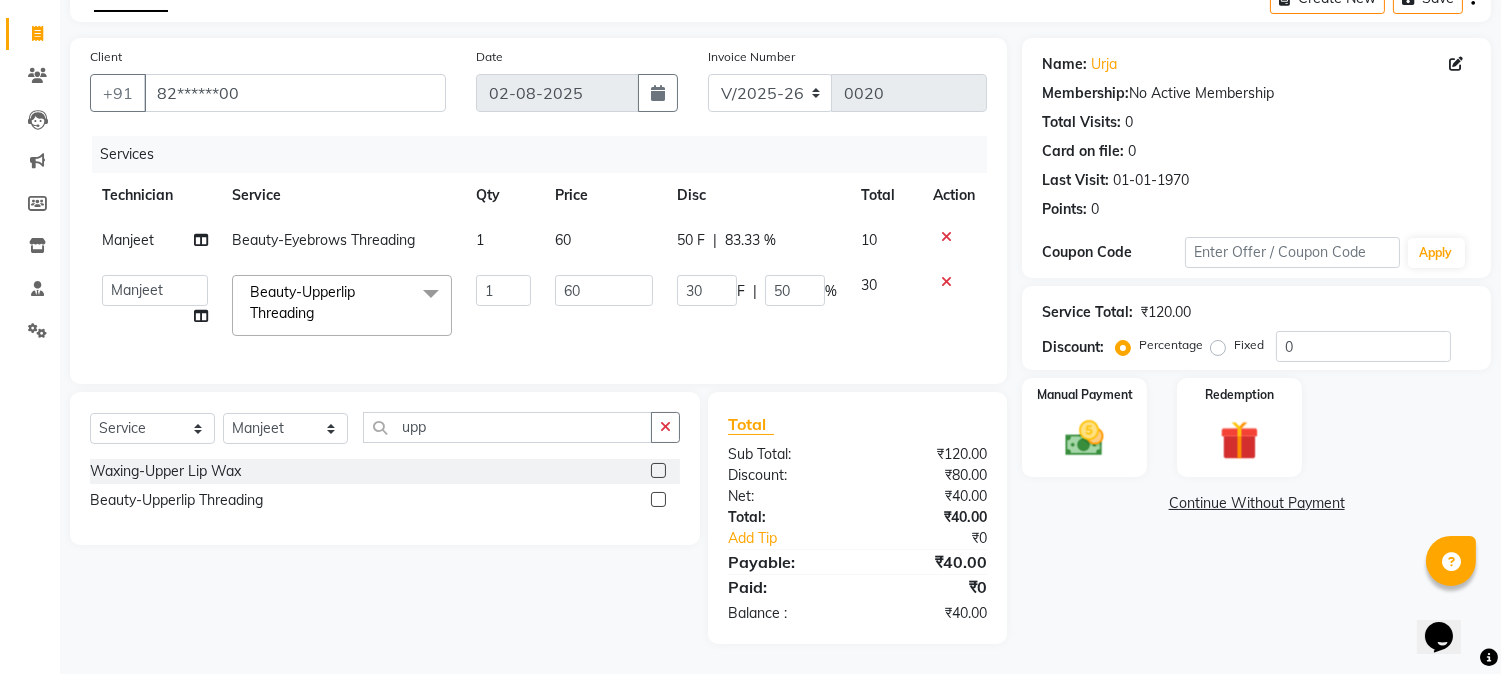 click on "50 F" 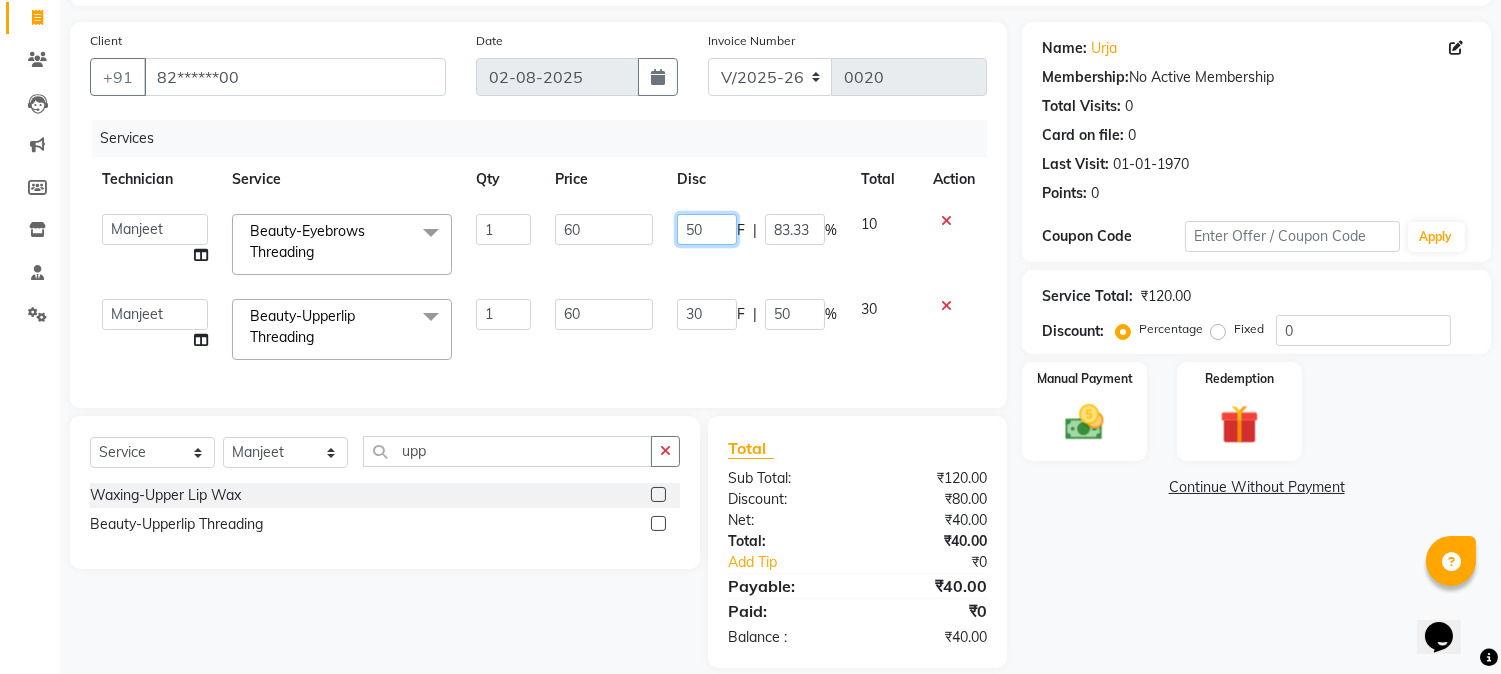 click on "50" 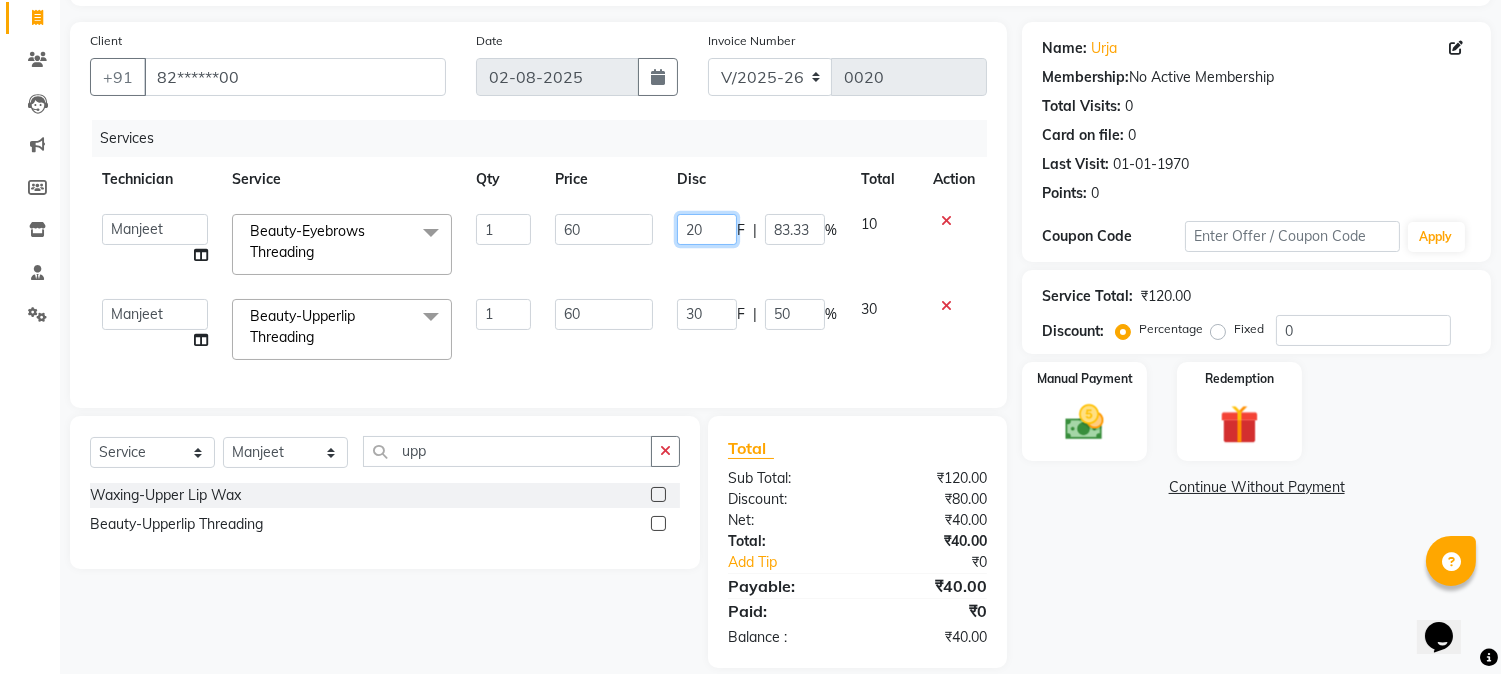type on "2" 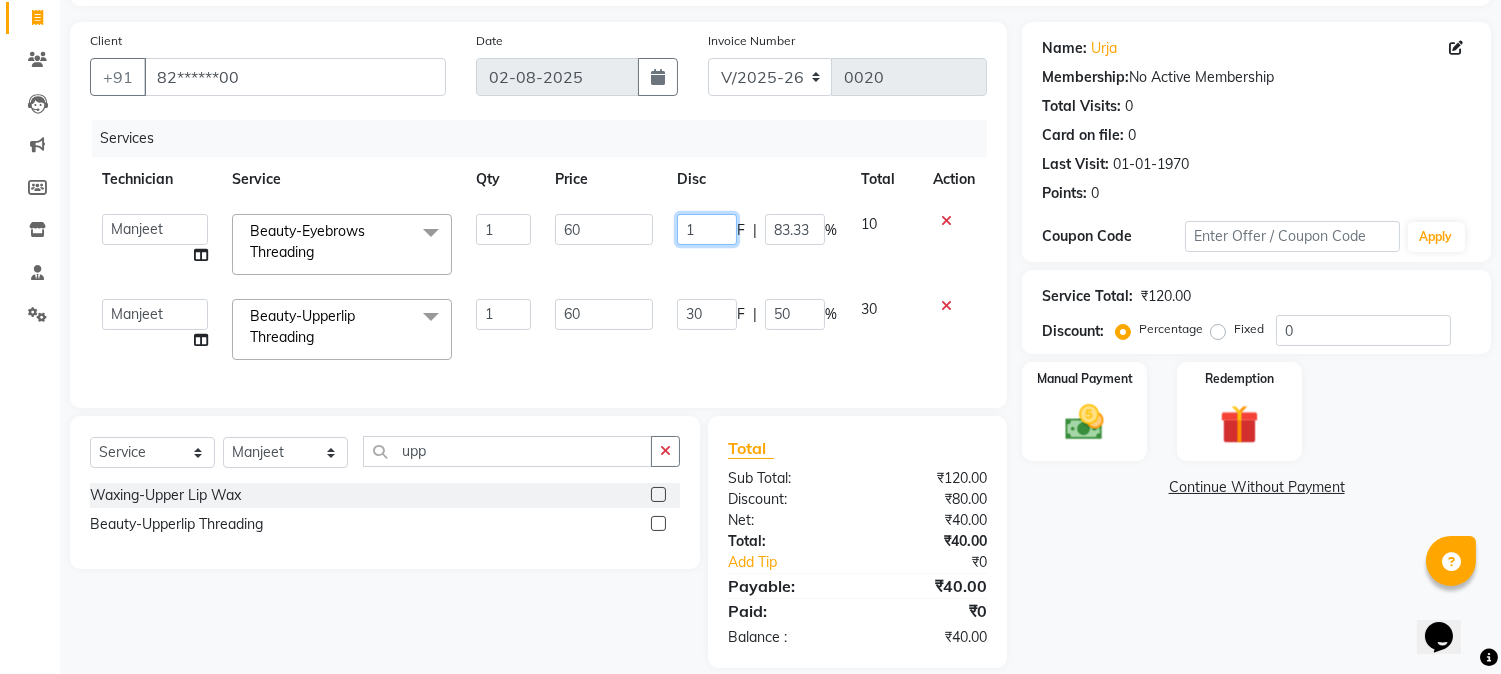 type on "10" 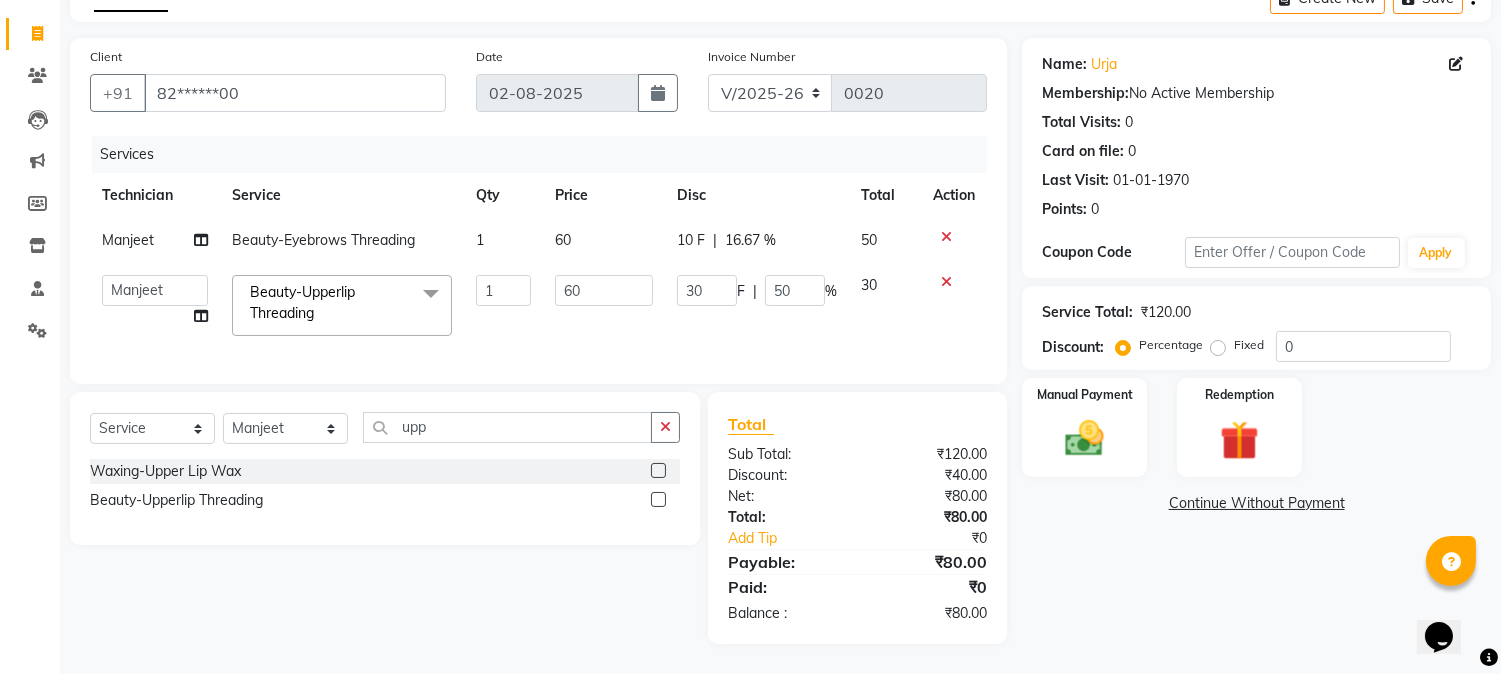 click on "Services Technician Service Qty Price Disc Total Action [FIRST] [LAST] Beauty-Eyebrows Threading x Permanent Nail Paint Solid Color (Hand) Permanent Nail Paint French (Hand) Permanent Nail Paint  Solid Color (Toes) Permanent Nail Paint  French (Toes) Brush Art shape and filing Restoration -Gel (Hand) Restoration -Tip Replacement (Hand) Restoration -Touch-up (Hand) Restoration -Gel Color Change (Hand) Restoration -Removal of extensions (Hand) Restoration -Removal of Nail paint (Hand) removal of overlays (Hand) Restoration-Gel (Toes) Restoration -Tip Replacement (Toes) Restoration -Touch-up (Toes) Restoration -Gel Color Change (Toes) Restoration -Removal of extensions (Toes) Restoration -Removal of Nail paint (Toes) Pedicure-Classic Pedicure-Deluxe Pedicure-Premium Pedicure-Platinum Pedicure-Luxury  Foot Massage Manicure-Classic Manicure-Deluxe Manicure-Premium Manicure-Platinum 1 60" 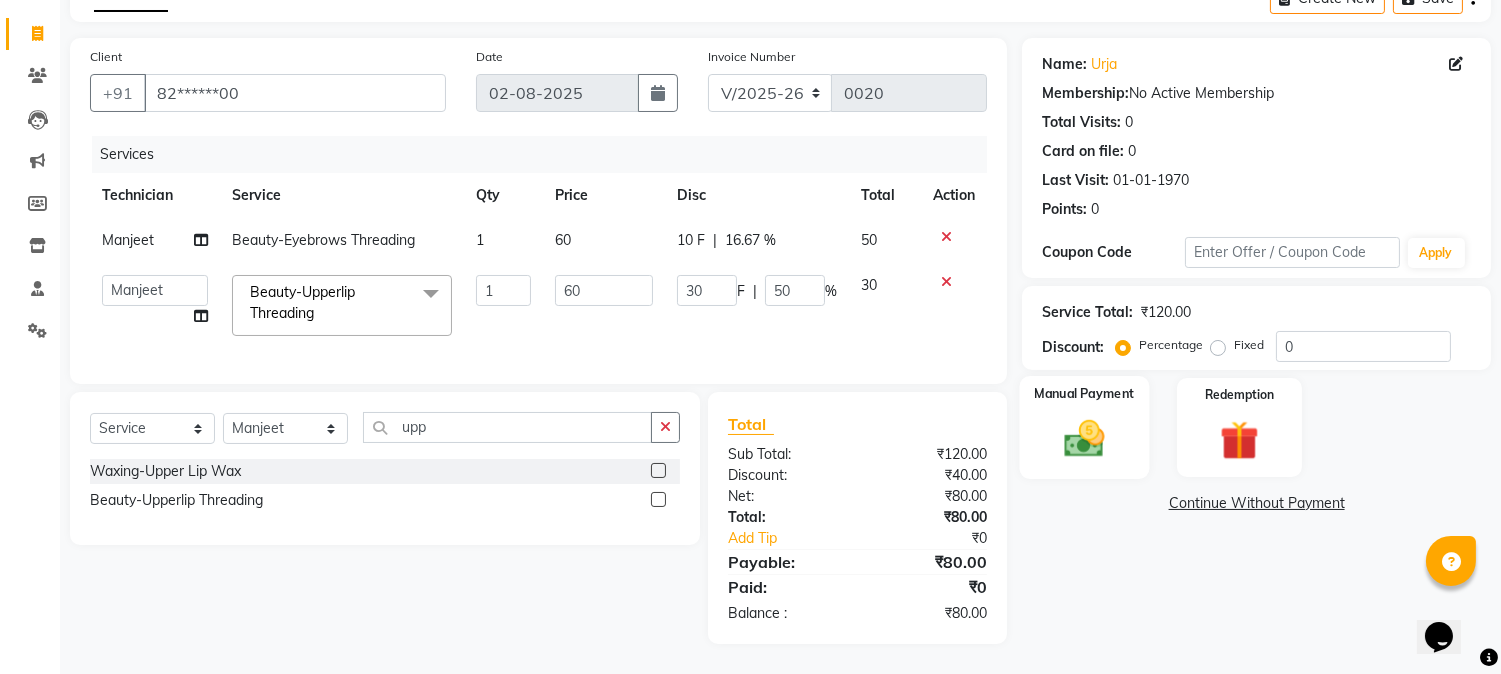 click 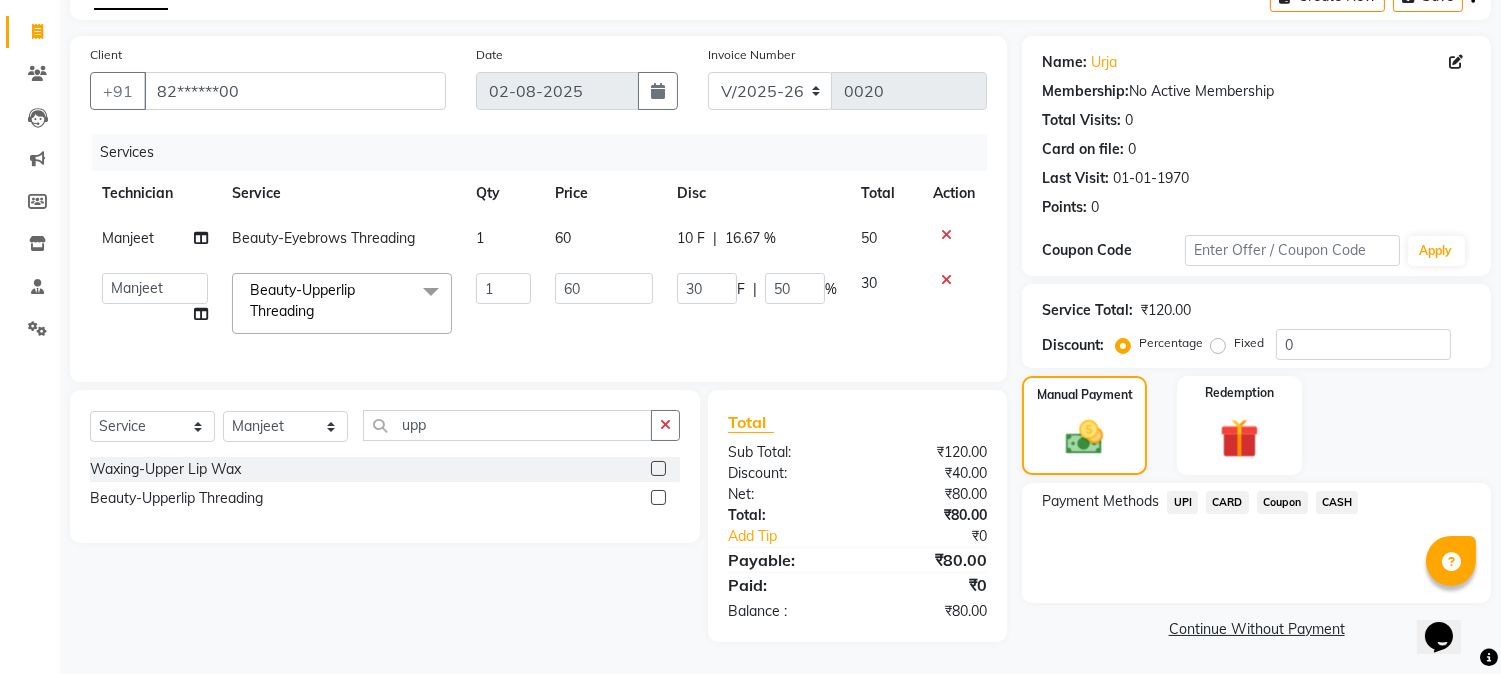 click on "UPI" 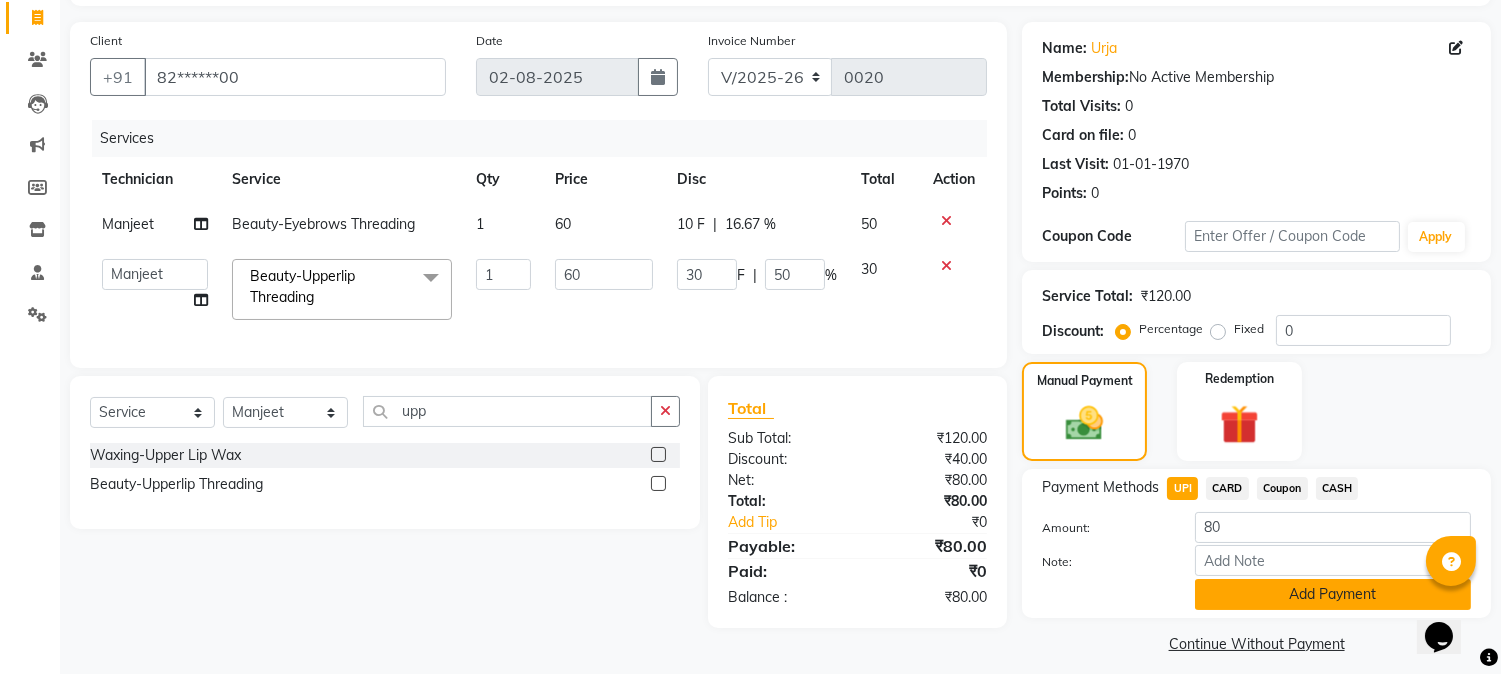 click on "Add Payment" 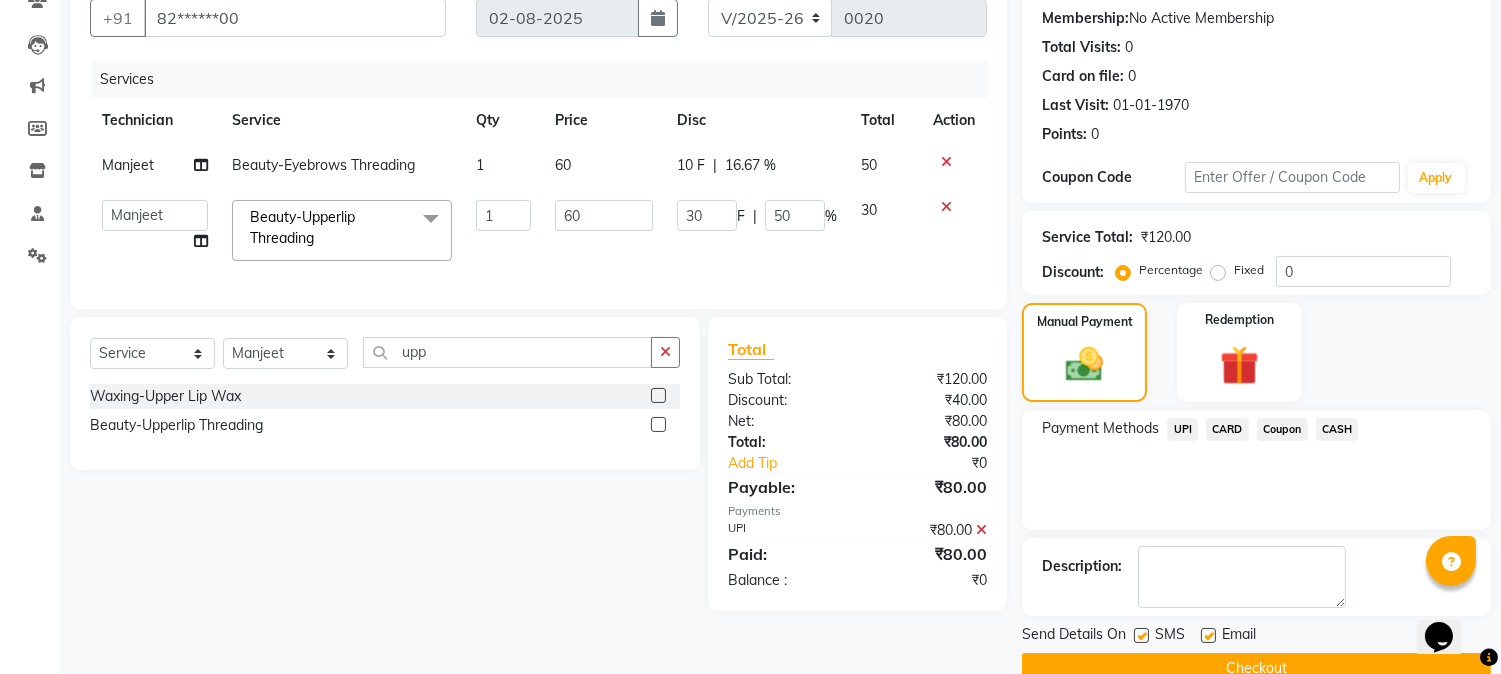 scroll, scrollTop: 225, scrollLeft: 0, axis: vertical 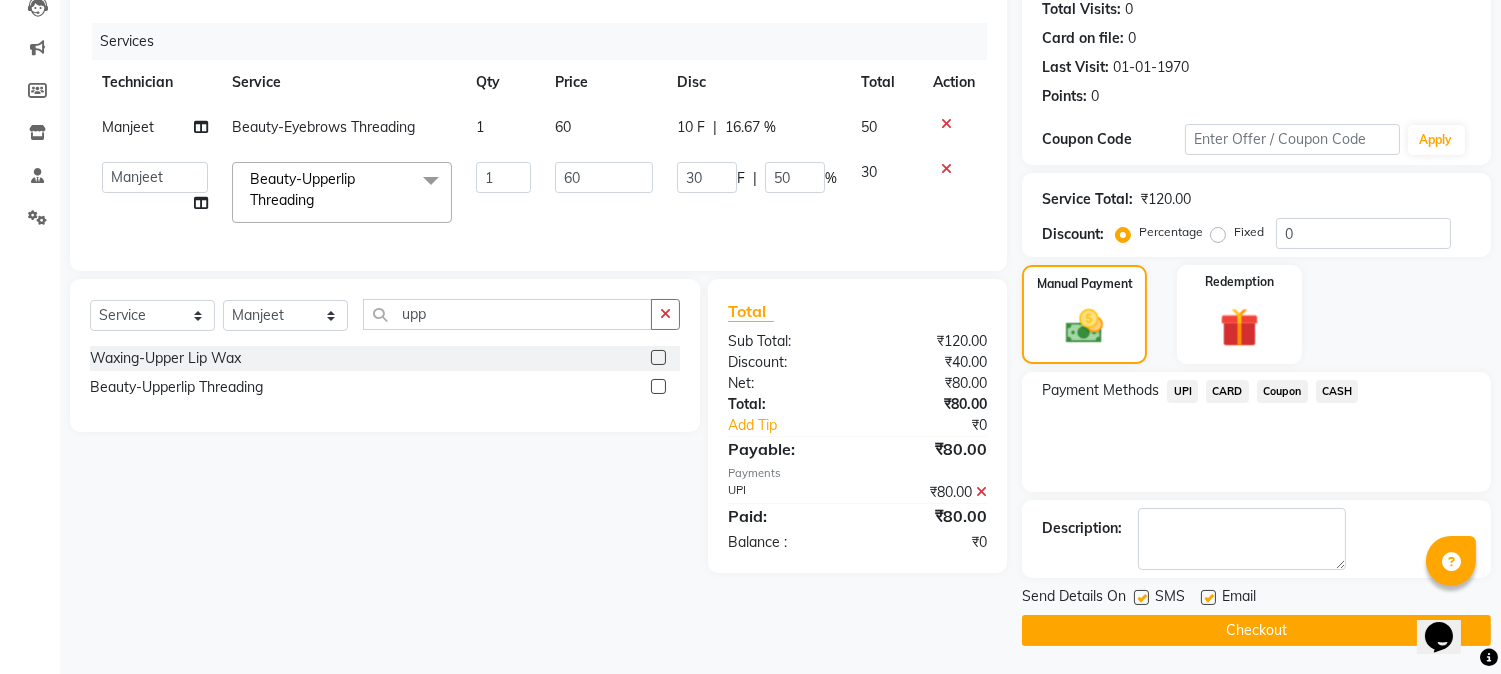 click on "Checkout" 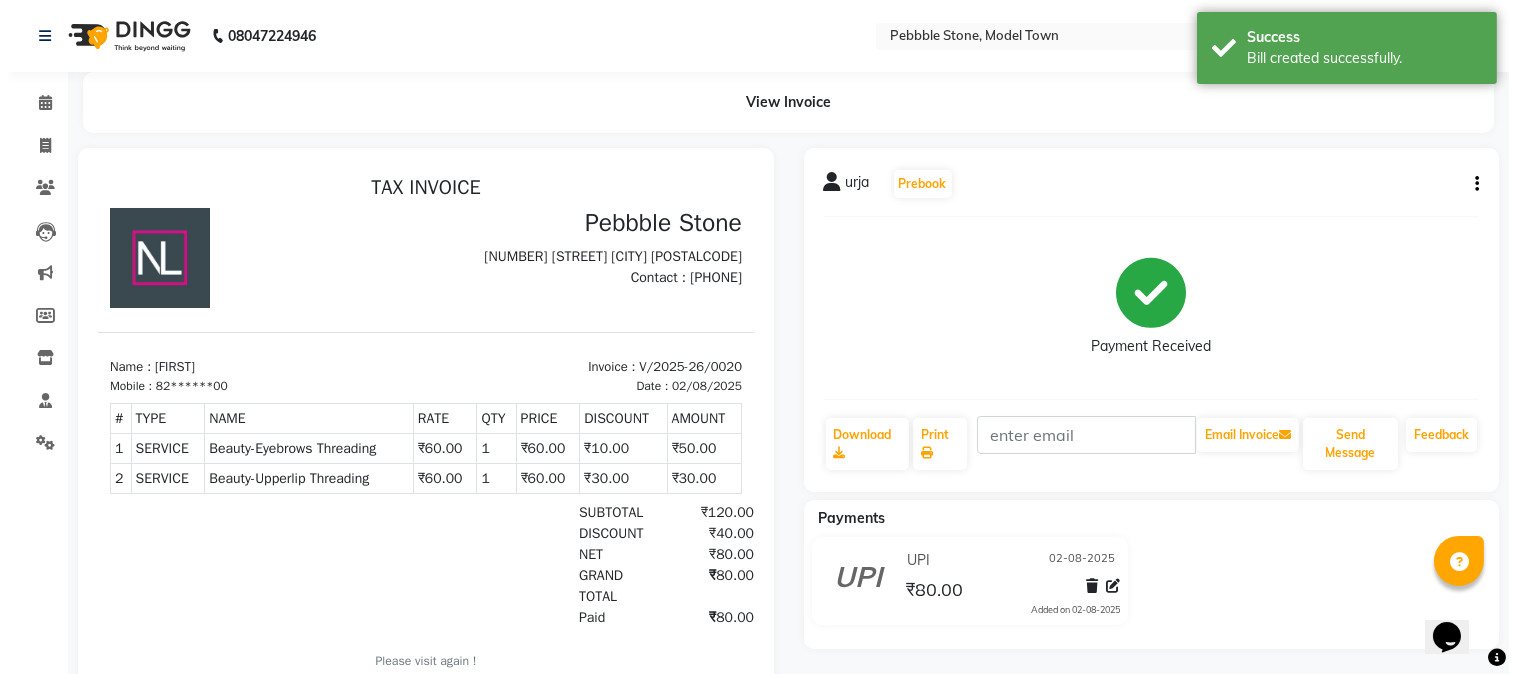 scroll, scrollTop: 0, scrollLeft: 0, axis: both 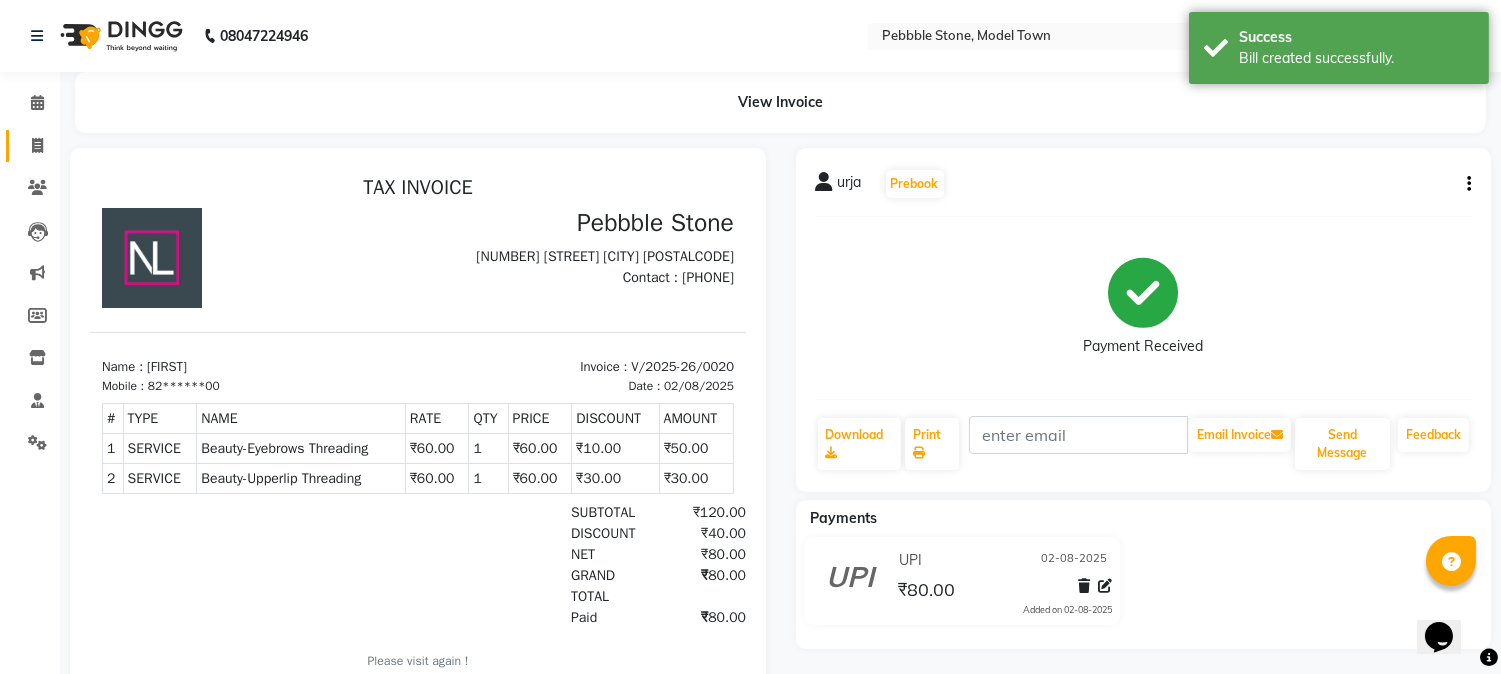 click 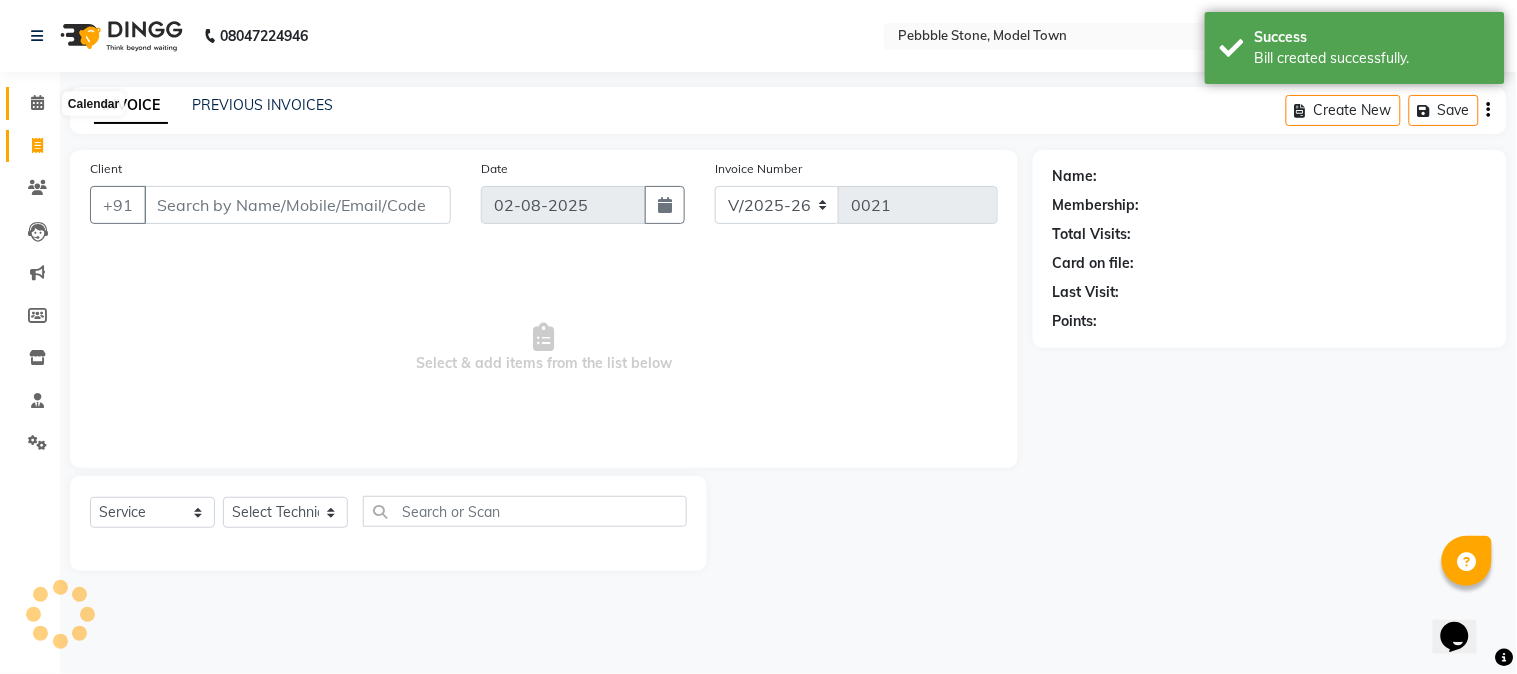 click 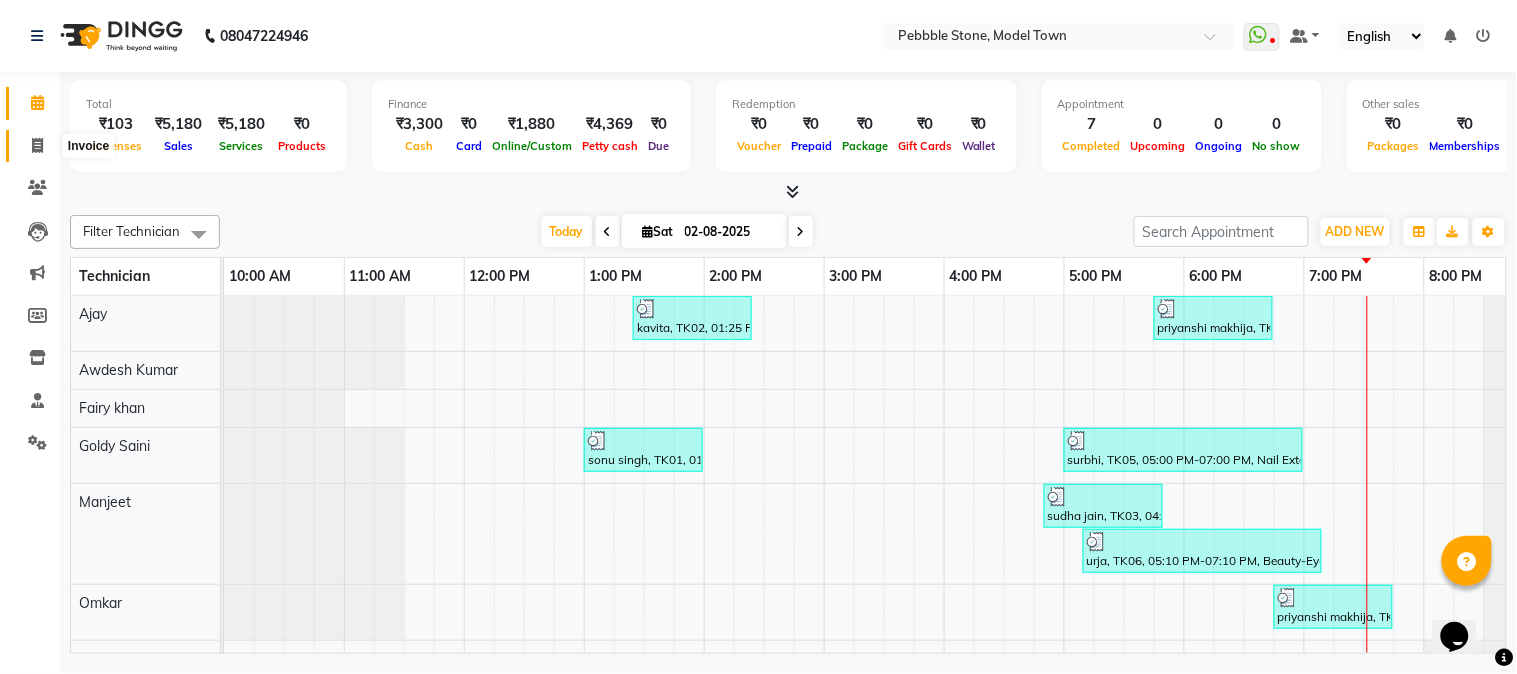 click 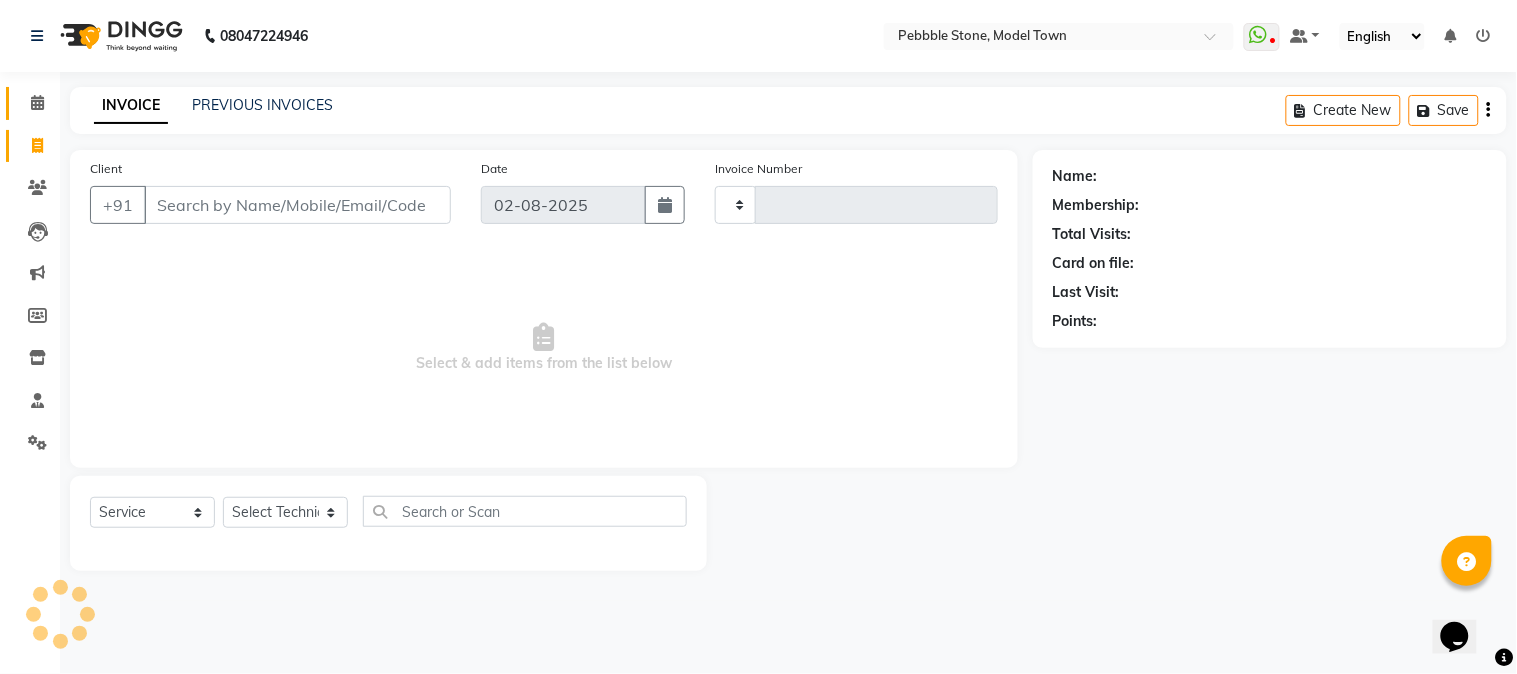 type on "0021" 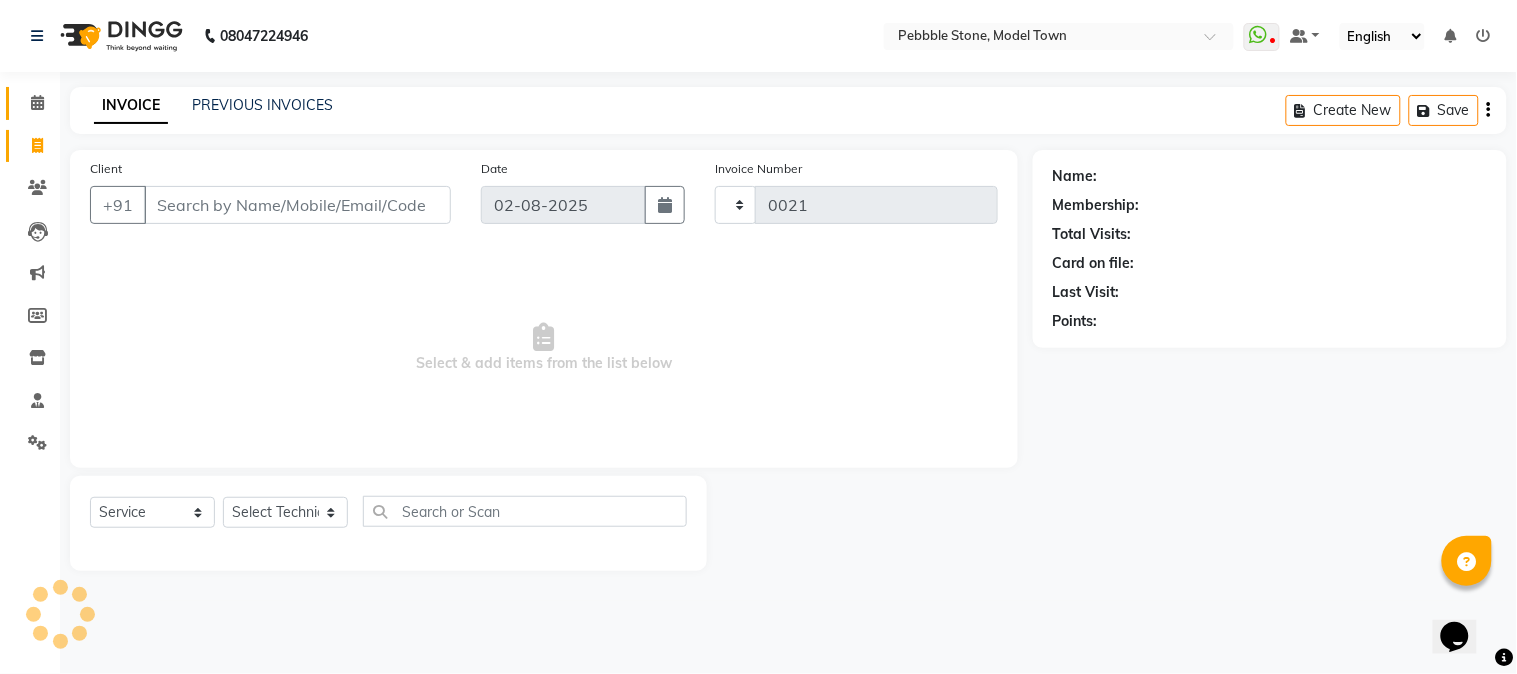 select on "8684" 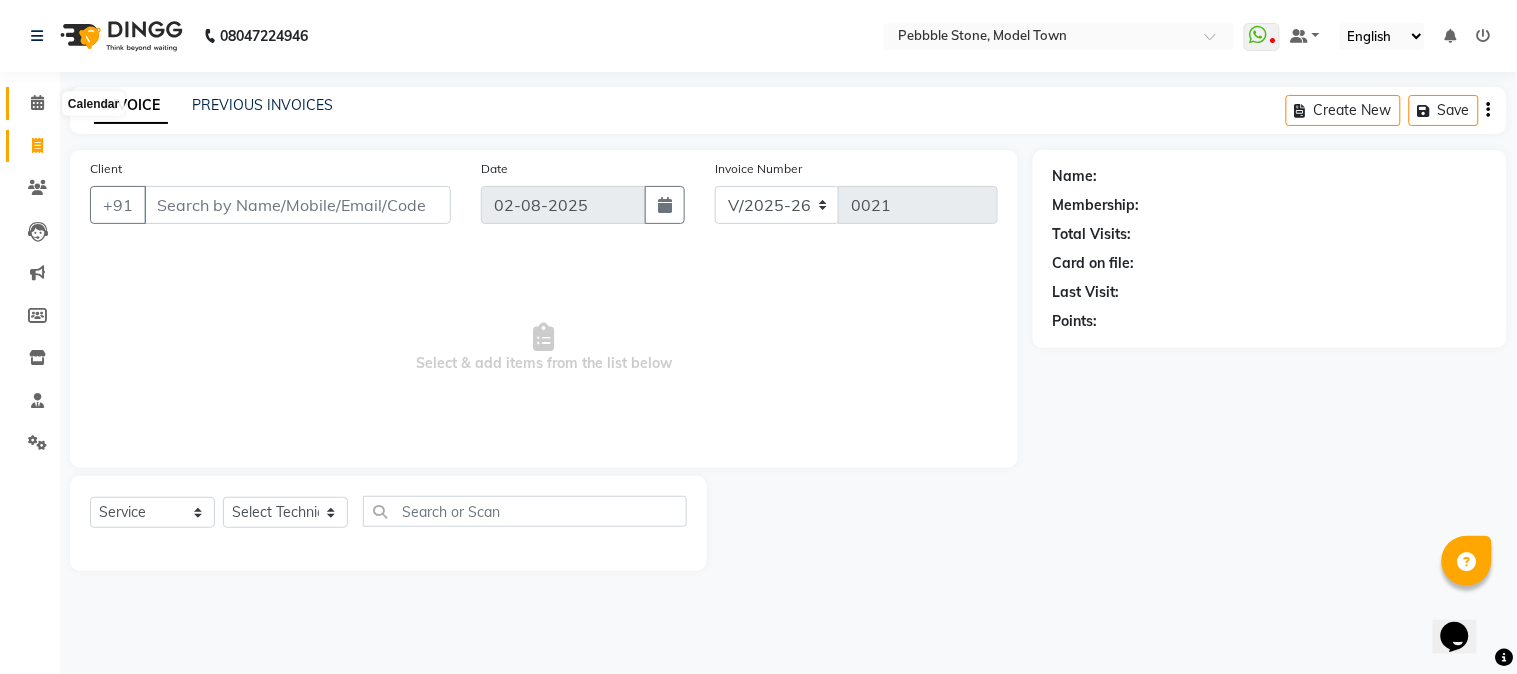 click 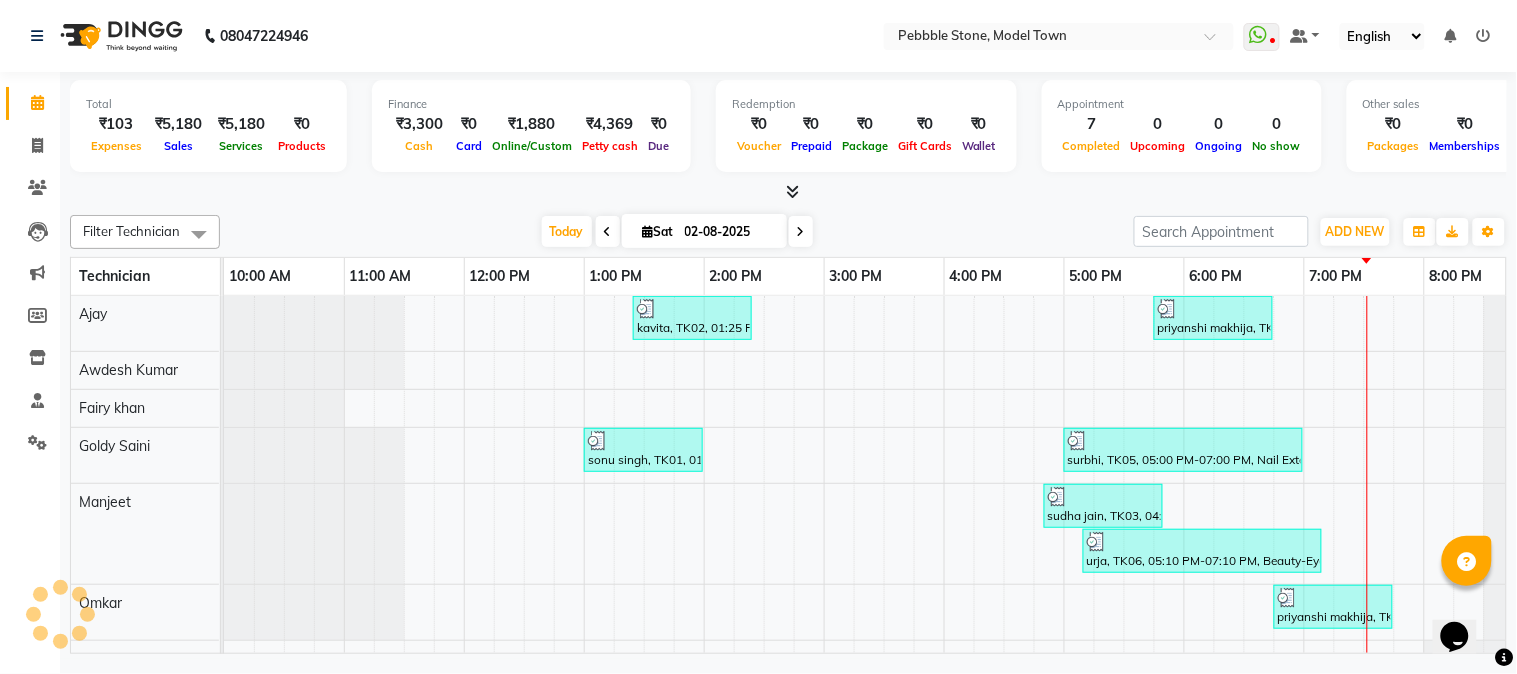 scroll, scrollTop: 0, scrollLeft: 0, axis: both 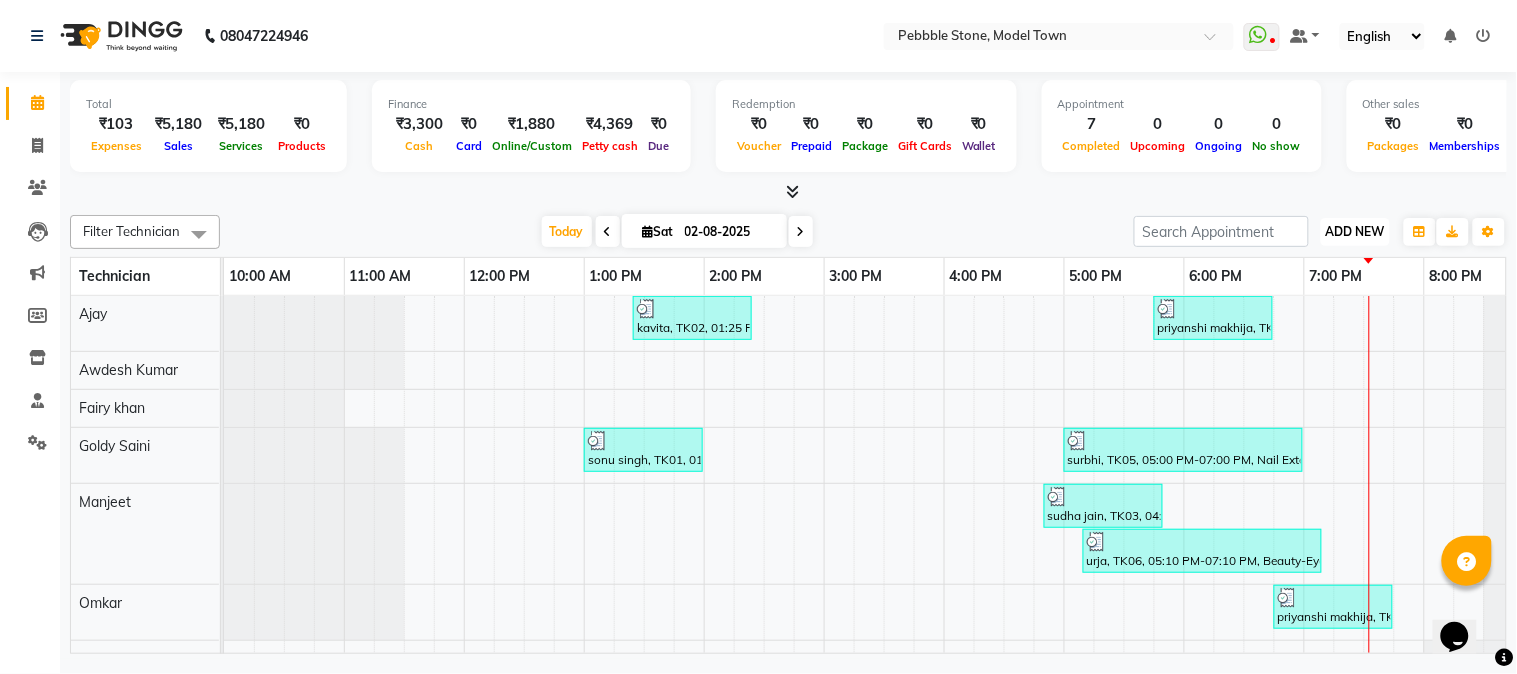 click on "ADD NEW" at bounding box center (1355, 231) 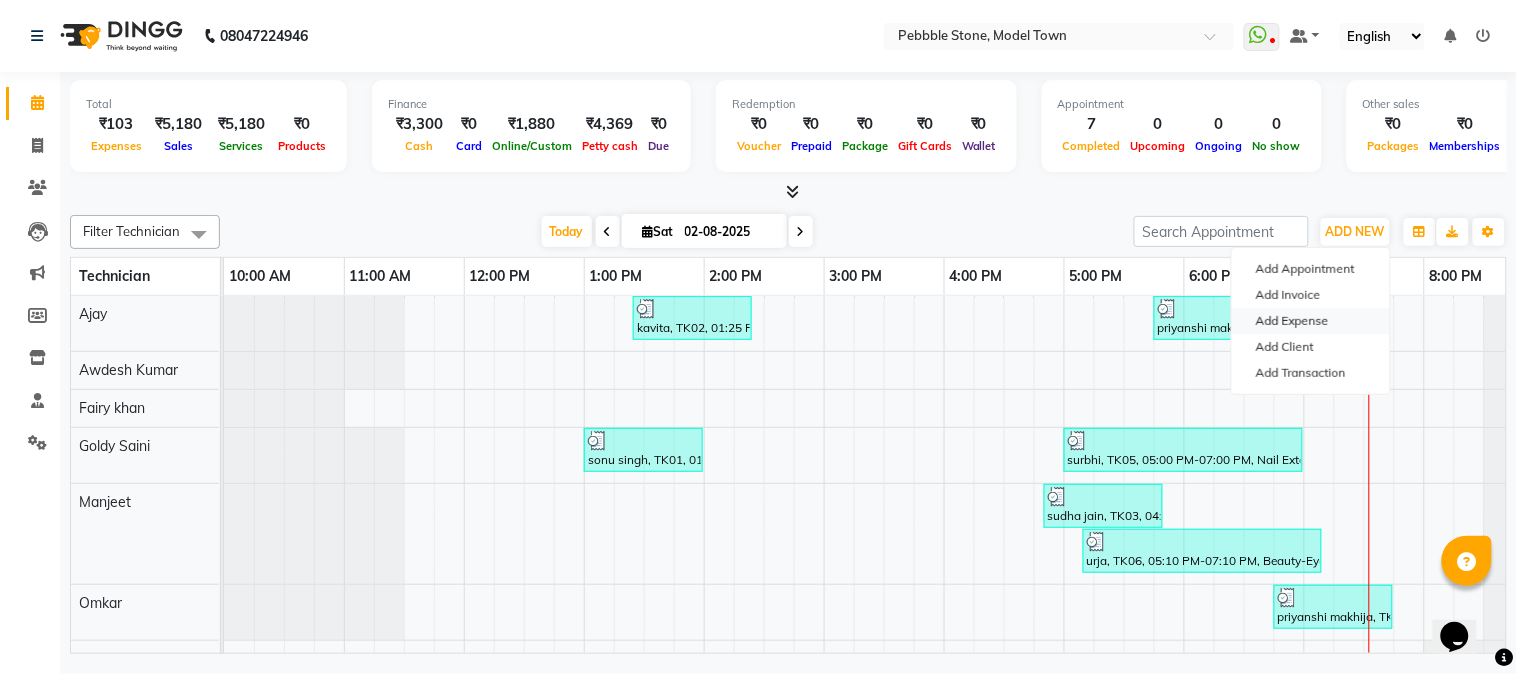 click on "Add Expense" at bounding box center [1311, 321] 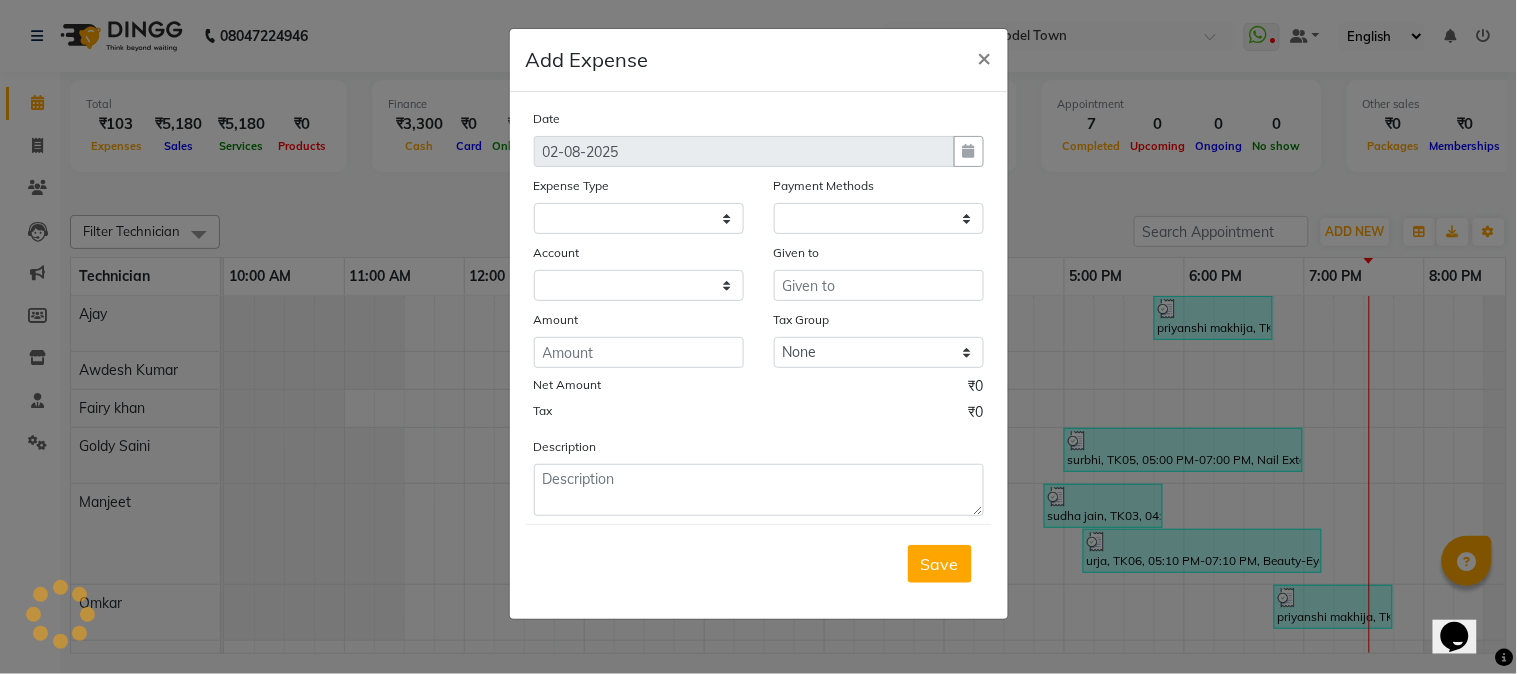 select on "1" 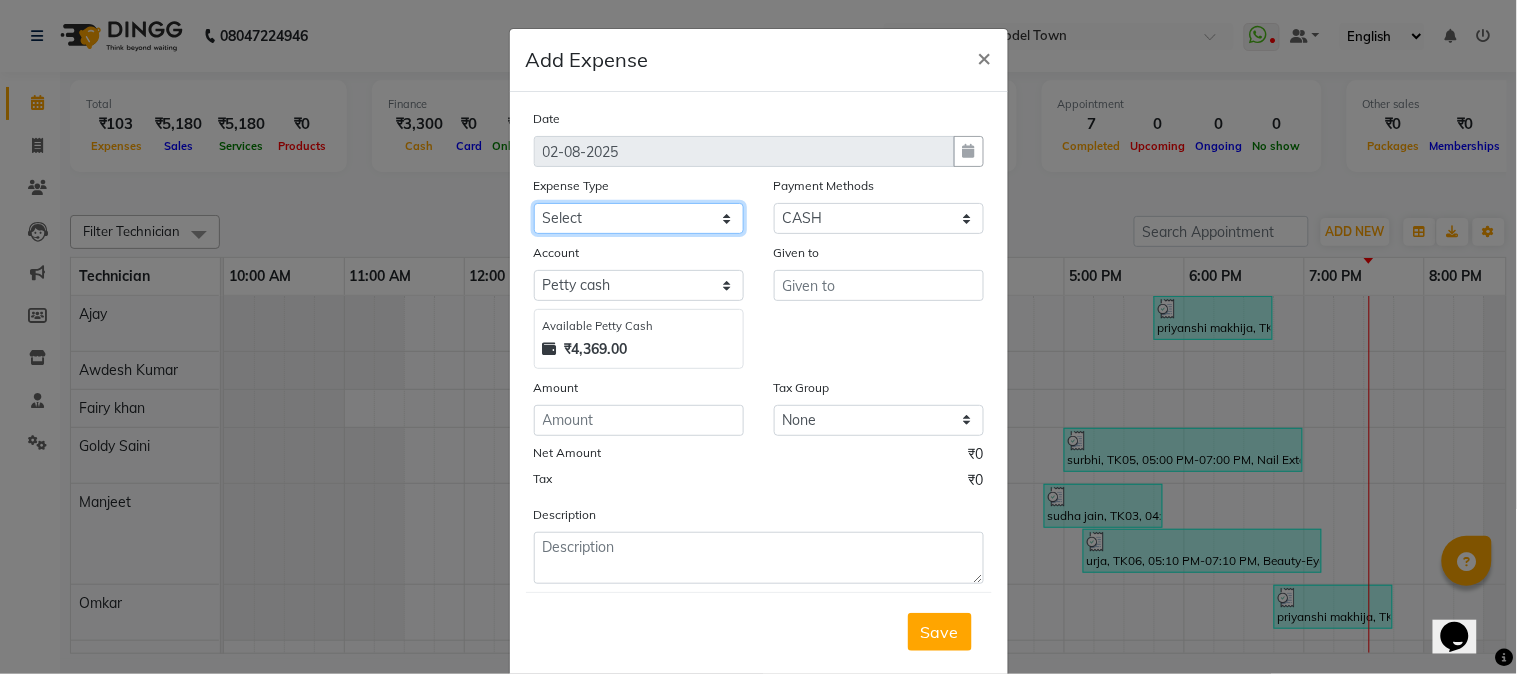click on "Select Advance Salary Bank charges Car maintenance  Cash transfer to bank Cash transfer to hub Client Snacks Clinical charges Equipment Fuel Govt fee Incentive Insurance International purchase Loan Repayment Maintenance Marketing Milk Miscellaneous MRA Other Pantry Product Rent Salary Staff Snacks Tax Tea & Refreshment Utilities" 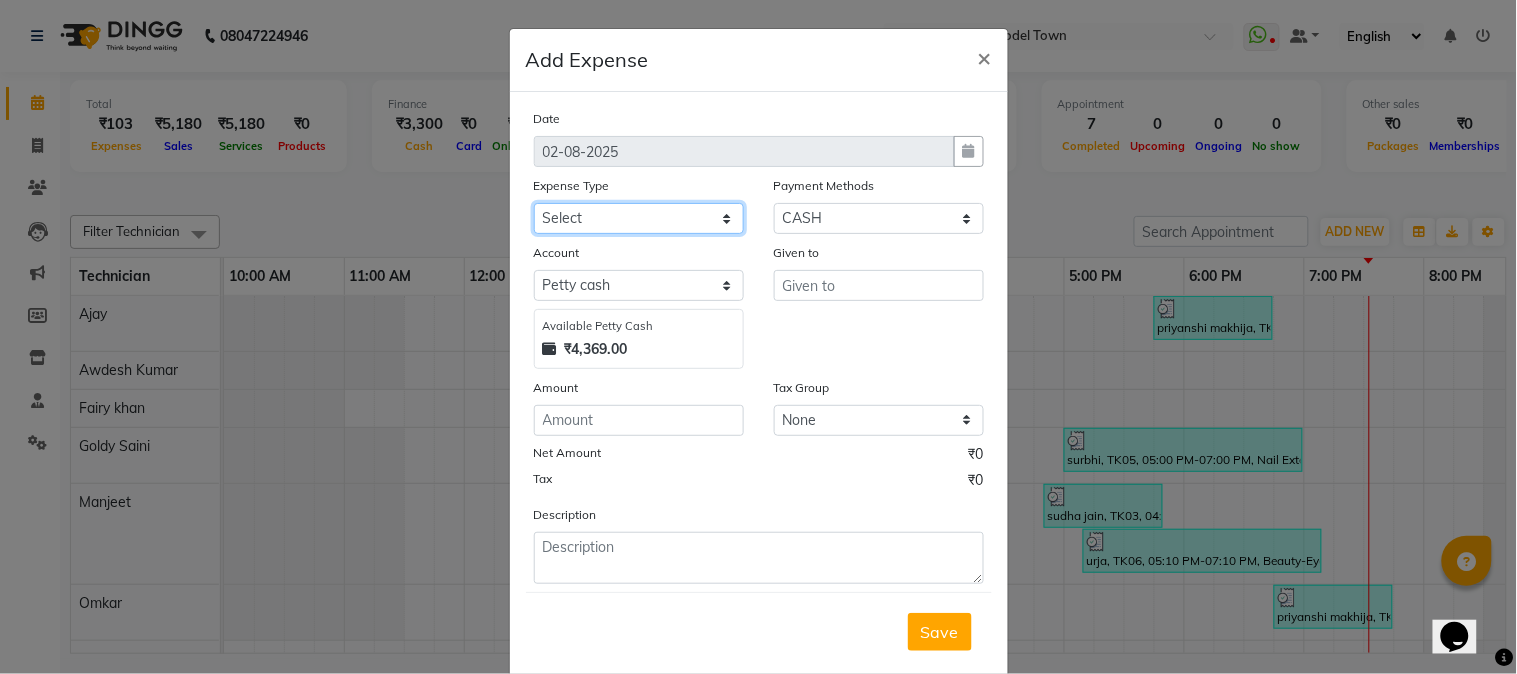 select on "24045" 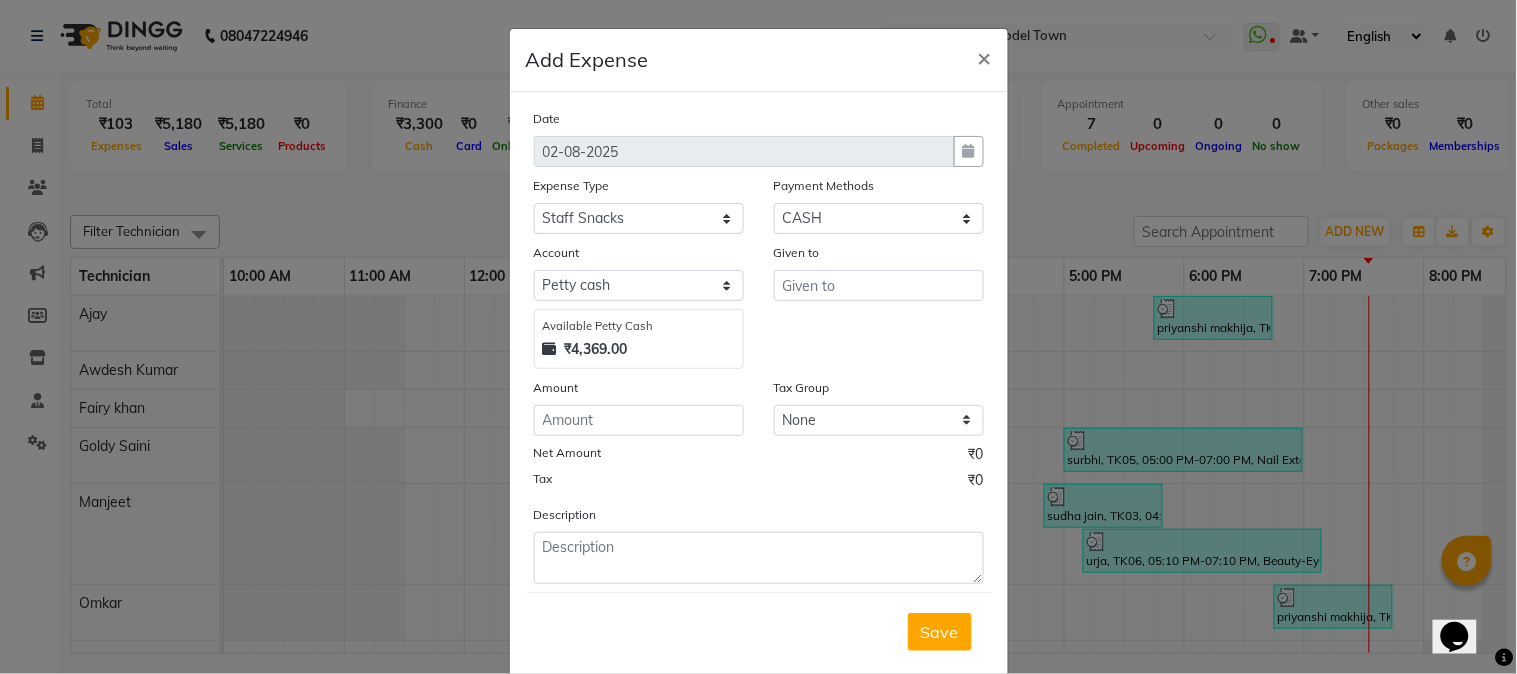 click on "Given to" 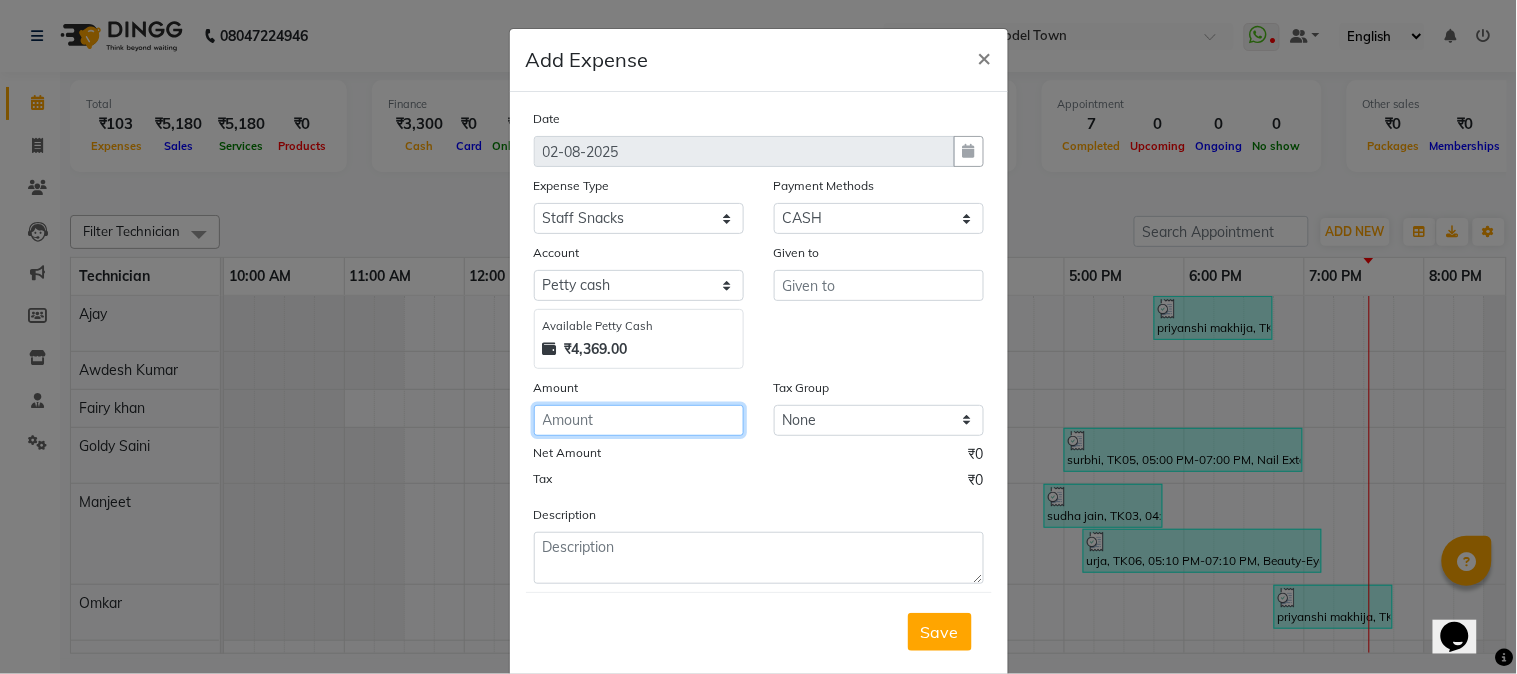 click 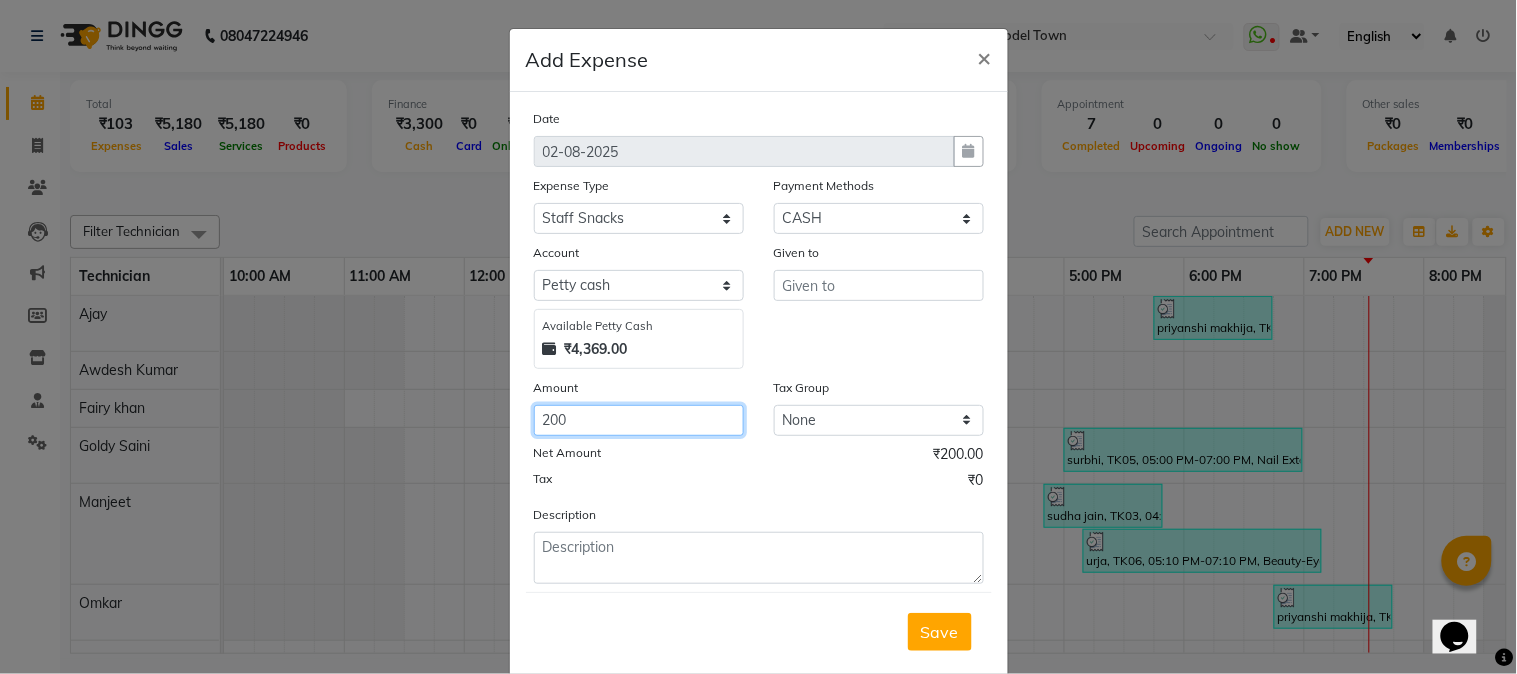 type on "200" 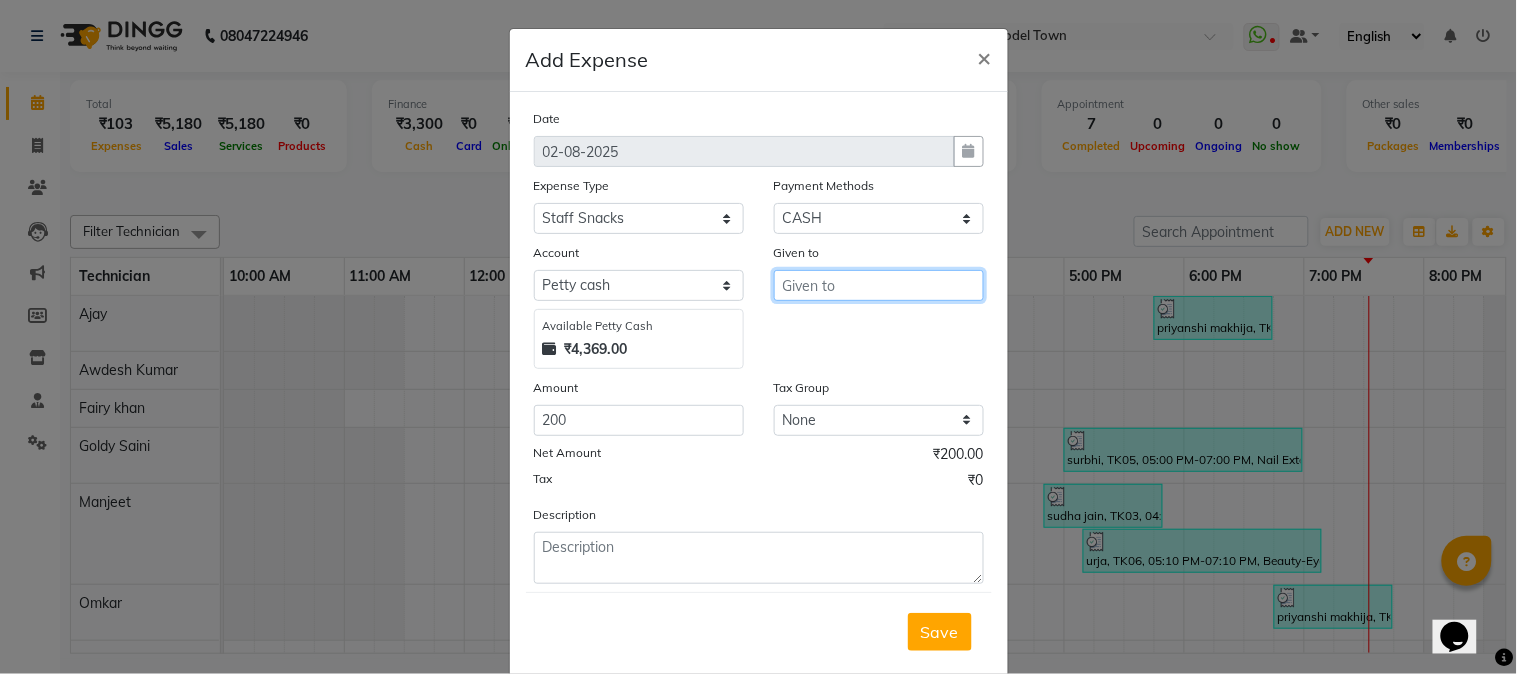 click at bounding box center (879, 285) 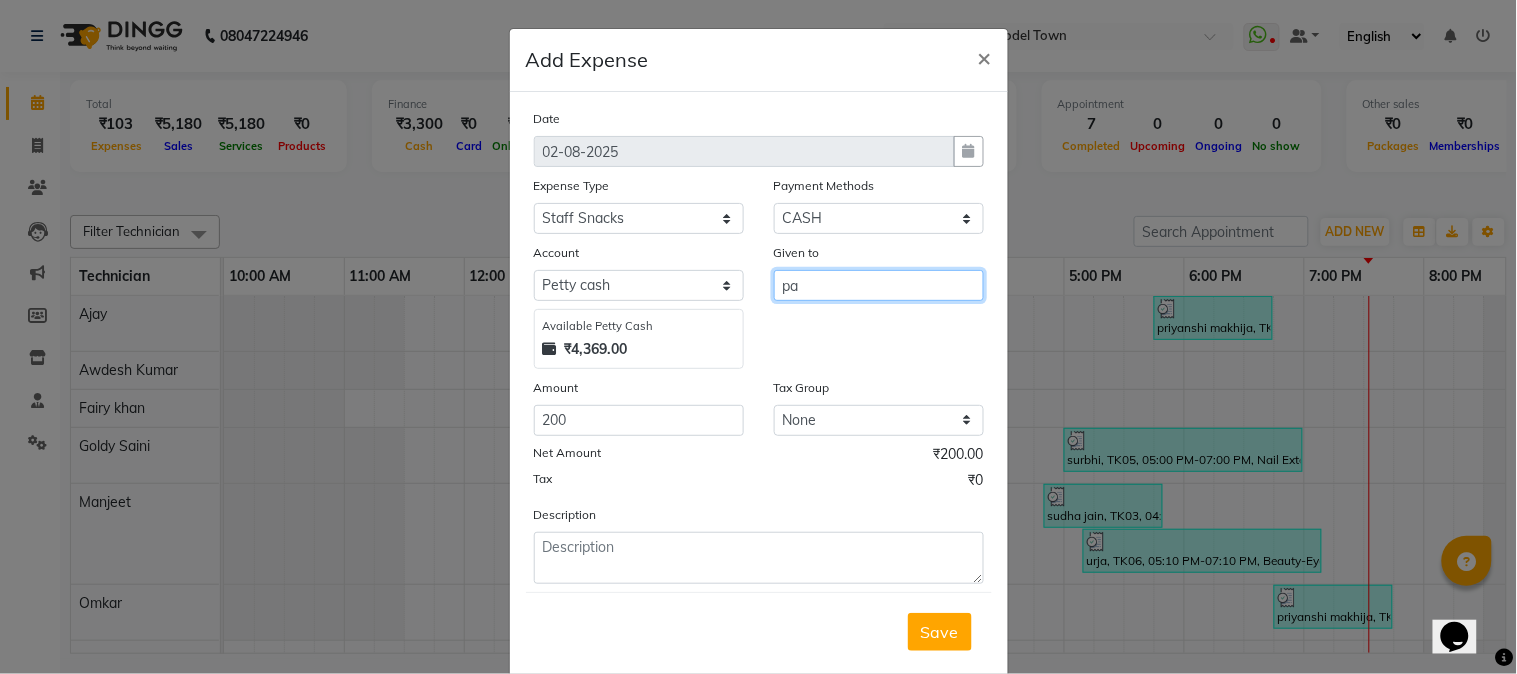 type on "p" 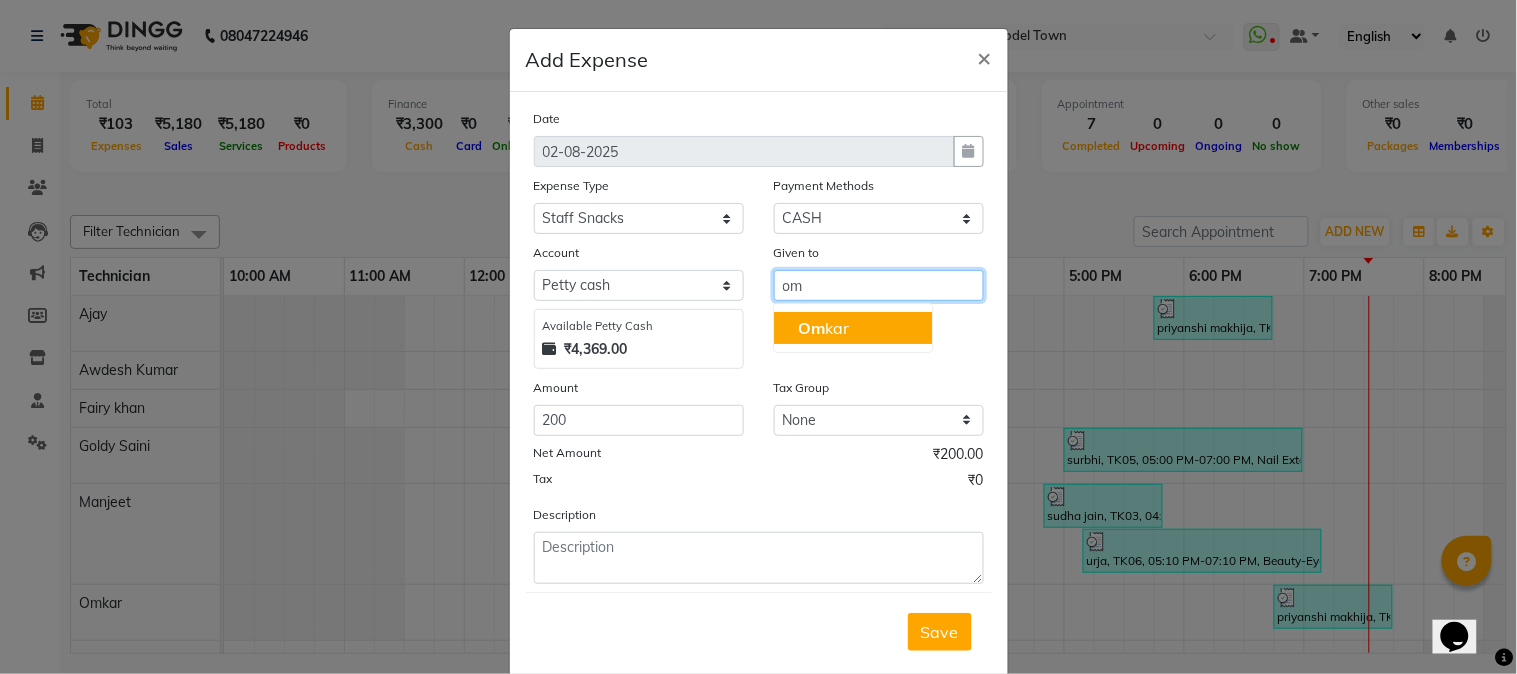 click on "[FIRST]" at bounding box center [853, 328] 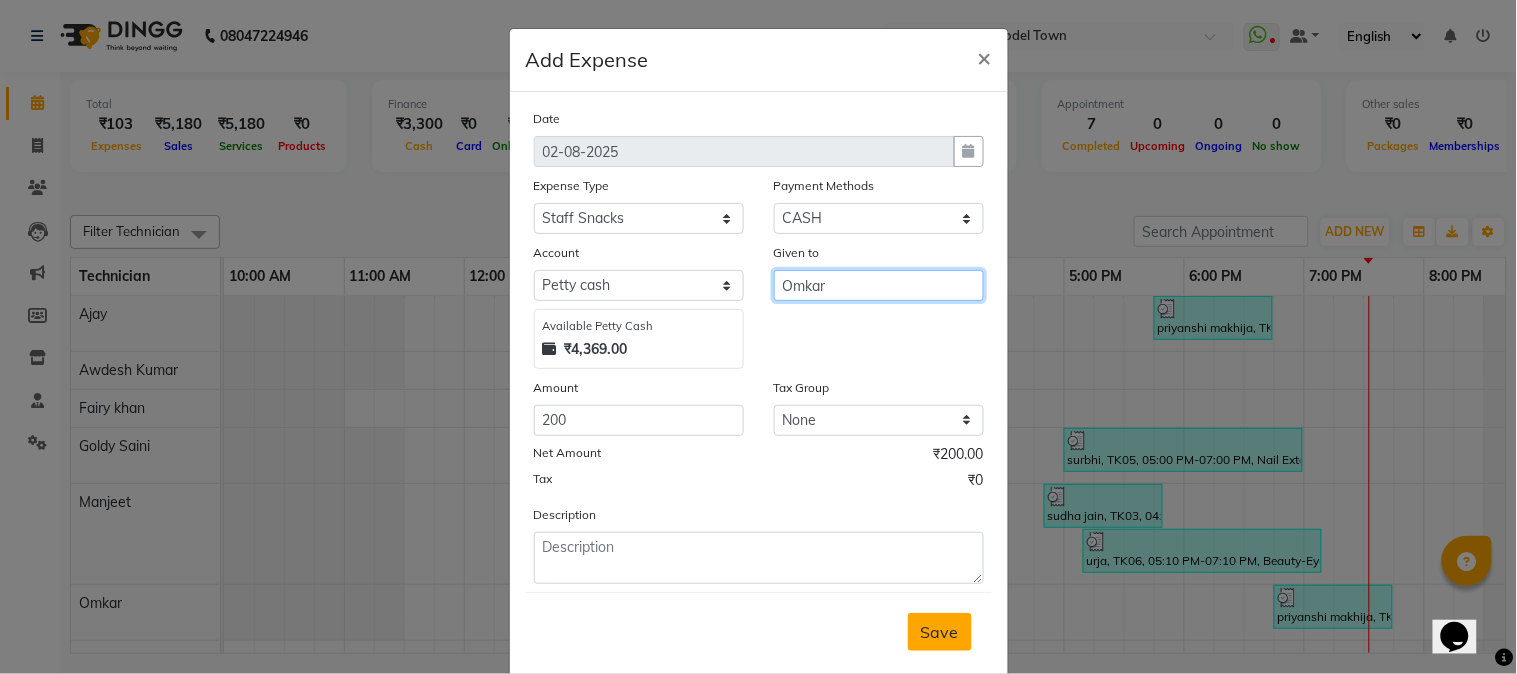 type on "Omkar" 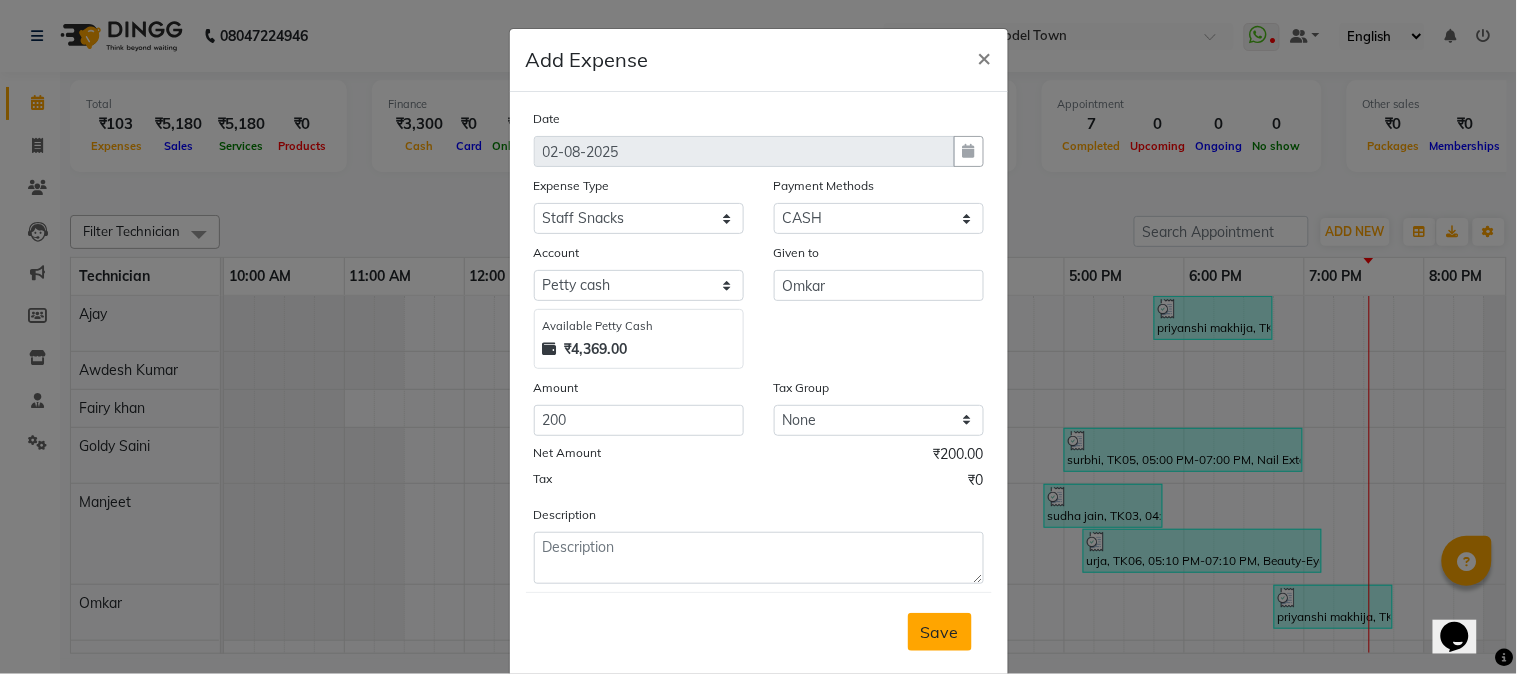 click on "Save" at bounding box center [940, 632] 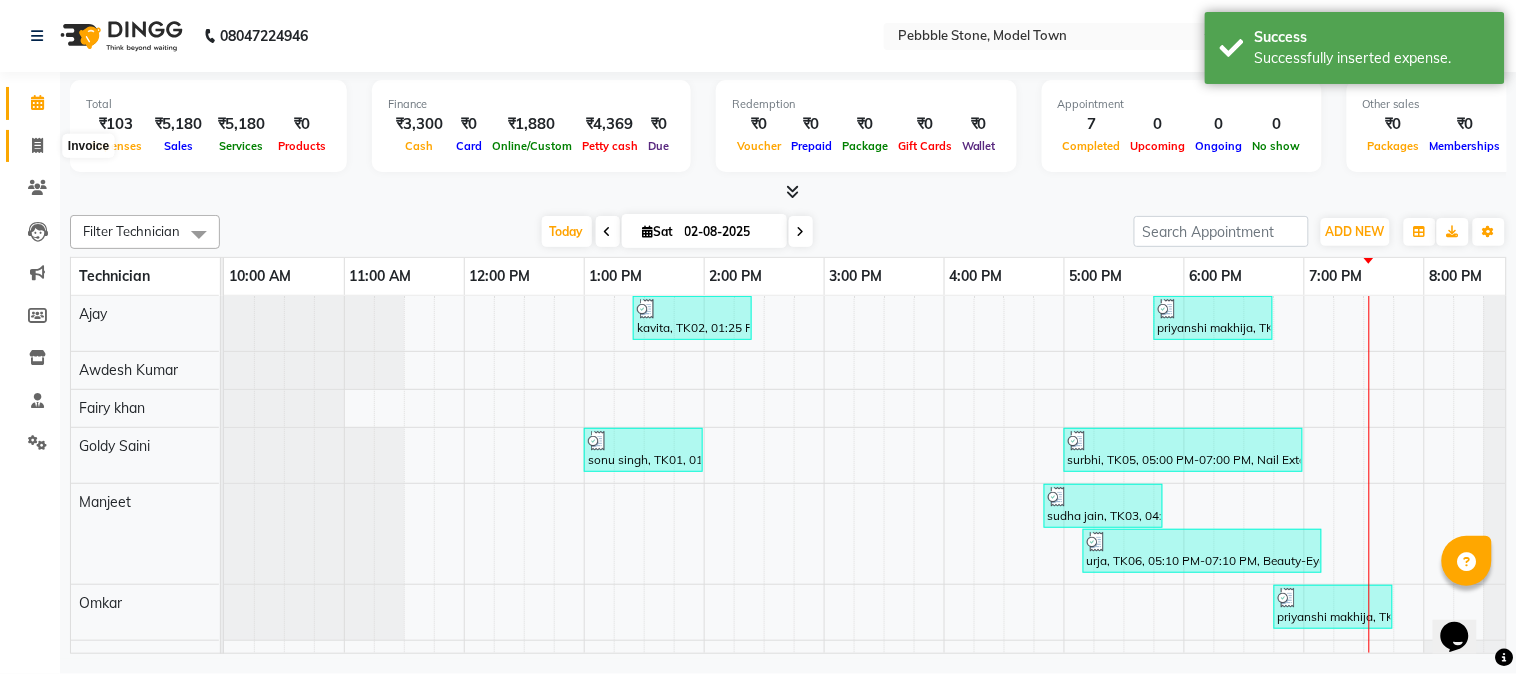 click 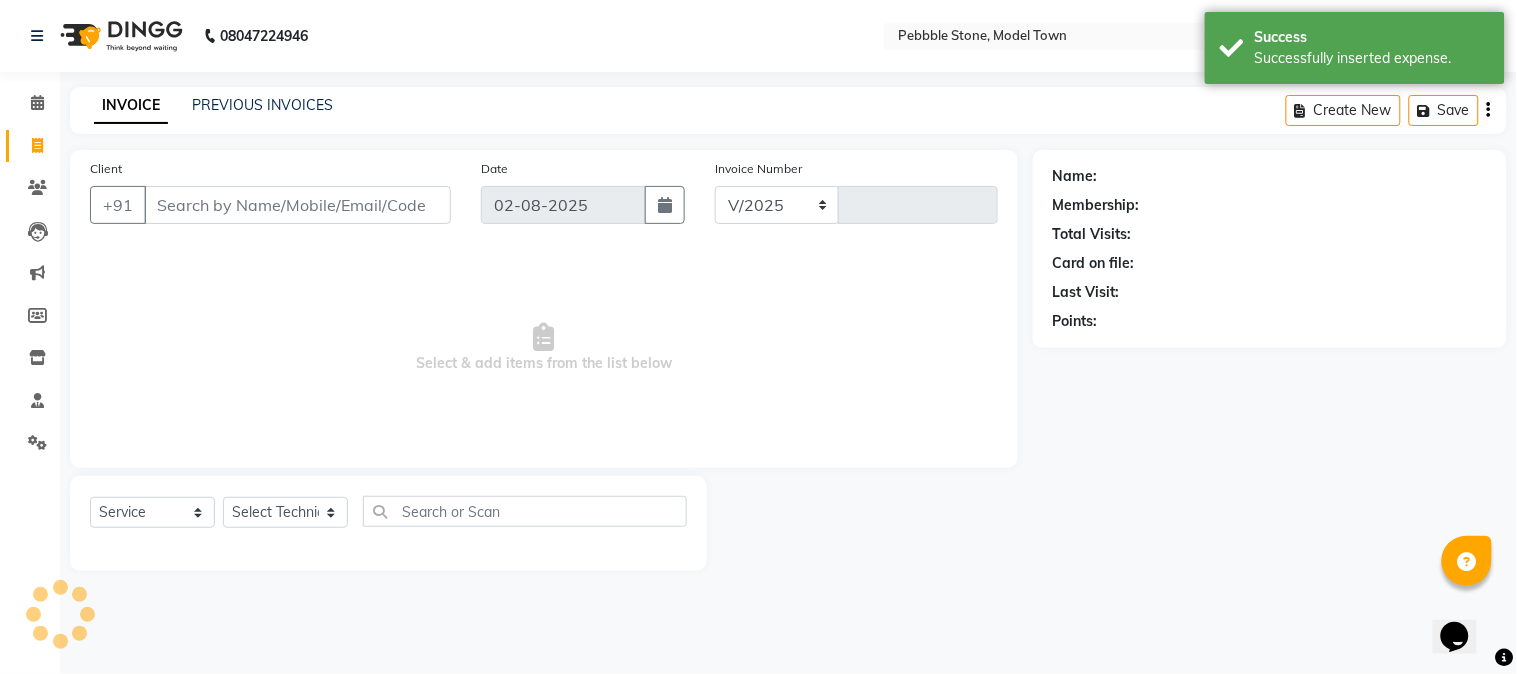 select on "8684" 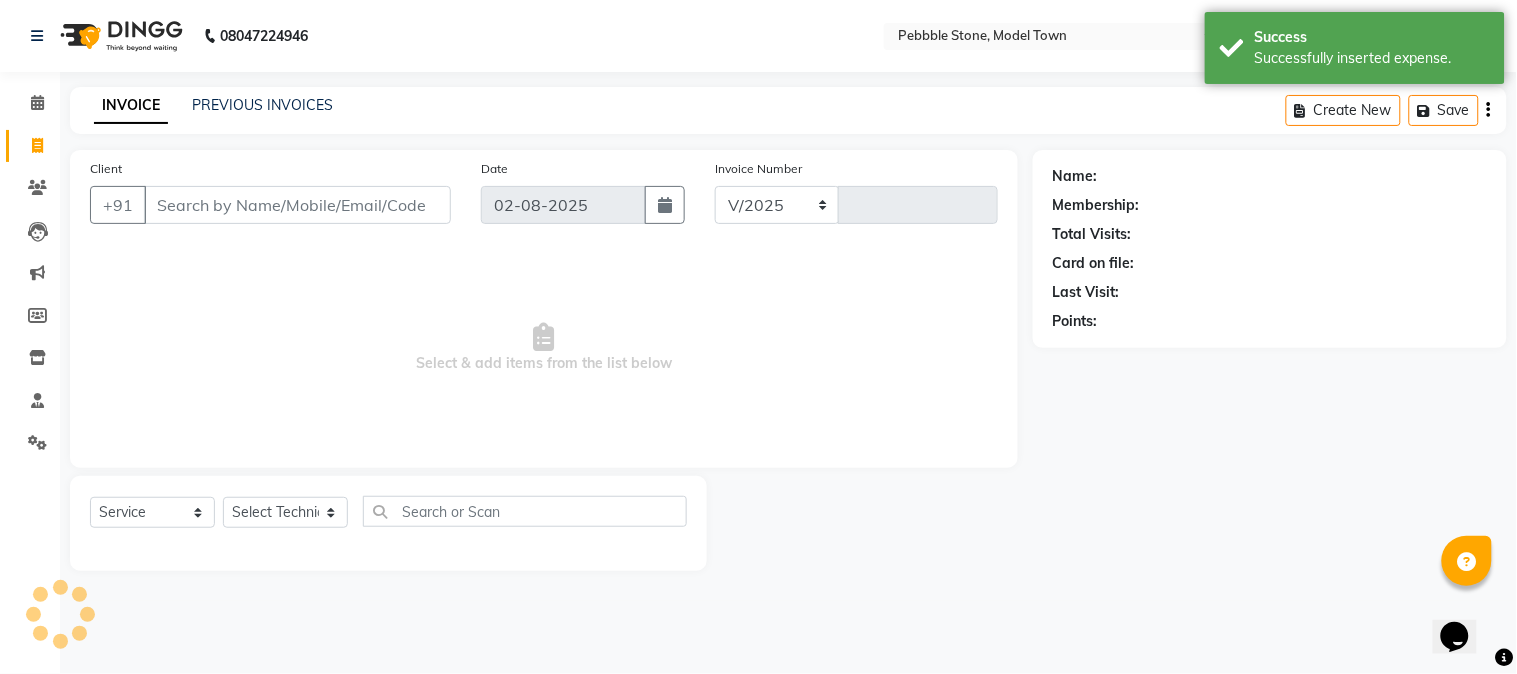 type on "0021" 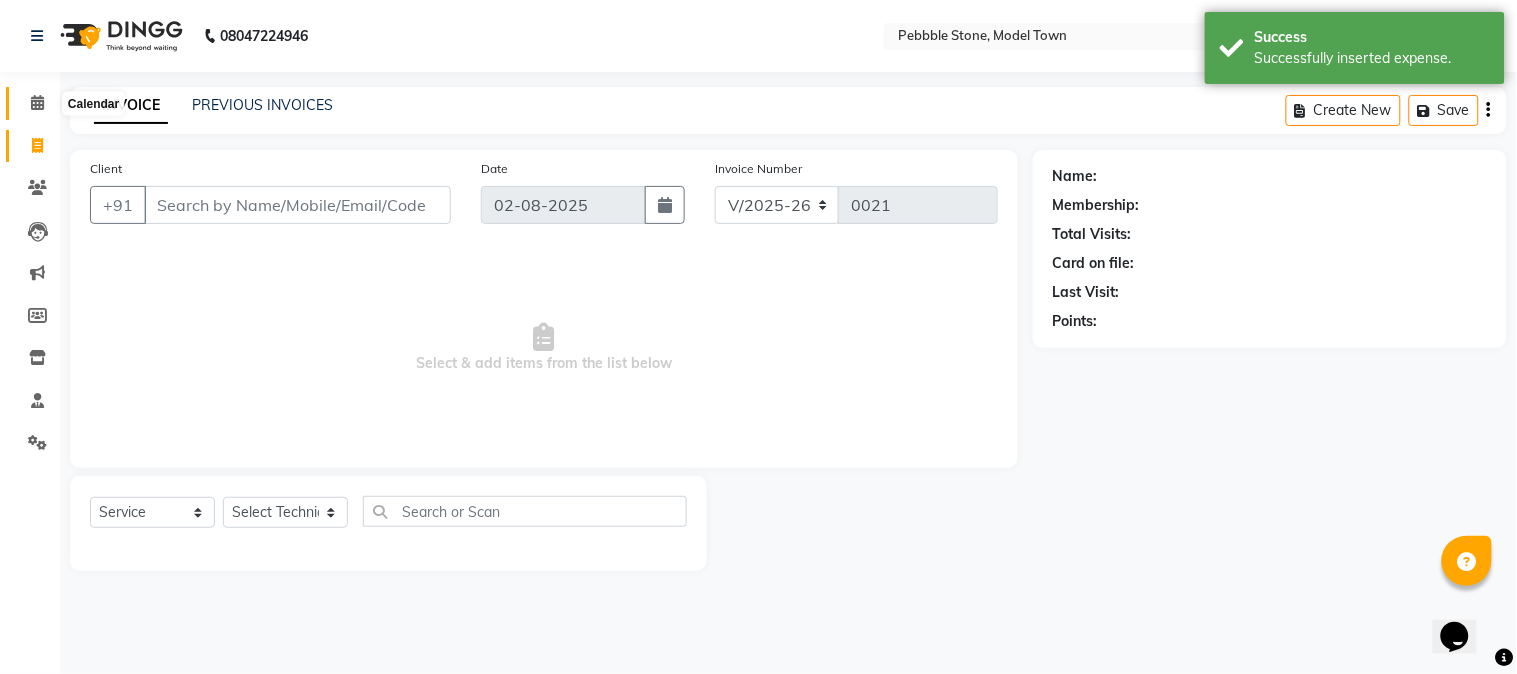 click 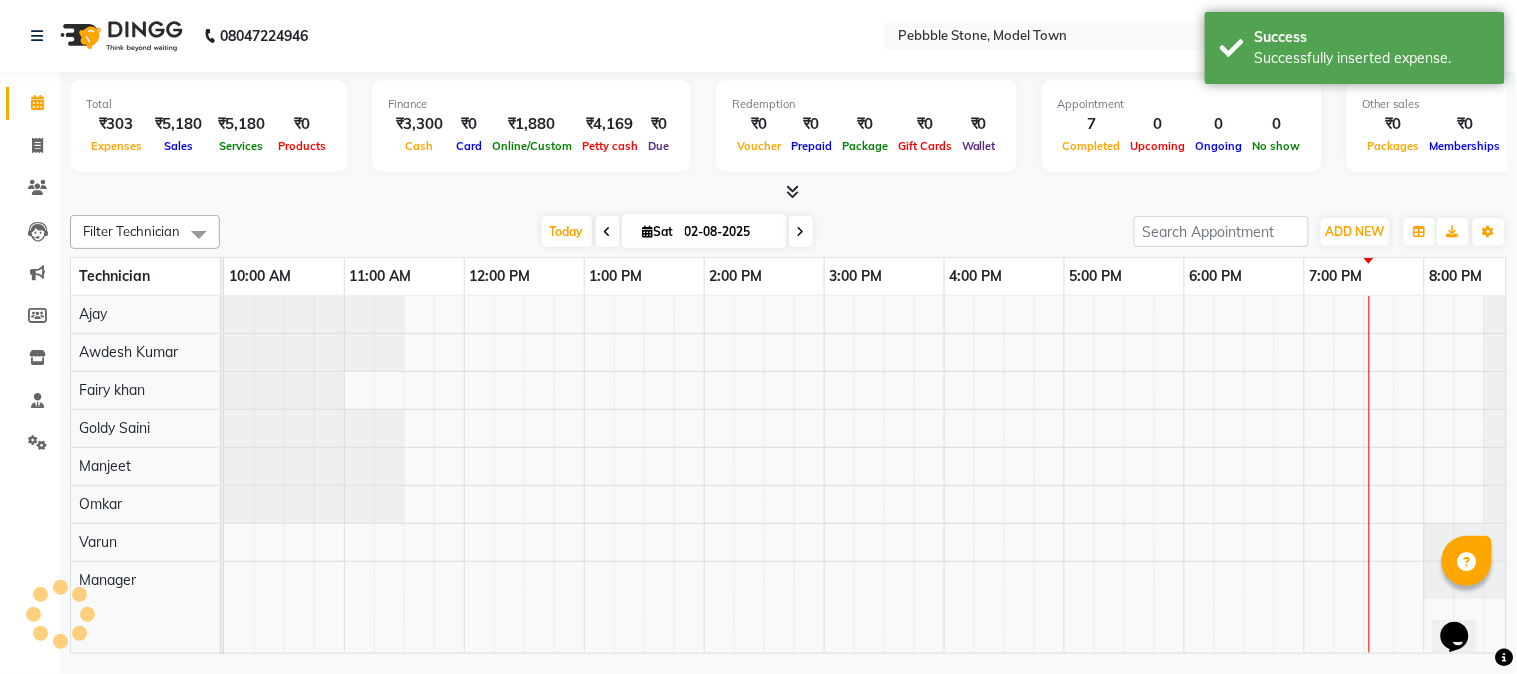 scroll, scrollTop: 0, scrollLeft: 0, axis: both 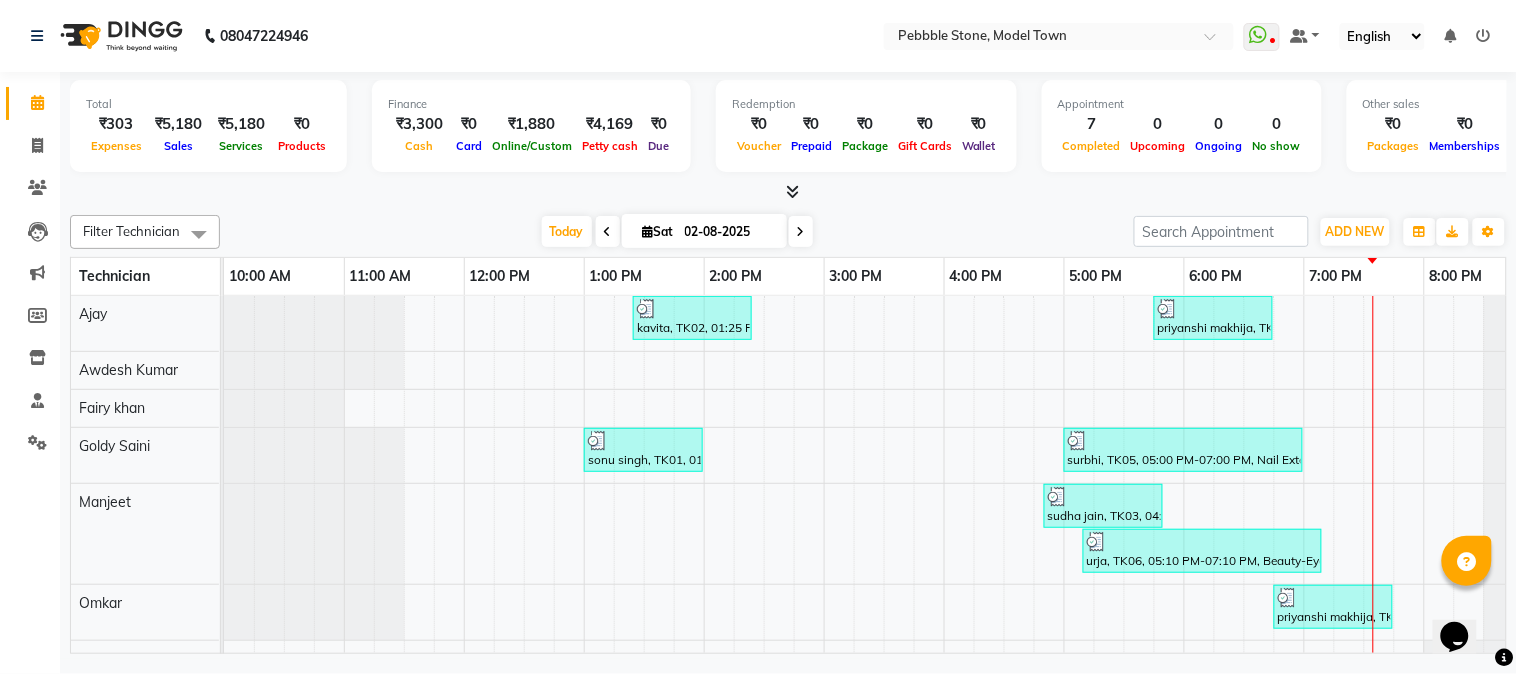 drag, startPoint x: 507, startPoint y: 314, endPoint x: 243, endPoint y: 374, distance: 270.73233 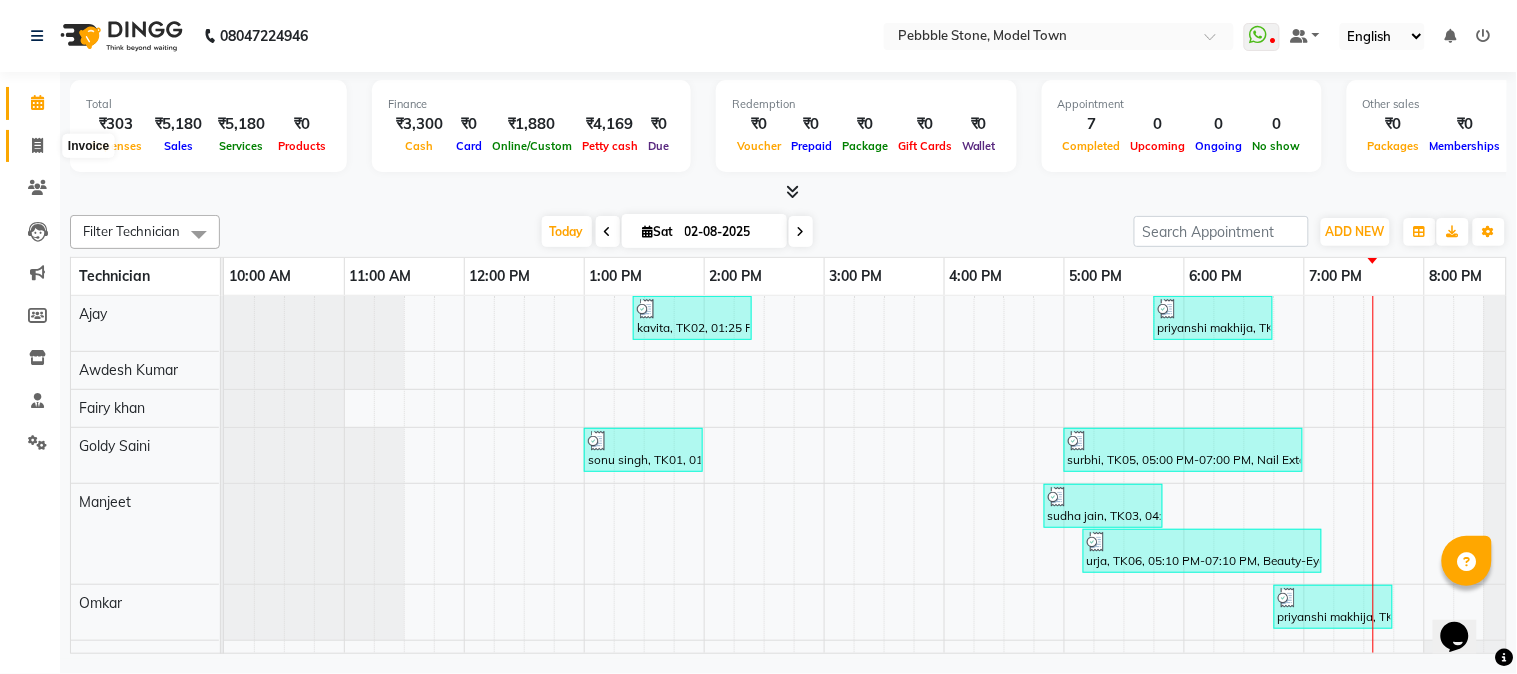 click 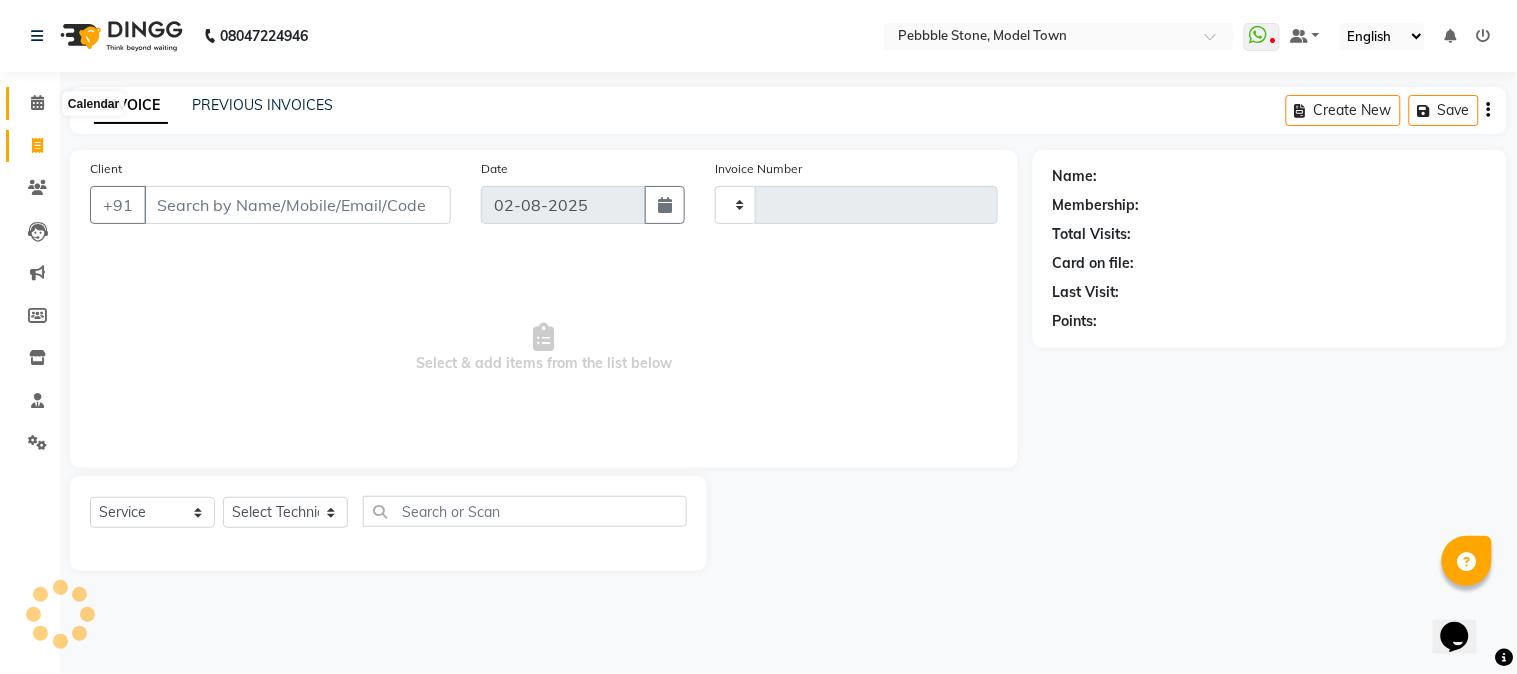 type on "0021" 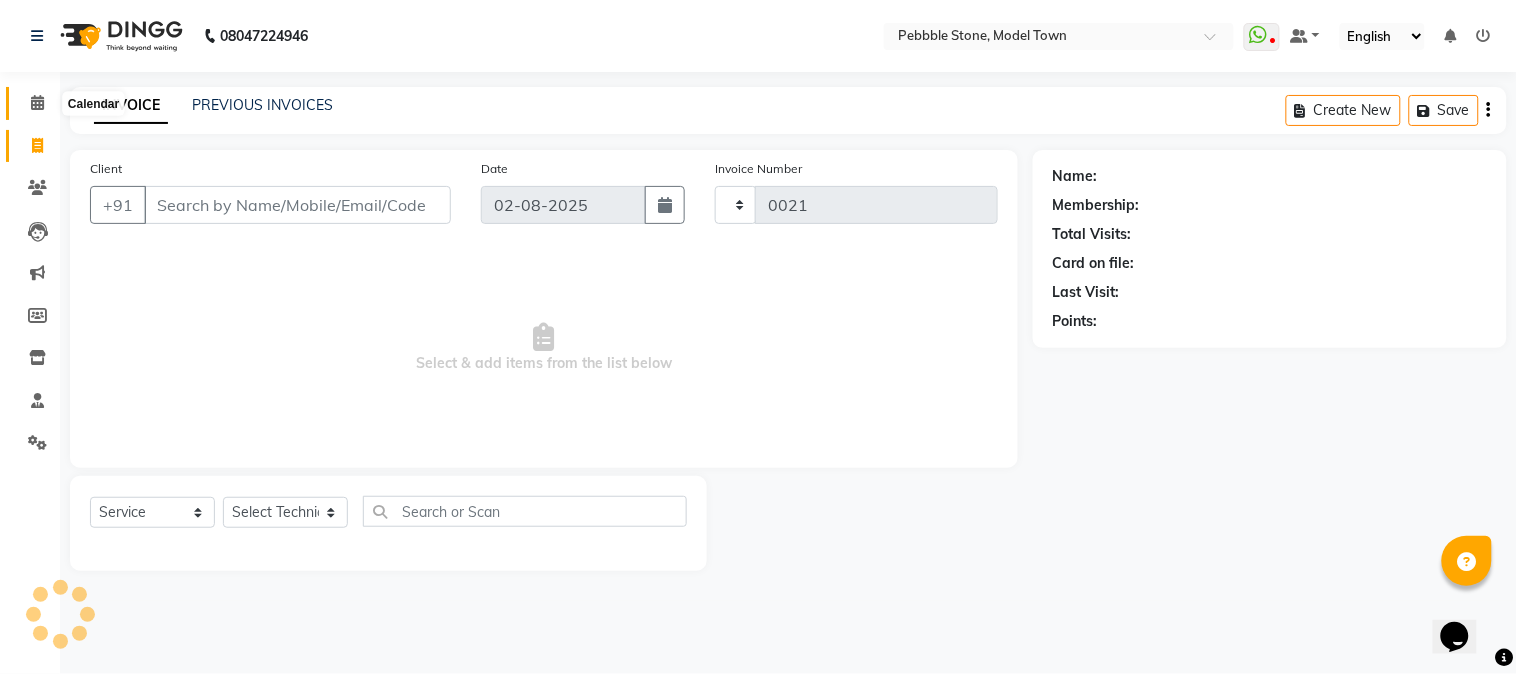 select on "8684" 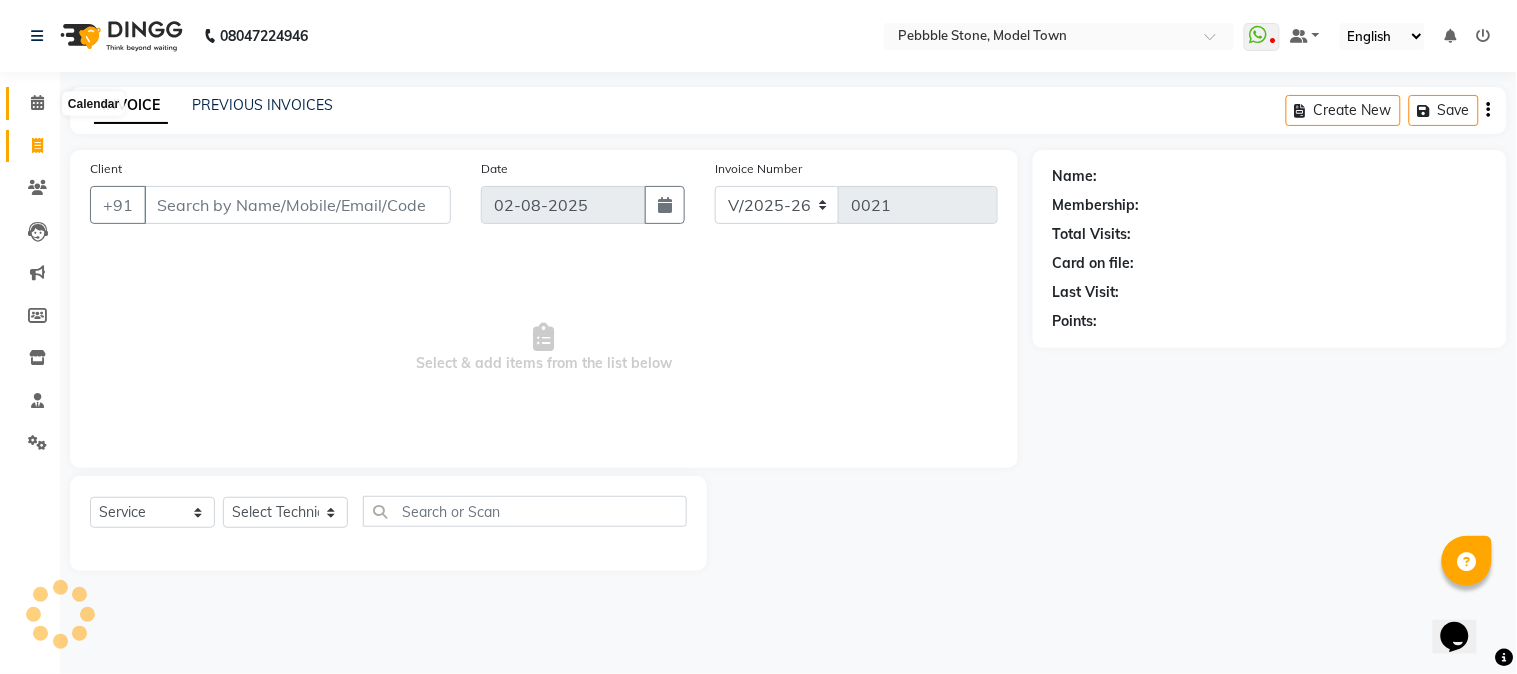 click 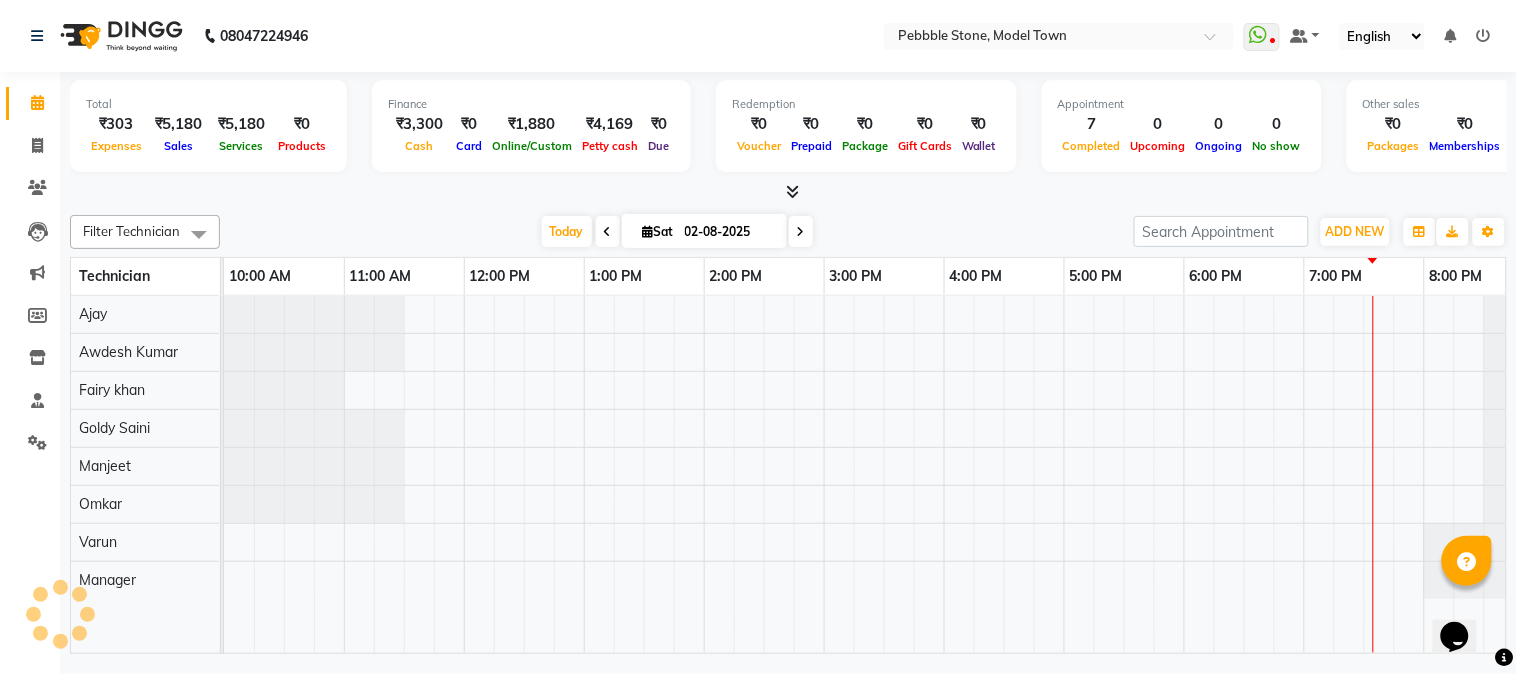 scroll, scrollTop: 0, scrollLeft: 37, axis: horizontal 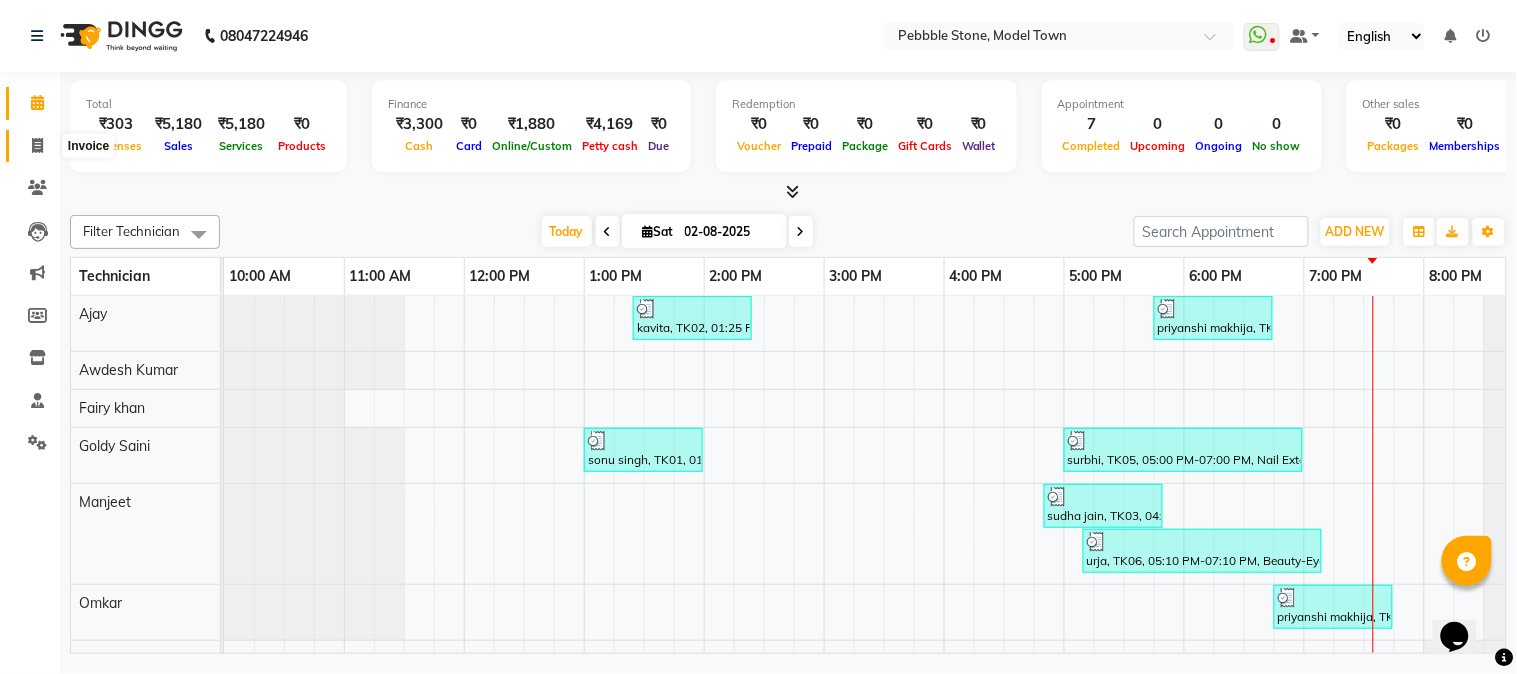click 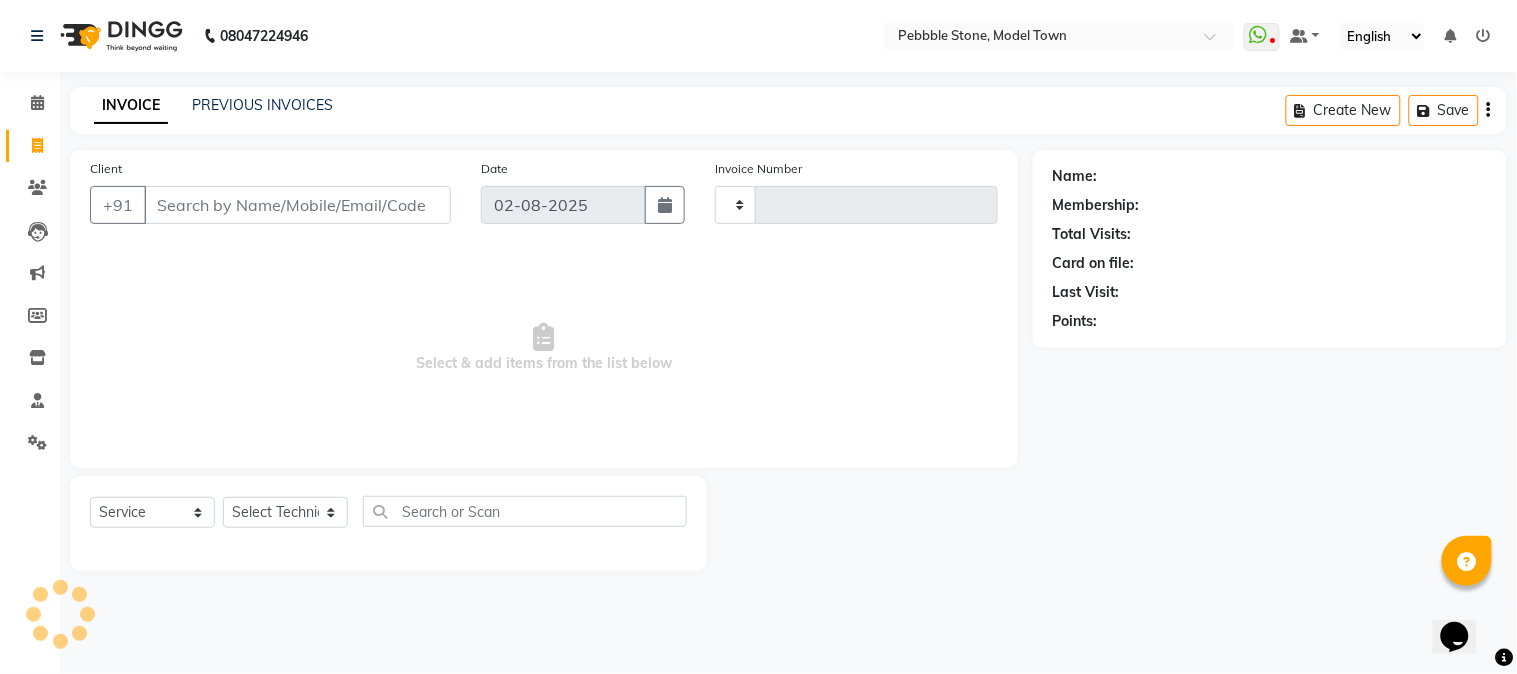 type on "0021" 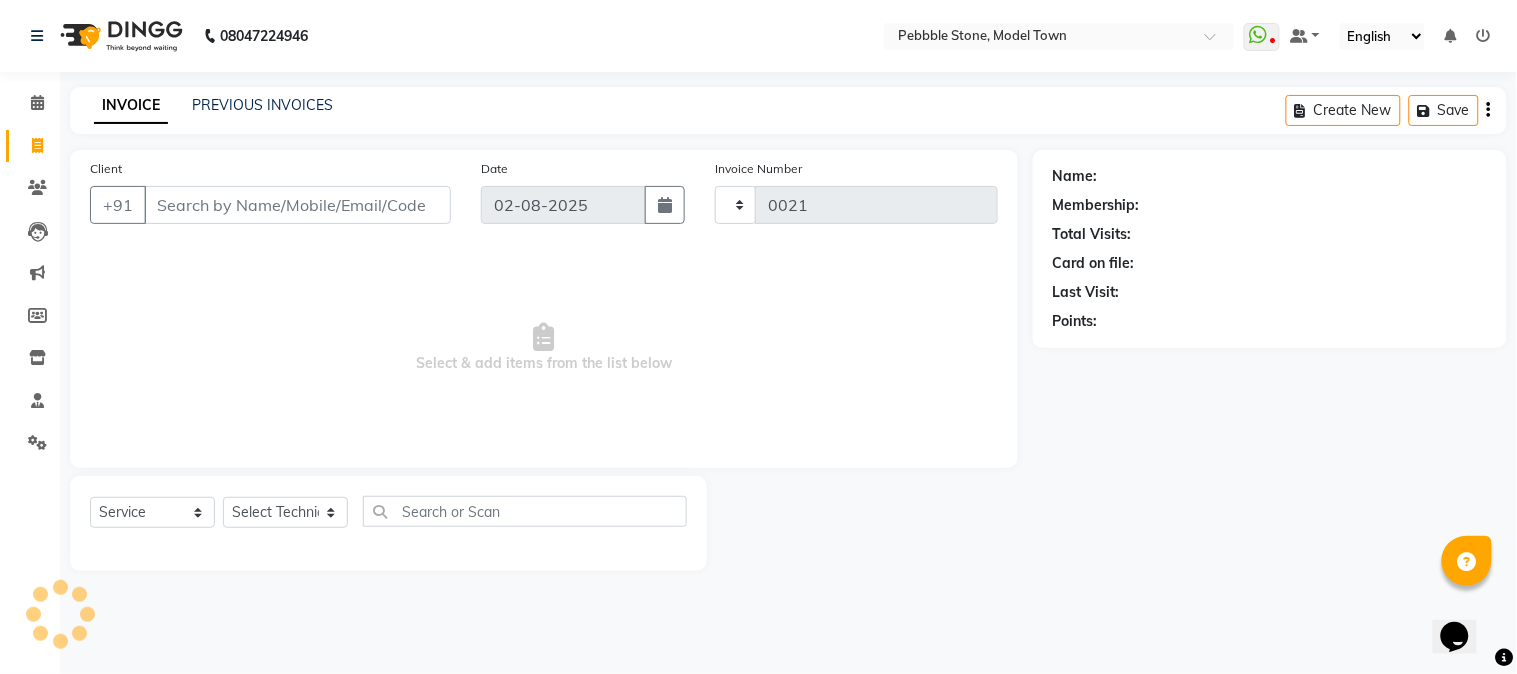 select on "8684" 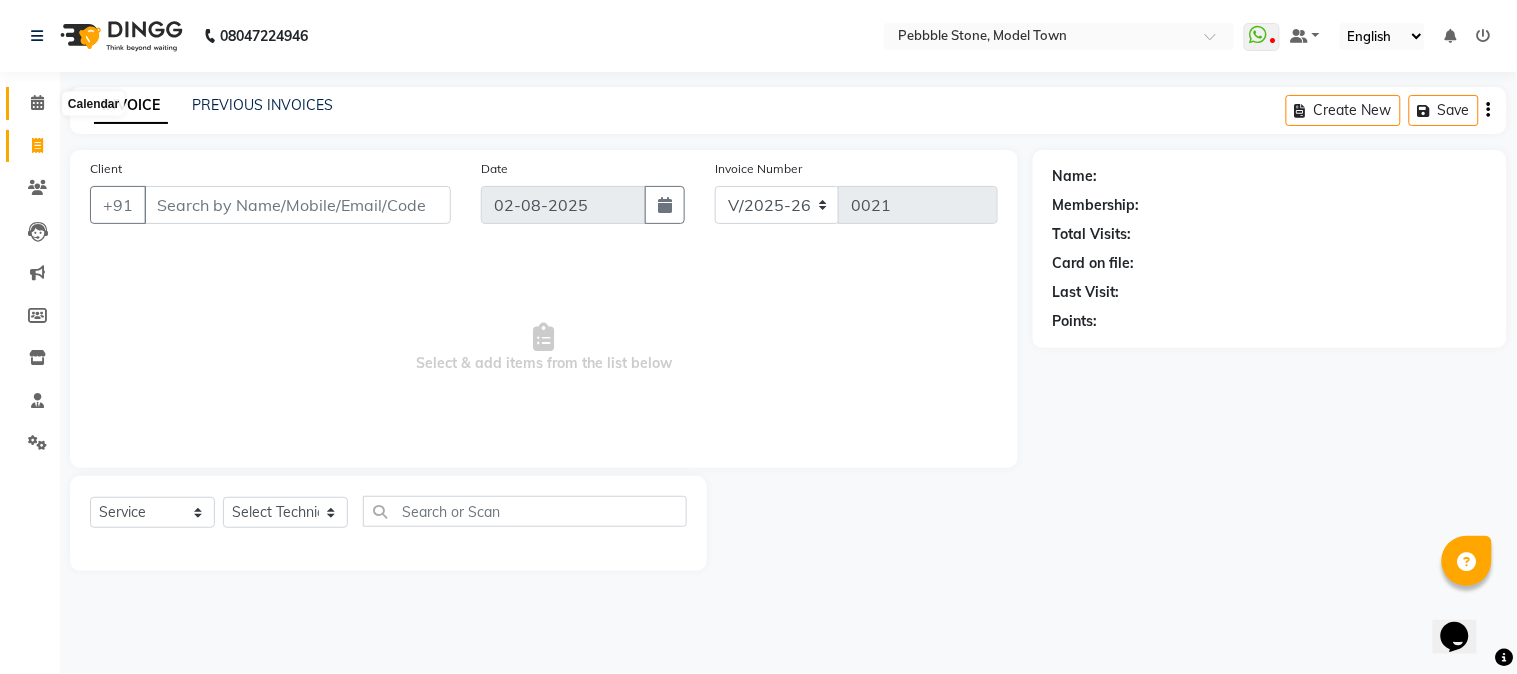 click 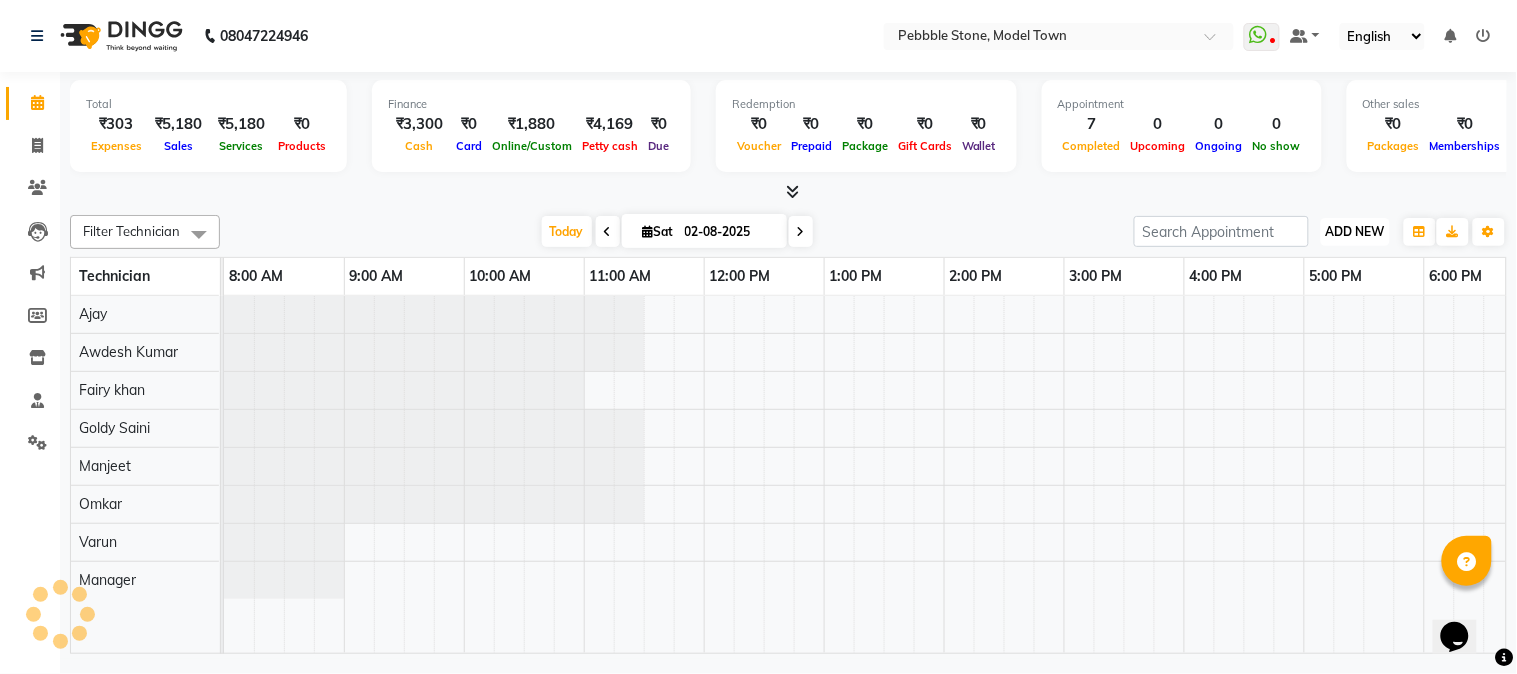 click on "ADD NEW Toggle Dropdown" at bounding box center (1355, 232) 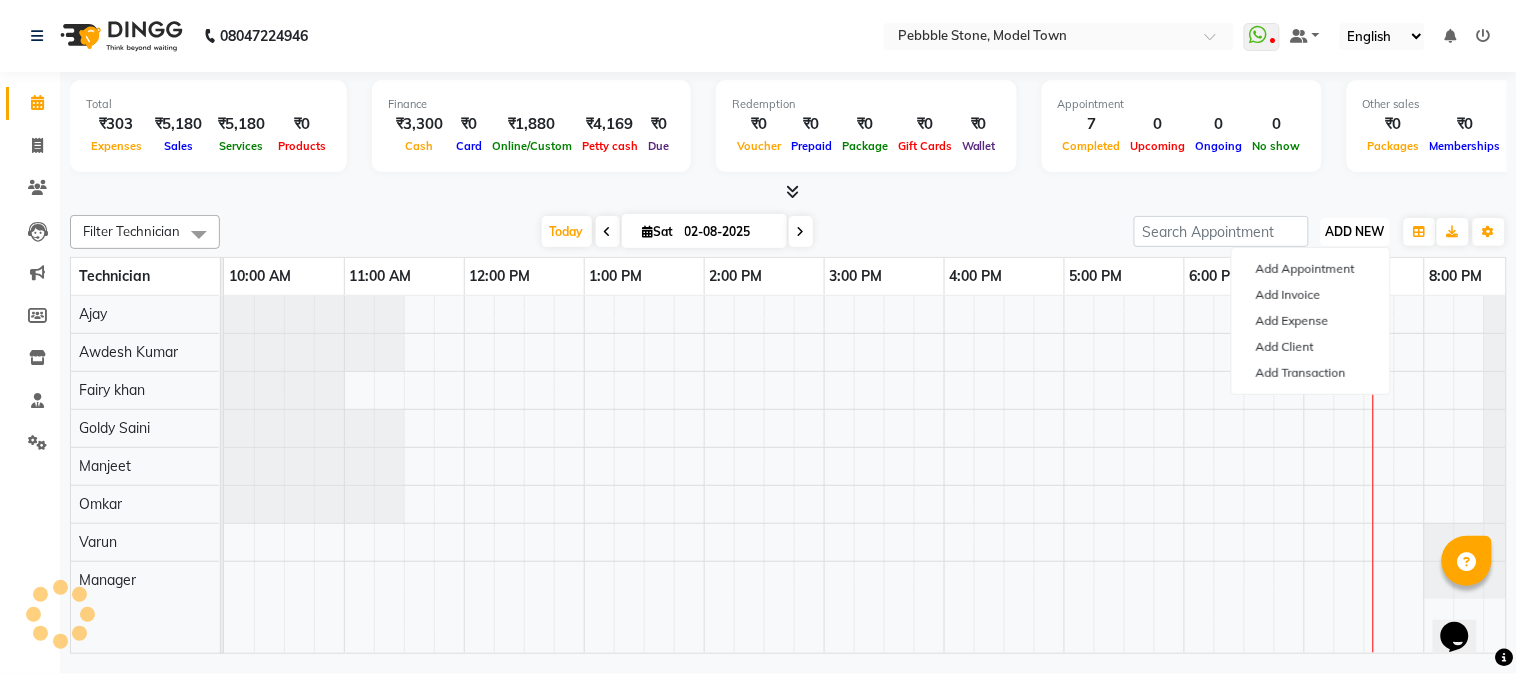 scroll, scrollTop: 0, scrollLeft: 37, axis: horizontal 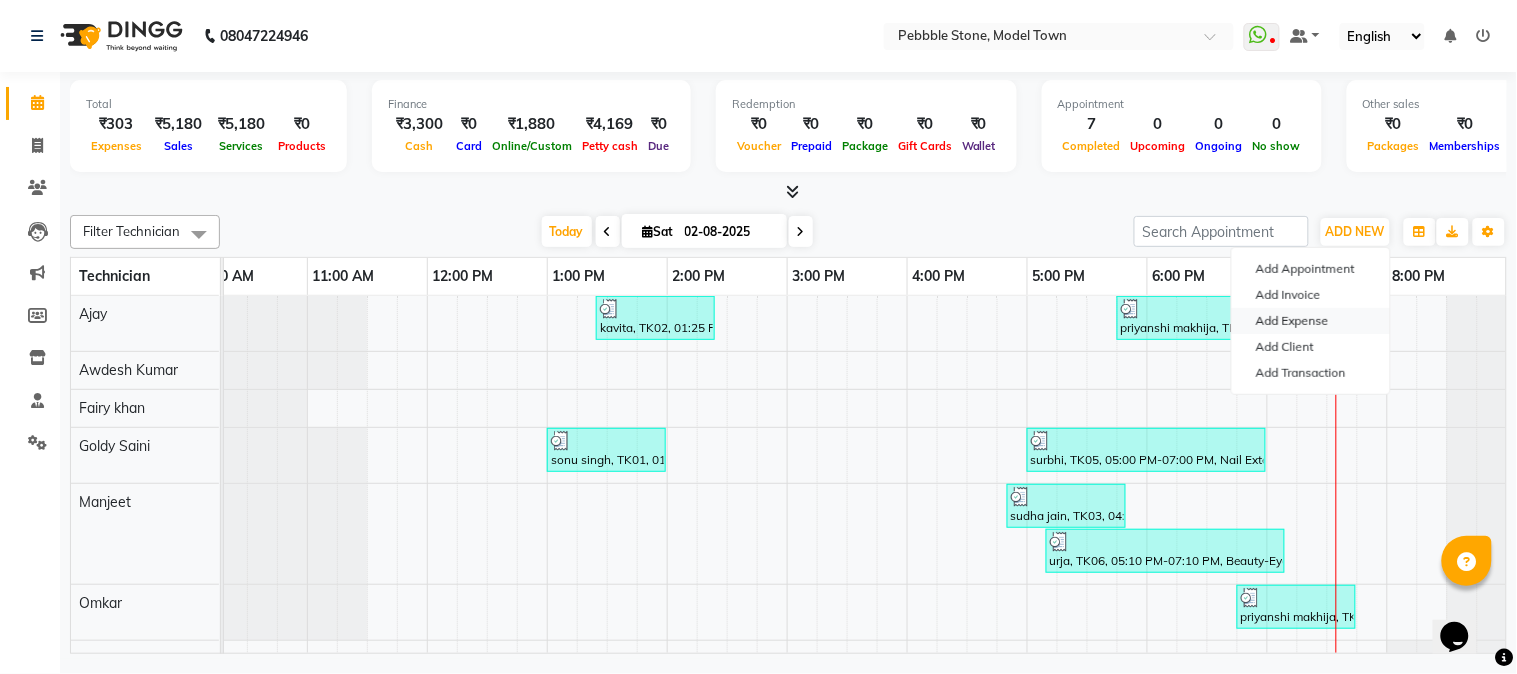click on "Add Expense" at bounding box center (1311, 321) 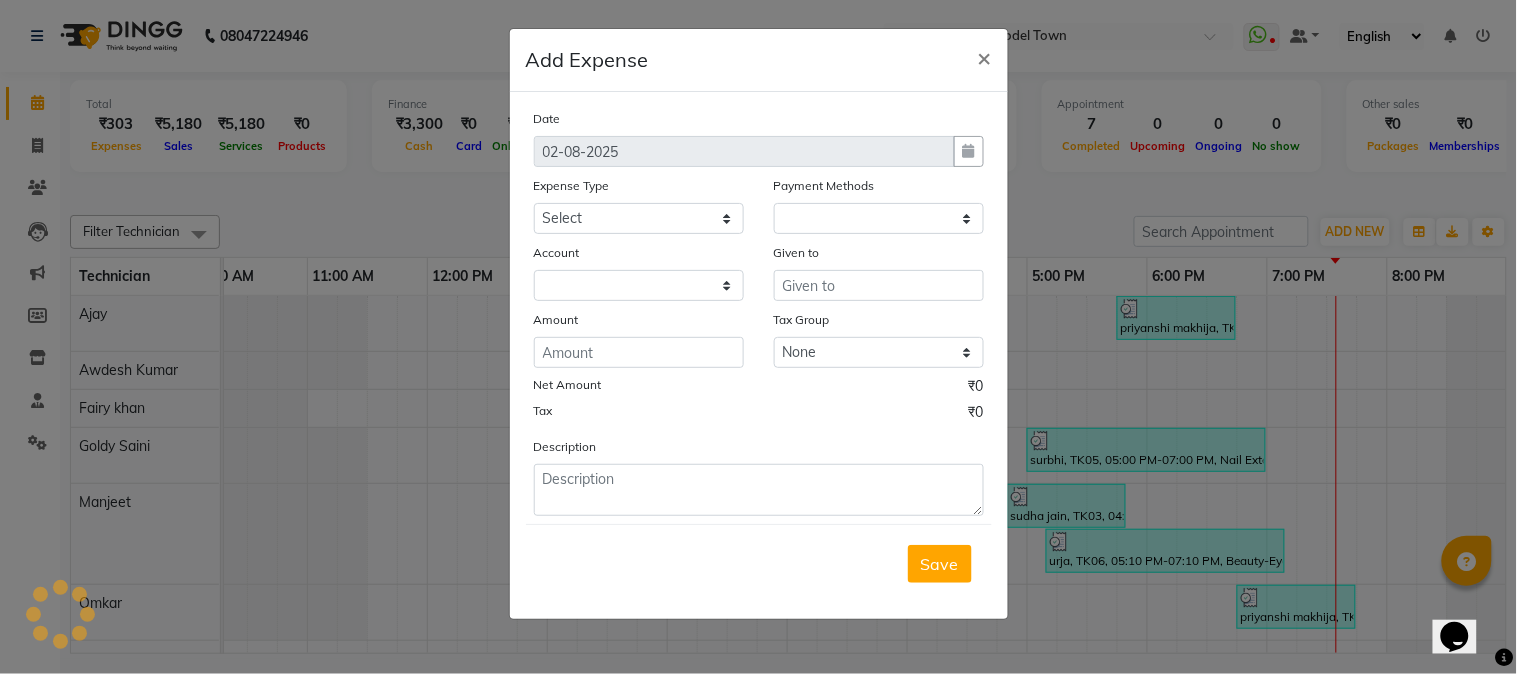 select on "1" 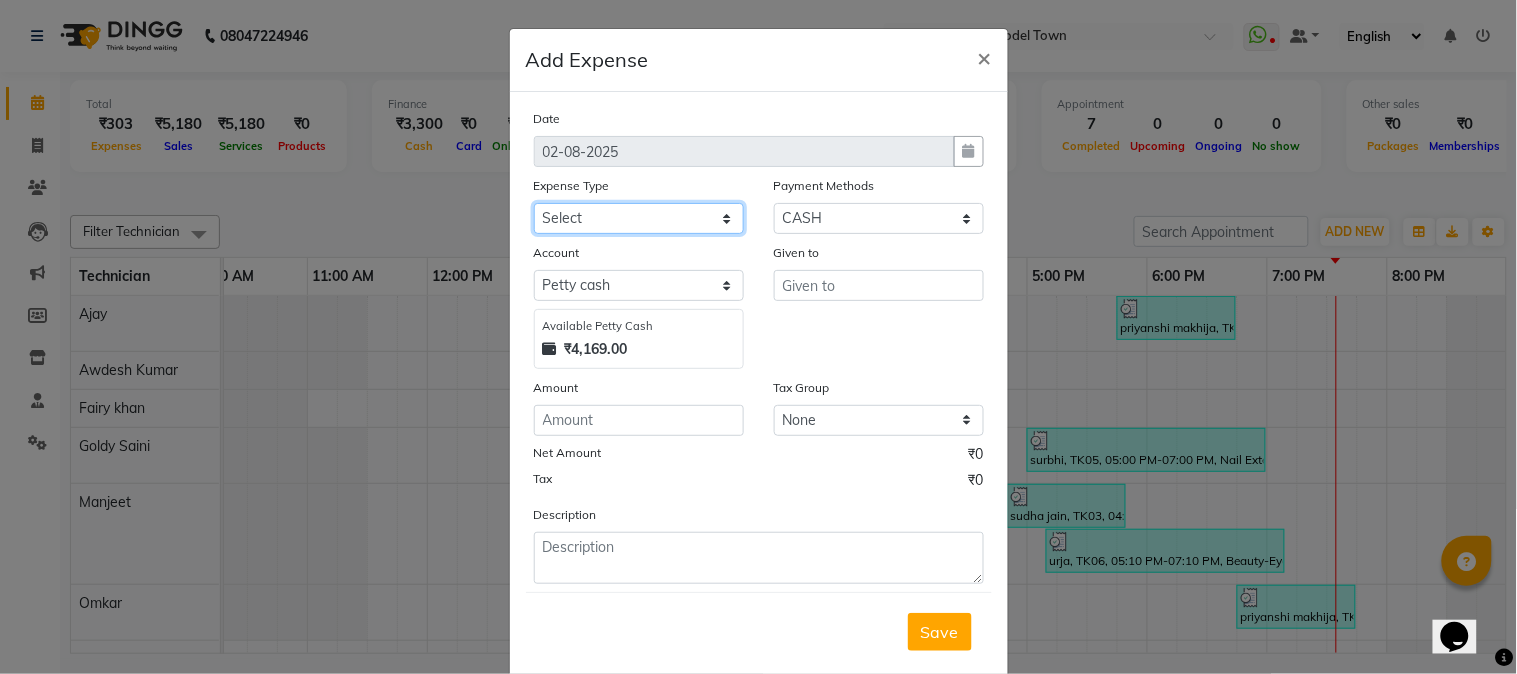 click on "Select Advance Salary Bank charges Car maintenance  Cash transfer to bank Cash transfer to hub Client Snacks Clinical charges Equipment Fuel Govt fee Incentive Insurance International purchase Loan Repayment Maintenance Marketing Milk Miscellaneous MRA Other Pantry Product Rent Salary Staff Snacks Tax Tea & Refreshment Utilities" 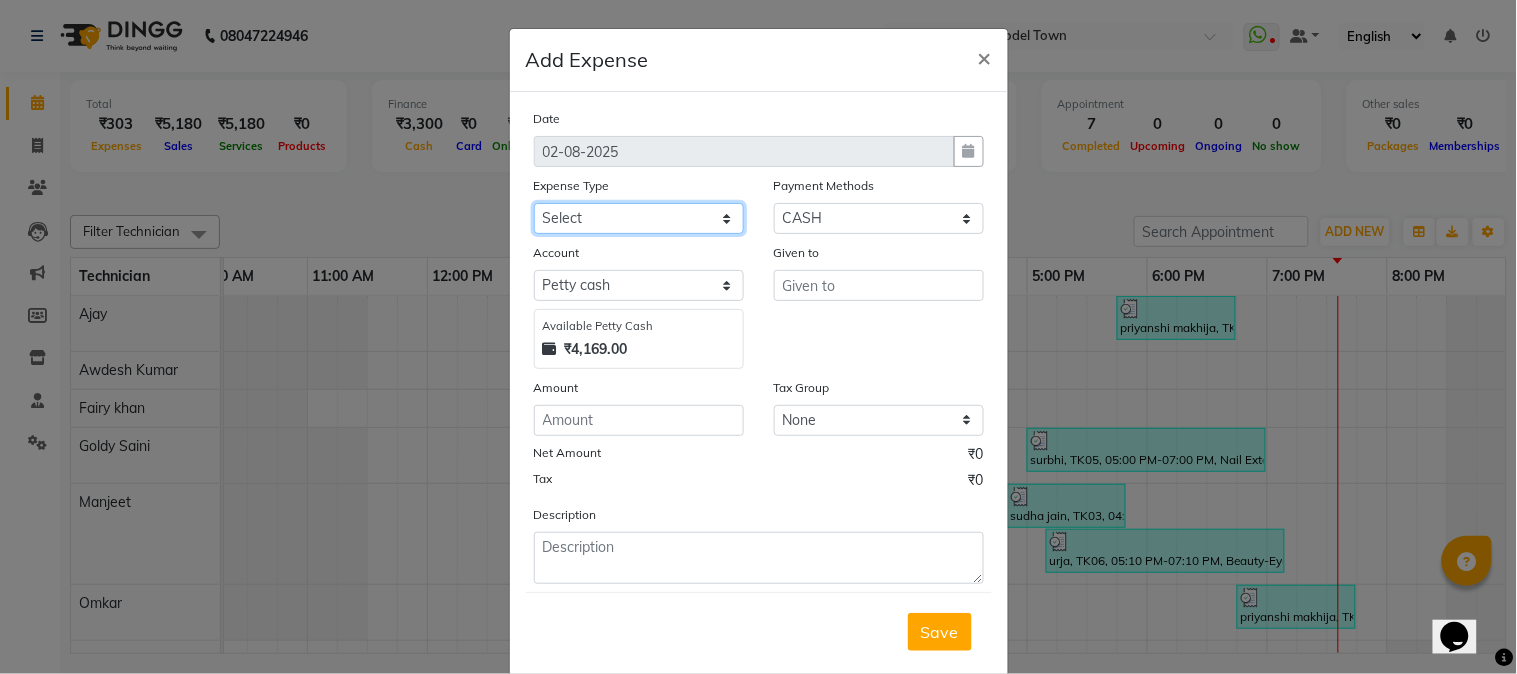 click on "Select Advance Salary Bank charges Car maintenance  Cash transfer to bank Cash transfer to hub Client Snacks Clinical charges Equipment Fuel Govt fee Incentive Insurance International purchase Loan Repayment Maintenance Marketing Milk Miscellaneous MRA Other Pantry Product Rent Salary Staff Snacks Tax Tea & Refreshment Utilities" 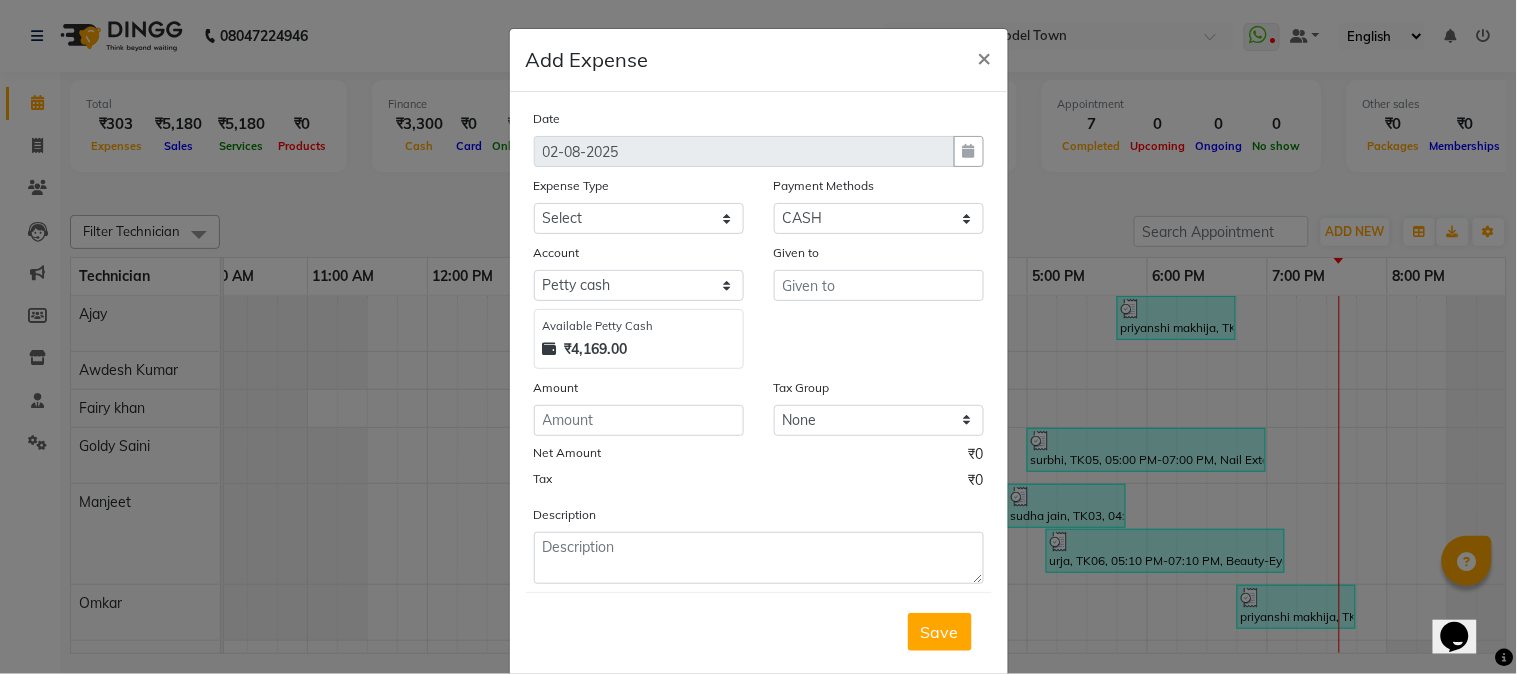 click on "Given to" 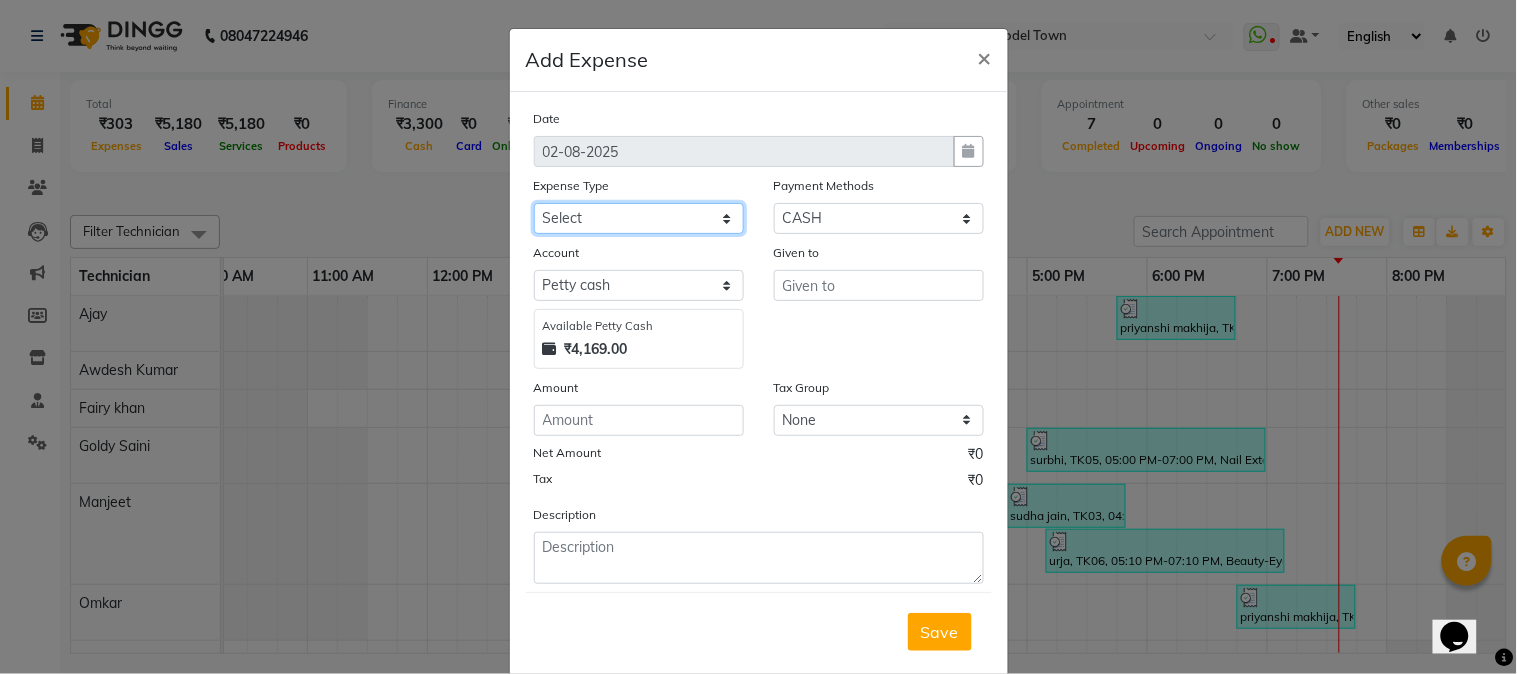 click on "Select Advance Salary Bank charges Car maintenance  Cash transfer to bank Cash transfer to hub Client Snacks Clinical charges Equipment Fuel Govt fee Incentive Insurance International purchase Loan Repayment Maintenance Marketing Milk Miscellaneous MRA Other Pantry Product Rent Salary Staff Snacks Tax Tea & Refreshment Utilities" 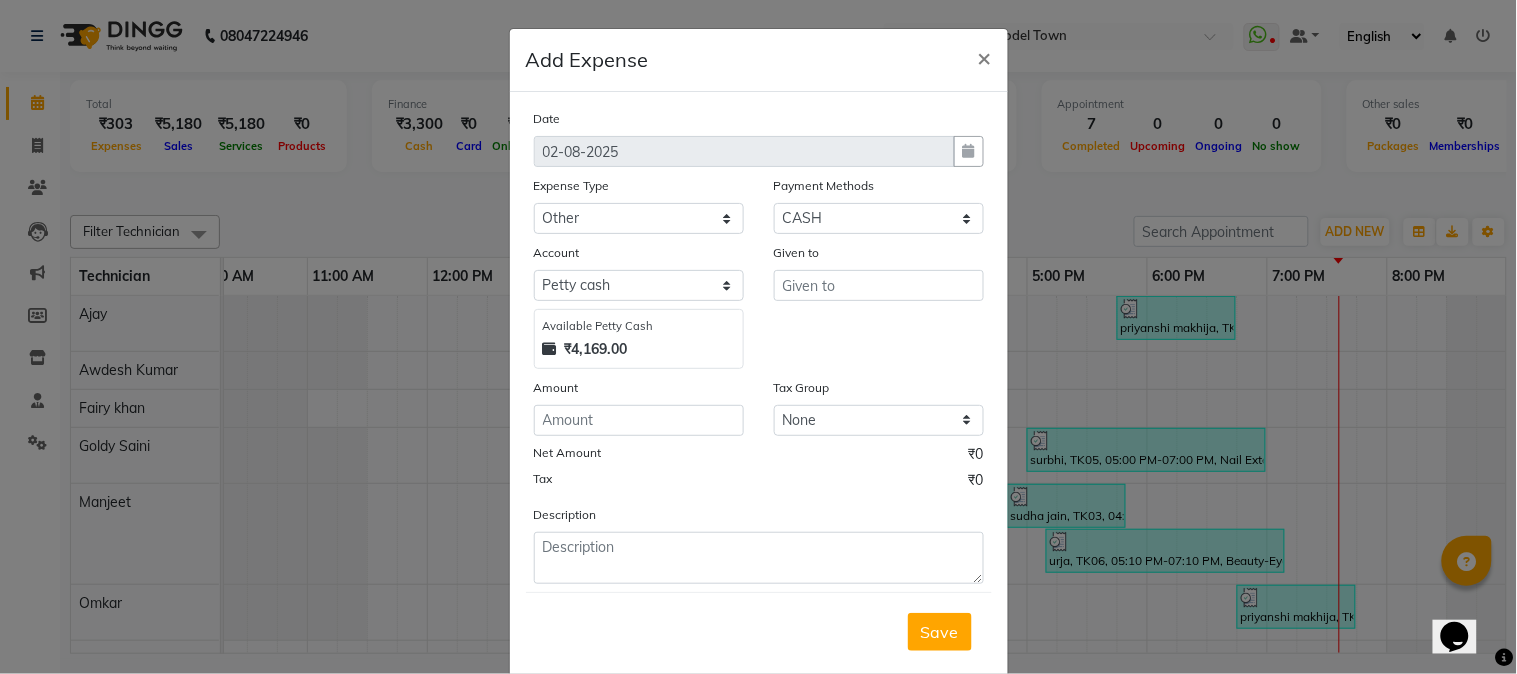 click on "Given to" 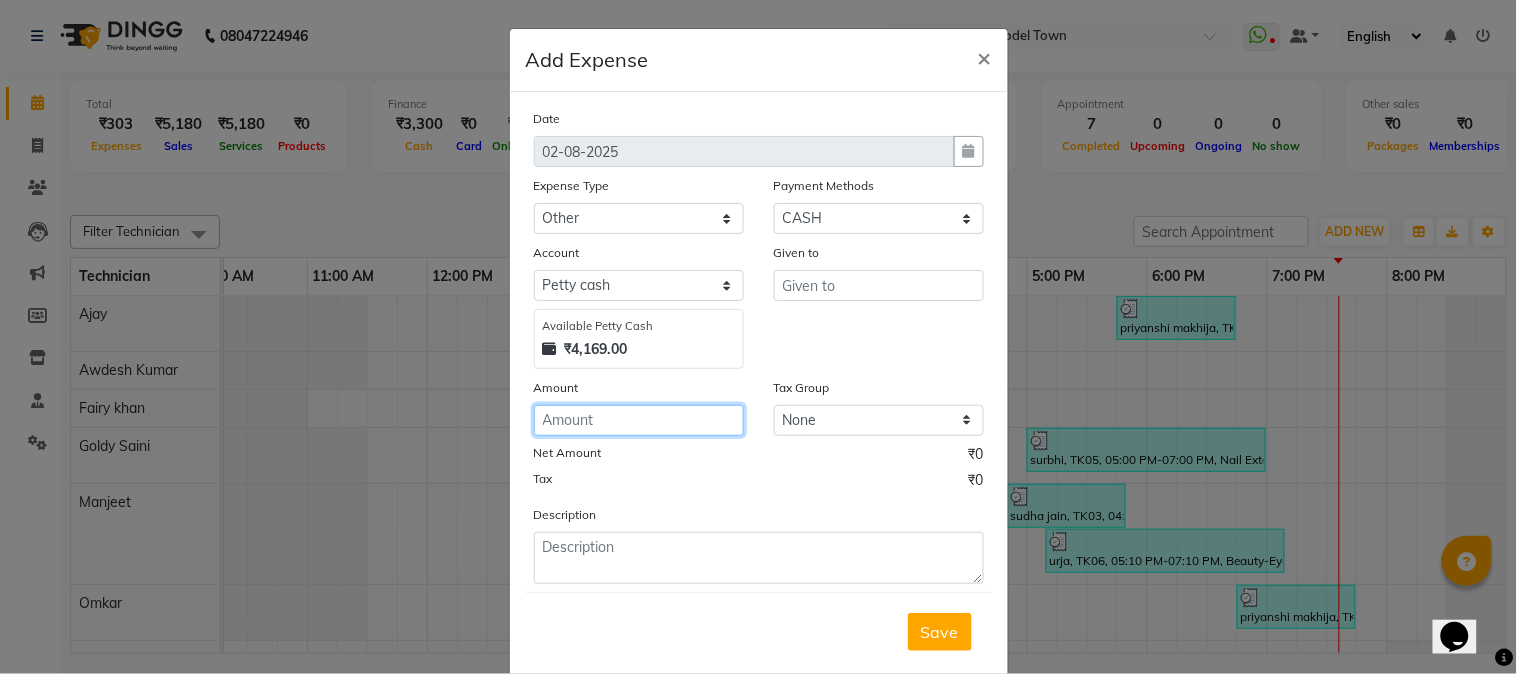 click 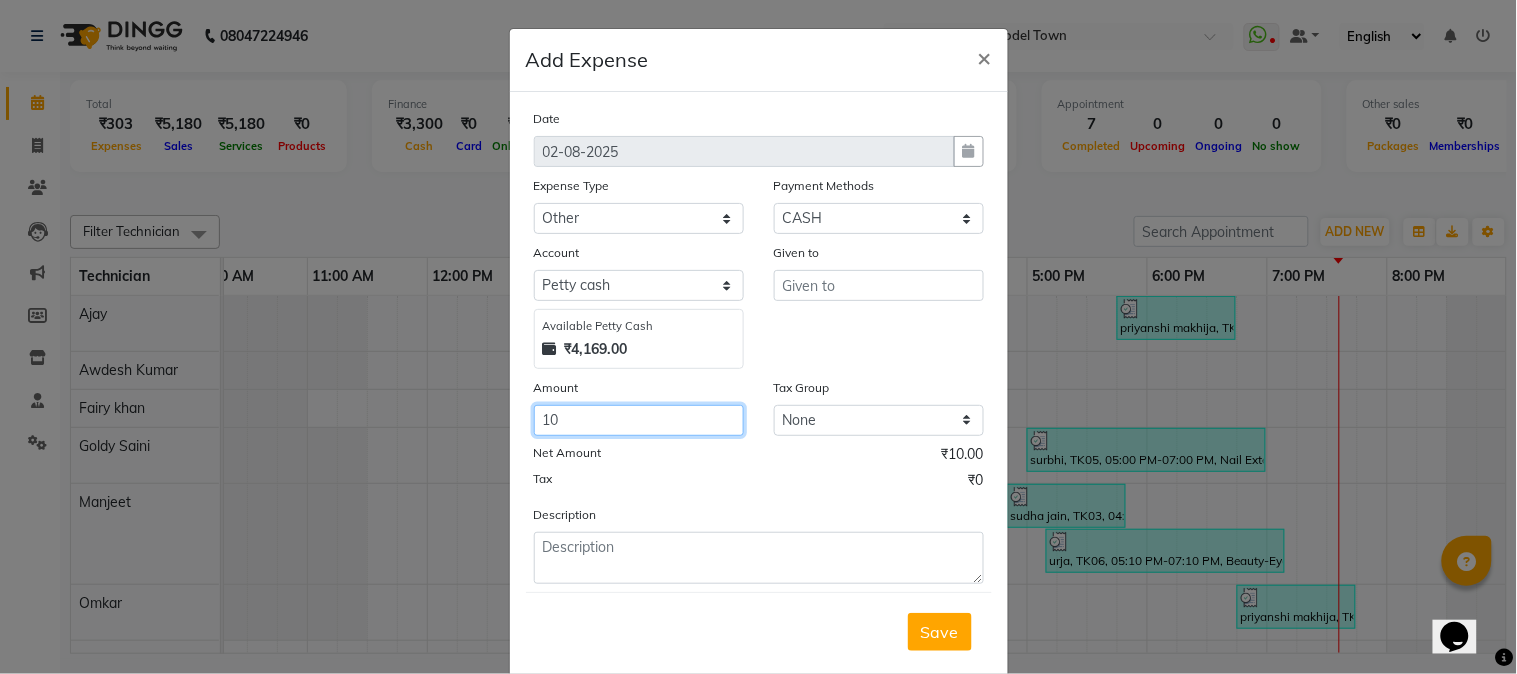 type on "10" 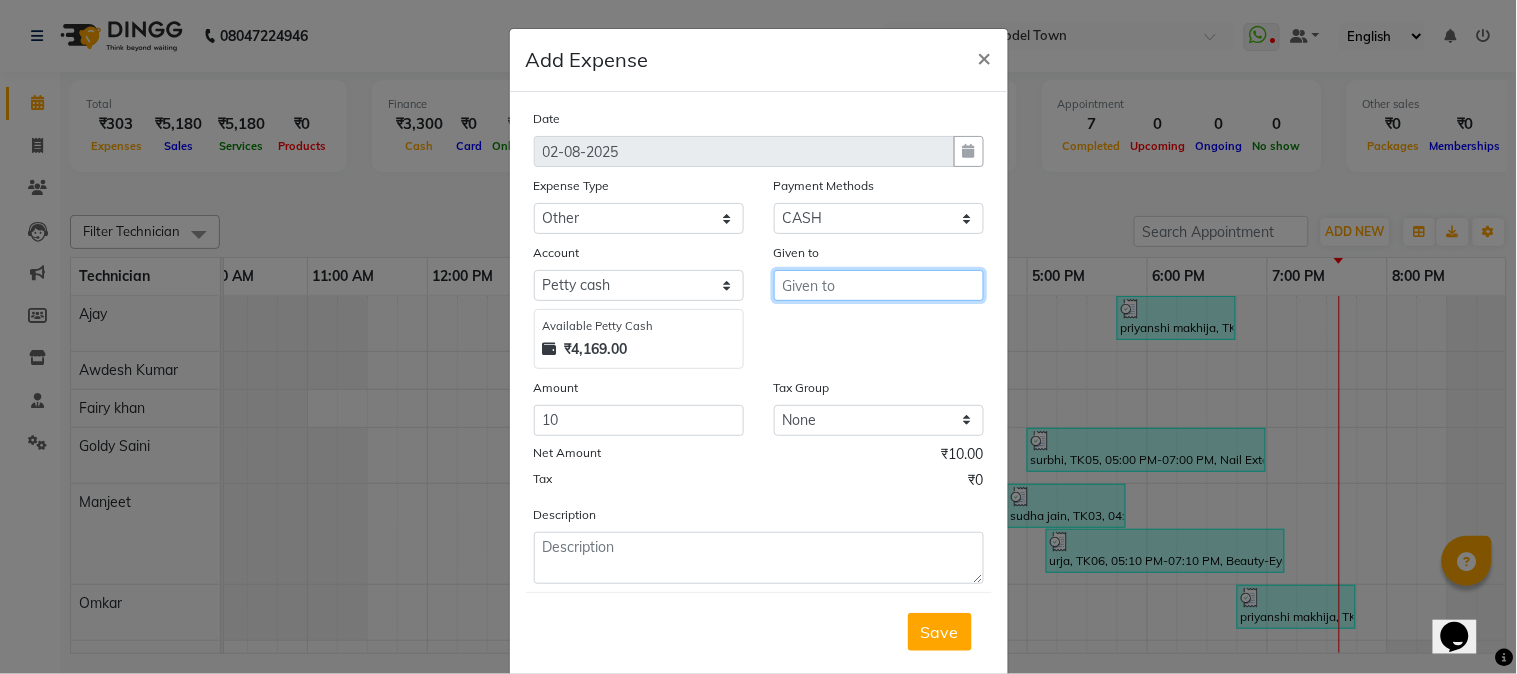 click at bounding box center (879, 285) 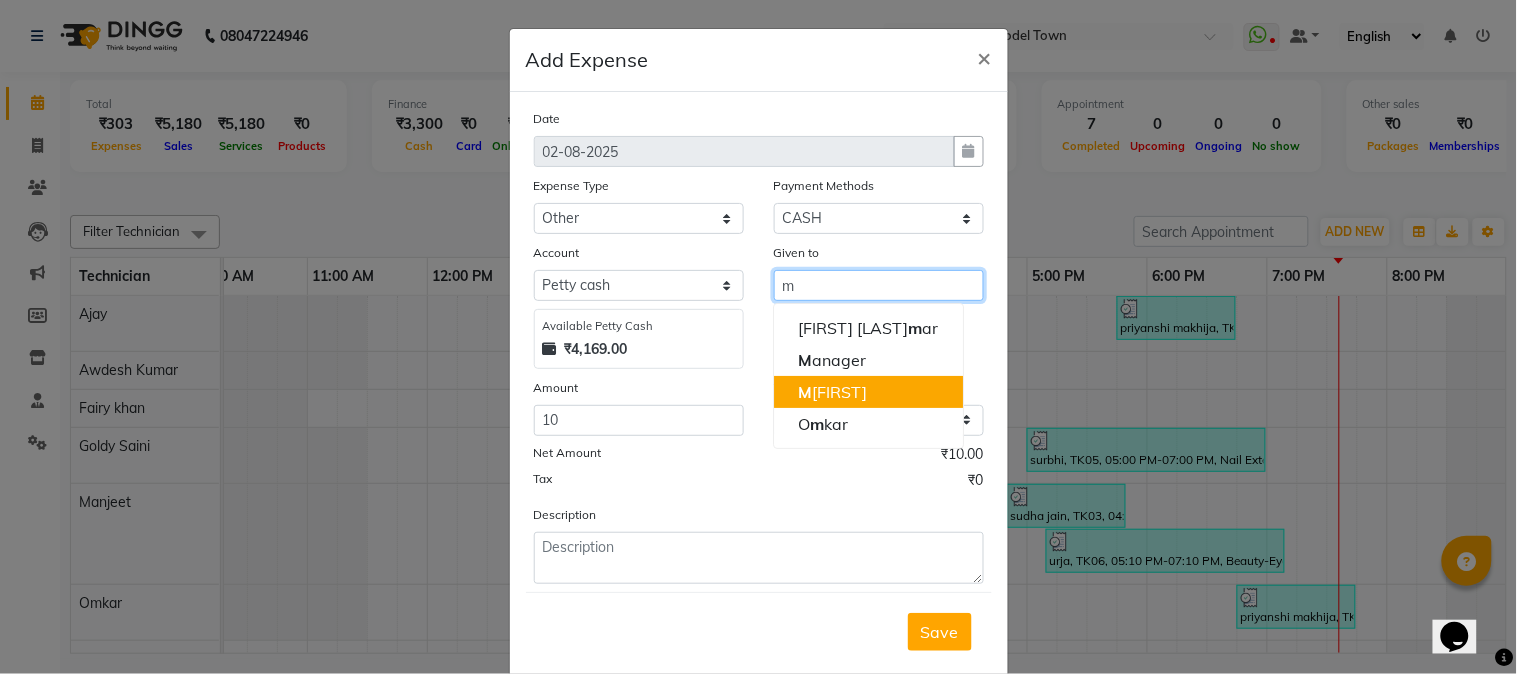 click on "[FIRST]" at bounding box center (868, 392) 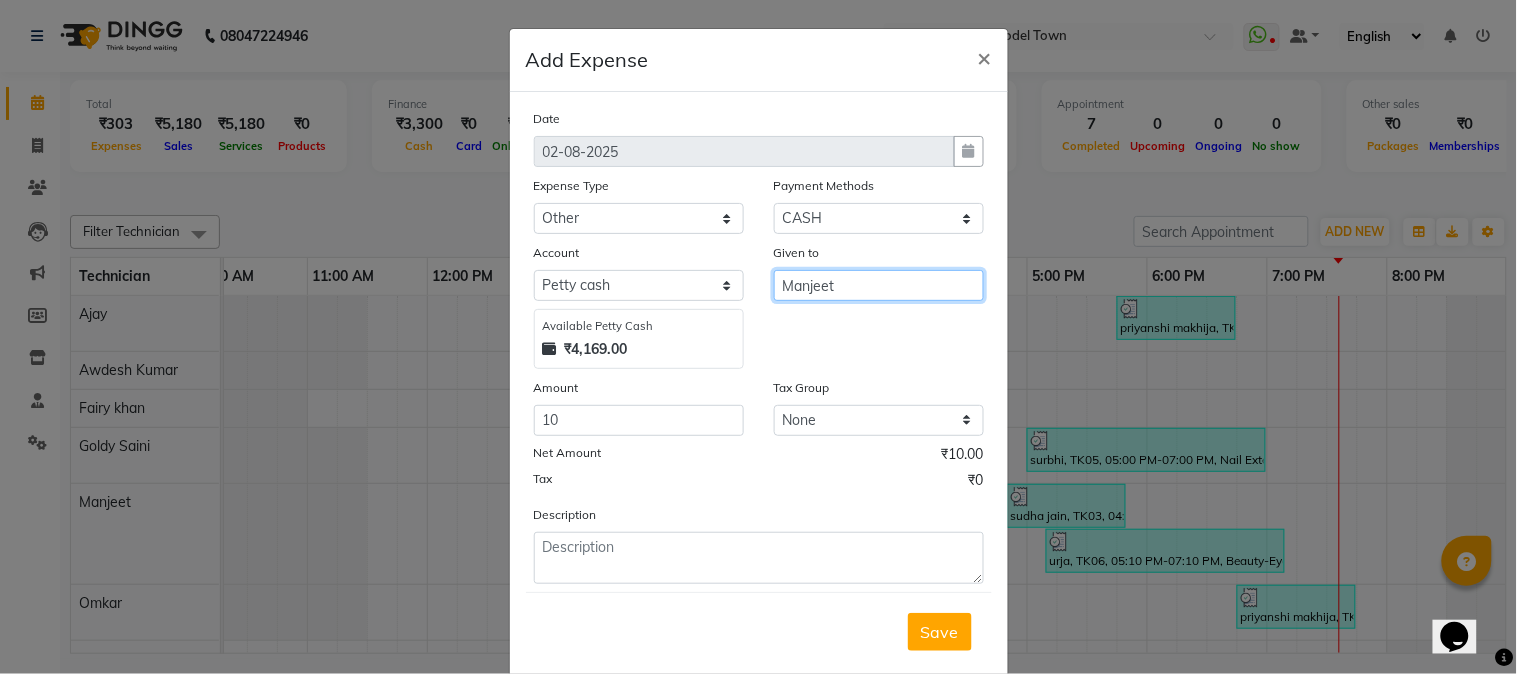 type on "Manjeet" 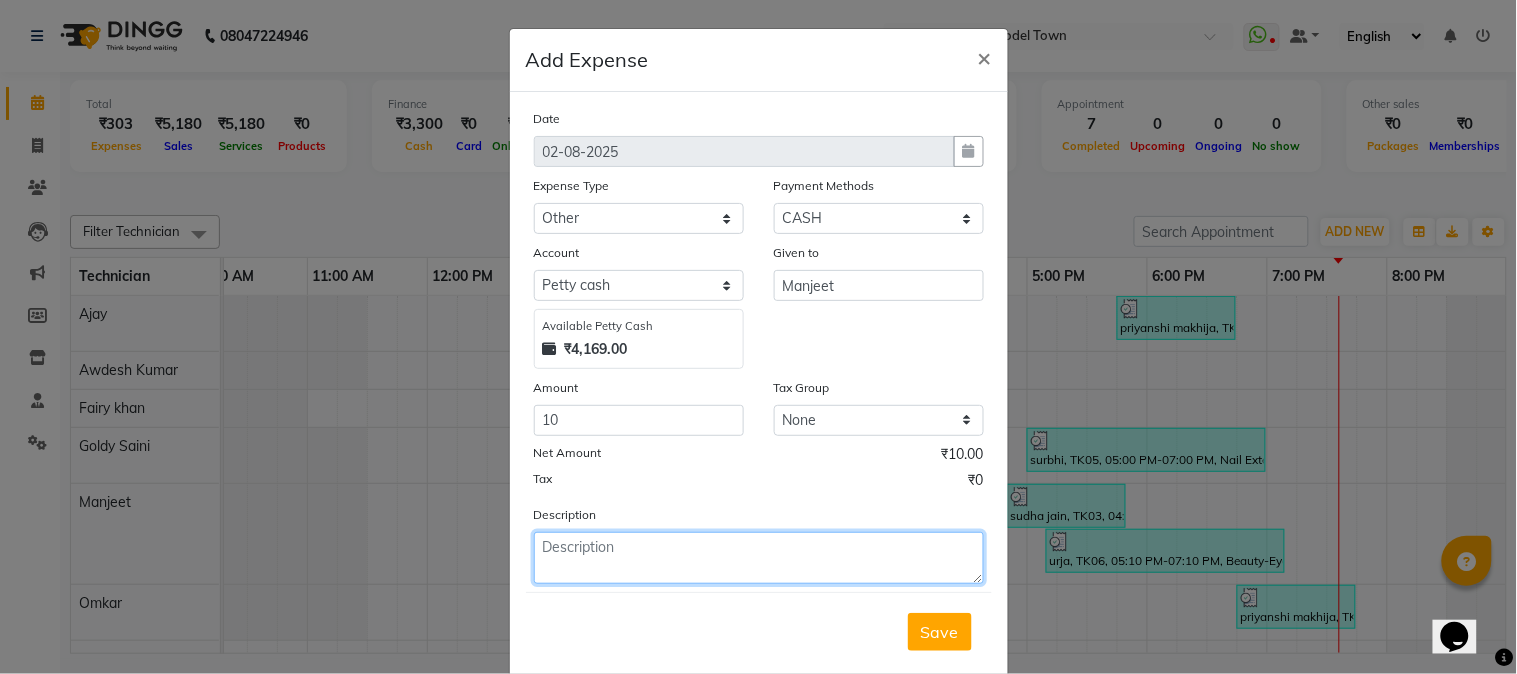 click 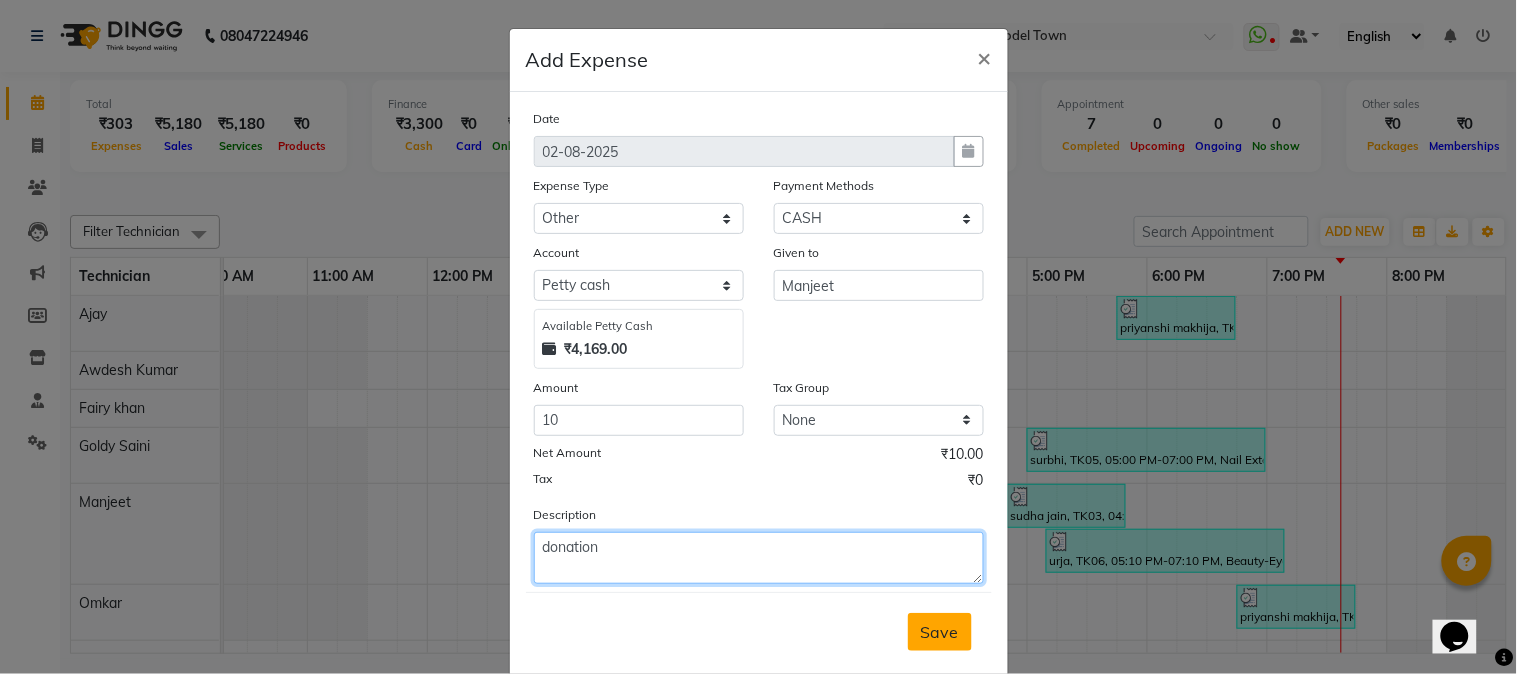 type on "donation" 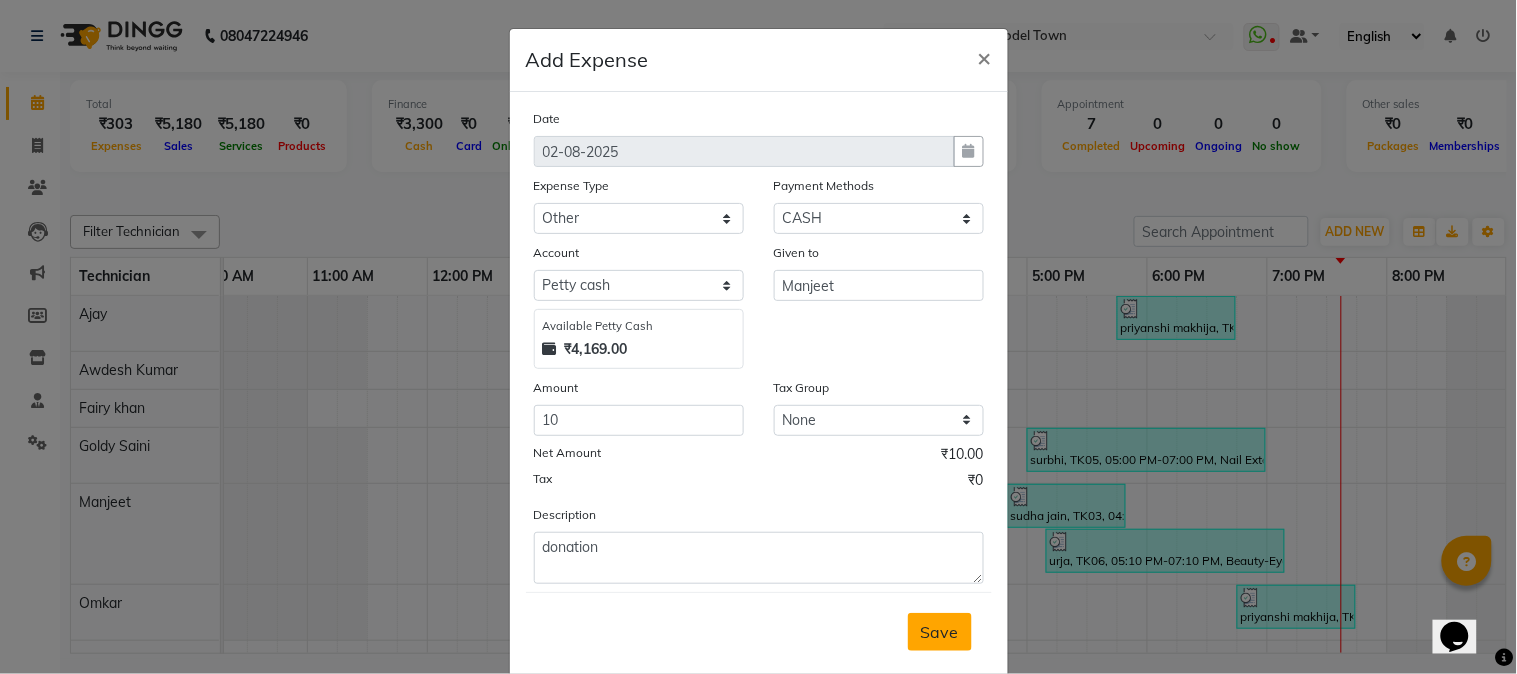 click on "Save" at bounding box center (940, 632) 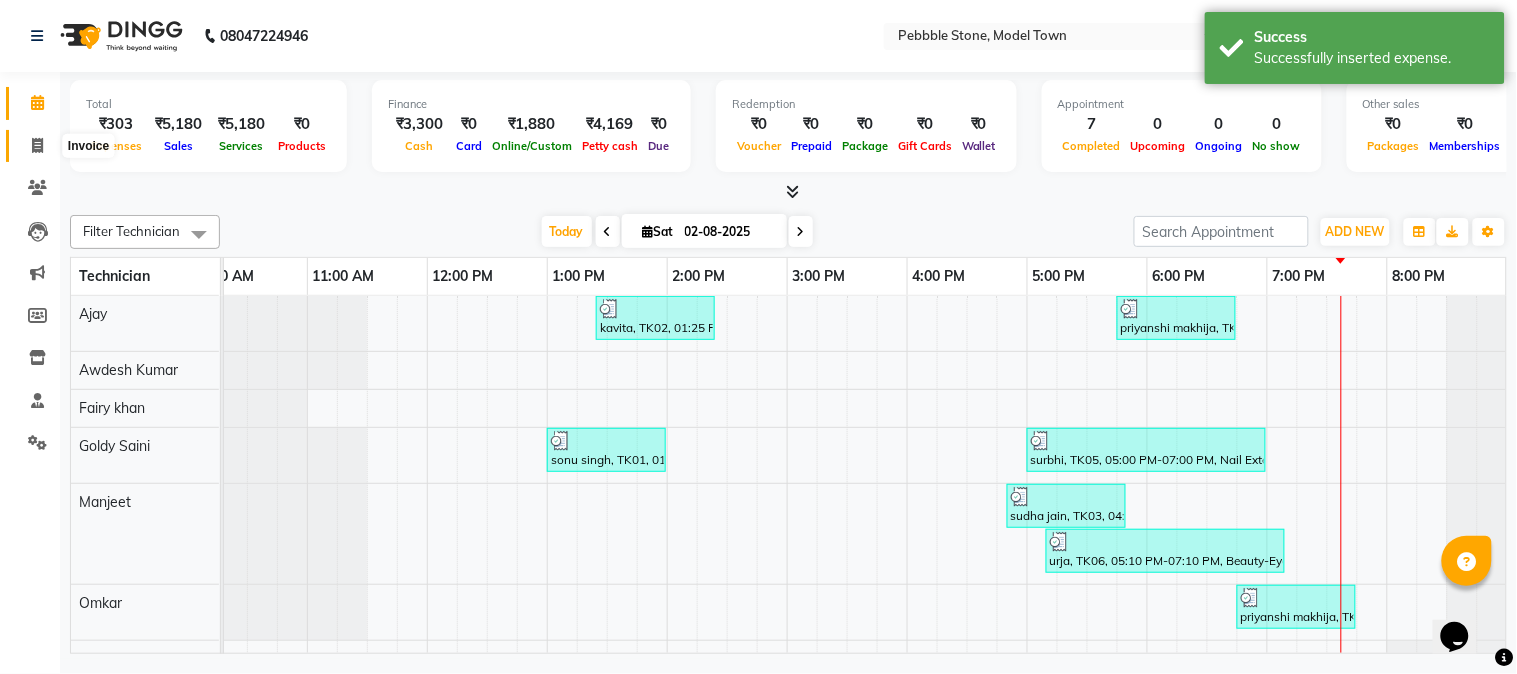 click 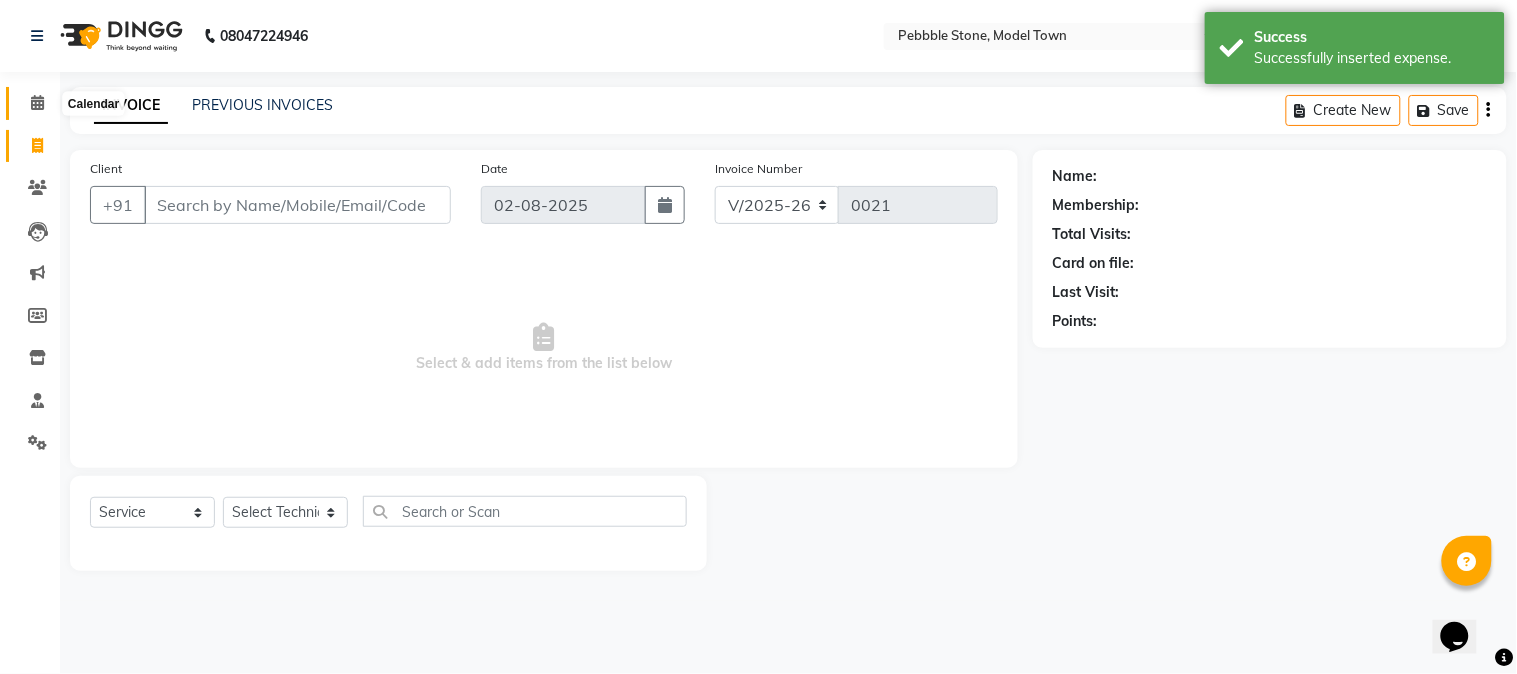 click 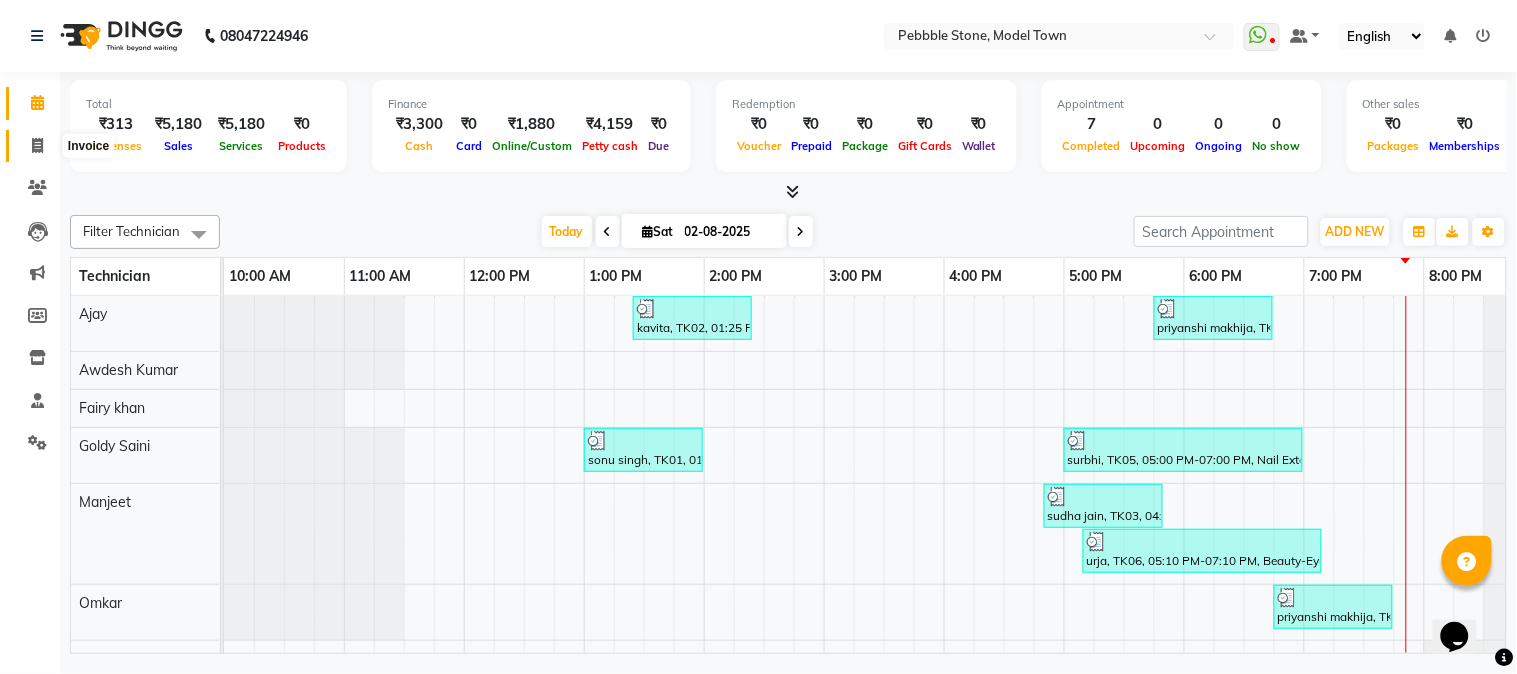click 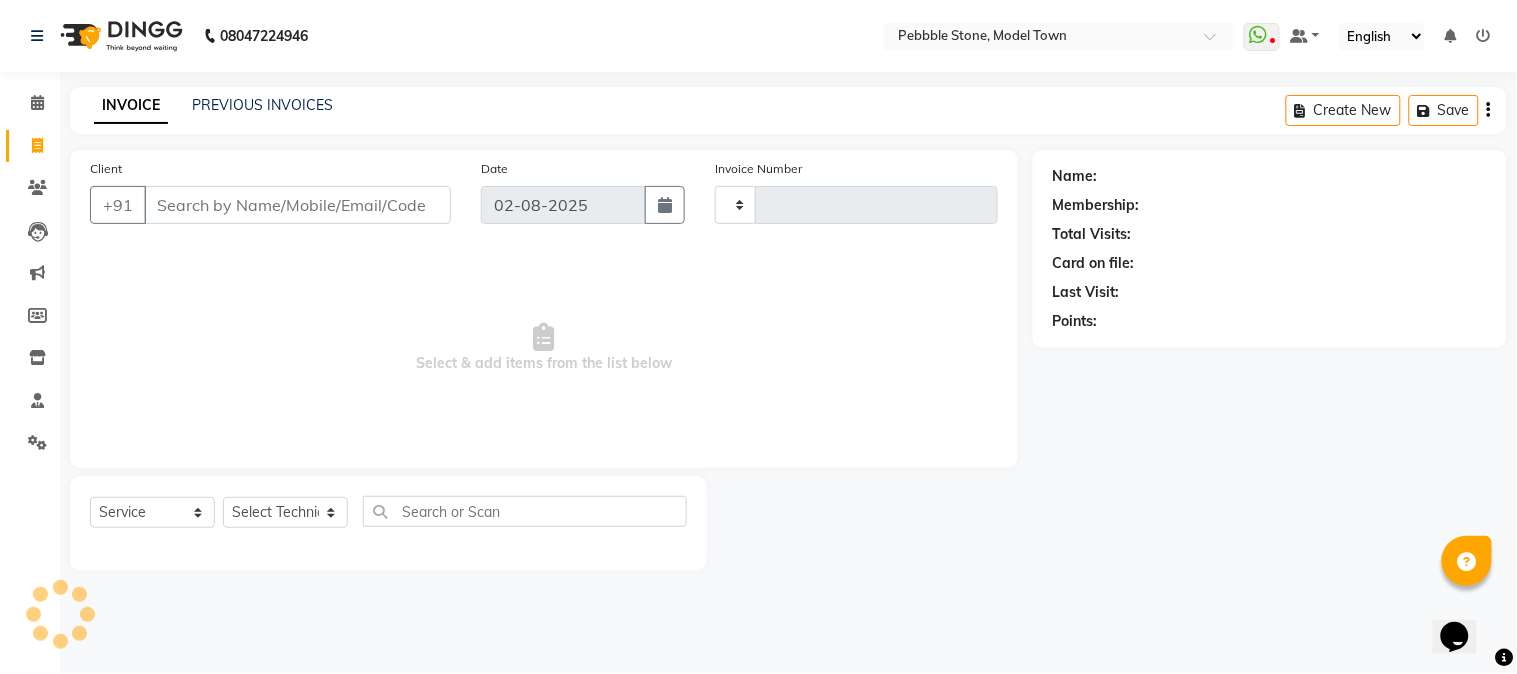 type on "0021" 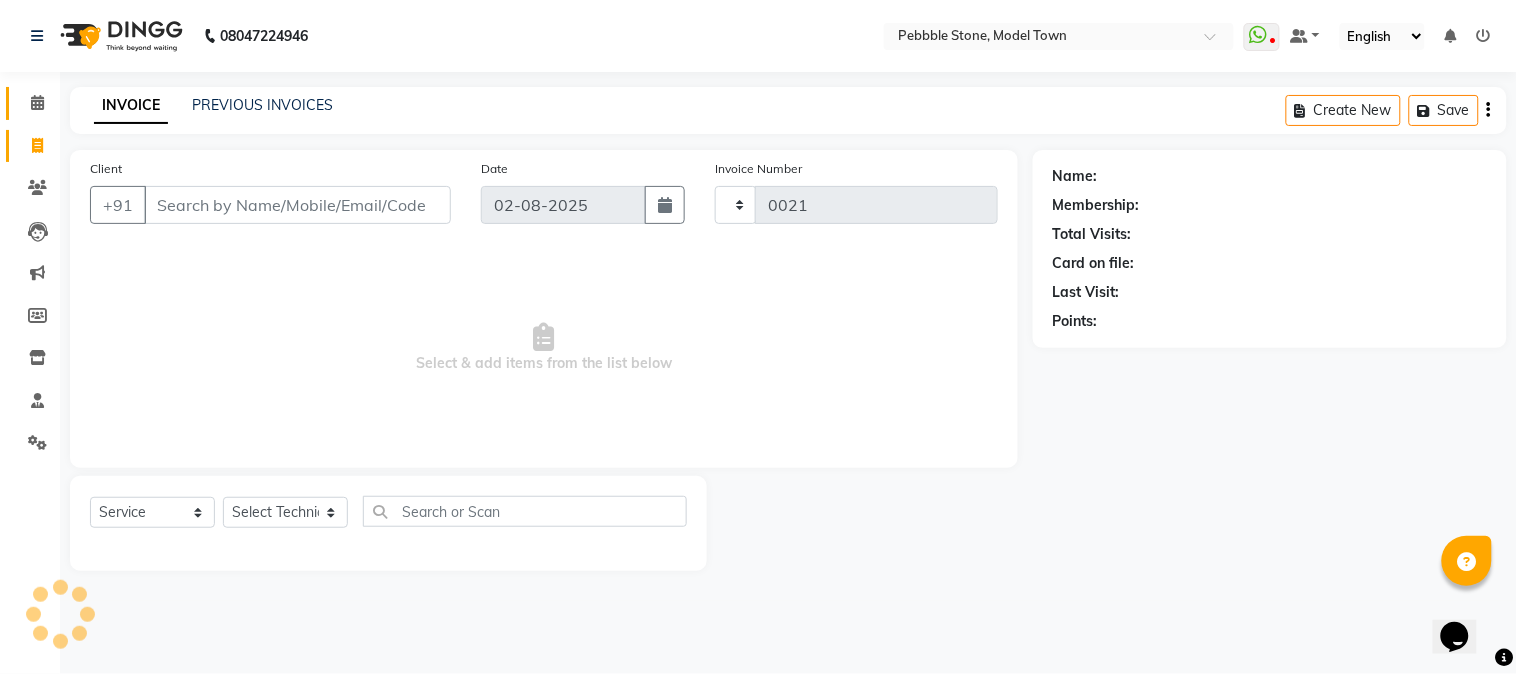 select on "8684" 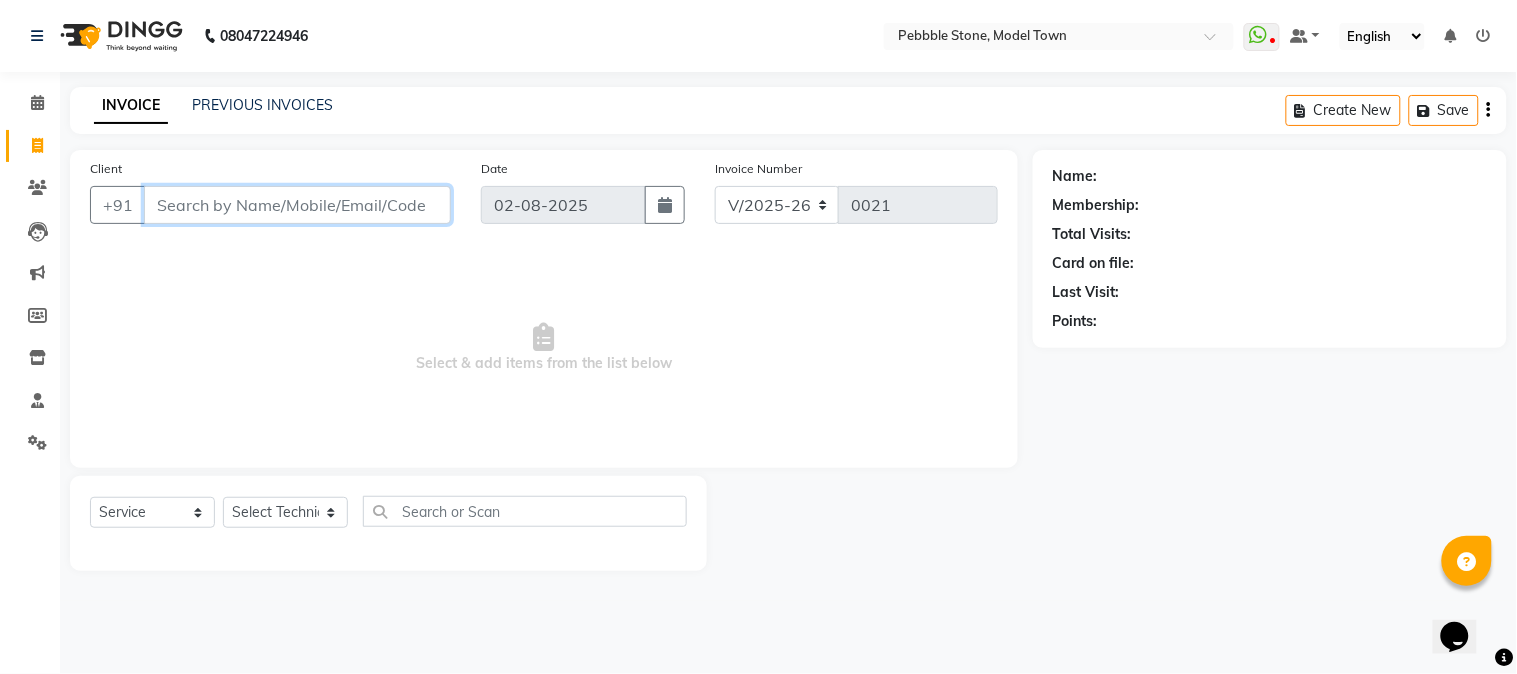click on "Client" at bounding box center (297, 205) 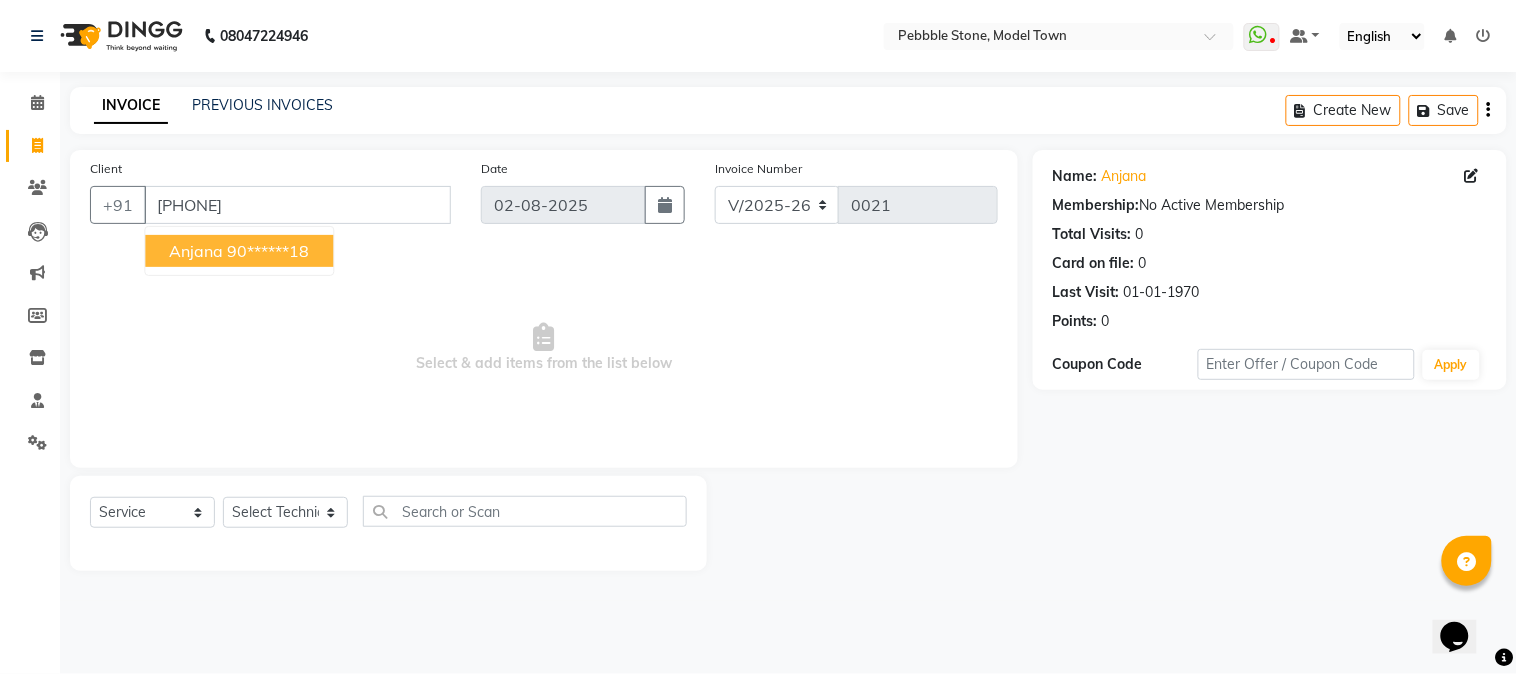 click on "90******18" at bounding box center (268, 251) 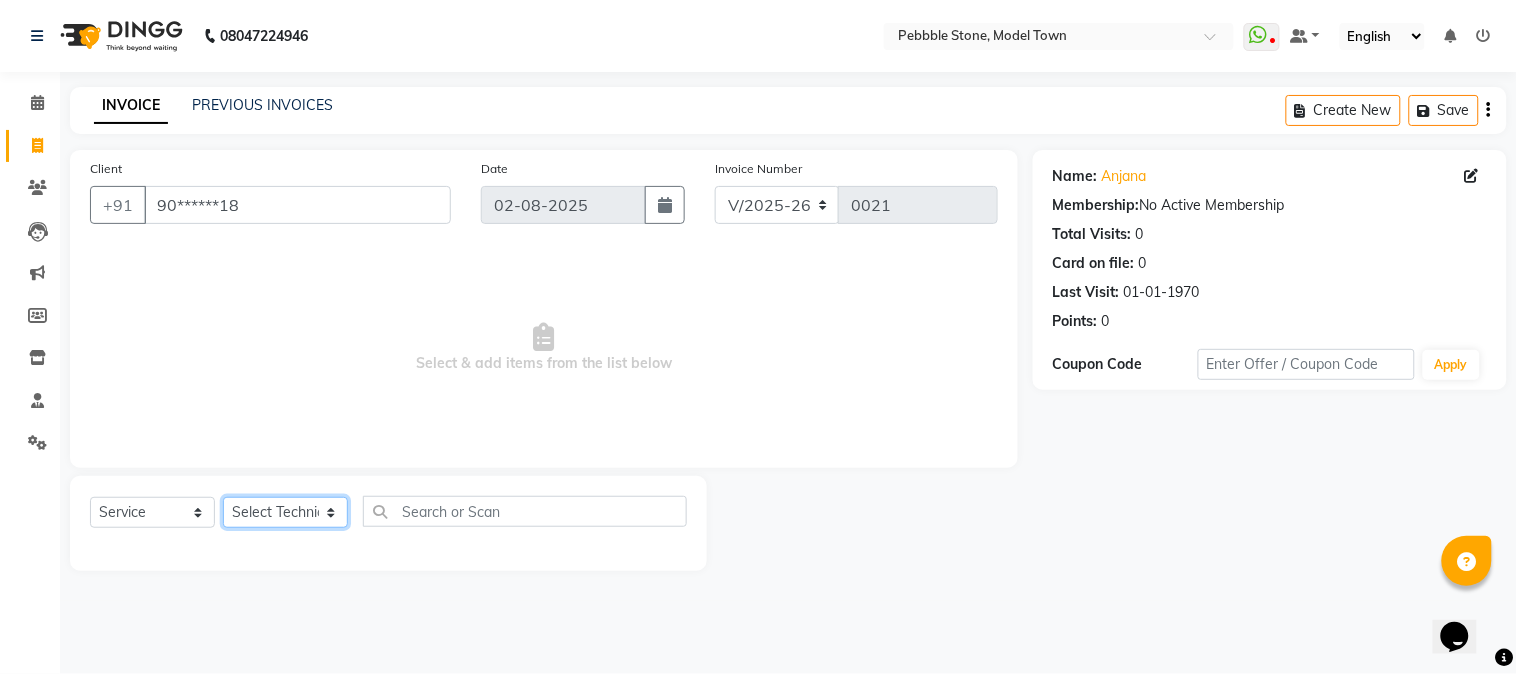 click on "Select Technician Ajay  Awdesh Kumar Fairy khan Goldy Saini Manager Manjeet Omkar Varun" 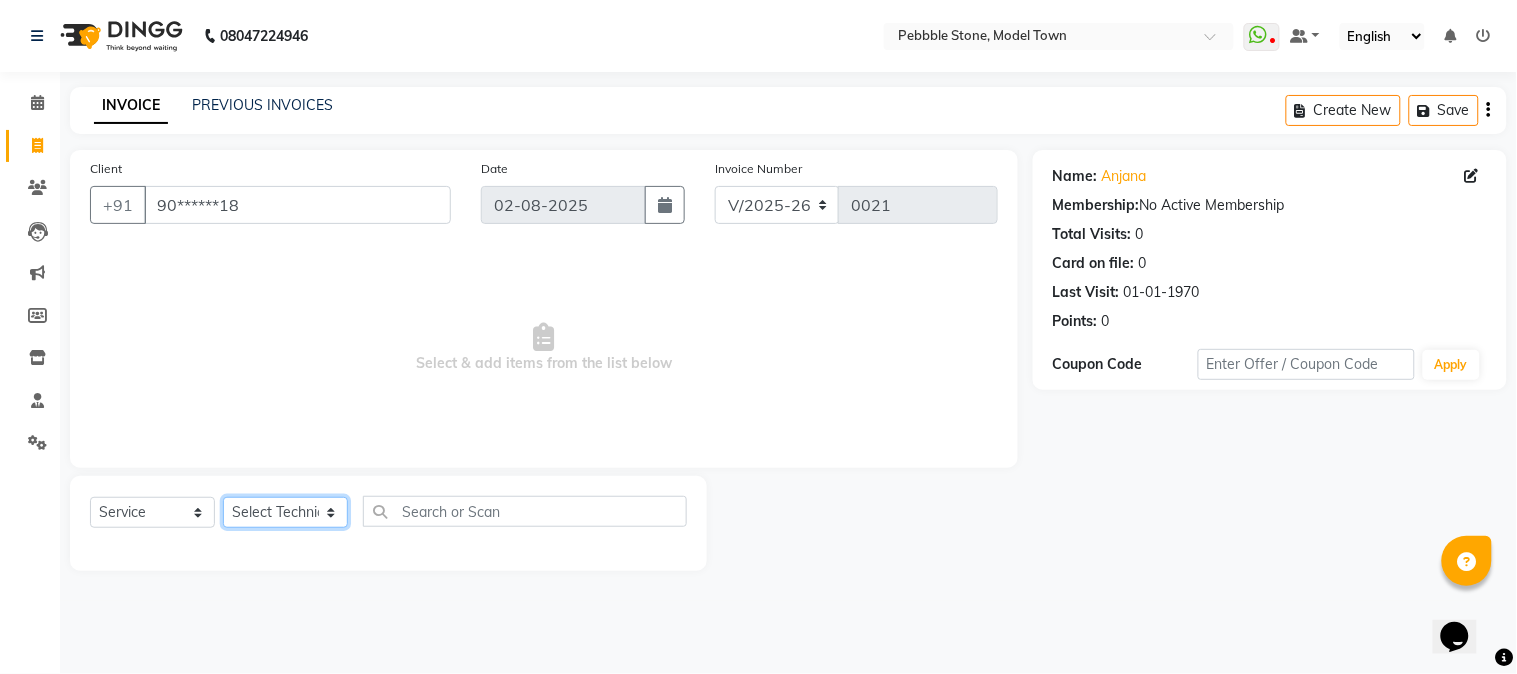 select on "87632" 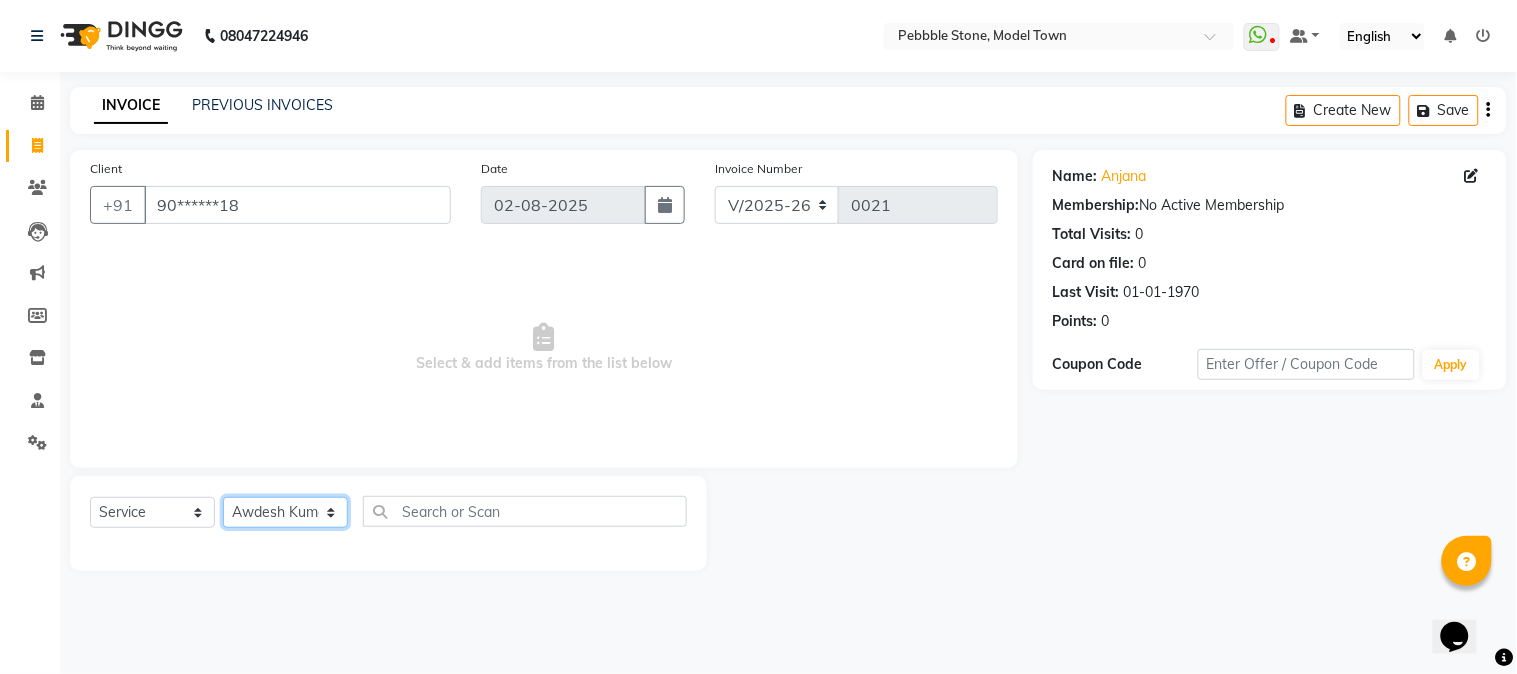 click on "Select Technician Ajay  Awdesh Kumar Fairy khan Goldy Saini Manager Manjeet Omkar Varun" 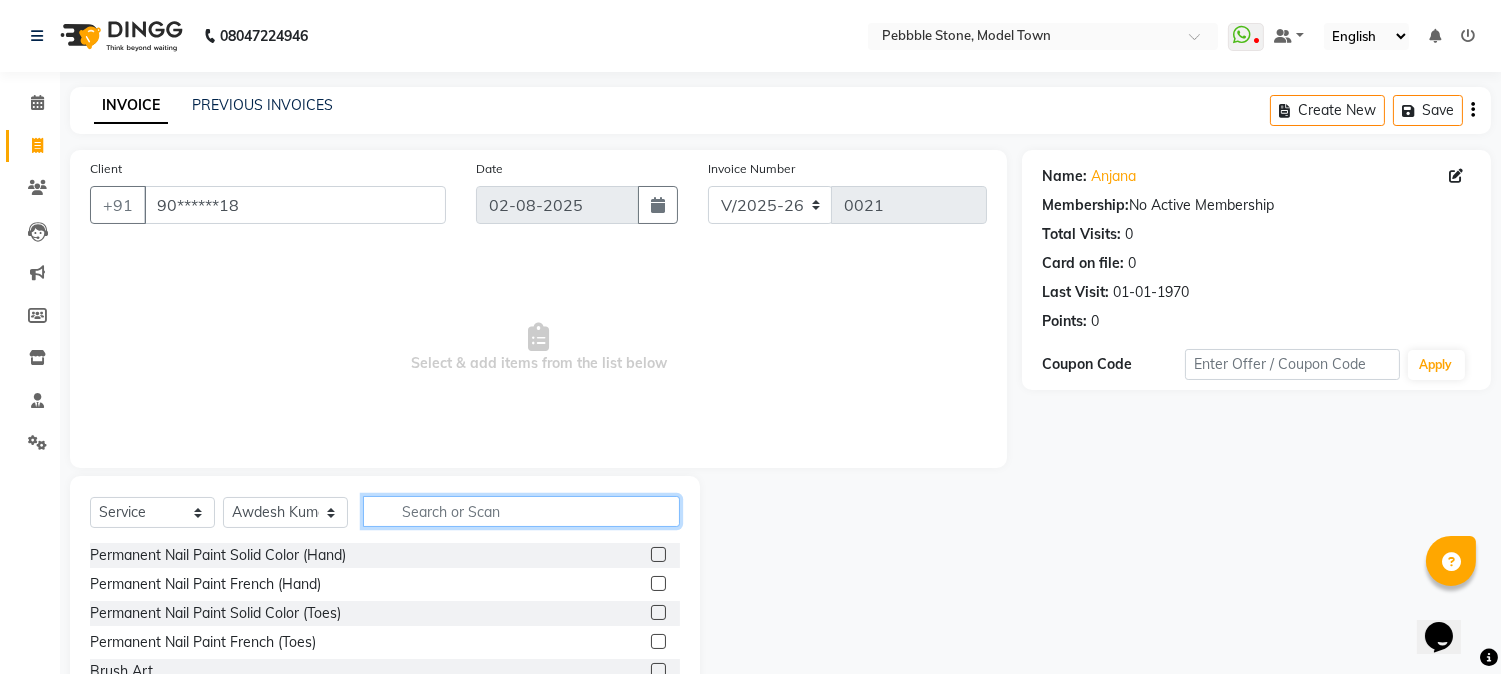 click 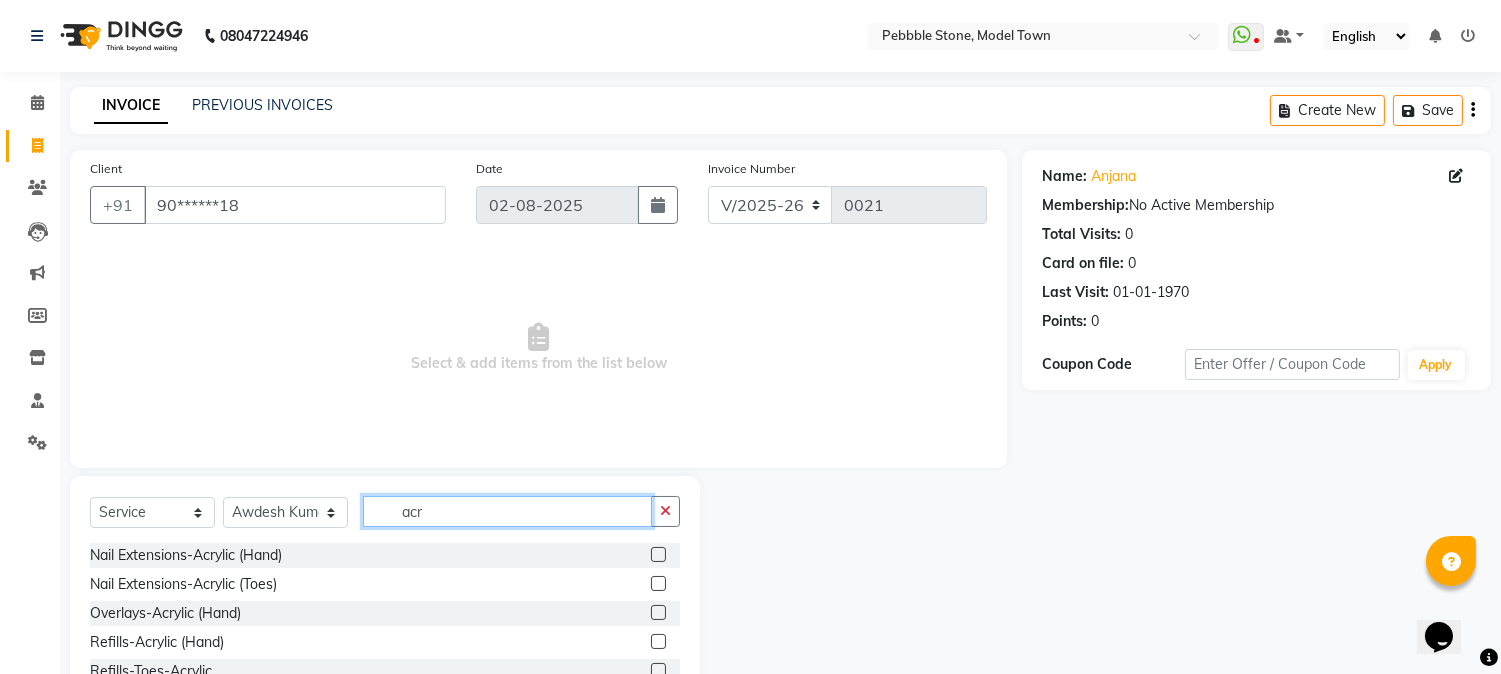 type on "acr" 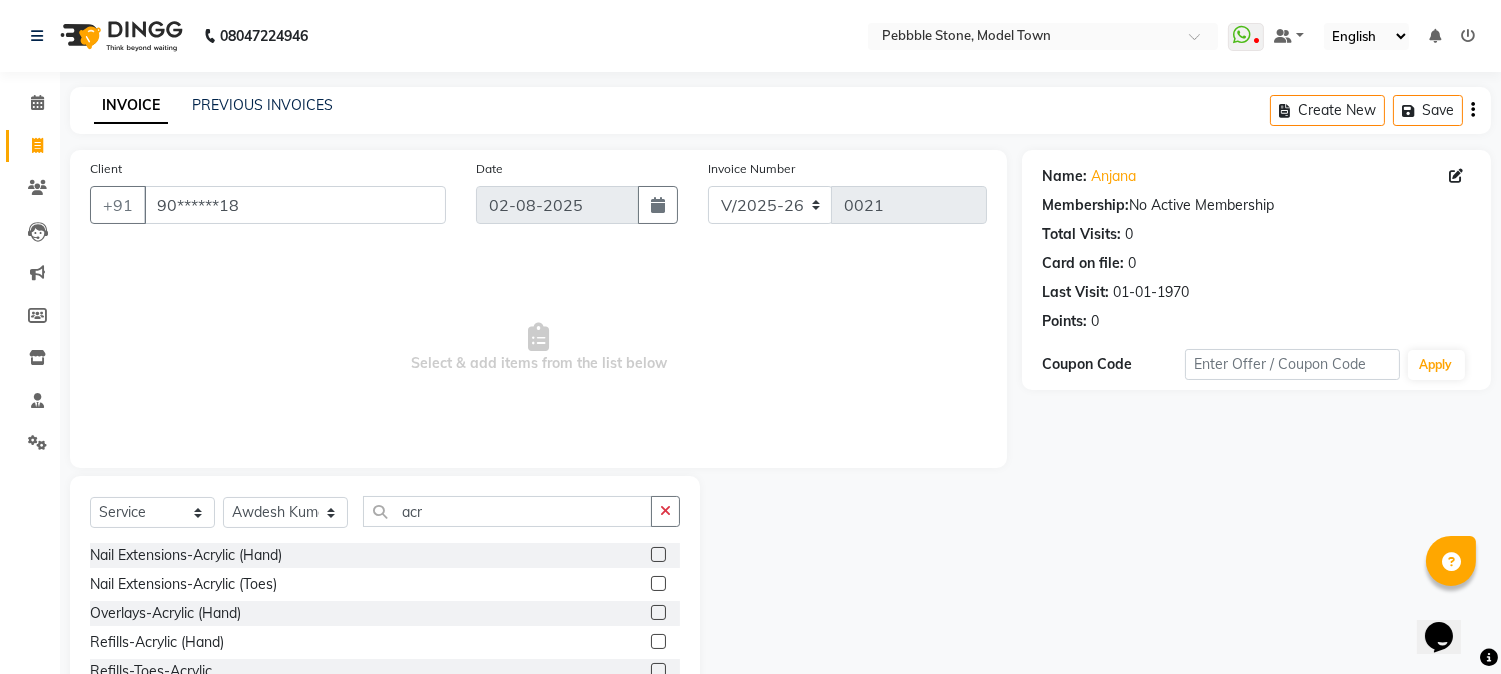 click 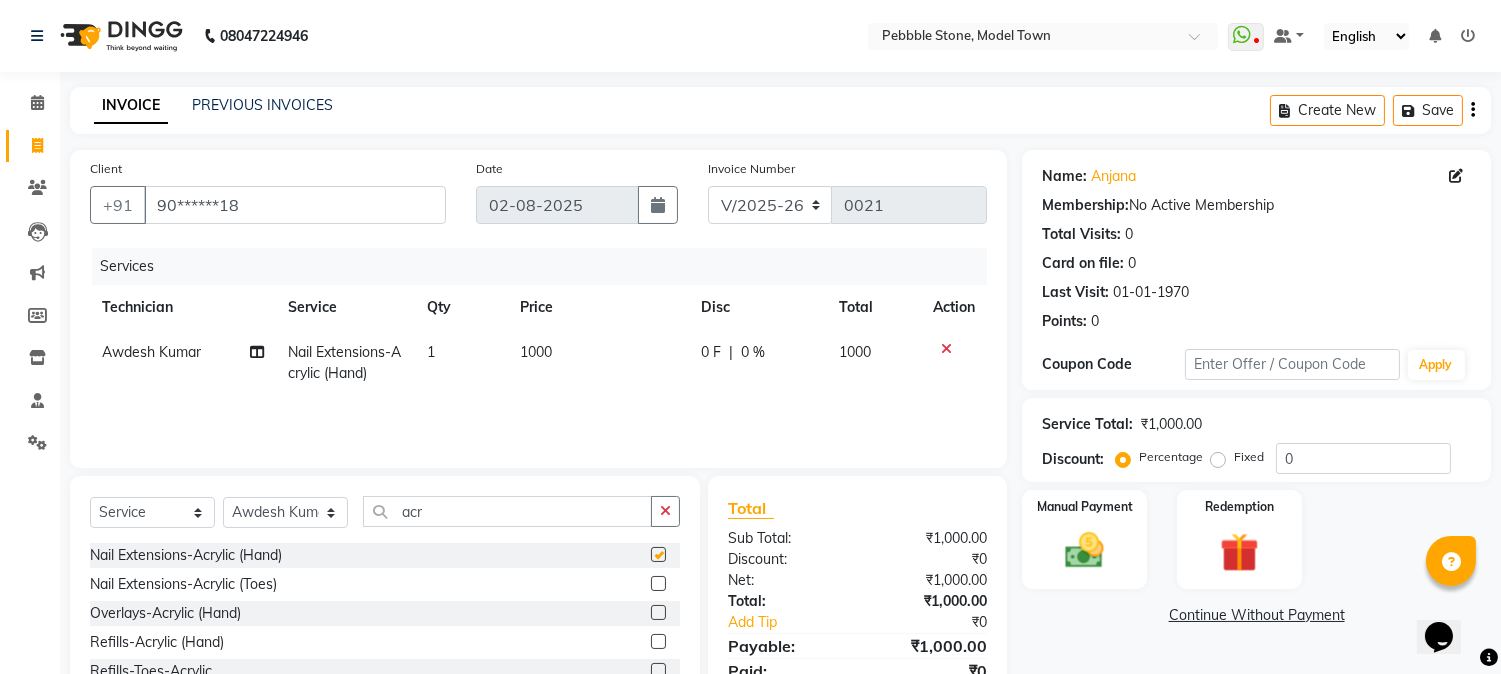 checkbox on "false" 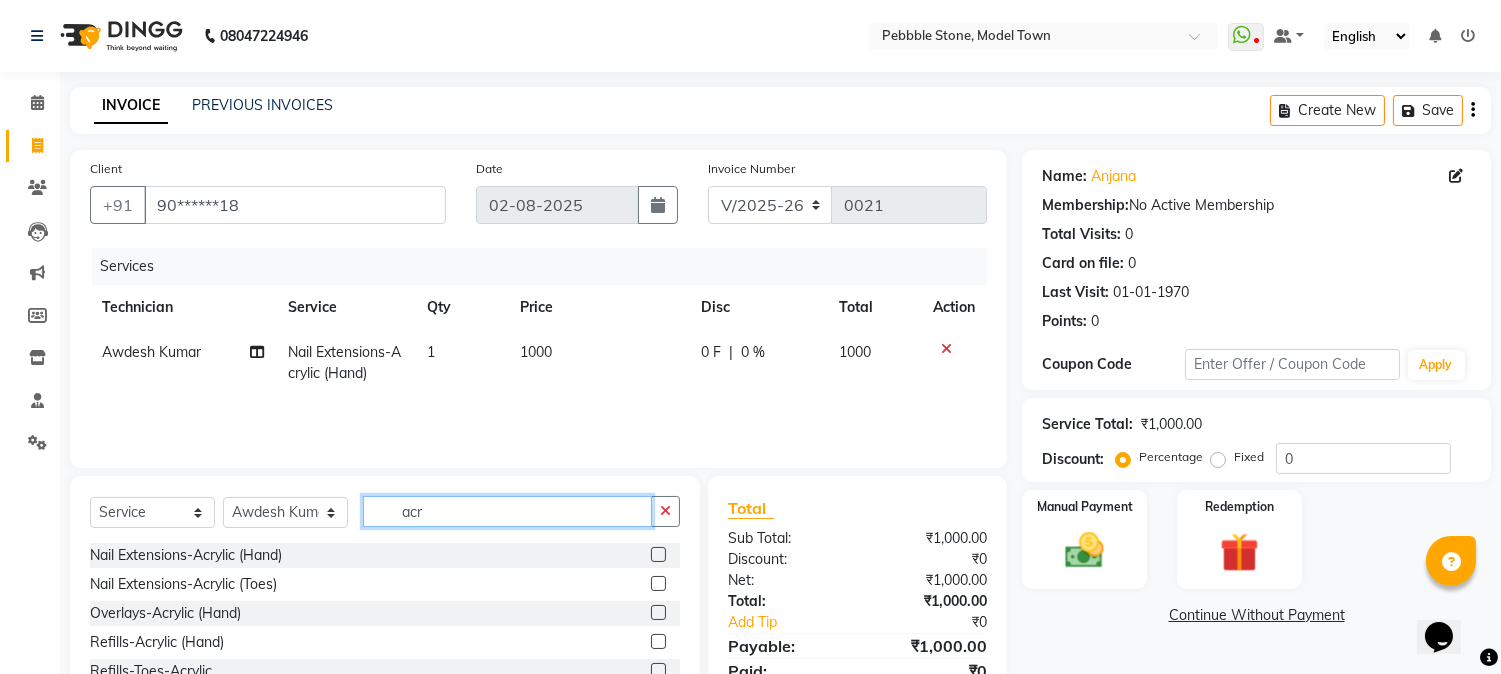 click on "acr" 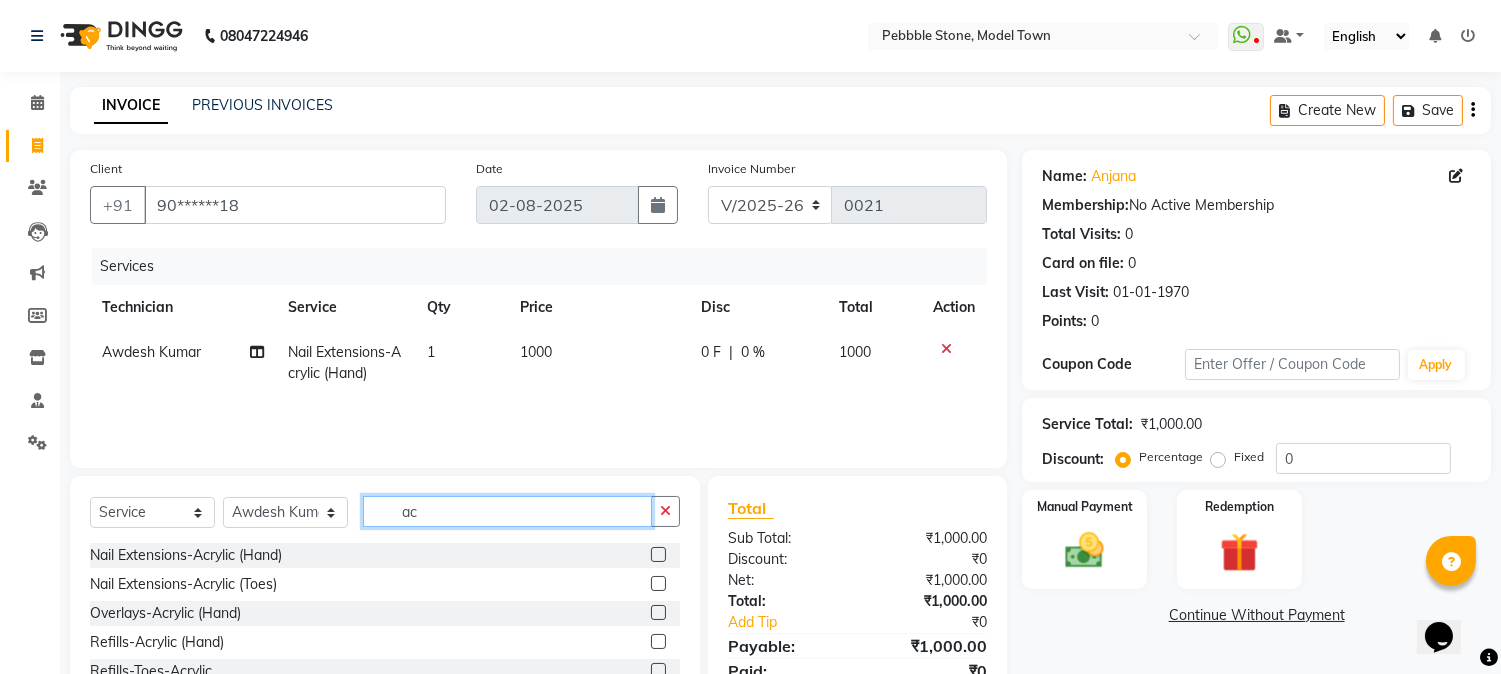 type on "a" 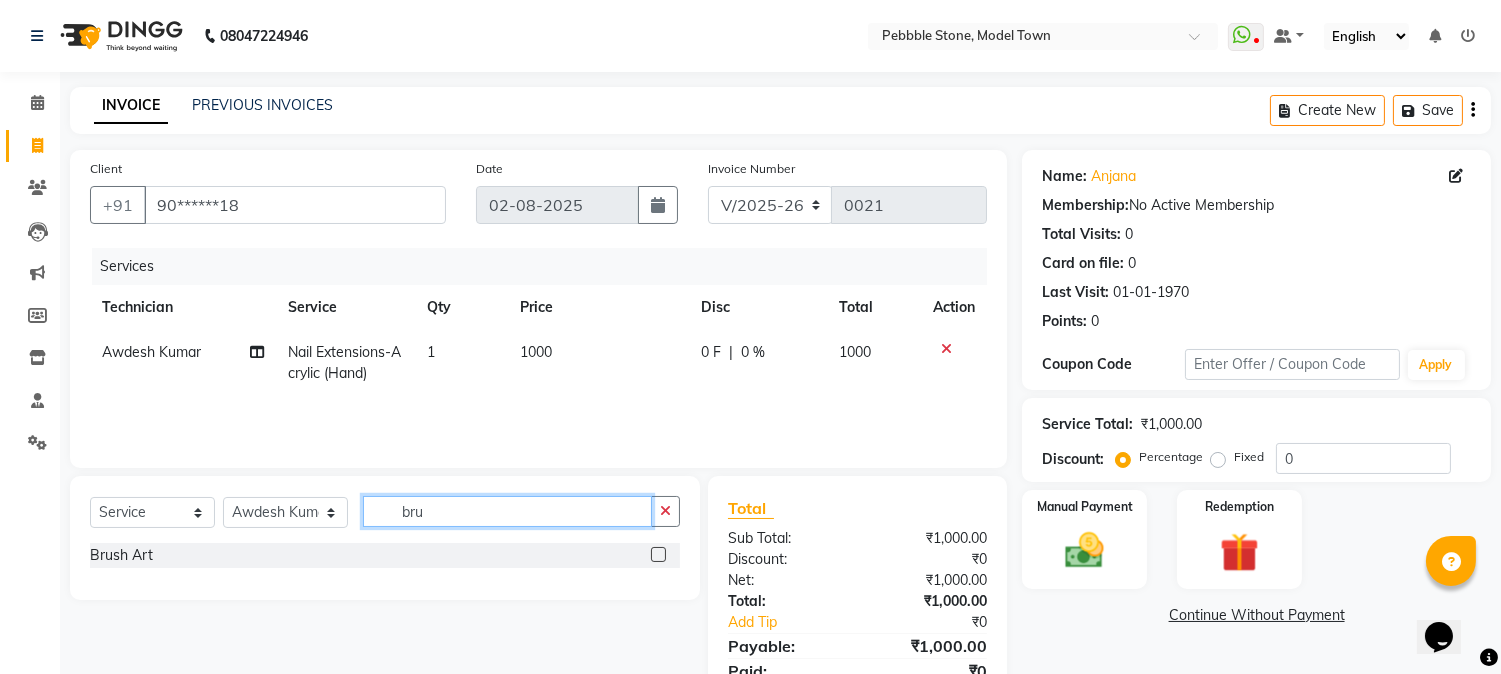 type on "bru" 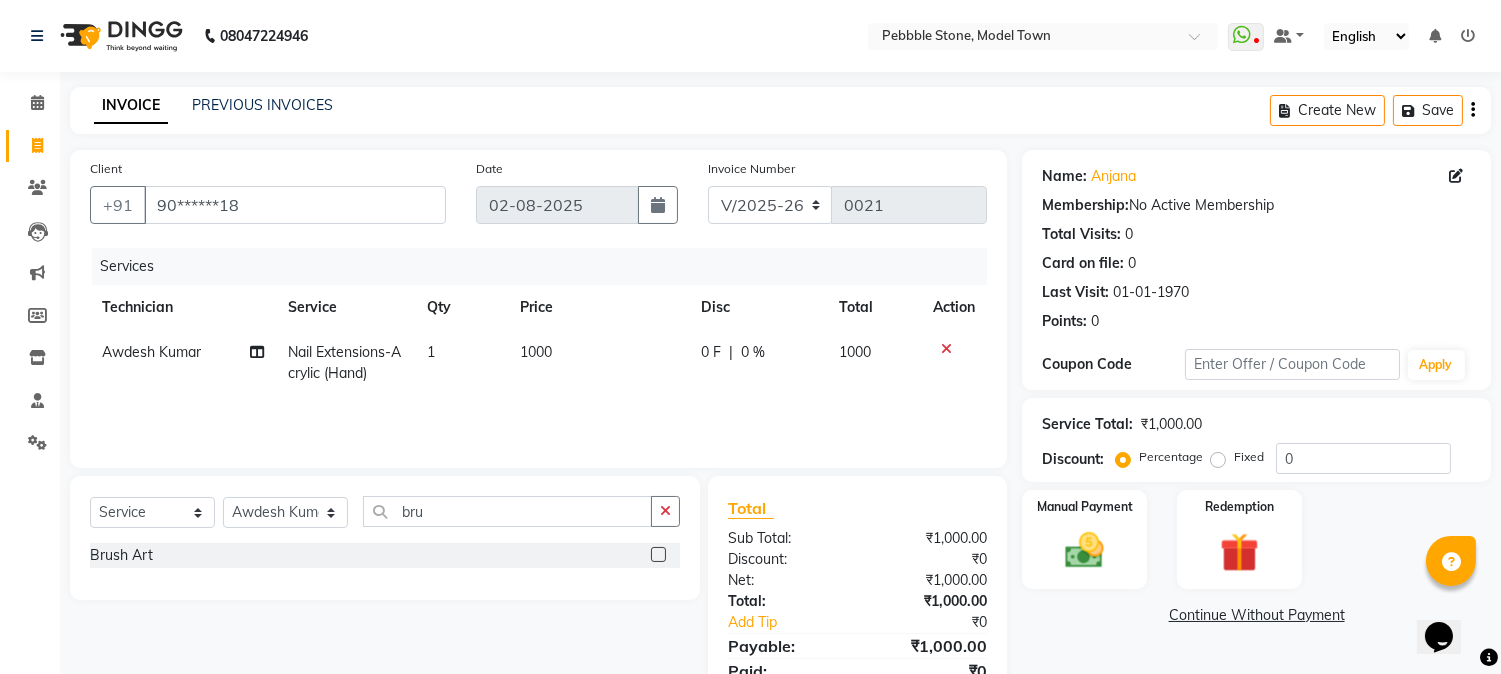 click 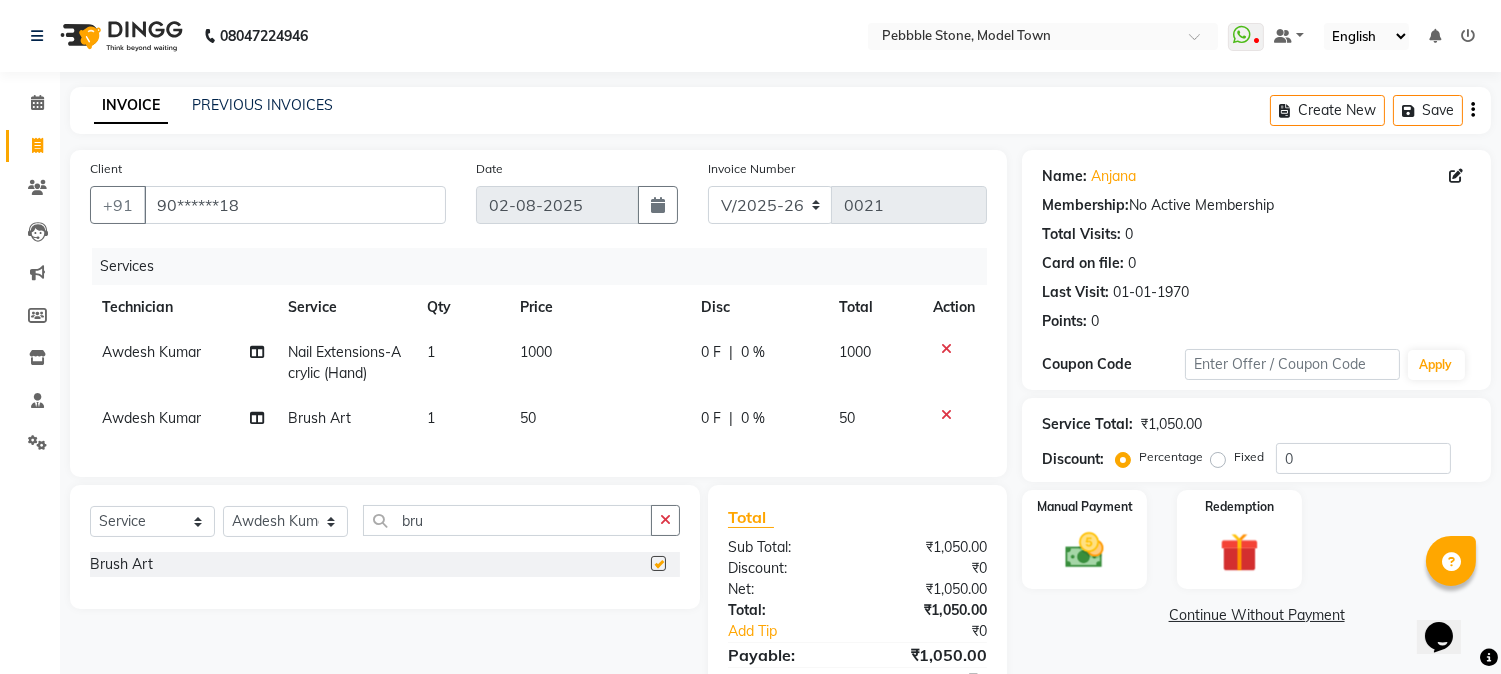 checkbox on "false" 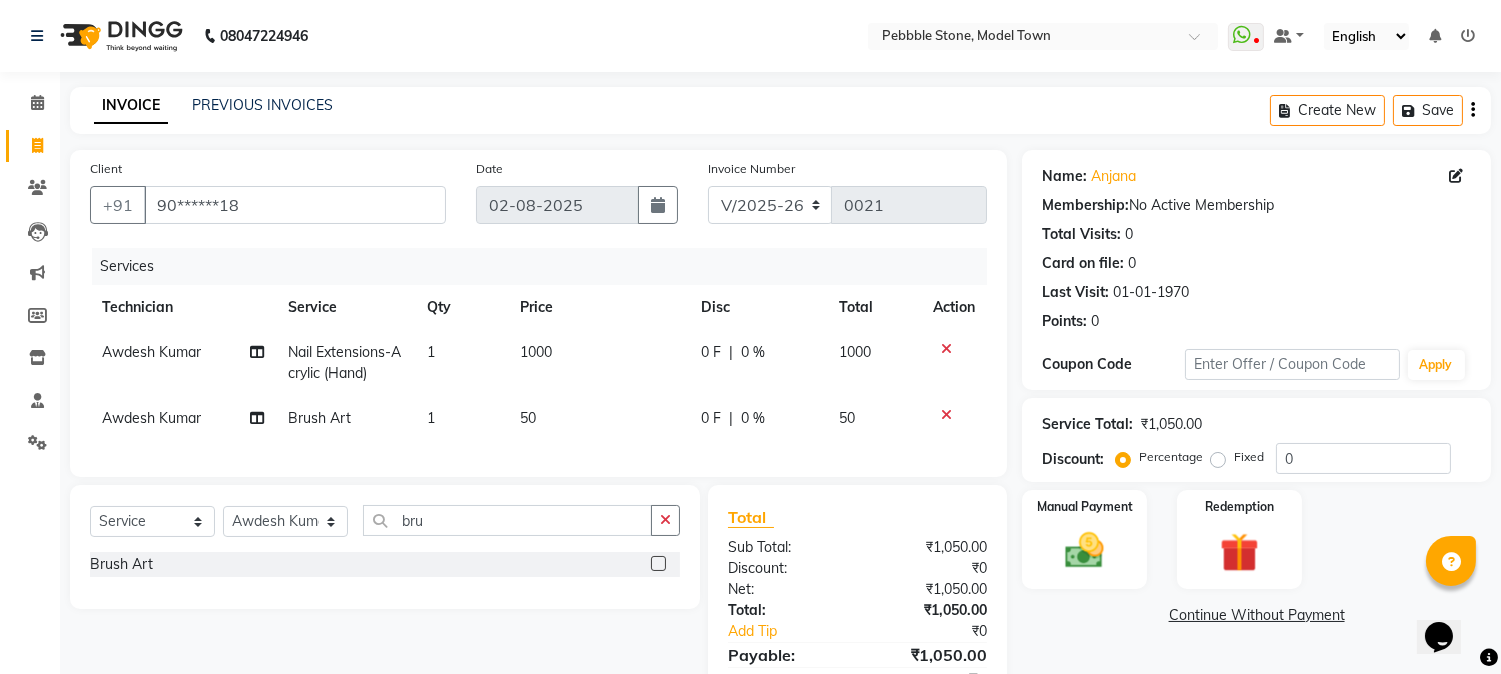 click on "50" 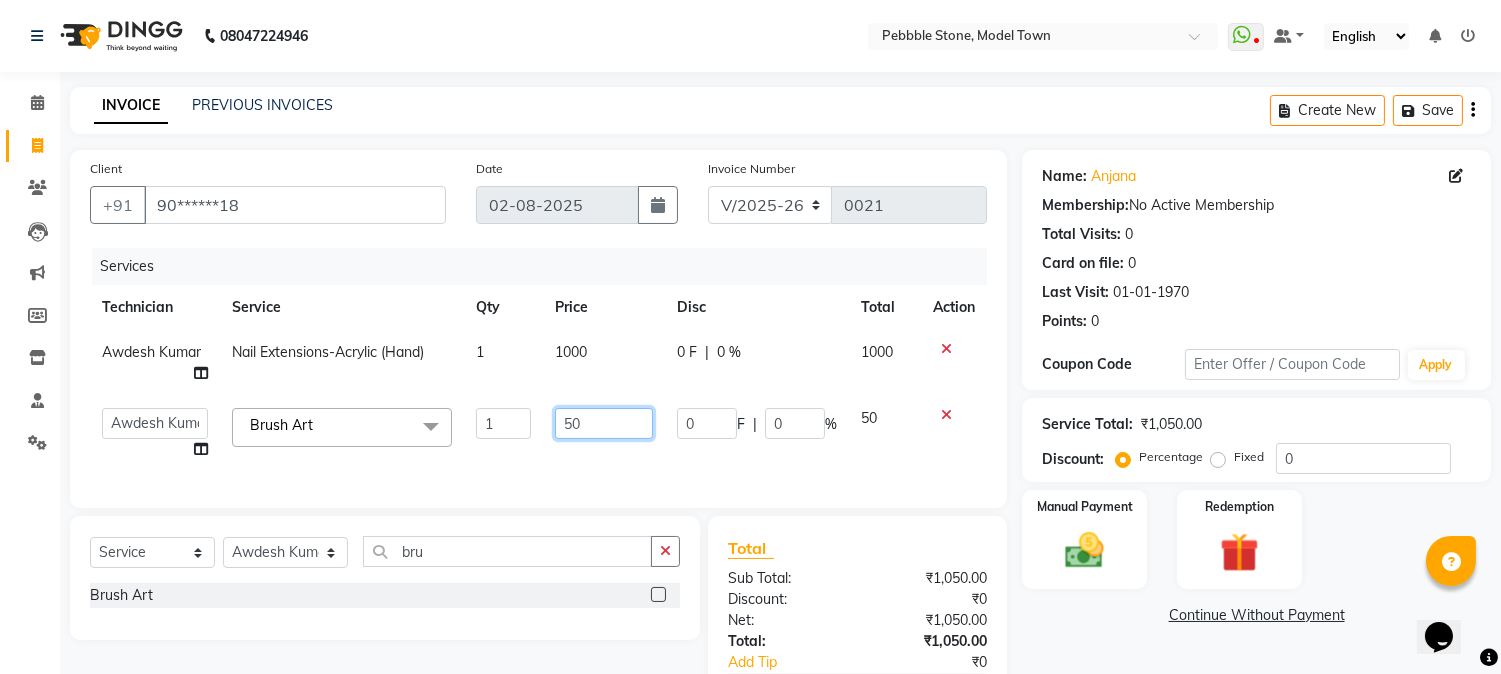 click on "50" 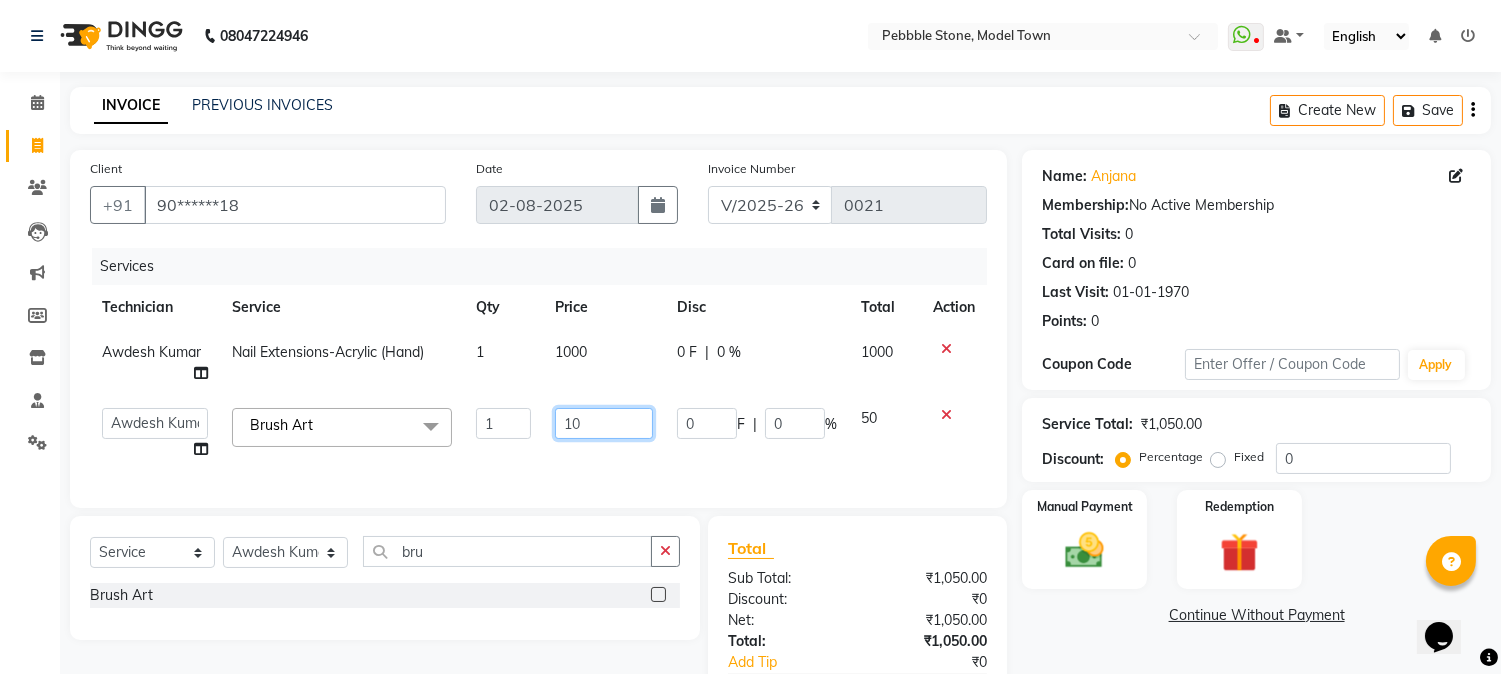 type on "1" 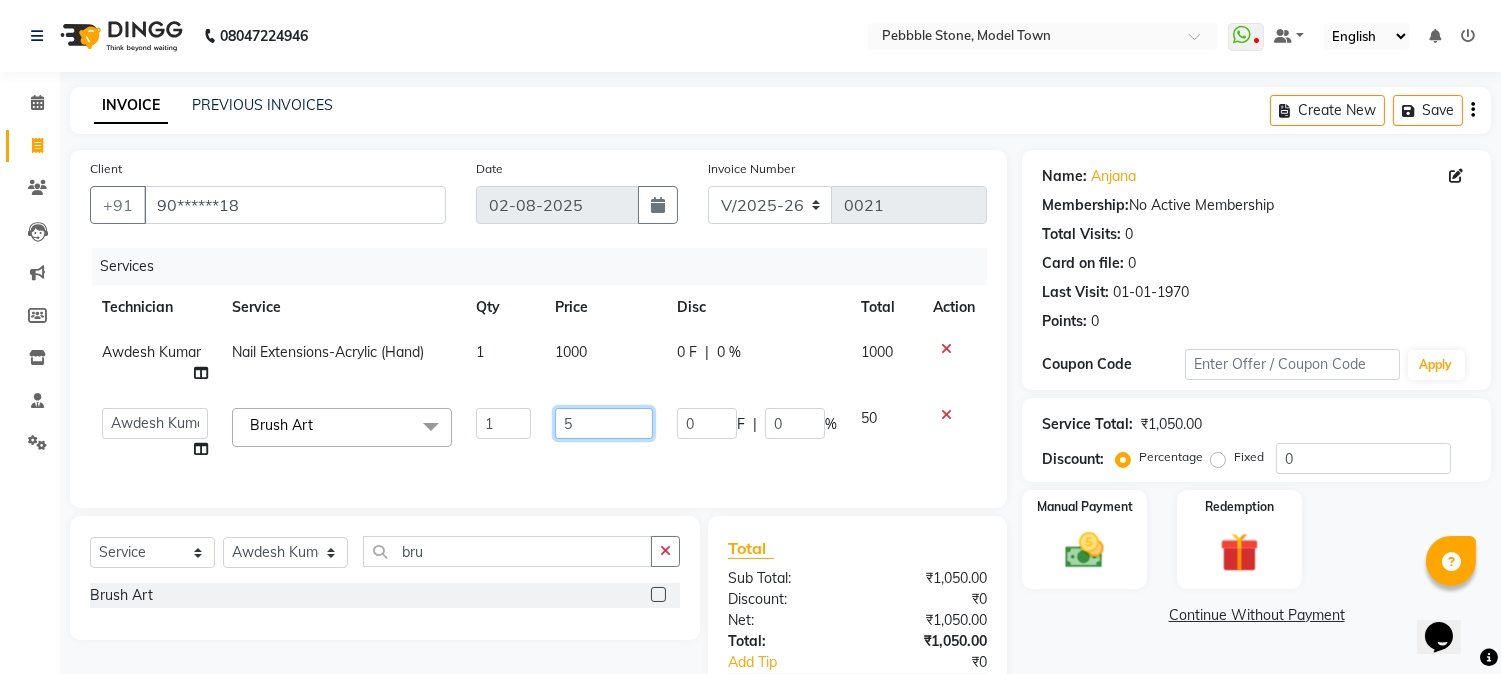 type on "50" 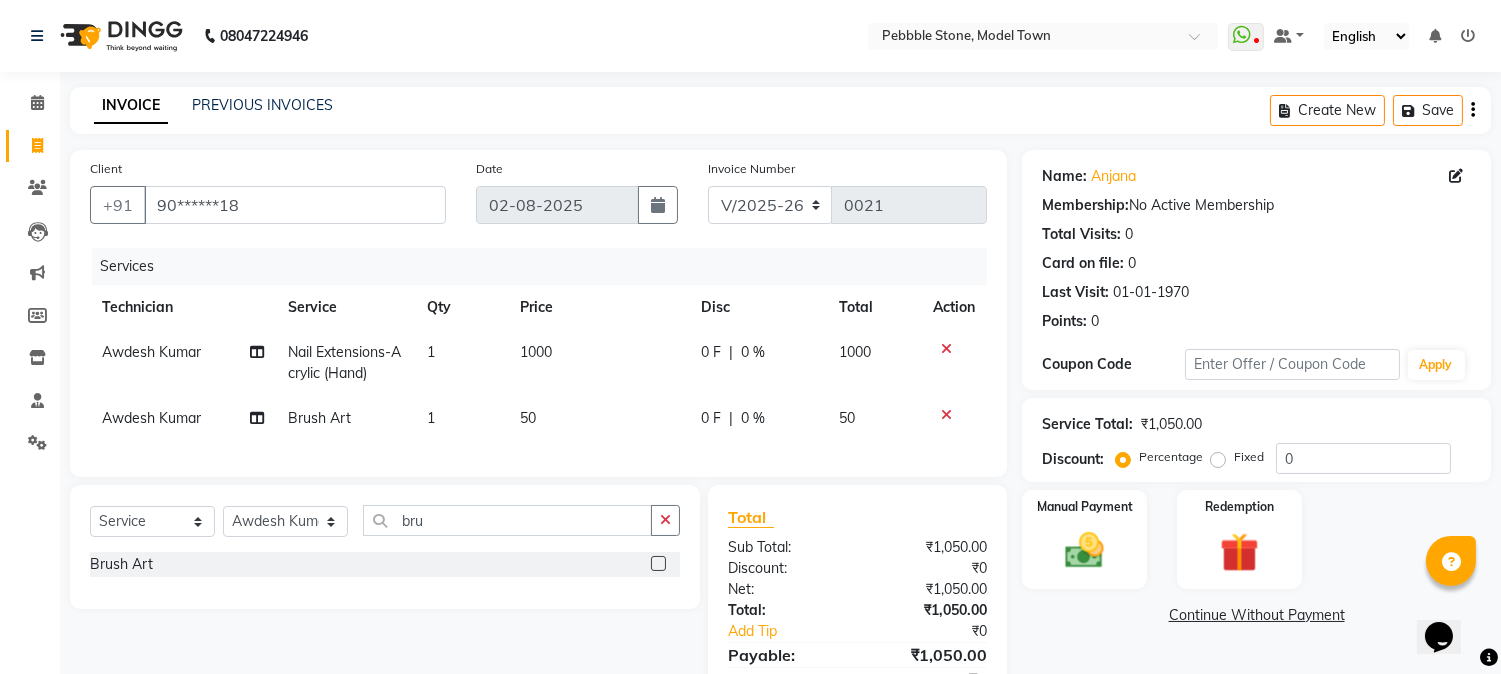 click on "Services Technician Service Qty Price Disc Total Action [FIRST] [LAST] Nail Extensions-Acrylic (Hand) 1 1000 0 F | 0 % 1000 [FIRST] [LAST] Brush Art 1 50 0 F | 0 % 50" 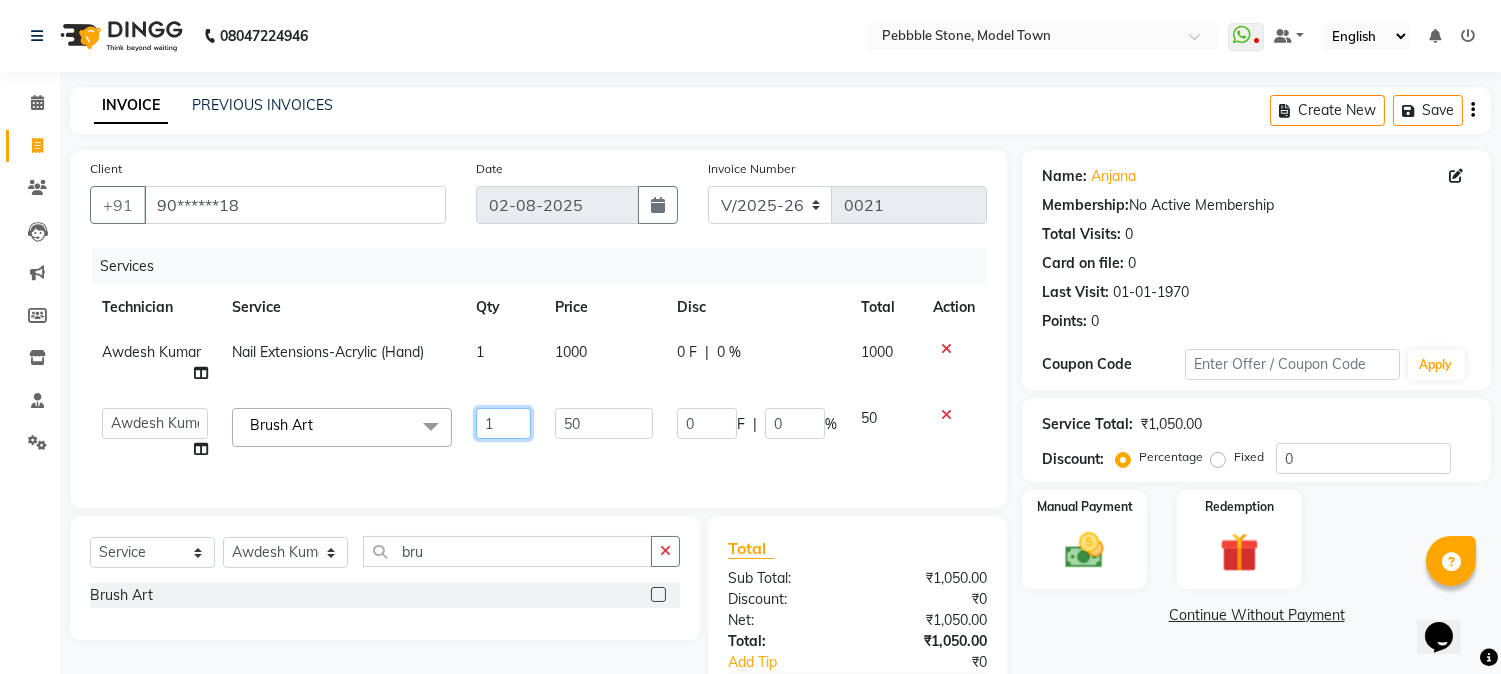 click on "1" 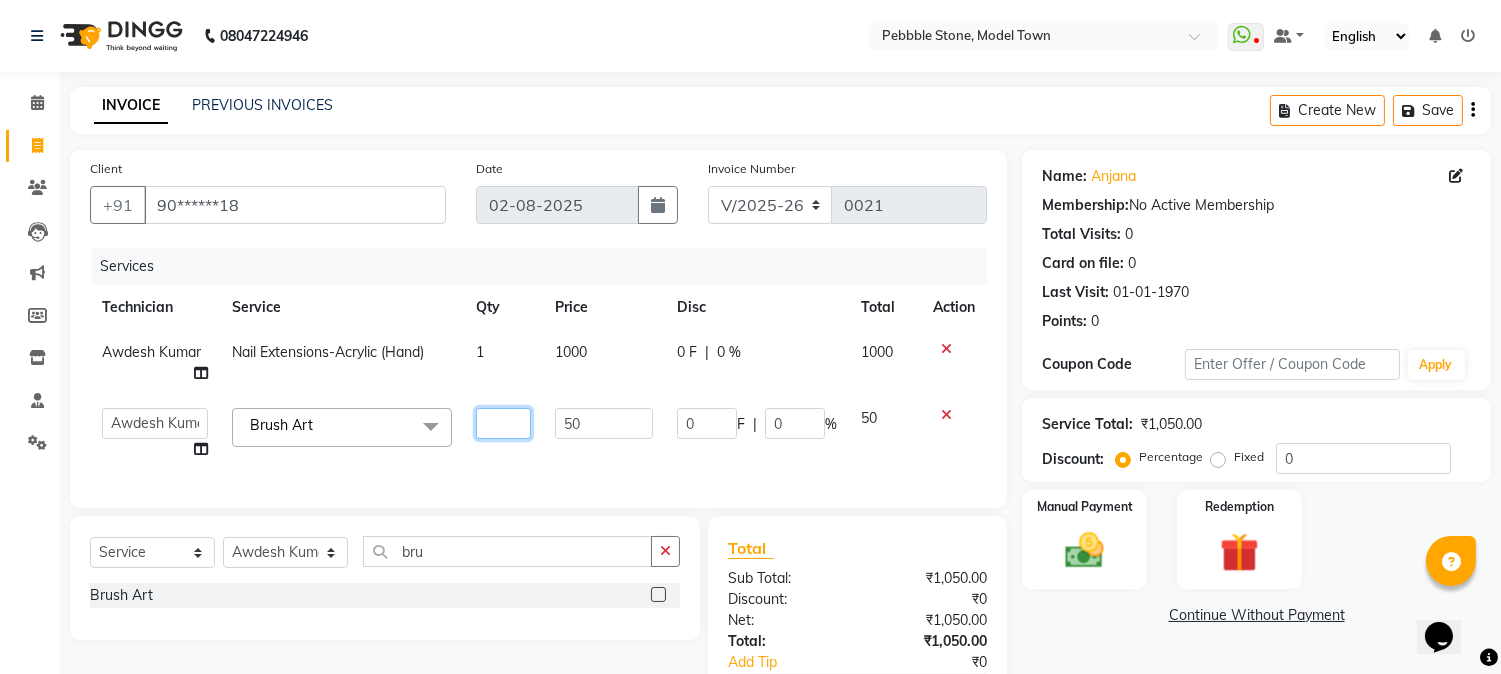type on "5" 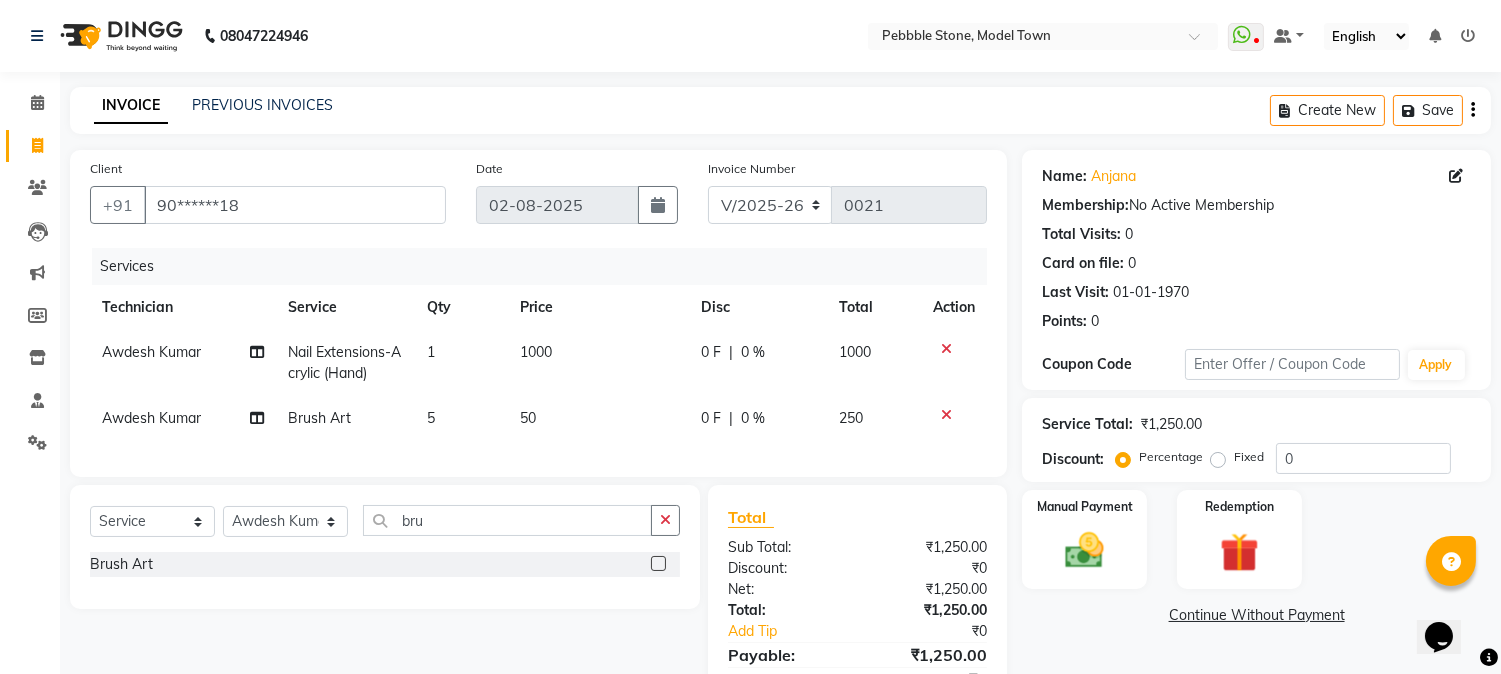 click on "Services Technician Service Qty Price Disc Total Action [FIRST] [LAST] Nail Extensions-Acrylic (Hand) 1 1000 0 F | 0 % 1000 [FIRST] [LAST] Brush Art 5 50 0 F | 0 % 250" 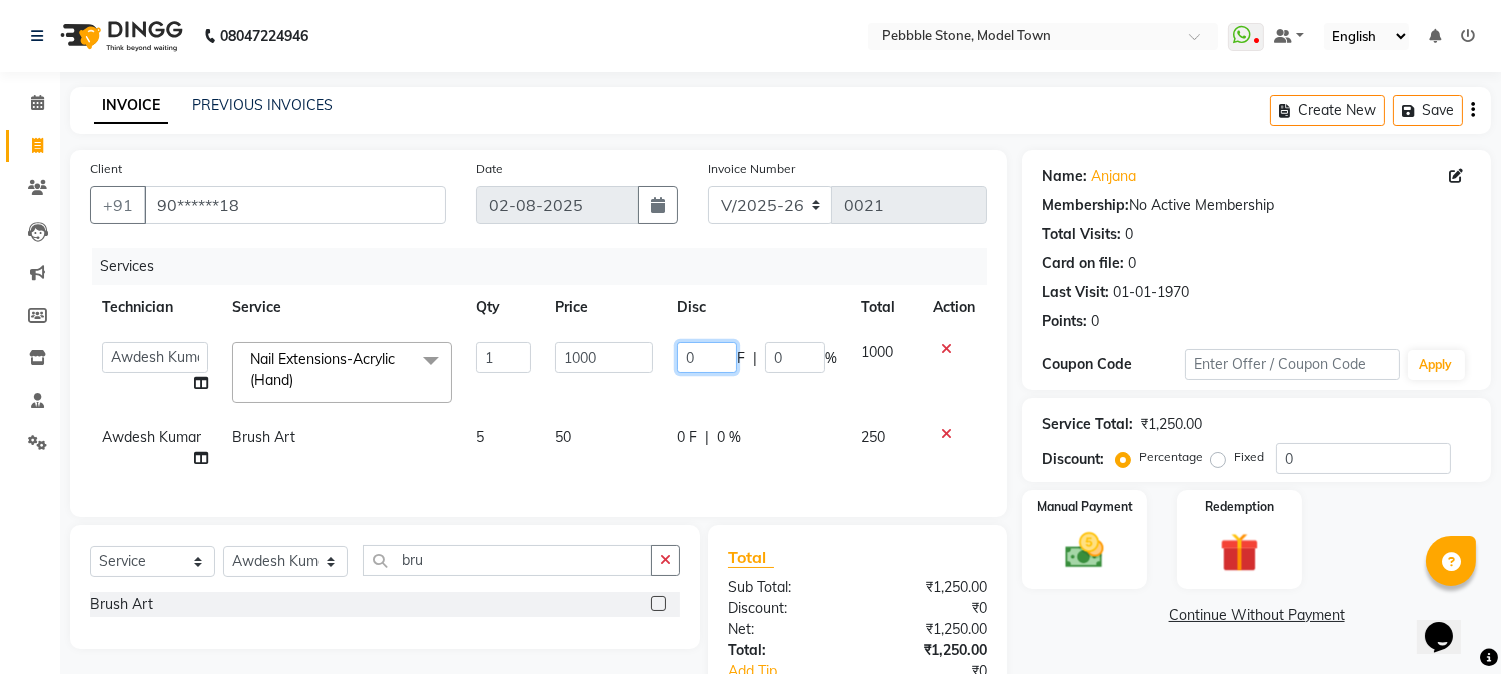 click on "0" 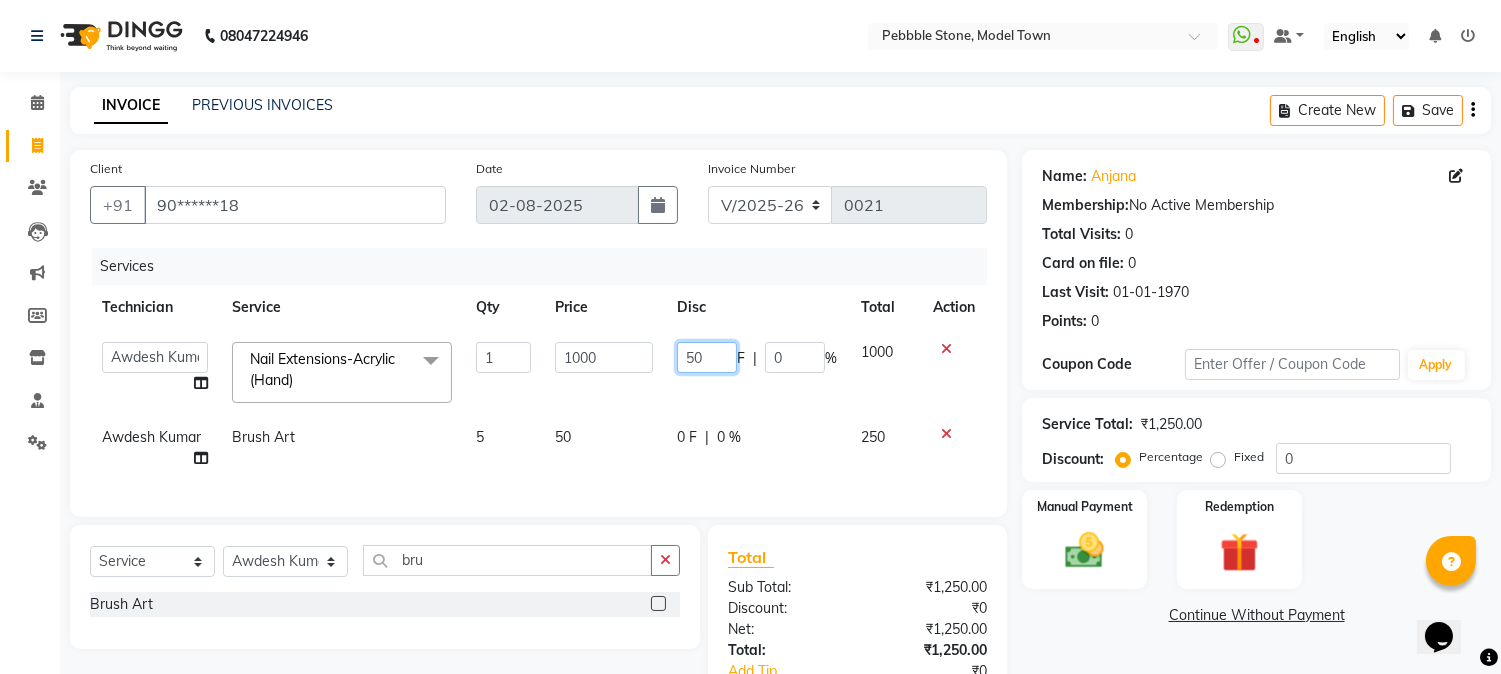 type on "500" 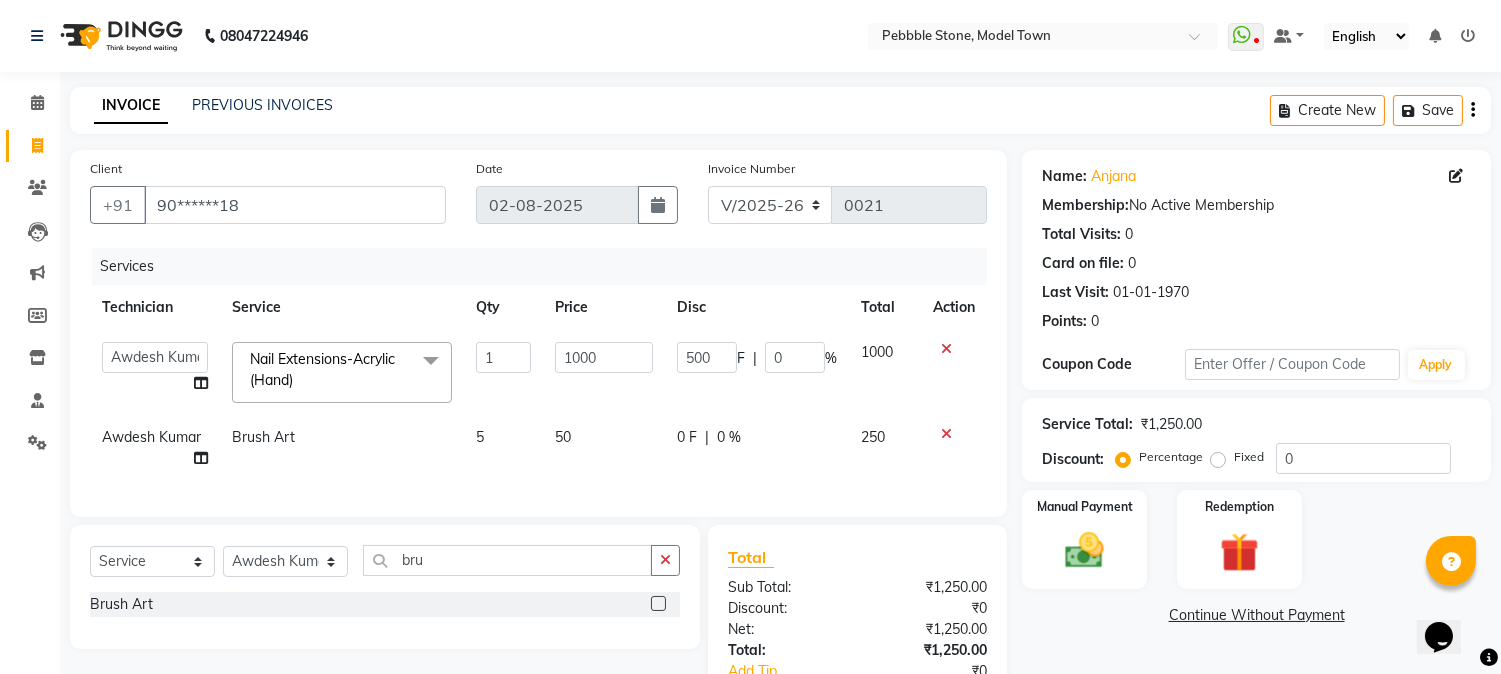 click on "50" 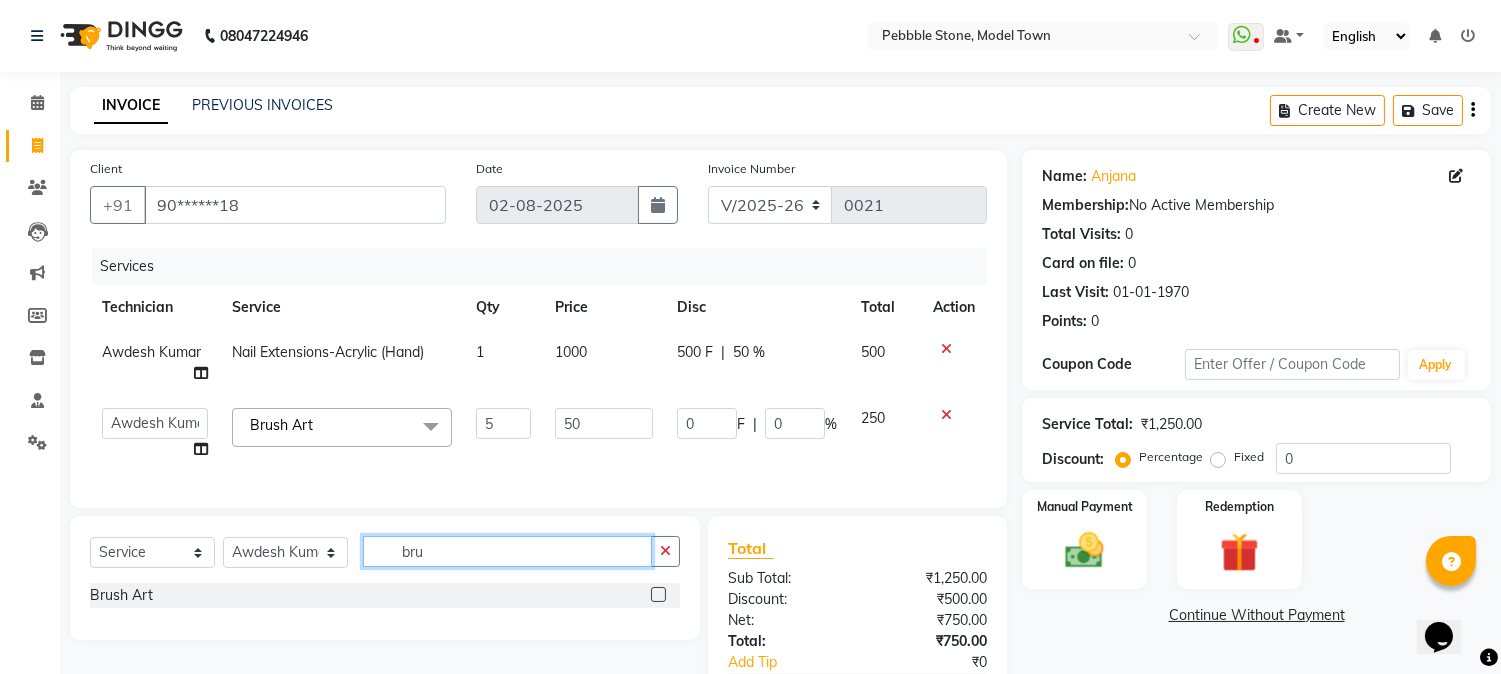 click on "bru" 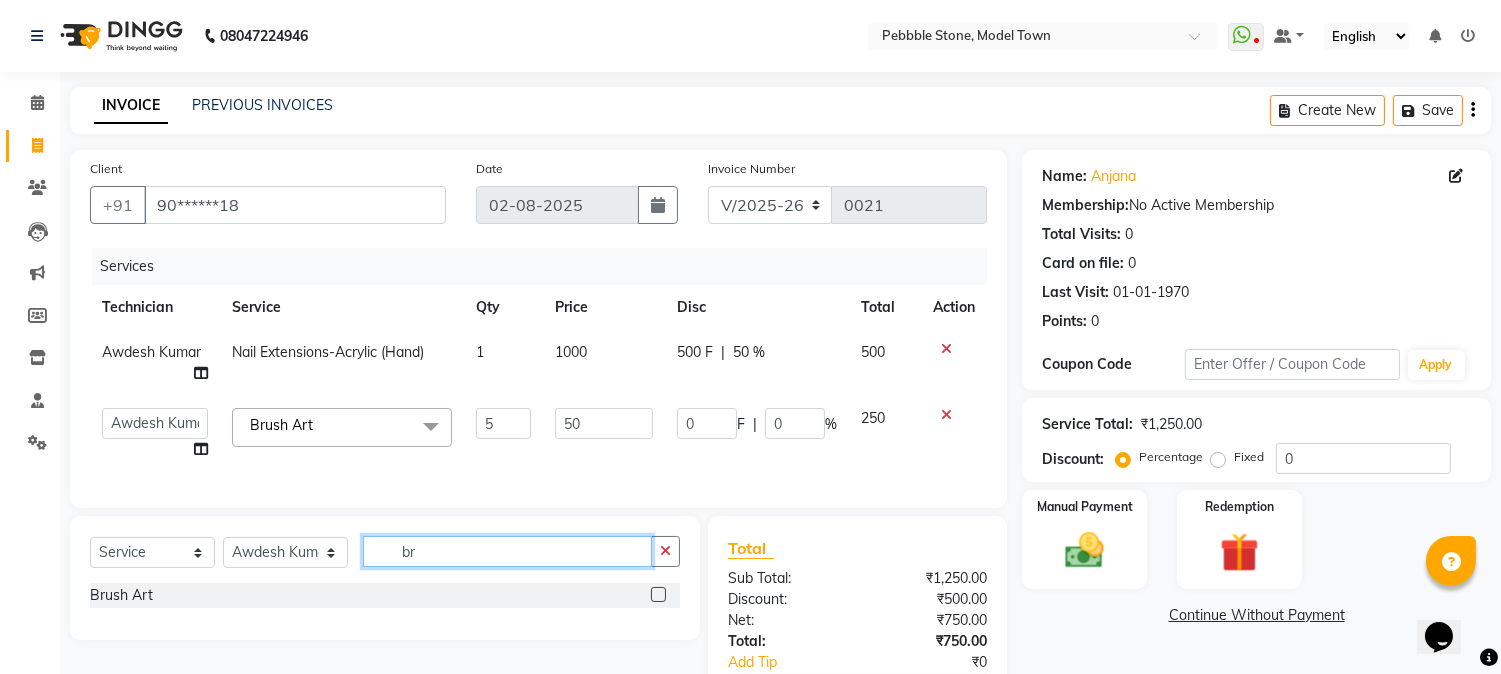 type on "b" 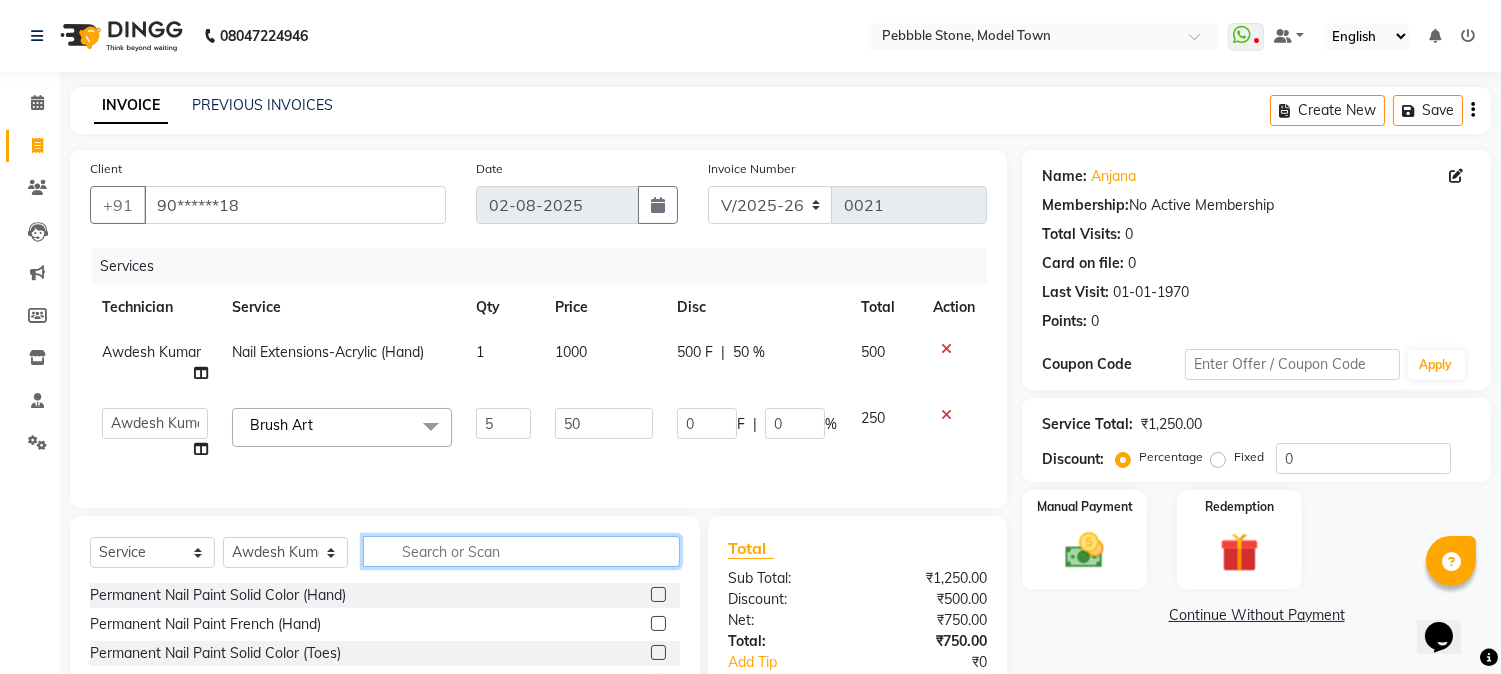 type 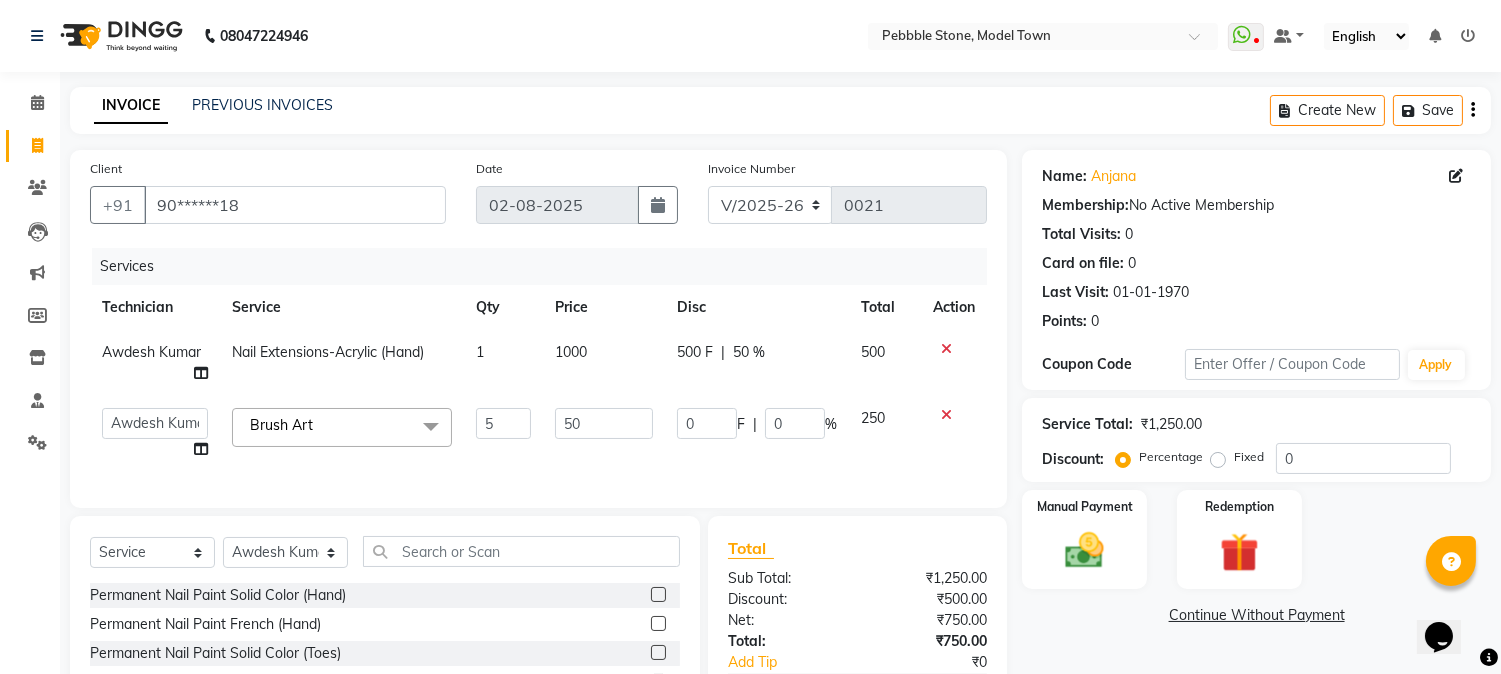 click on "500 F" 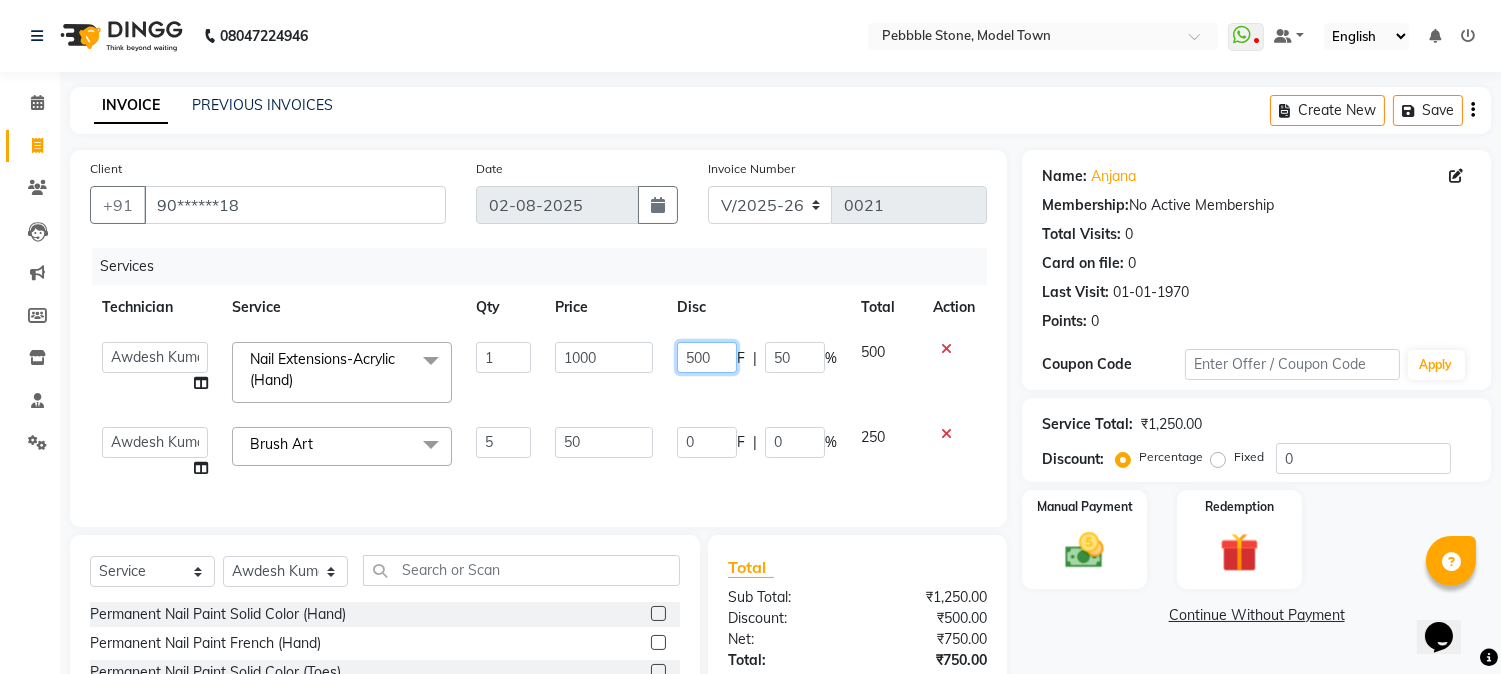 click on "500" 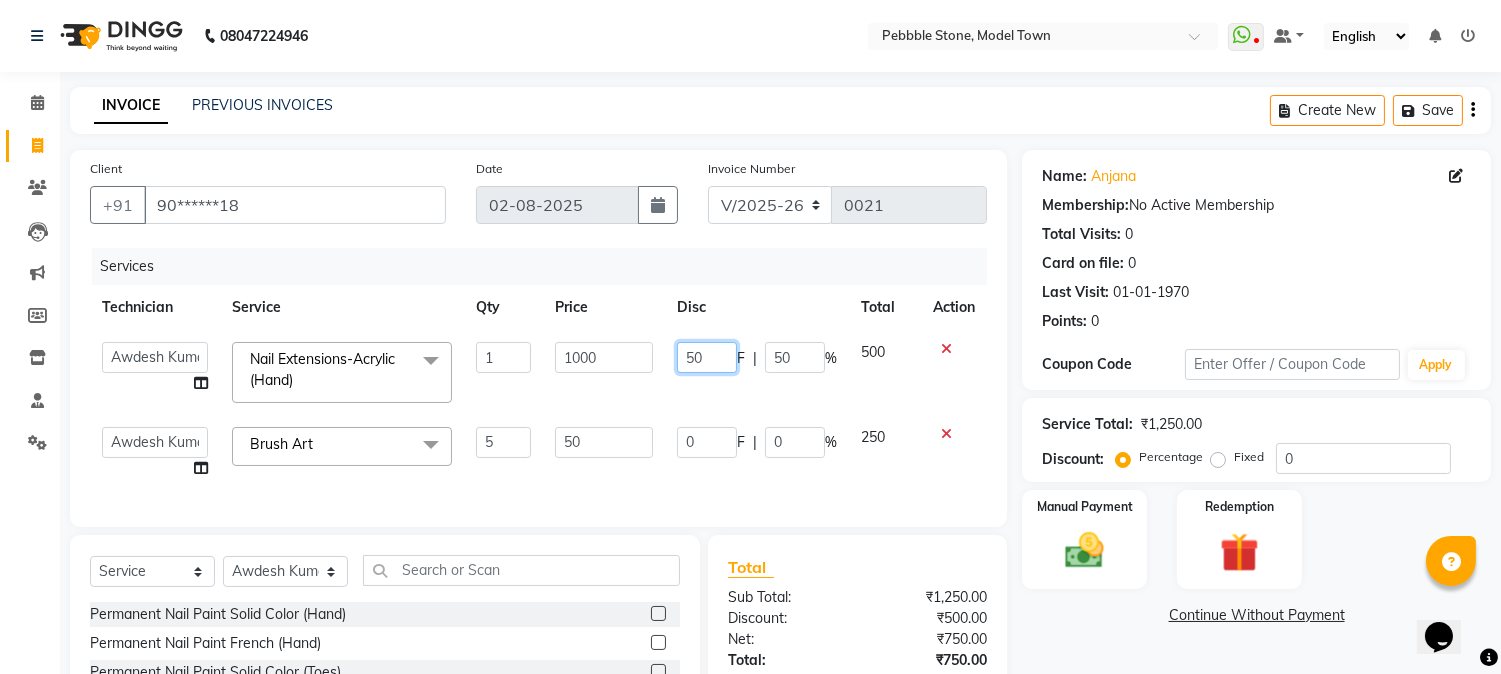 type on "5" 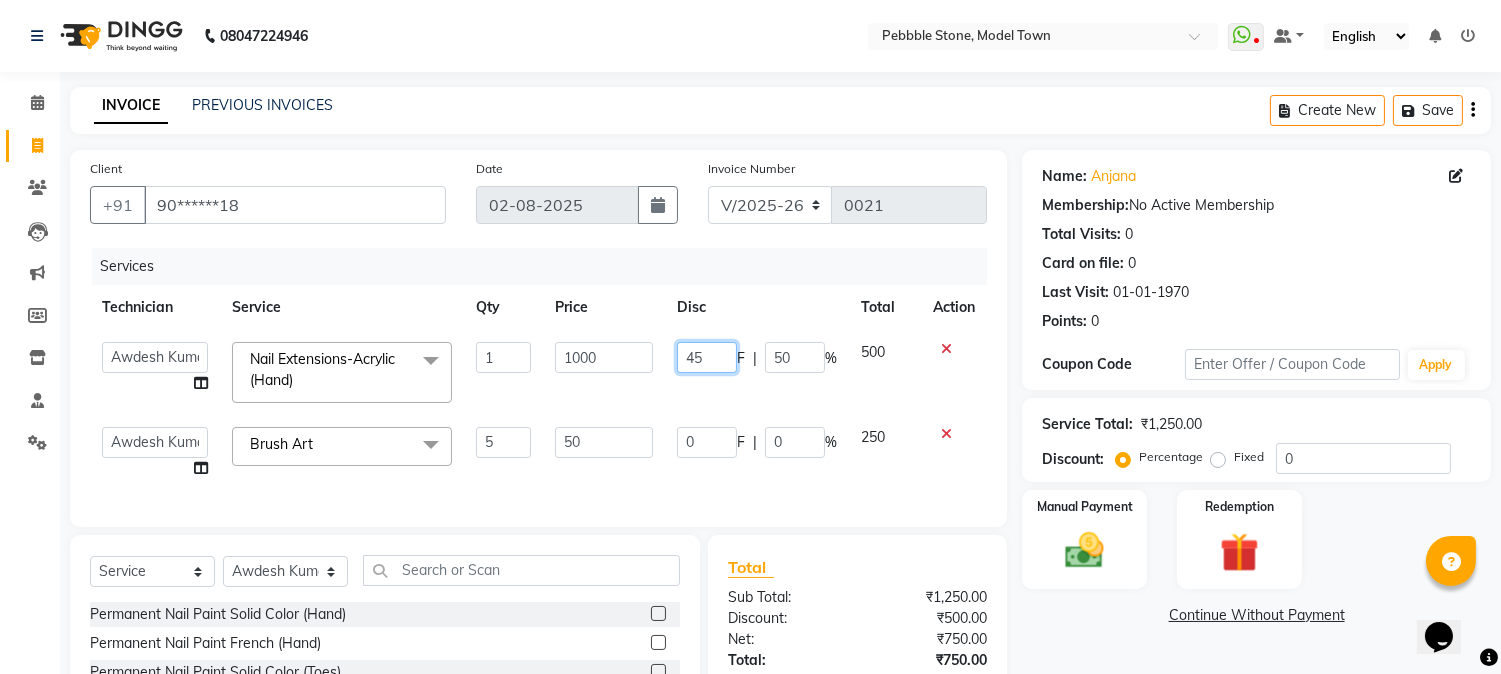 type on "450" 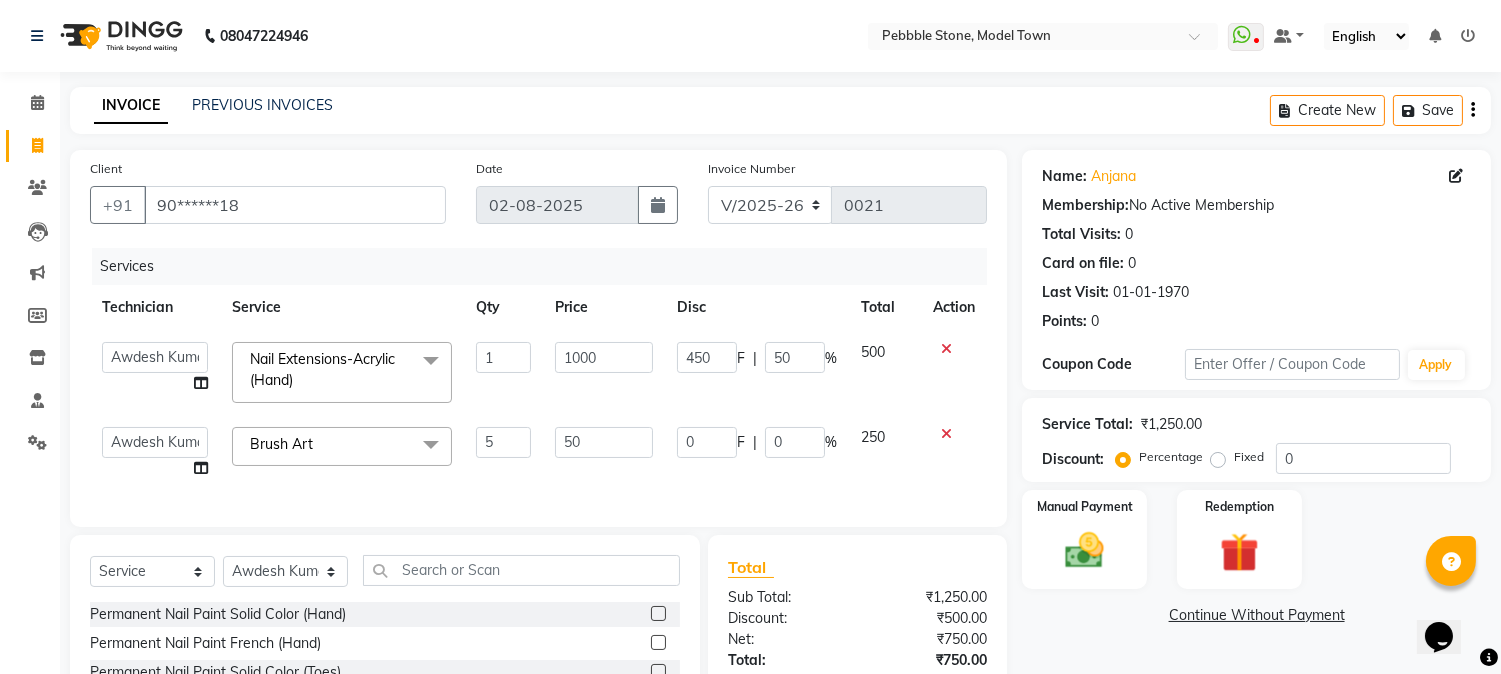 click on "[FIRST] [LAST]   [FIRST] [LAST]   [FIRST] [LAST]   [FIRST] [LAST]   Manager   [FIRST]   [FIRST]   [FIRST]  Nail Extensions-Acrylic (Hand) x Permanent Nail Paint Solid Color (Hand) Permanent Nail Paint French (Hand) Permanent Nail Paint  Solid Color (Toes) Permanent Nail Paint  French (Toes) Brush Art shape and filing Restoration -Gel (Hand) Restoration -Tip Replacement (Hand) Restoration -Touch-up (Hand) Restoration -Gel Color Change (Hand) Restoration -Removal of extensions (Hand) Restoration -Removal of Nail paint (Hand) removal of overlays (Hand) Restoration-Gel (Toes) Restoration -Tip Replacement (Toes) Restoration -Touch-up (Toes) Restoration -Gel Color Change (Toes) Restoration -Removal of extensions (Toes) Restoration -Removal of Nail paint (Toes) Pedicure-Classic Pedicure-Deluxe Pedicure-Premium Pedicure-Platinum Pedicure-Luxury  Foot Massage Manicure-Classic Manicure-Deluxe Manicure-Premium Manicure-Platinum Manicure-Luxury Hand Massage Eyelash Refill-Classic Eyelash Refill-Hybrid Eyelash Refill-Volume Refills-Toes-Gel" 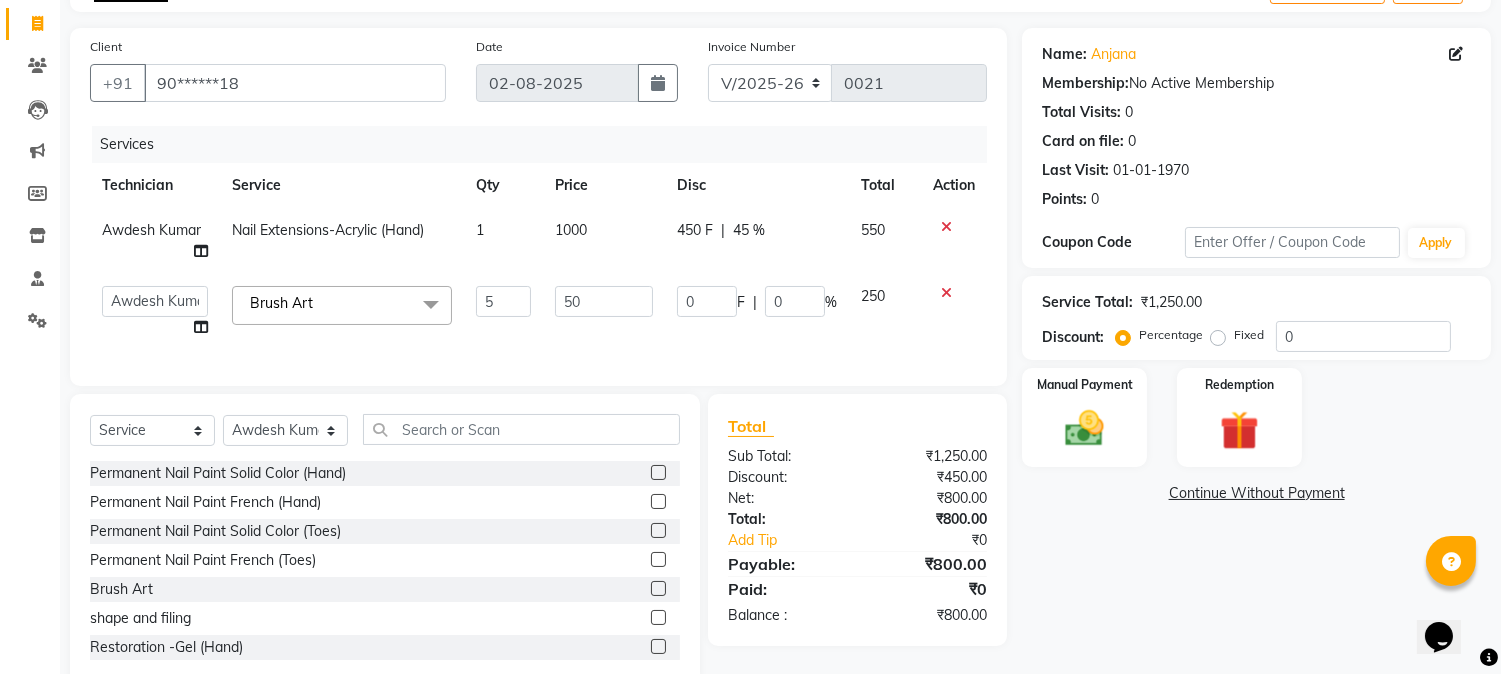 scroll, scrollTop: 183, scrollLeft: 0, axis: vertical 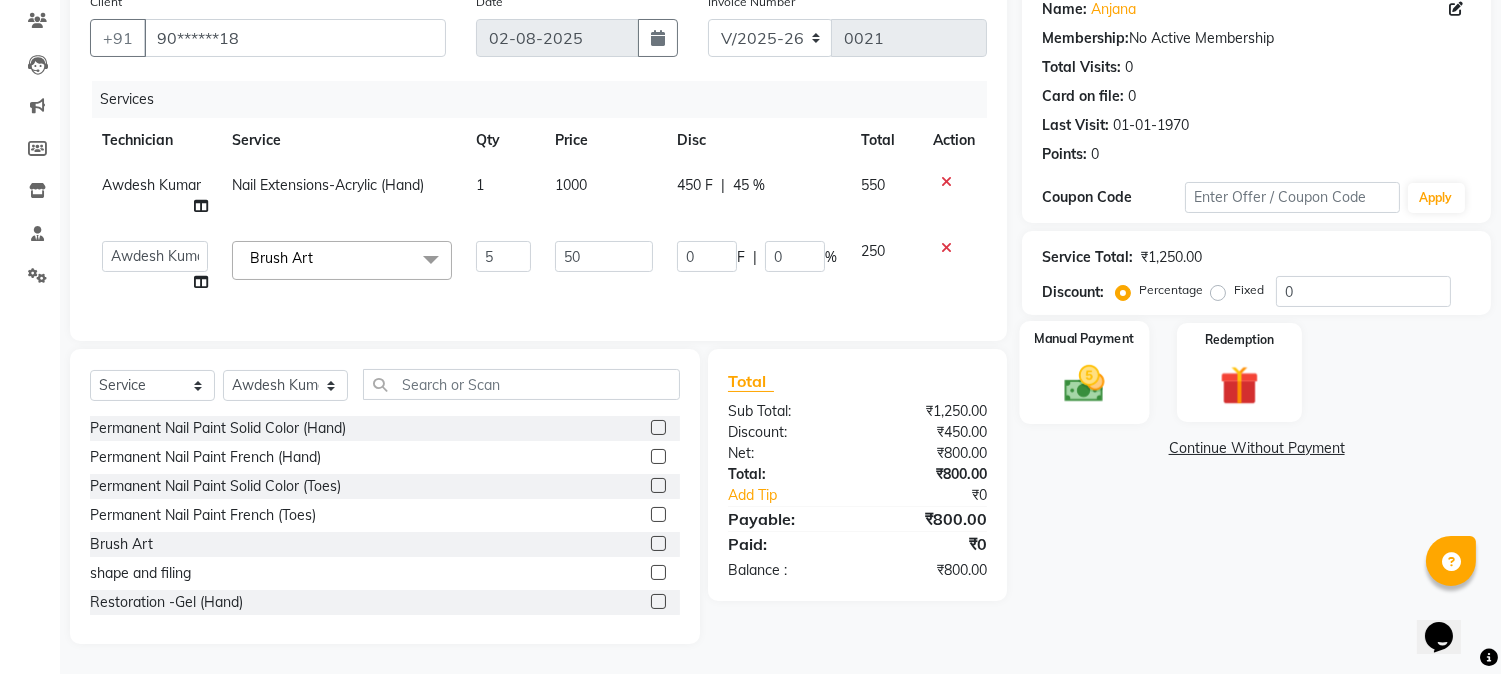 click 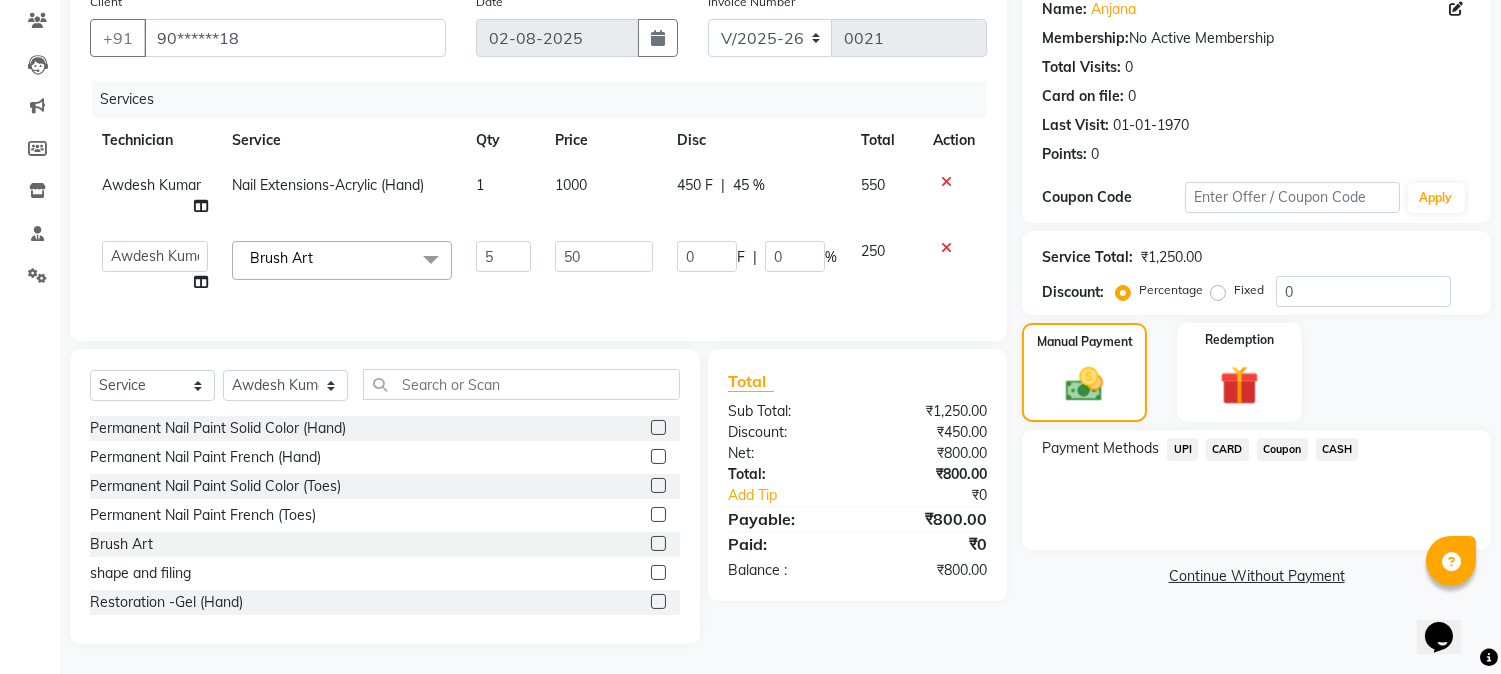 click on "CASH" 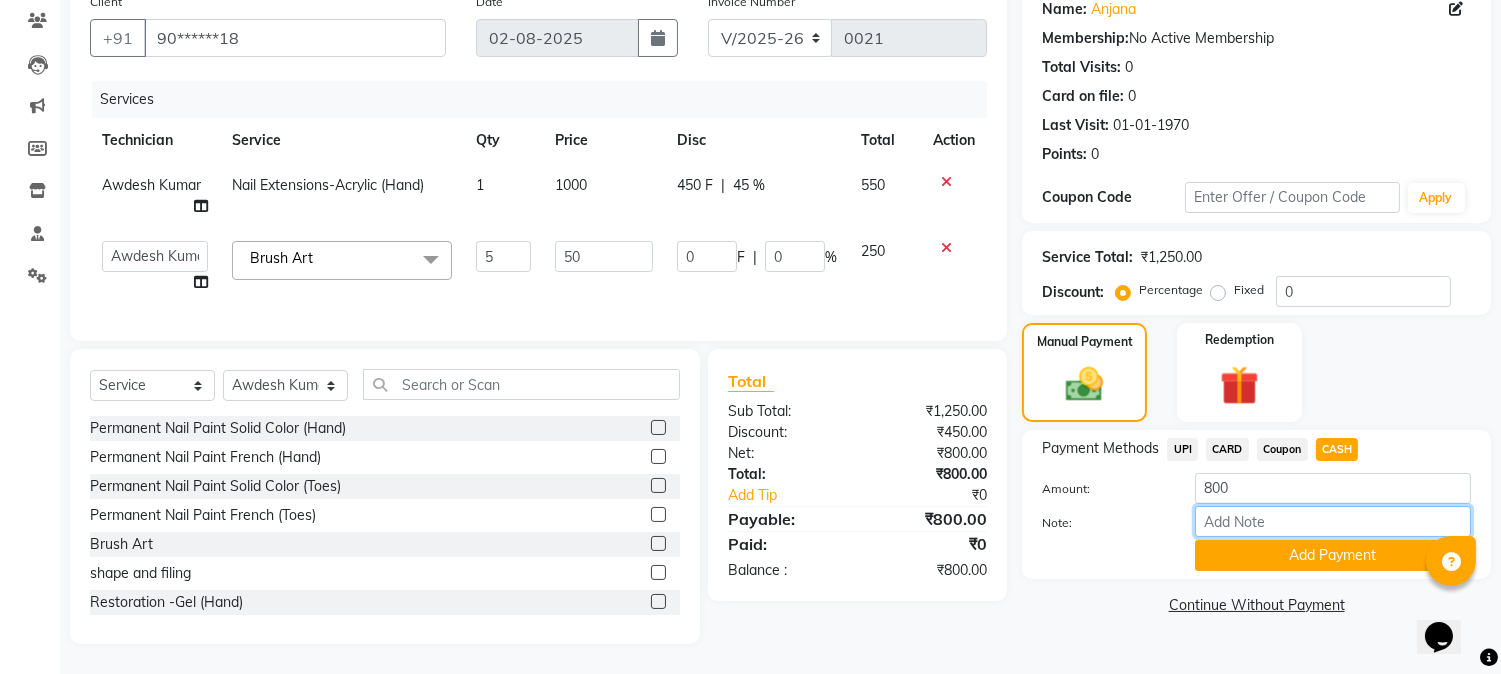 click on "Note:" at bounding box center (1333, 521) 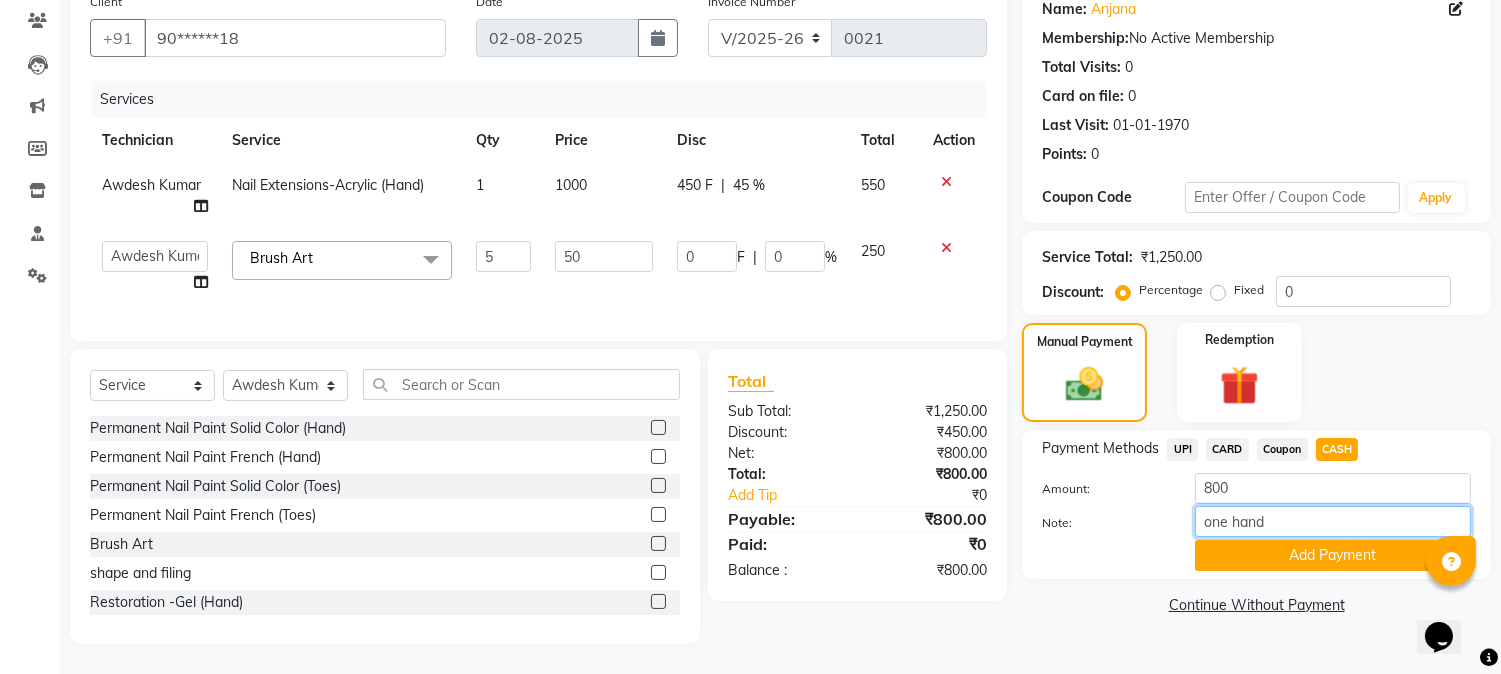 type on "one hand" 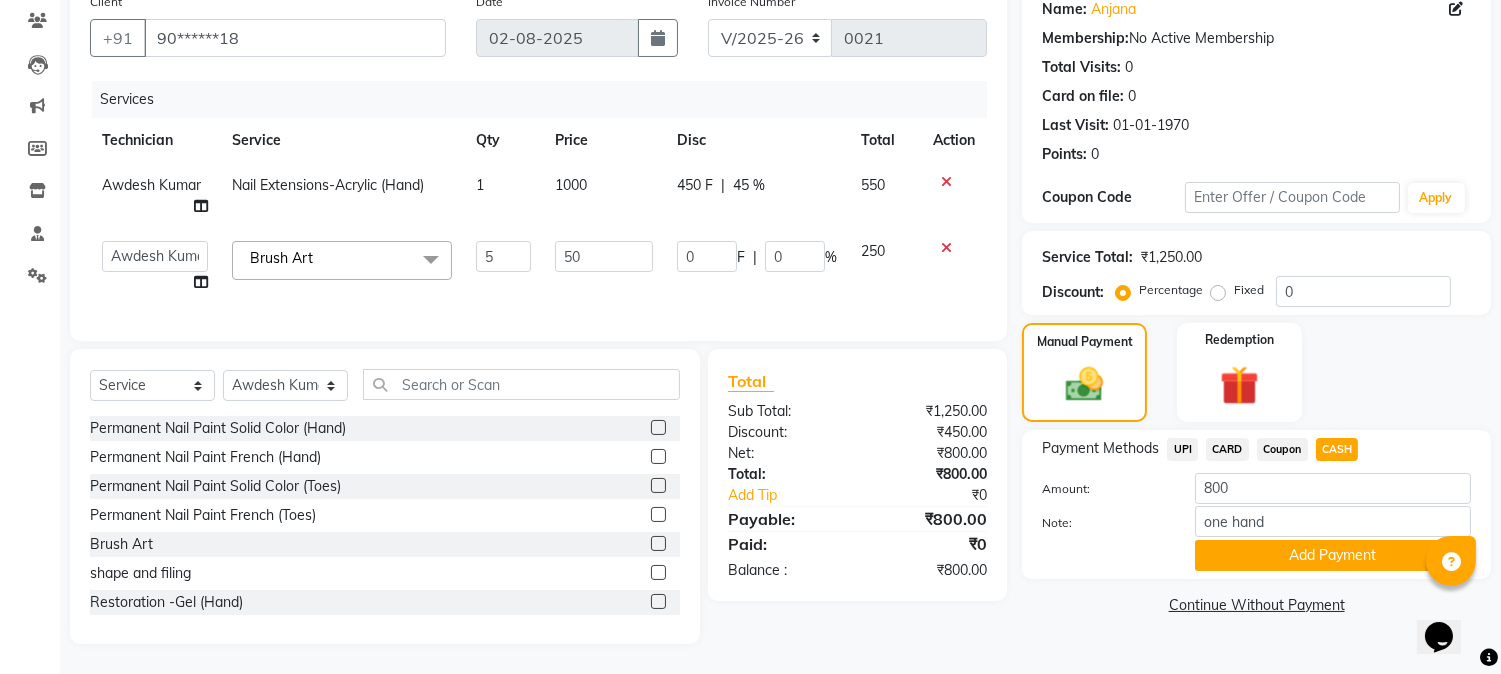 click on "CASH" 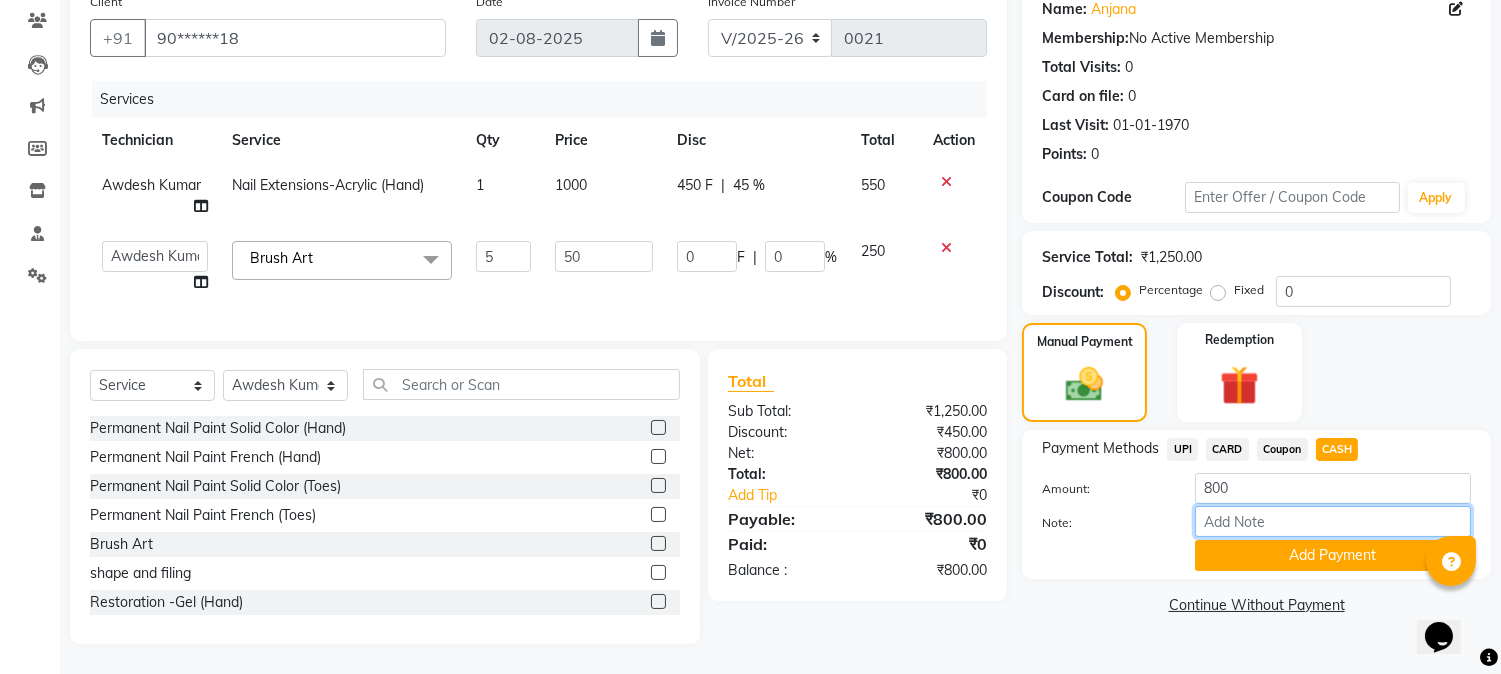 click on "Note:" at bounding box center (1333, 521) 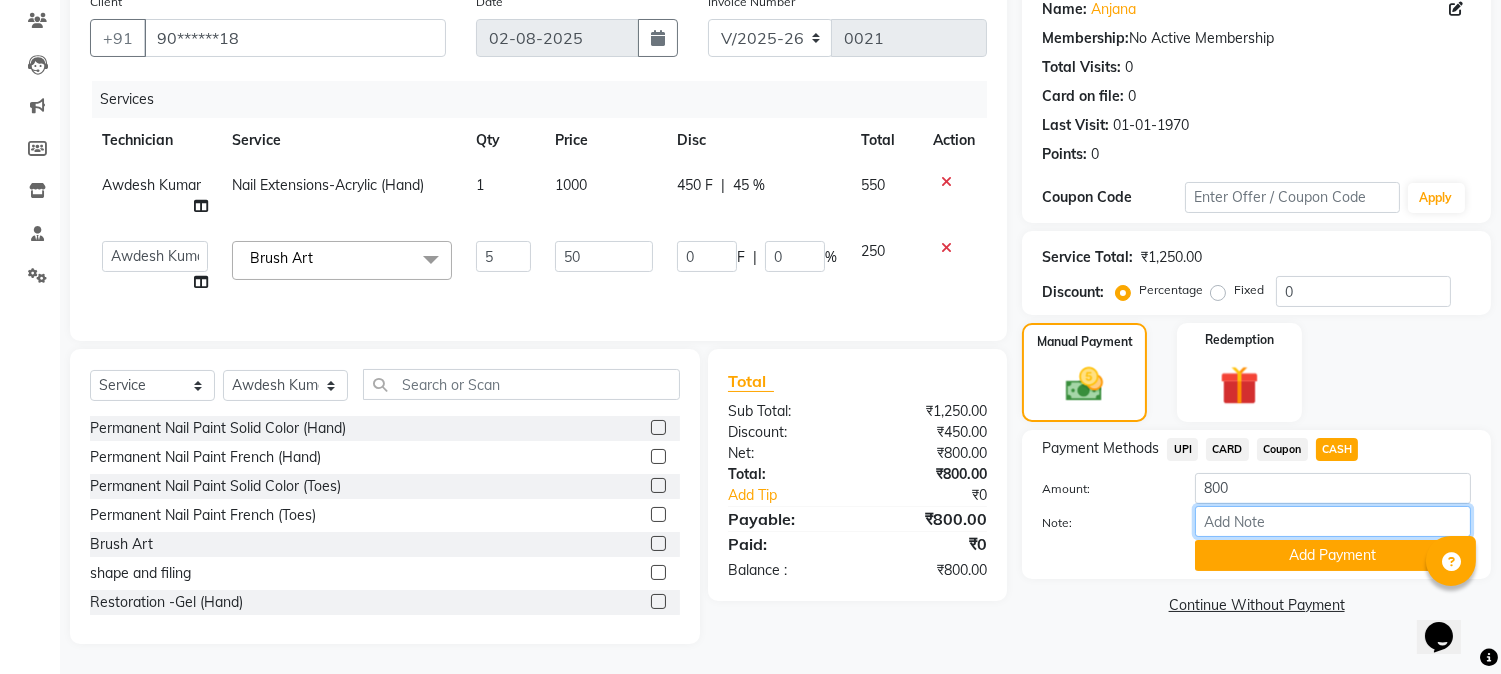type on "one hand acrylic extension" 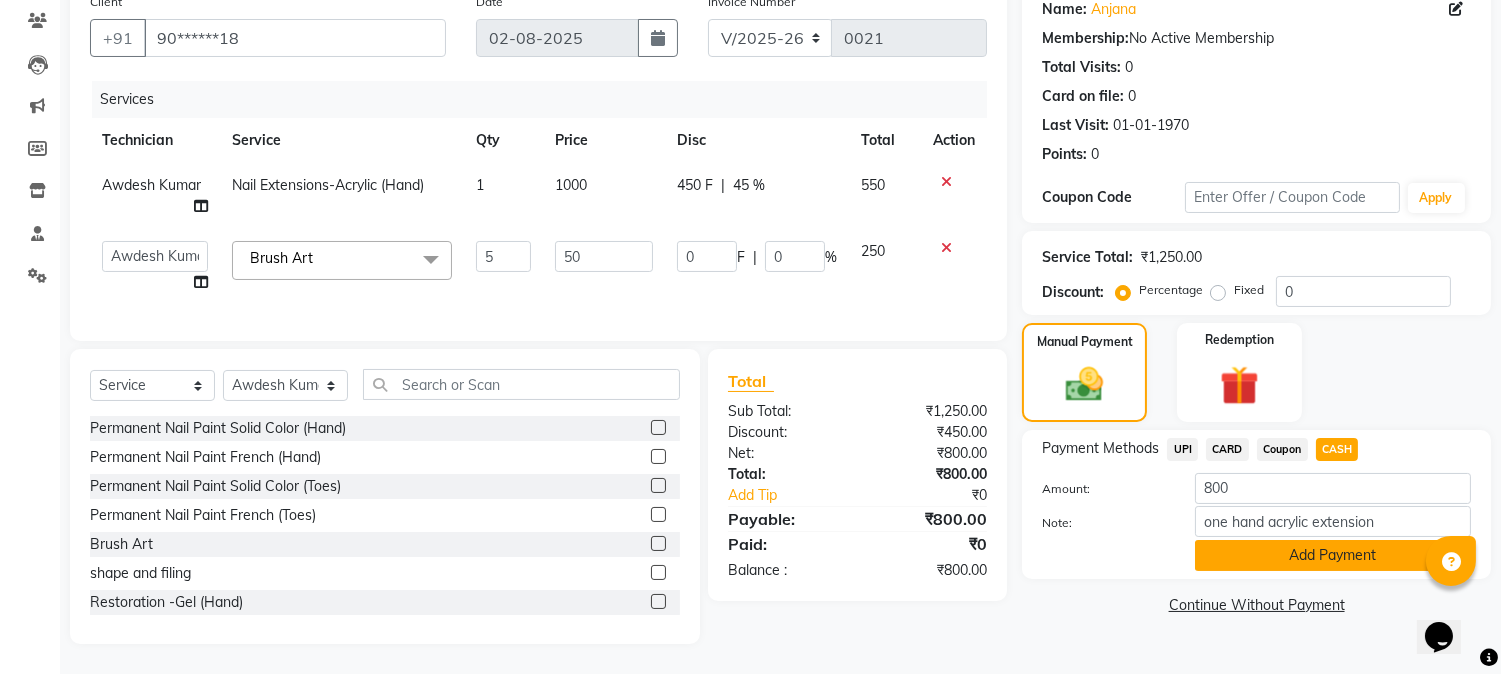 click on "Add Payment" 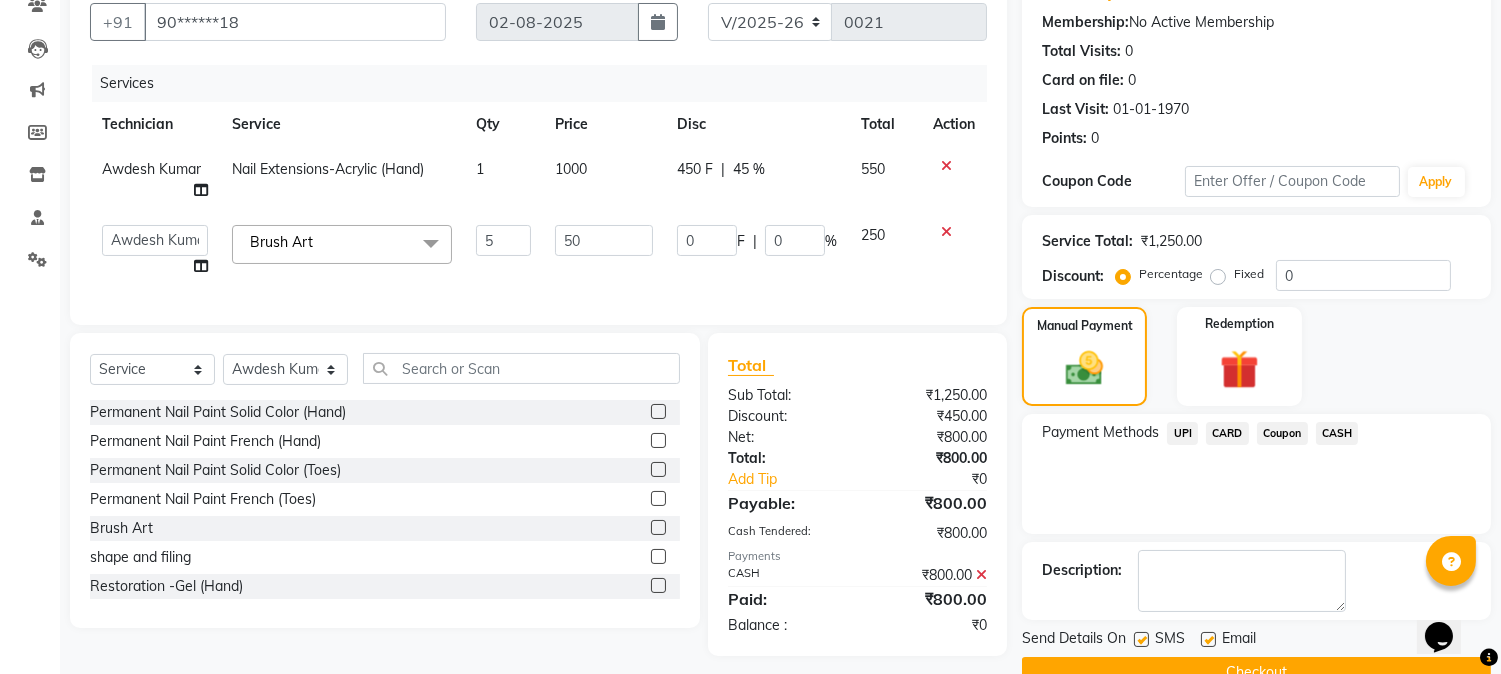 scroll, scrollTop: 225, scrollLeft: 0, axis: vertical 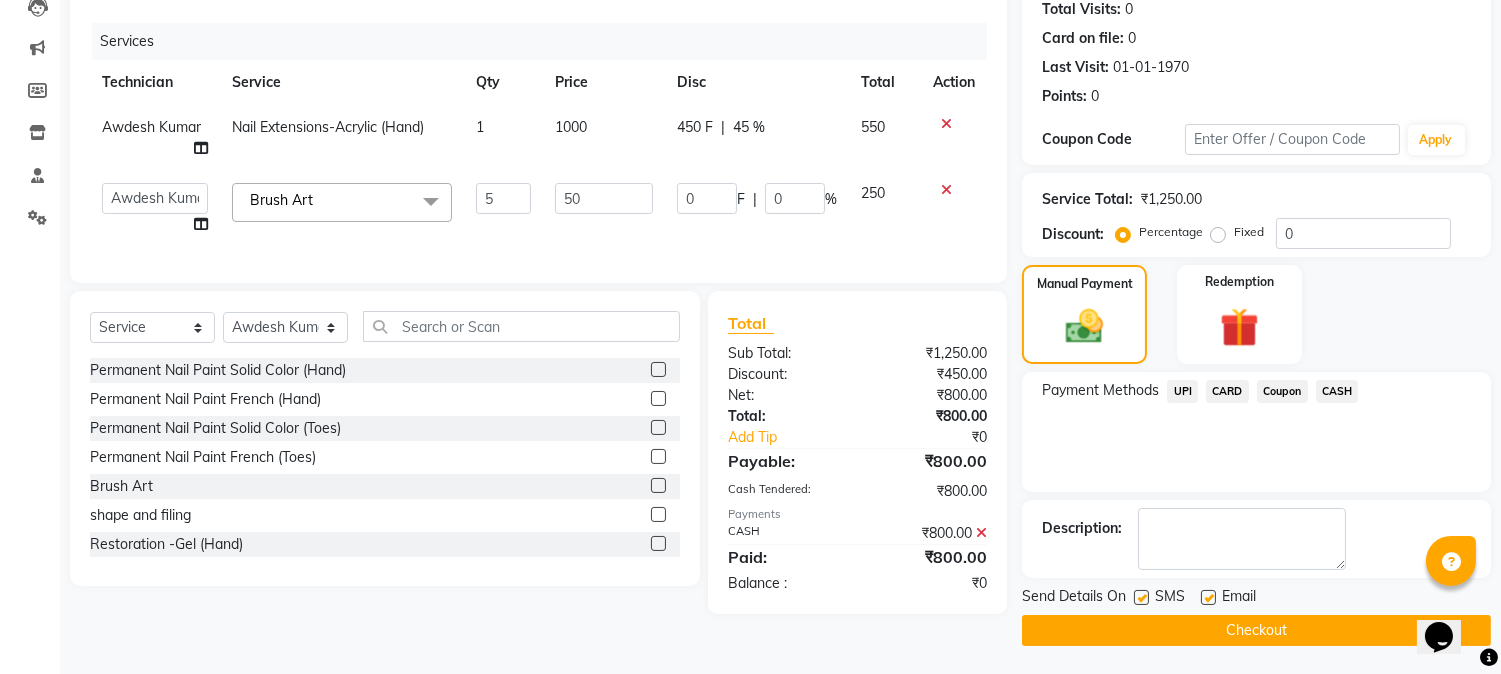 click on "Checkout" 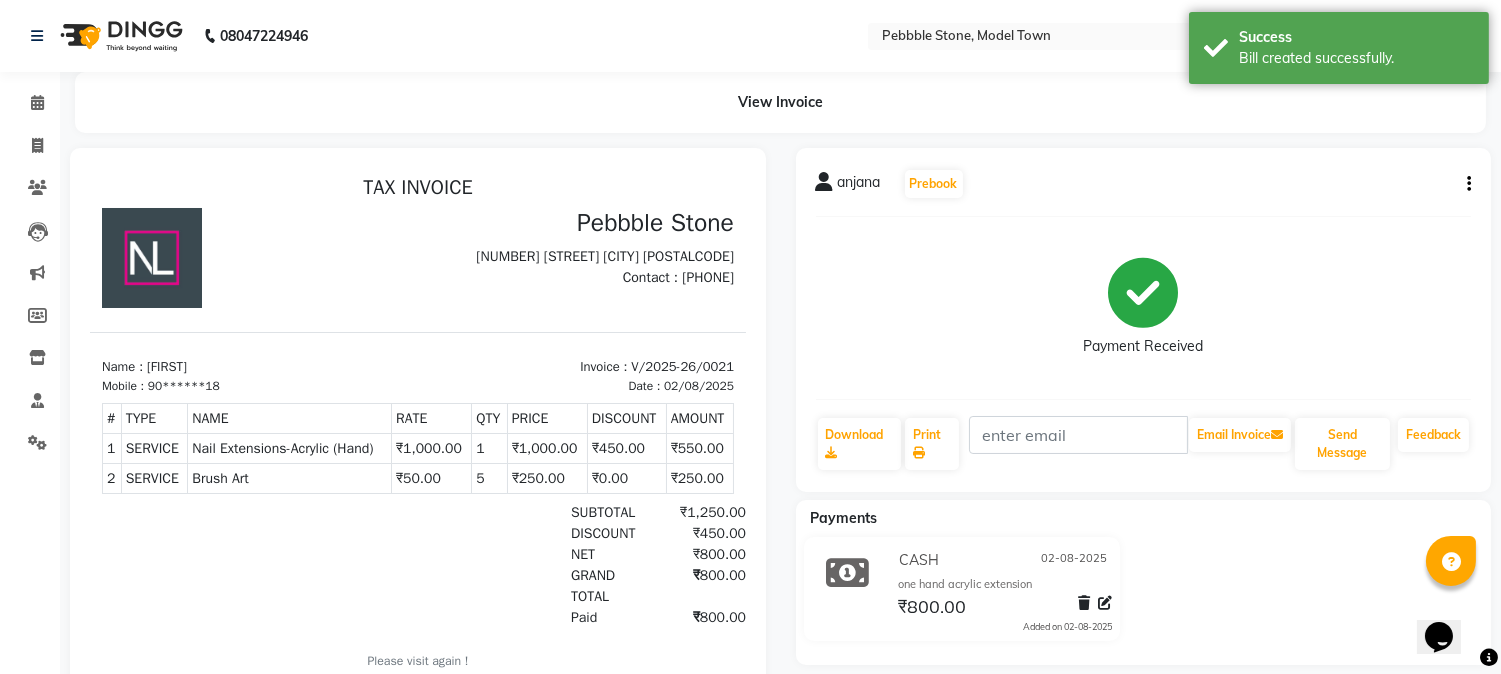 scroll, scrollTop: 0, scrollLeft: 0, axis: both 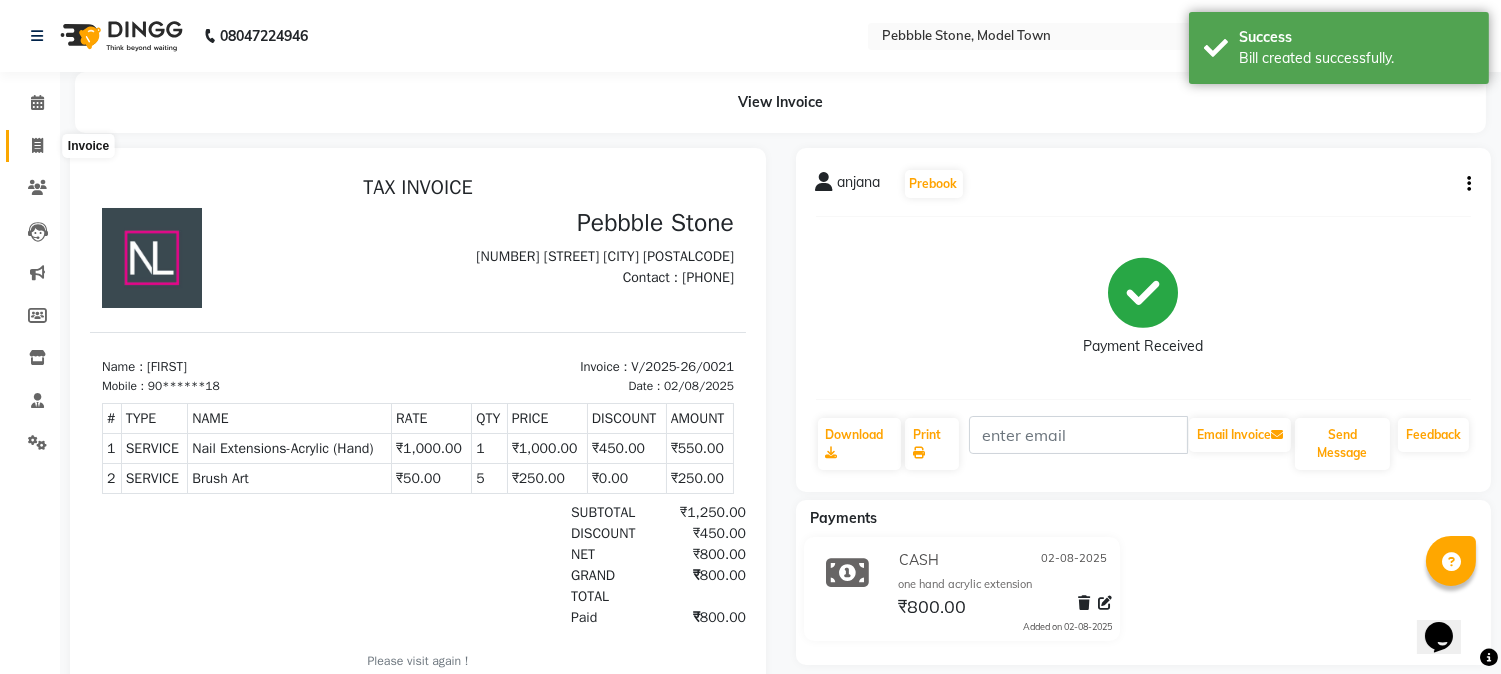 click 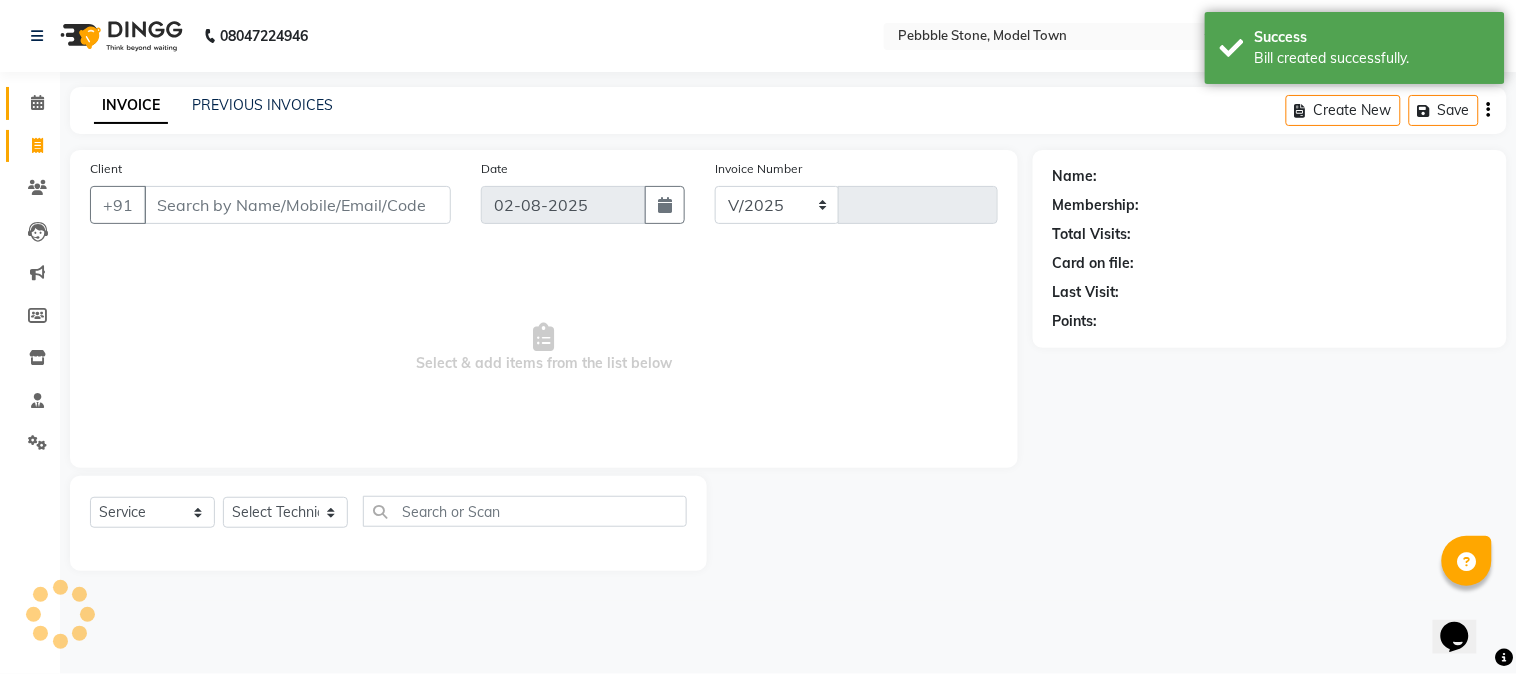 select on "8684" 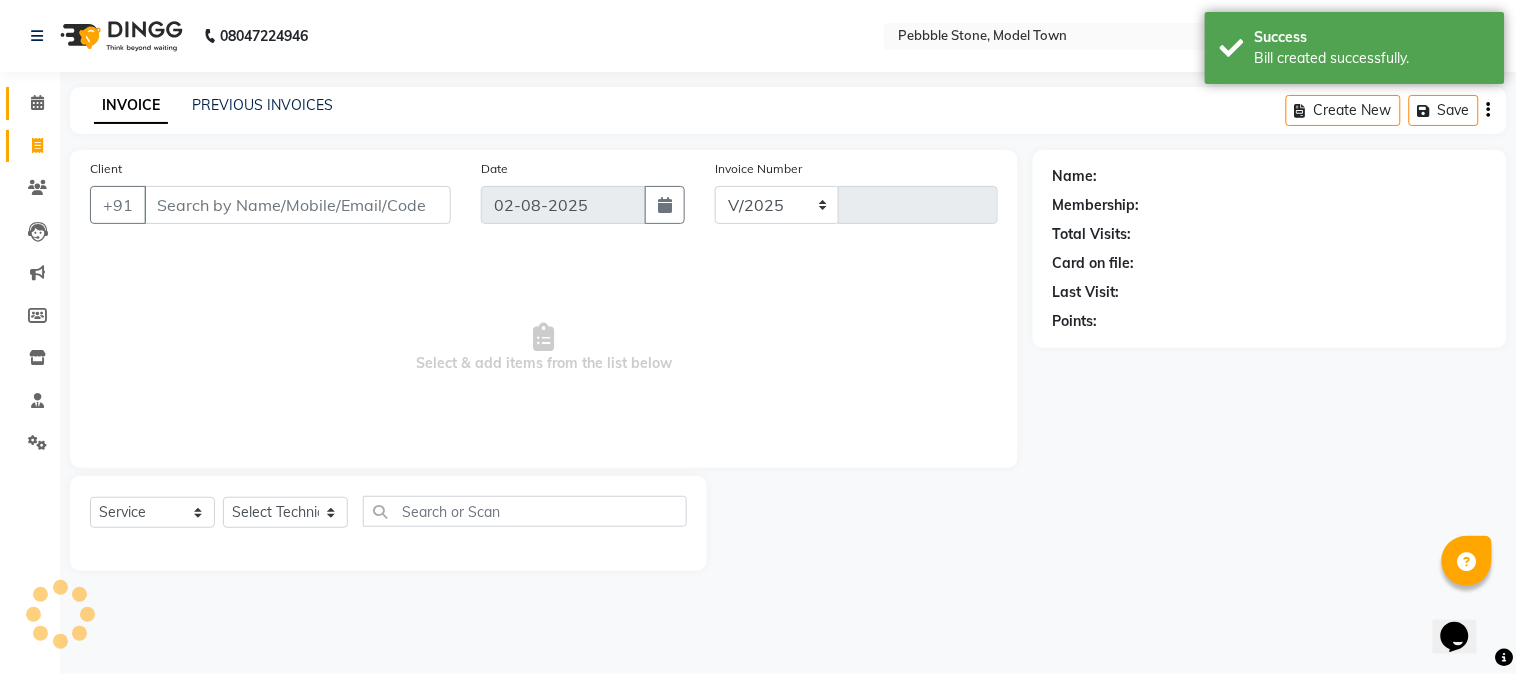 type on "0022" 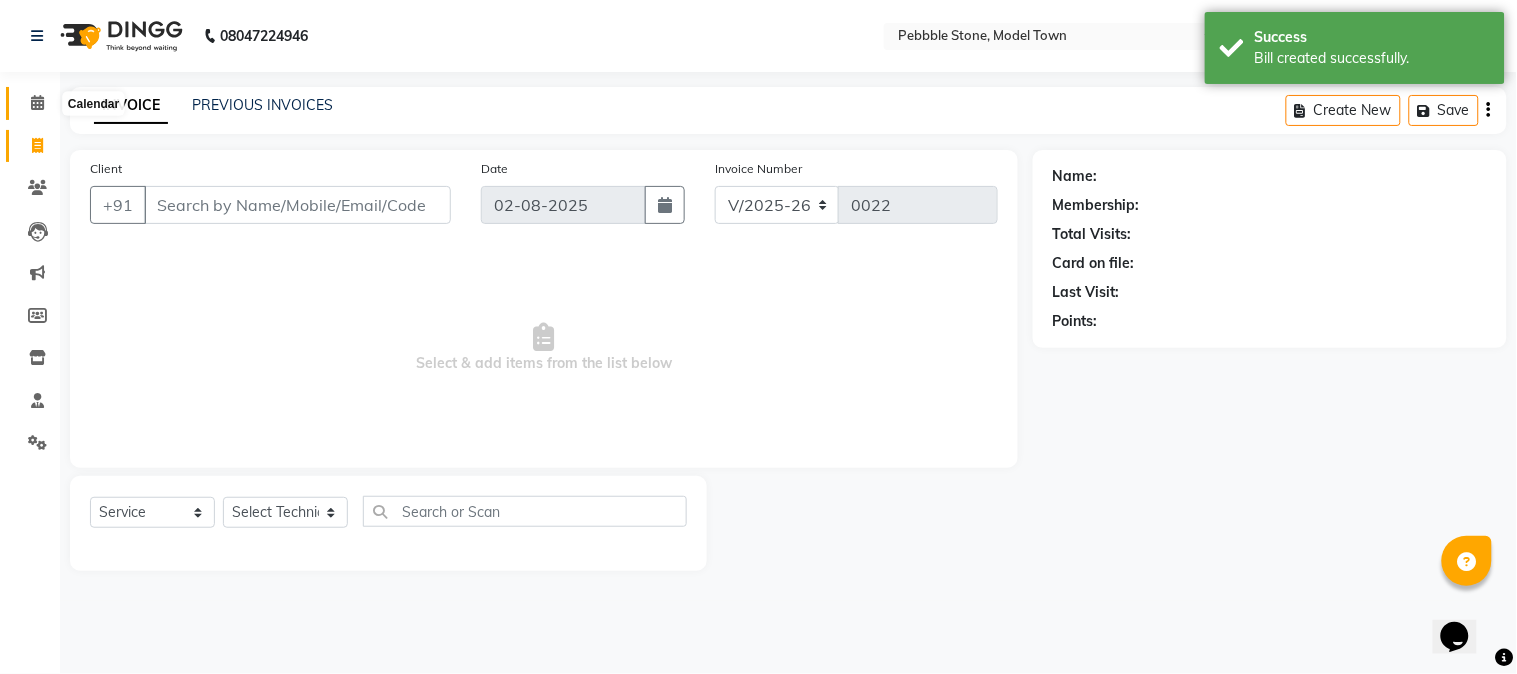 click 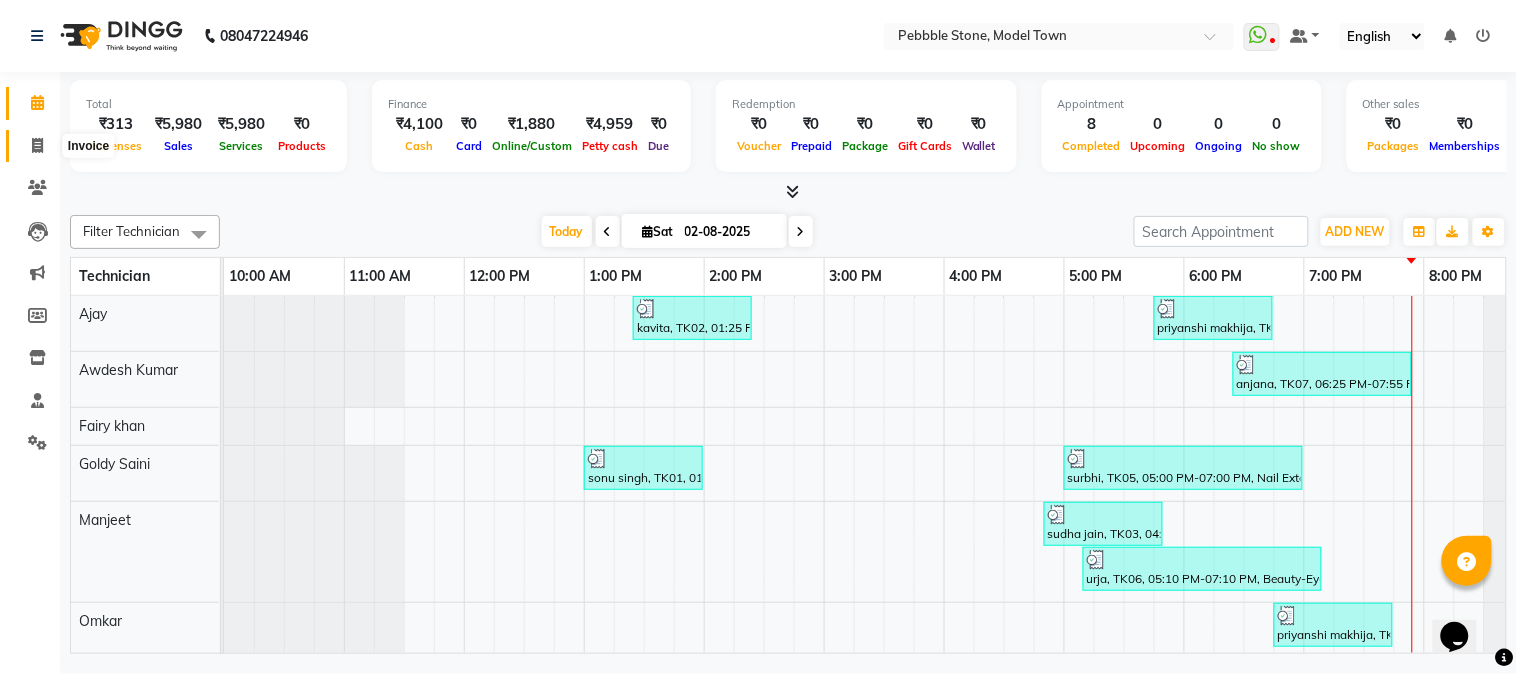 click 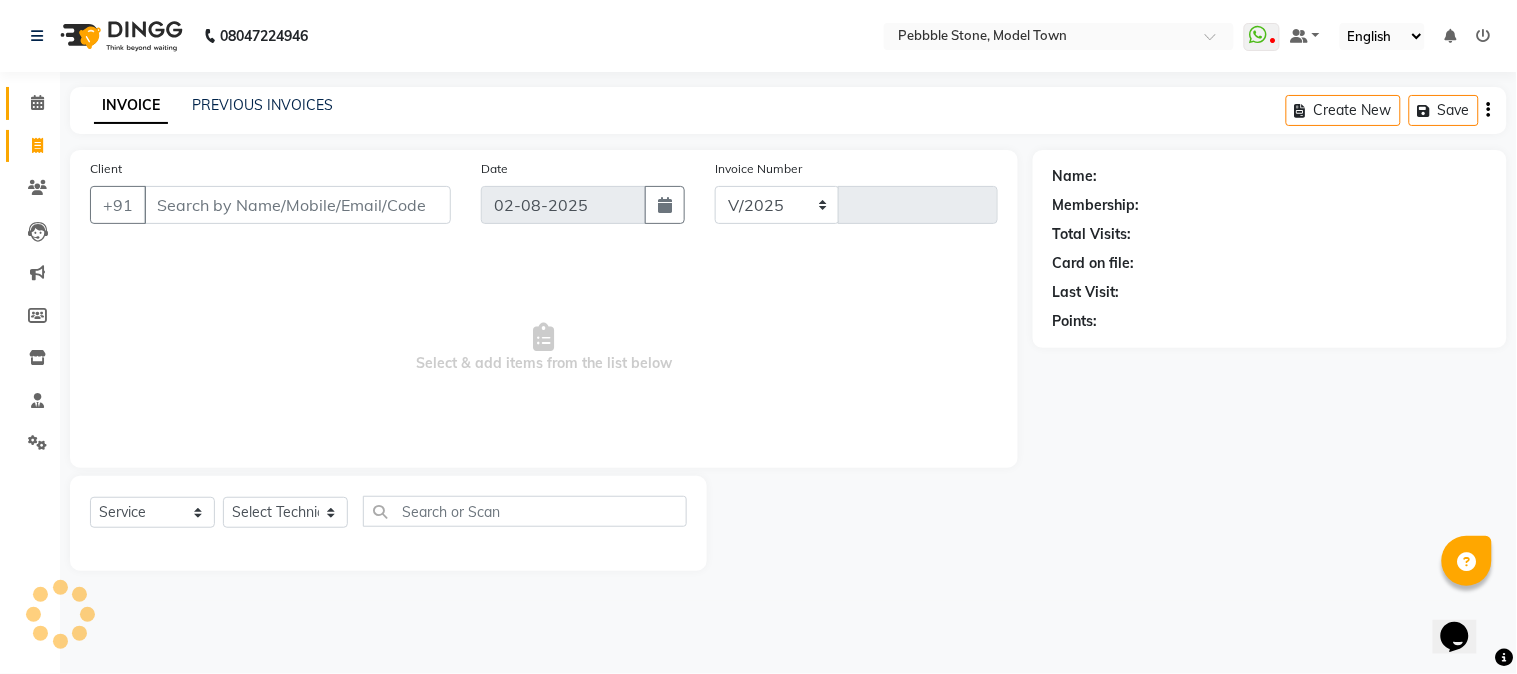 select on "8684" 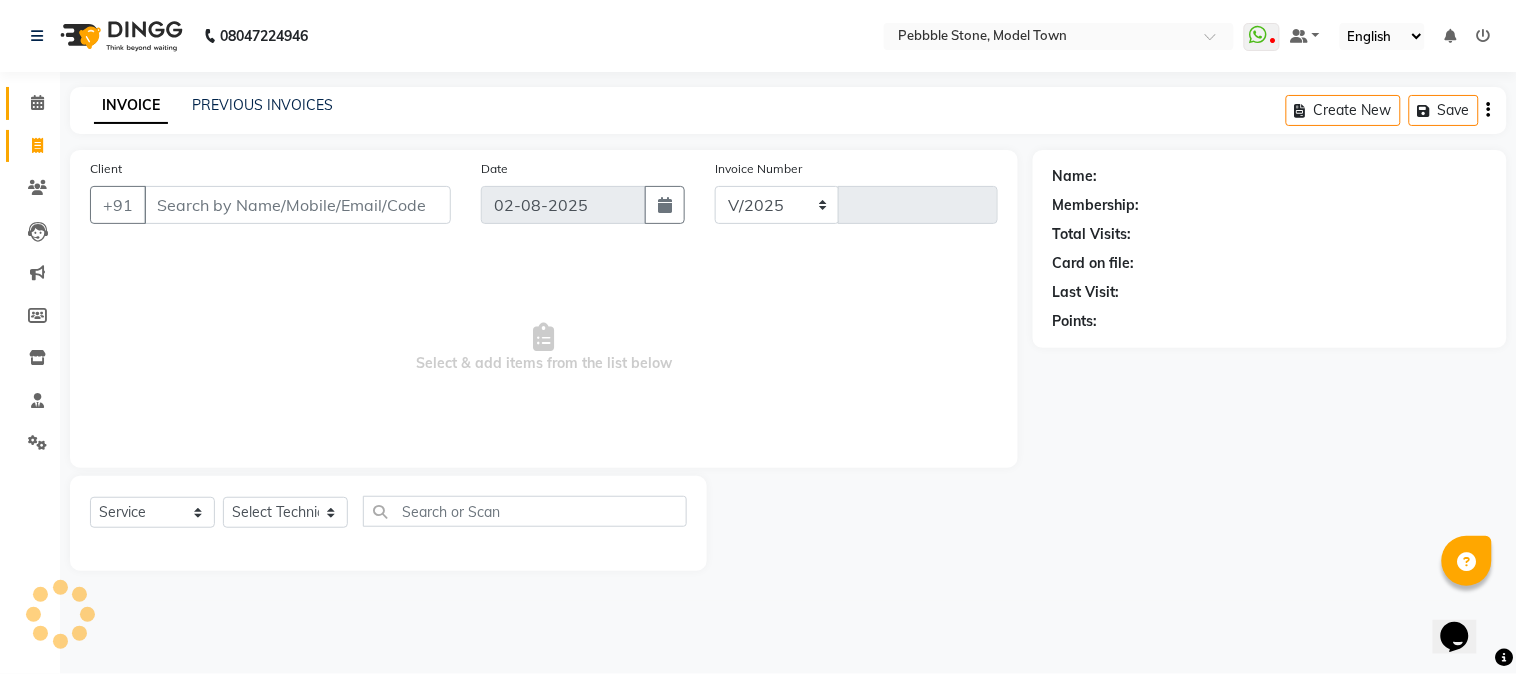 type on "0022" 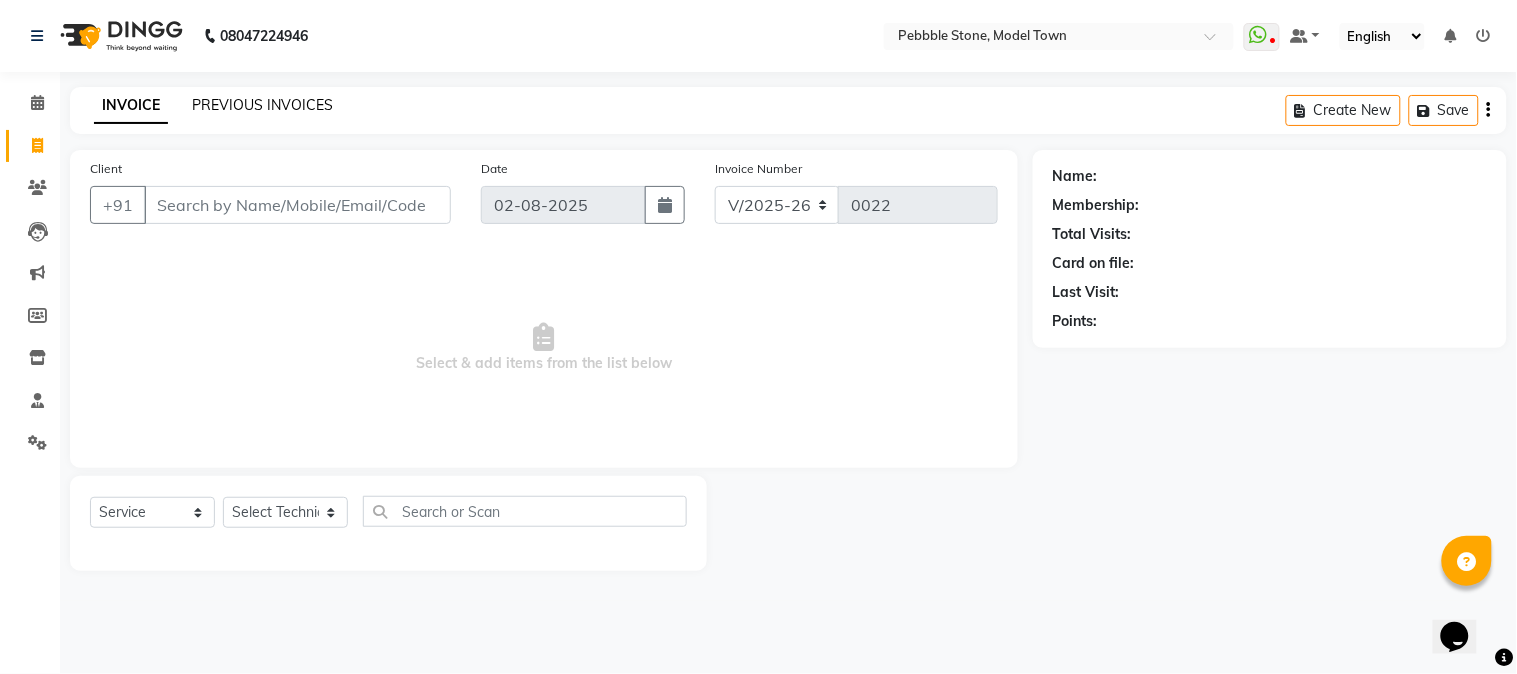 click on "PREVIOUS INVOICES" 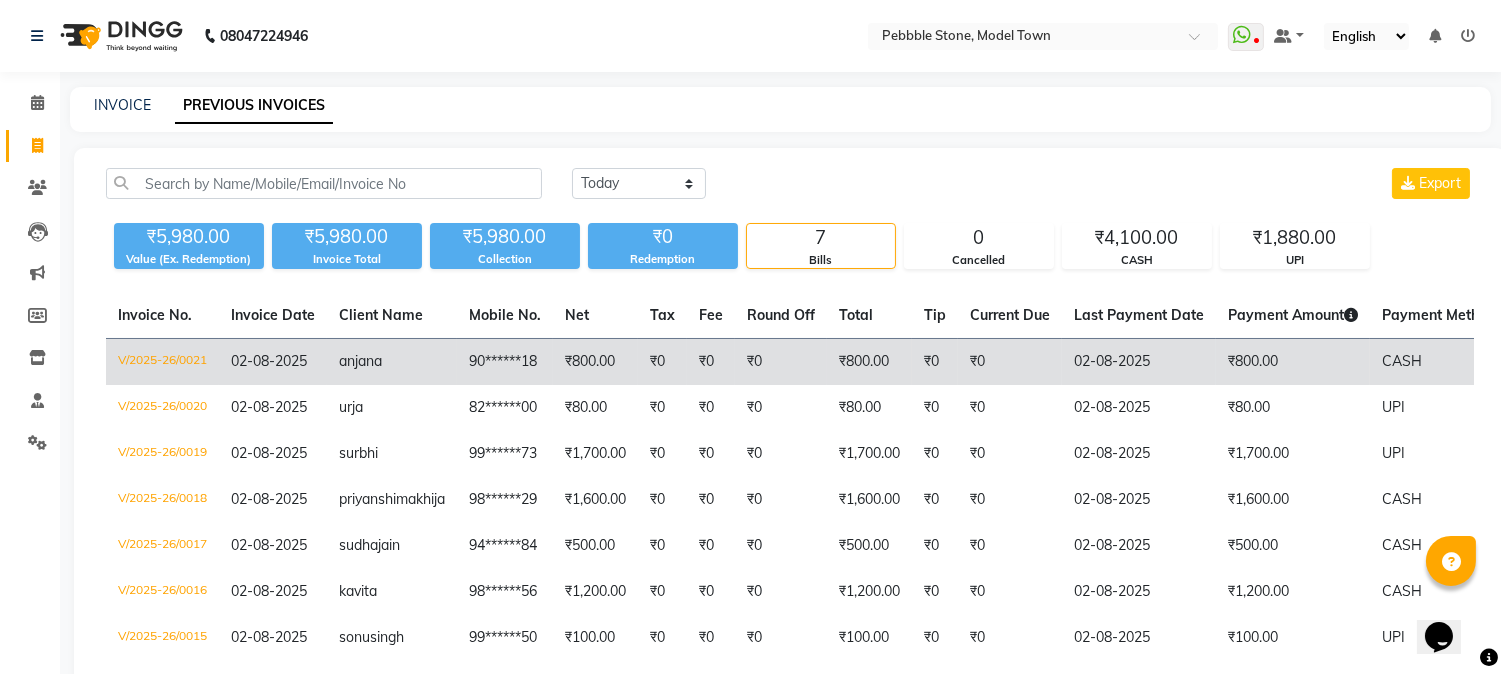 click on "02-08-2025" 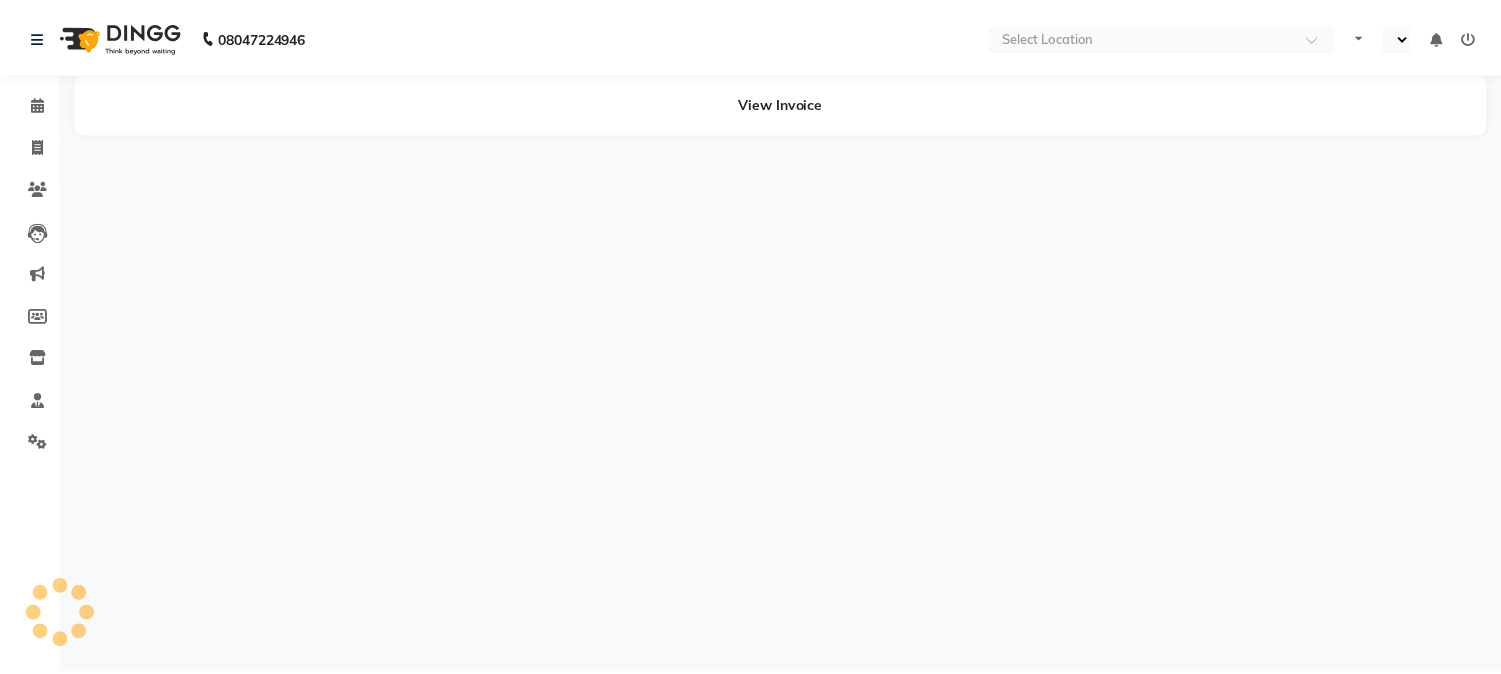 scroll, scrollTop: 0, scrollLeft: 0, axis: both 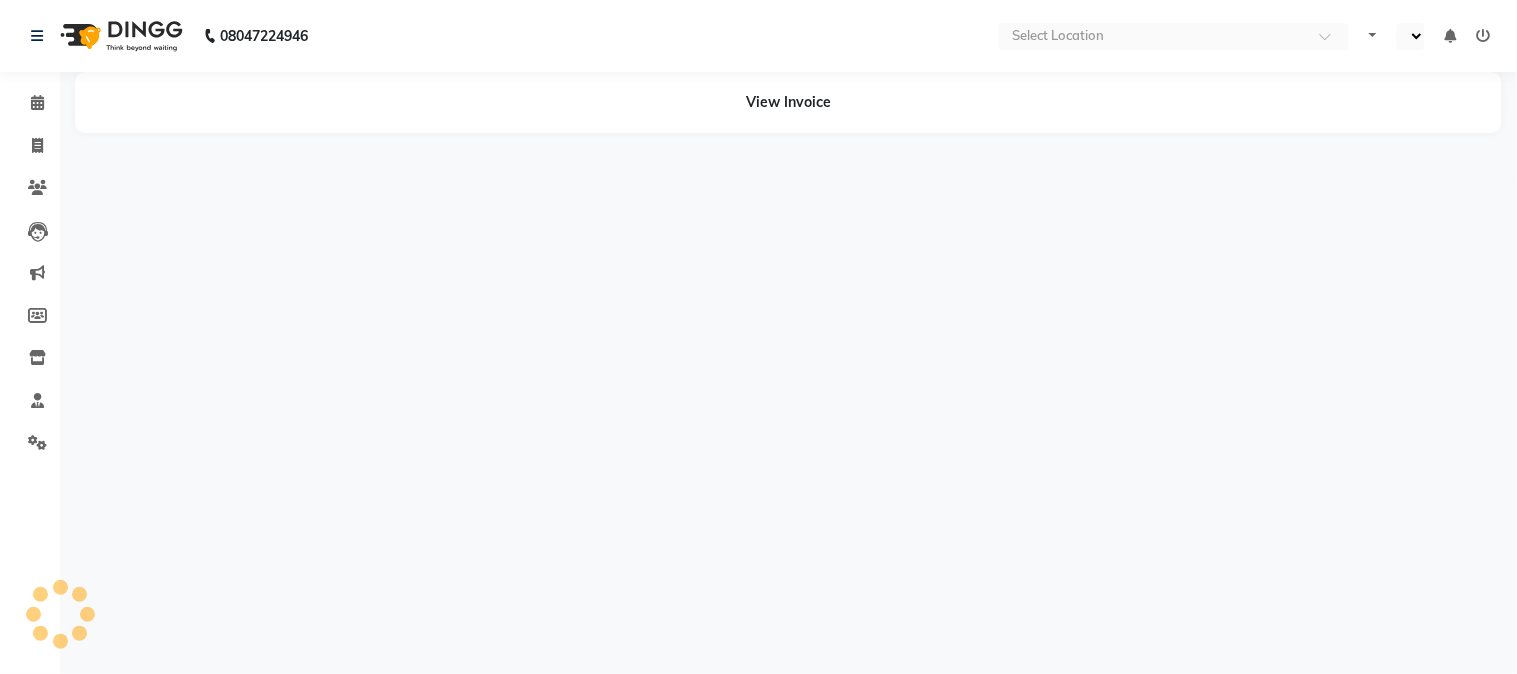select on "en" 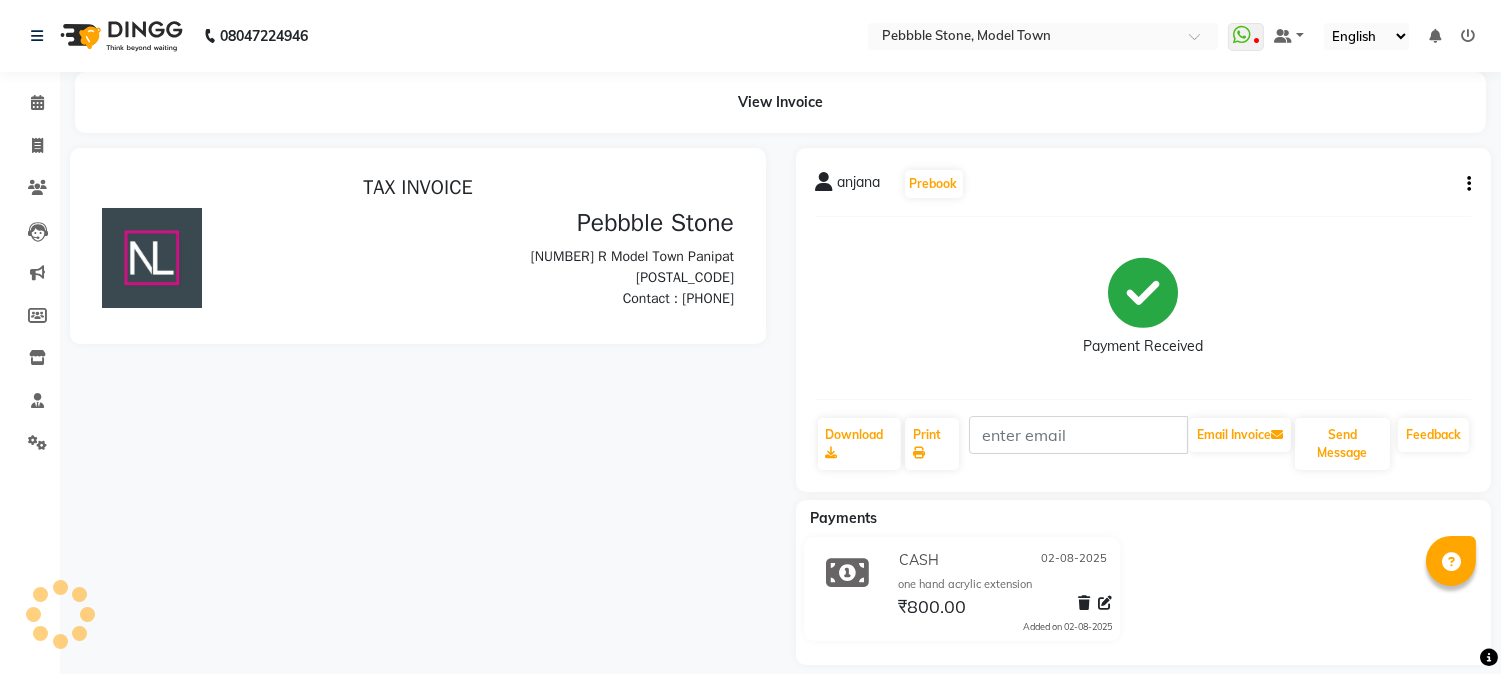 scroll, scrollTop: 0, scrollLeft: 0, axis: both 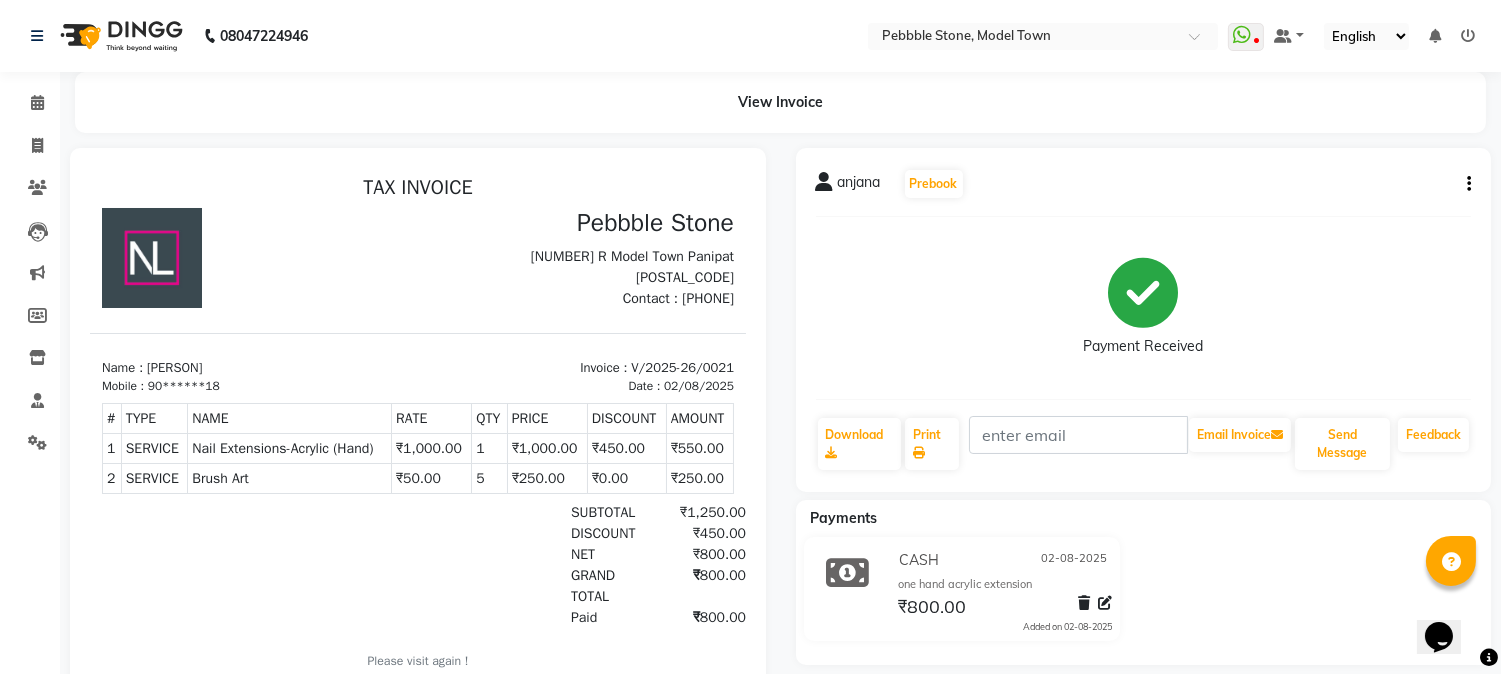 click on "[PERSON]   Prebook   Payment Received  Download  Print   Email Invoice   Send Message Feedback" 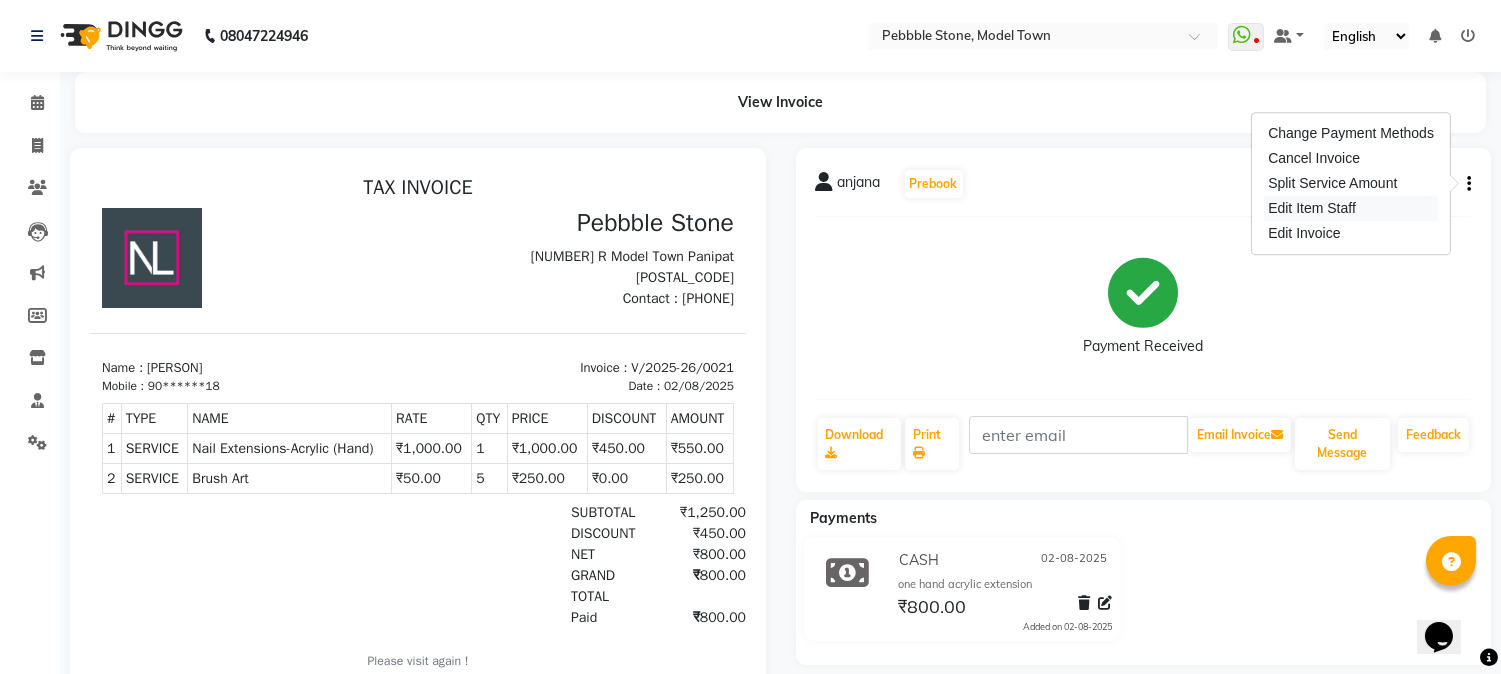 click on "Edit Item Staff" at bounding box center (1351, 208) 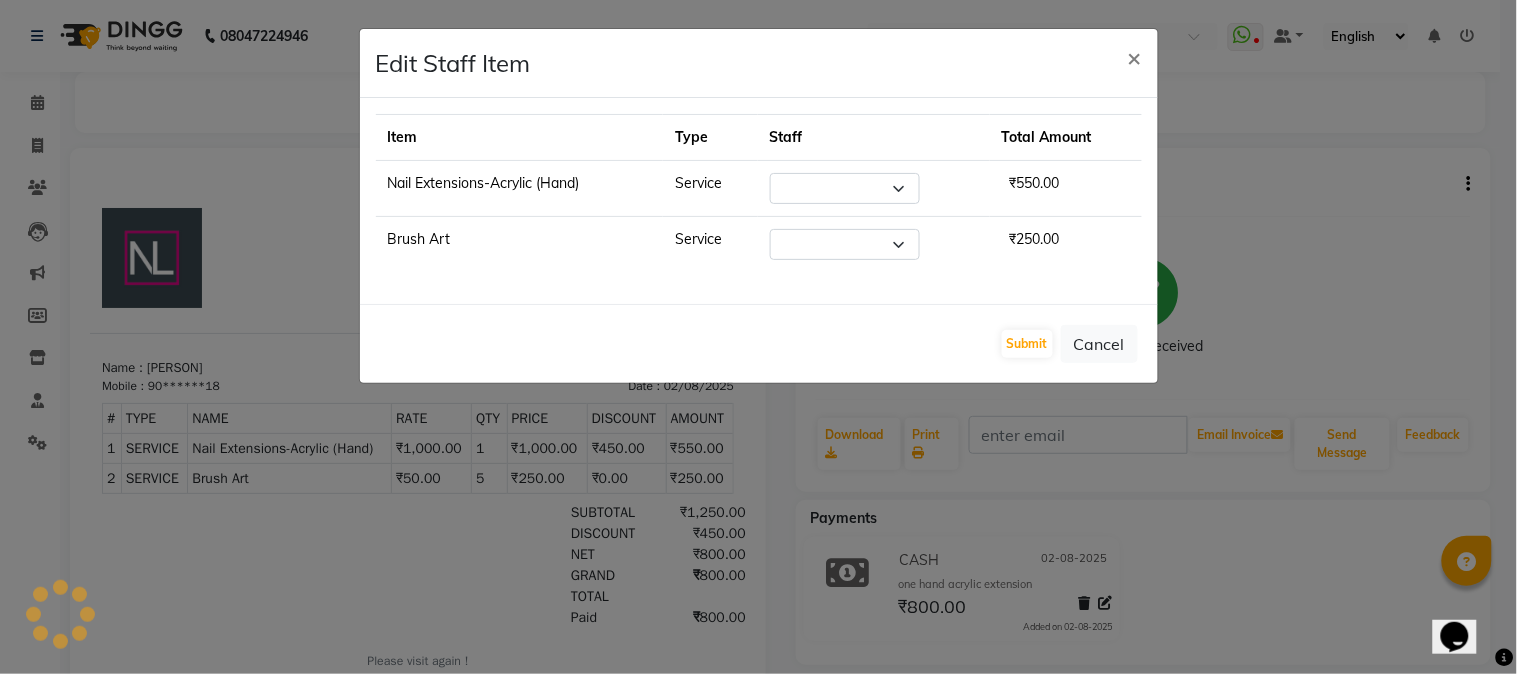 select on "87632" 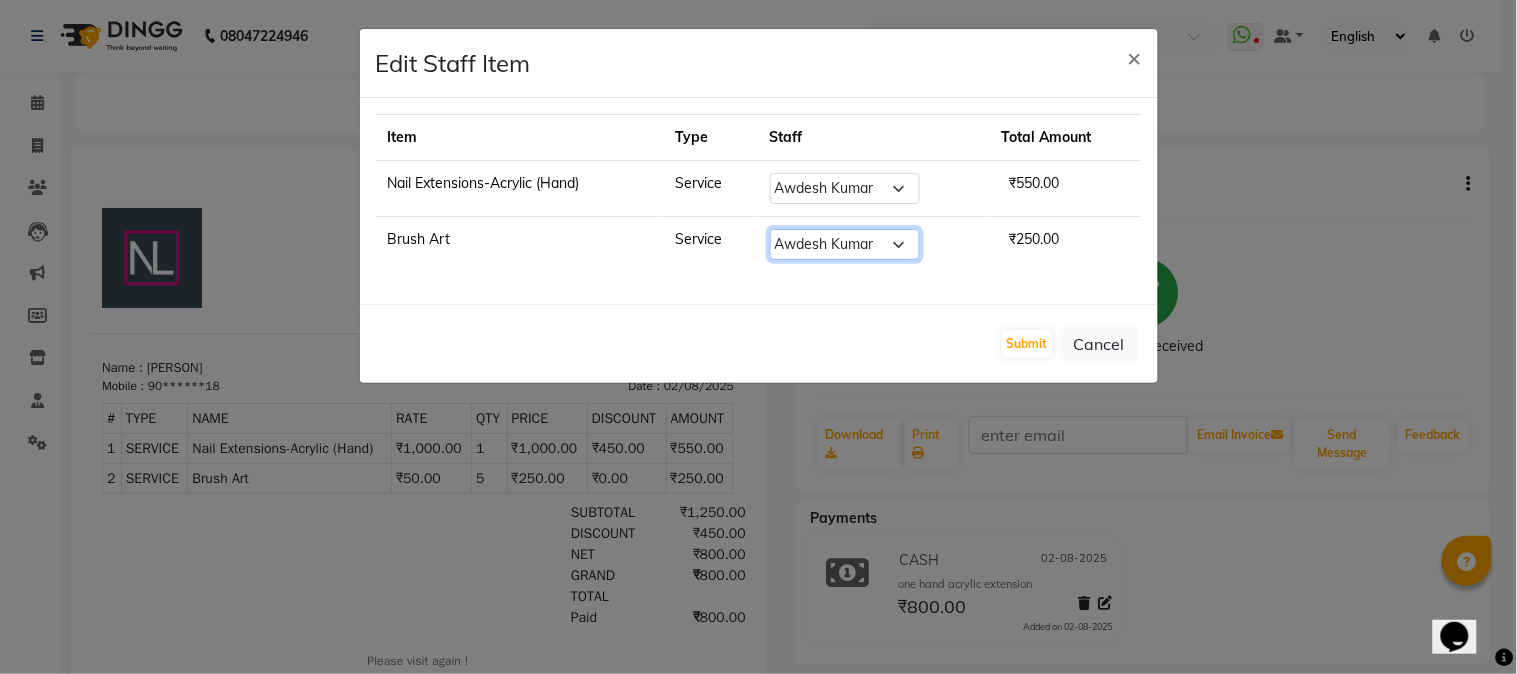 click on "Select  [PERSON]    [PERSON]   [PERSON]   [PERSON]   Manager   [PERSON]   [PERSON]   [PERSON]" 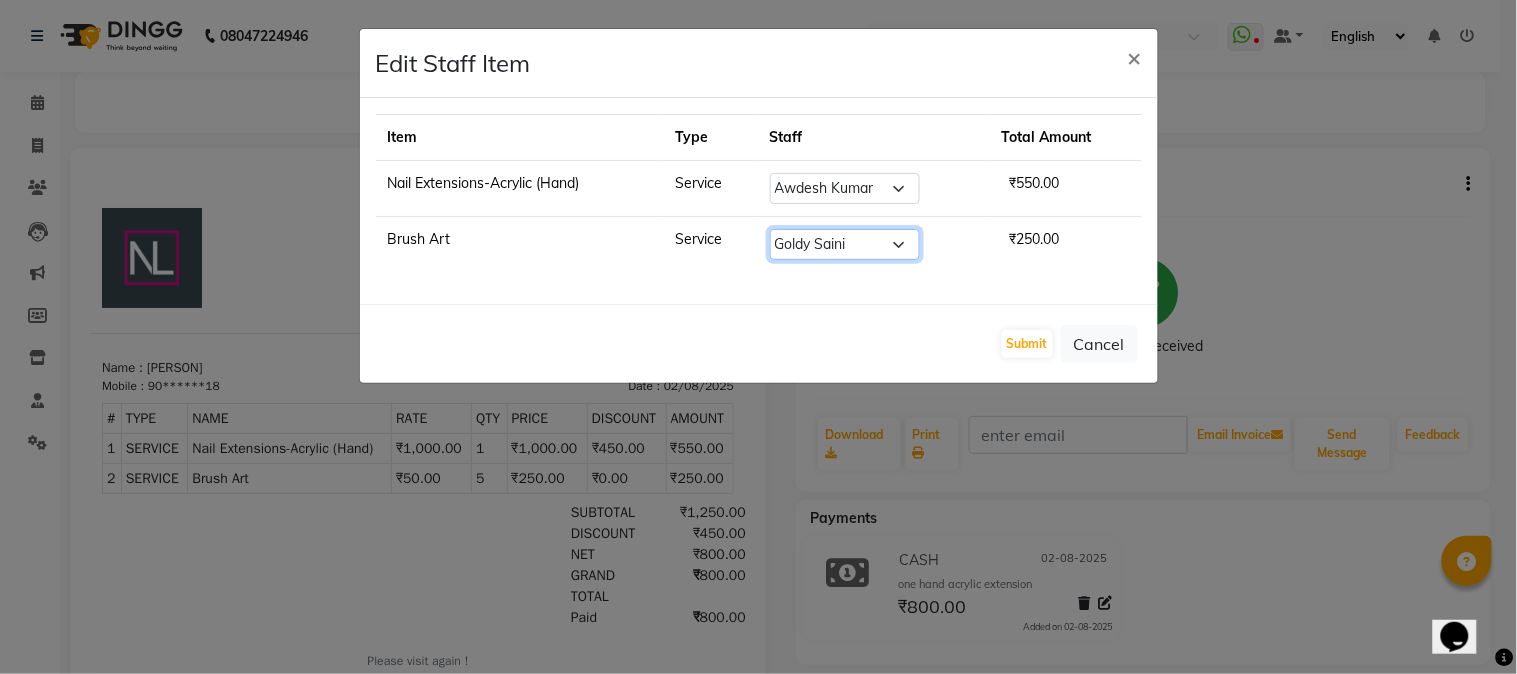 click on "Select  [PERSON]    [PERSON]   [PERSON]   [PERSON]   Manager   [PERSON]   [PERSON]   [PERSON]" 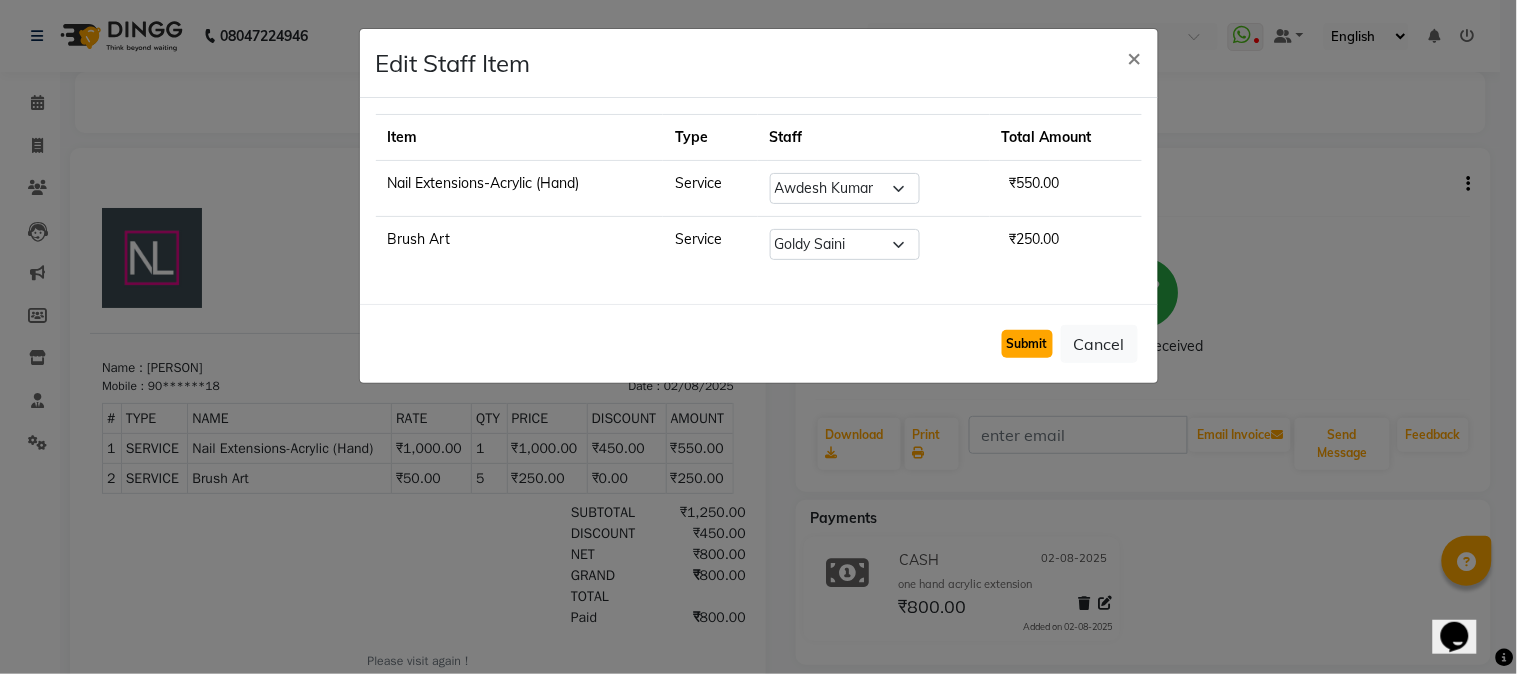 click on "Submit" 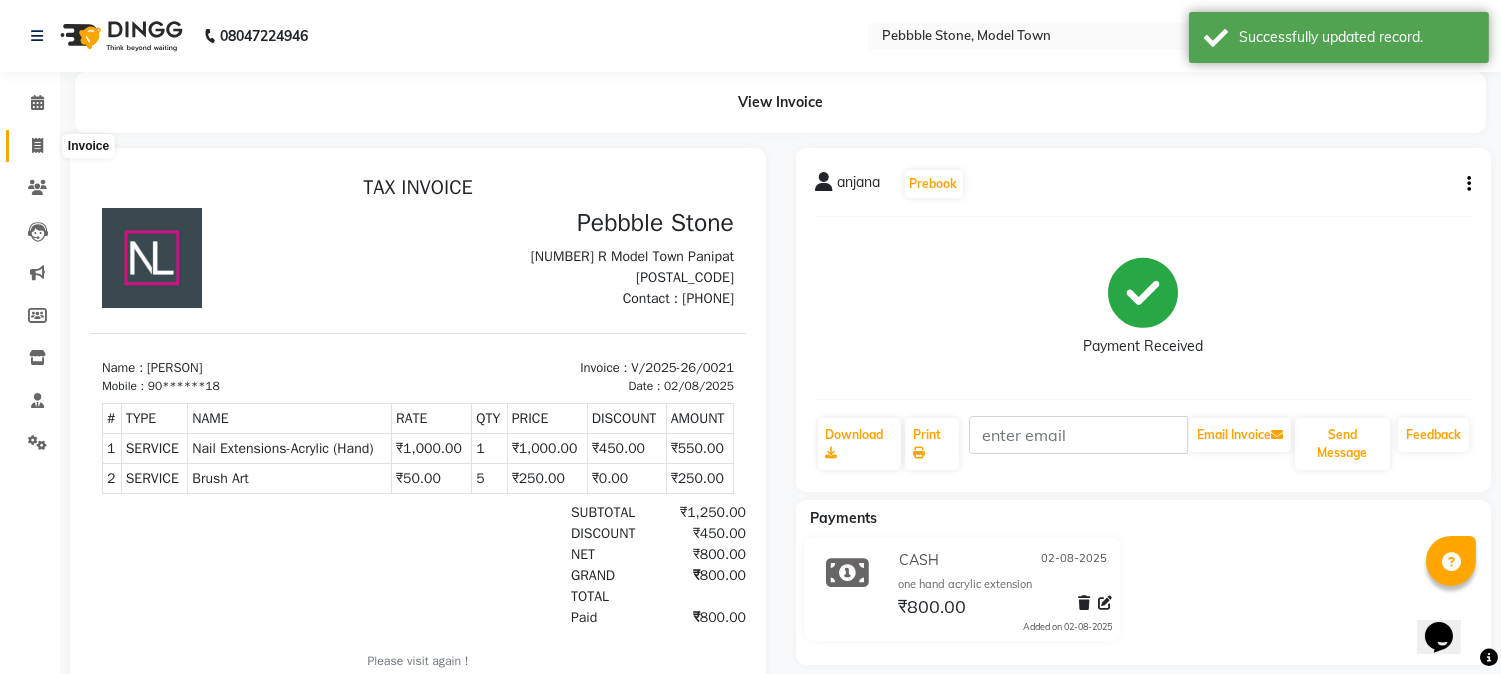 click 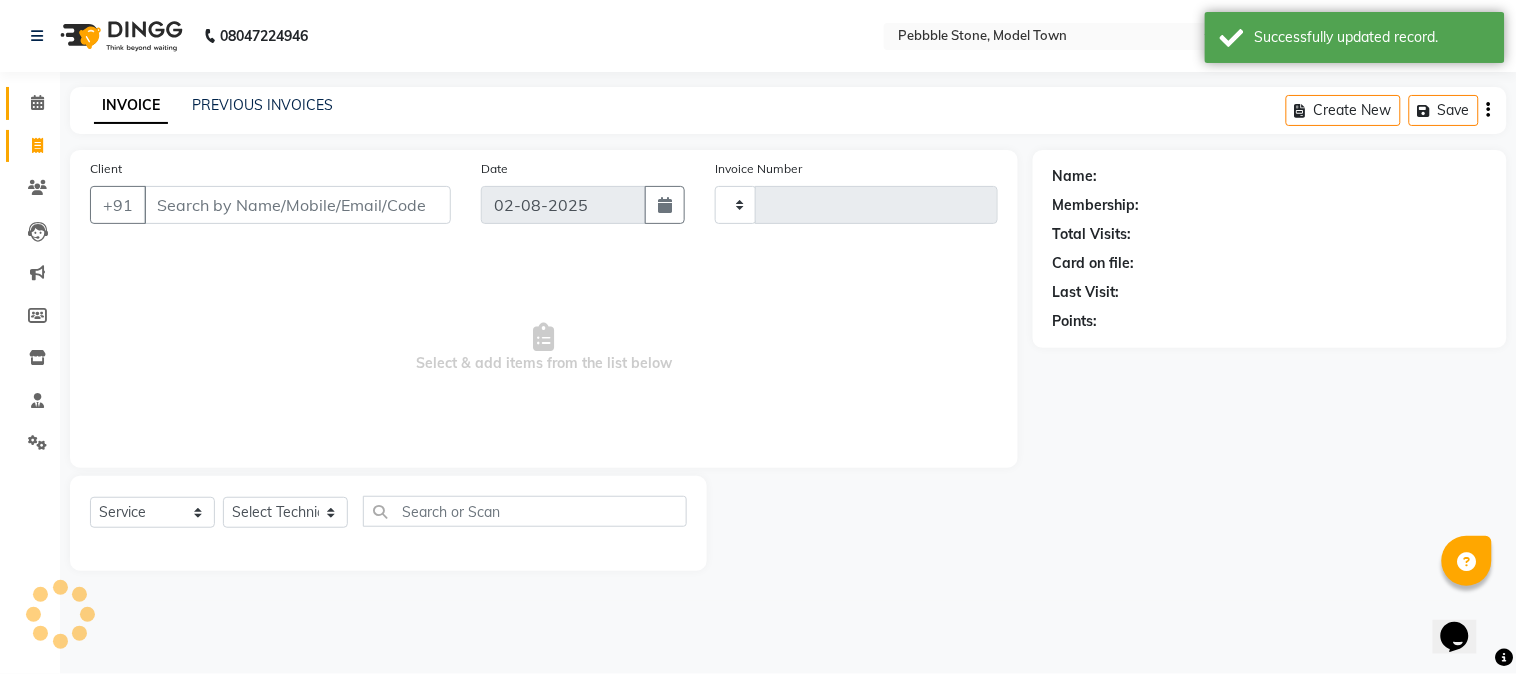 type on "0022" 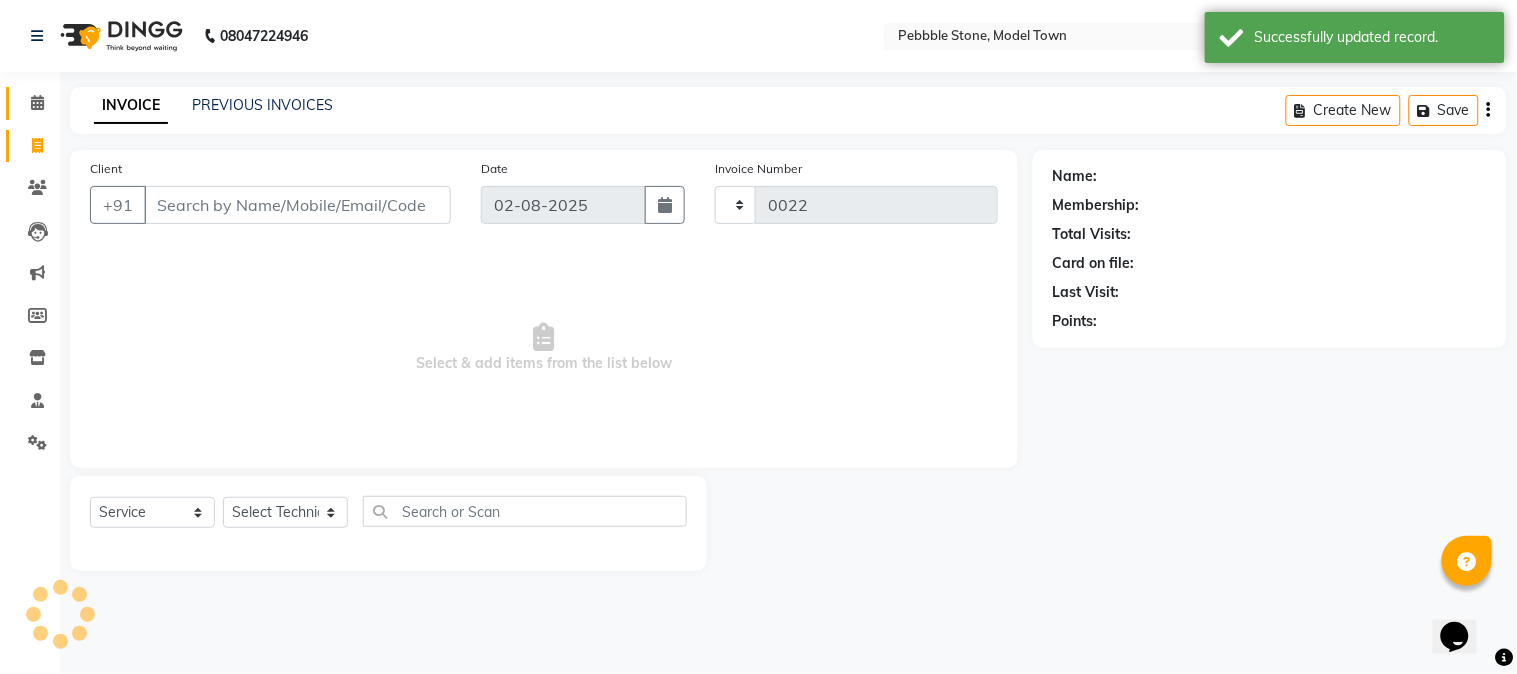 select on "8684" 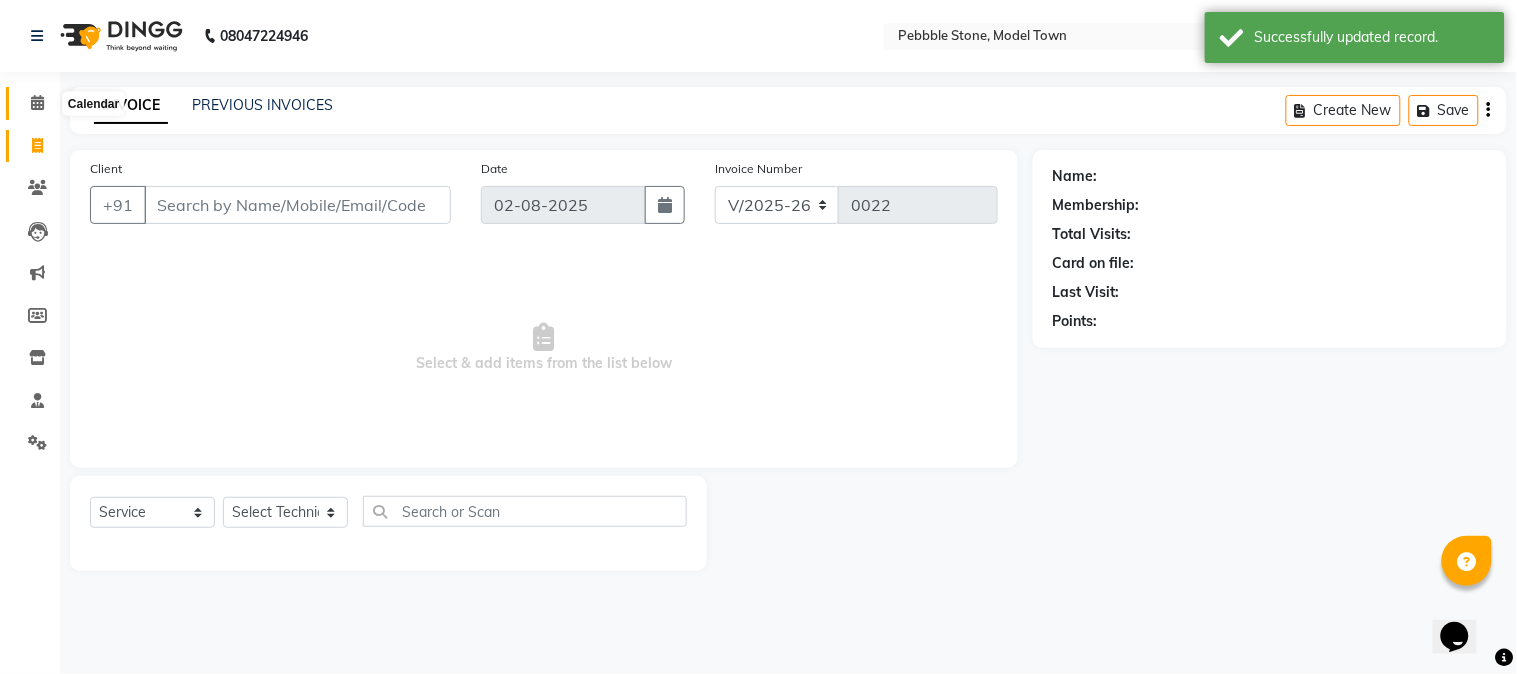 click 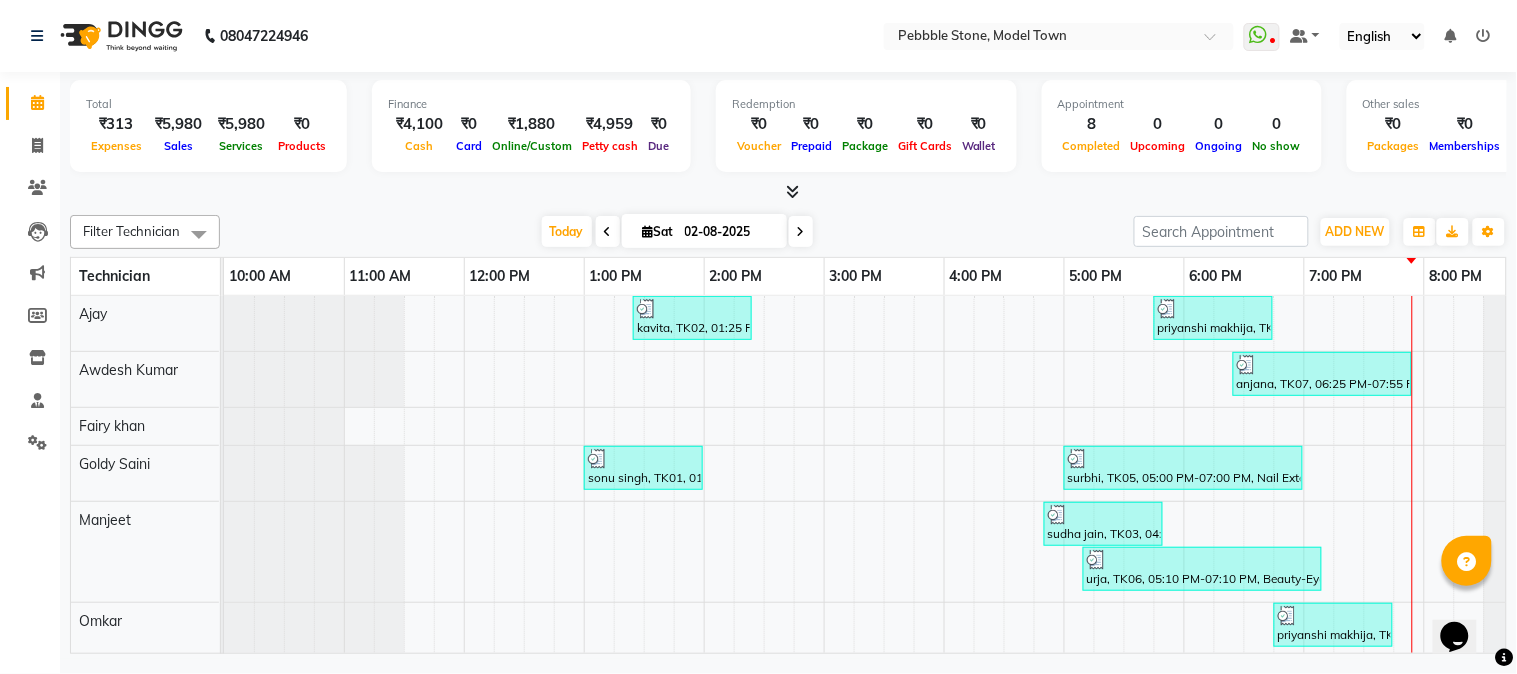 scroll, scrollTop: 46, scrollLeft: 0, axis: vertical 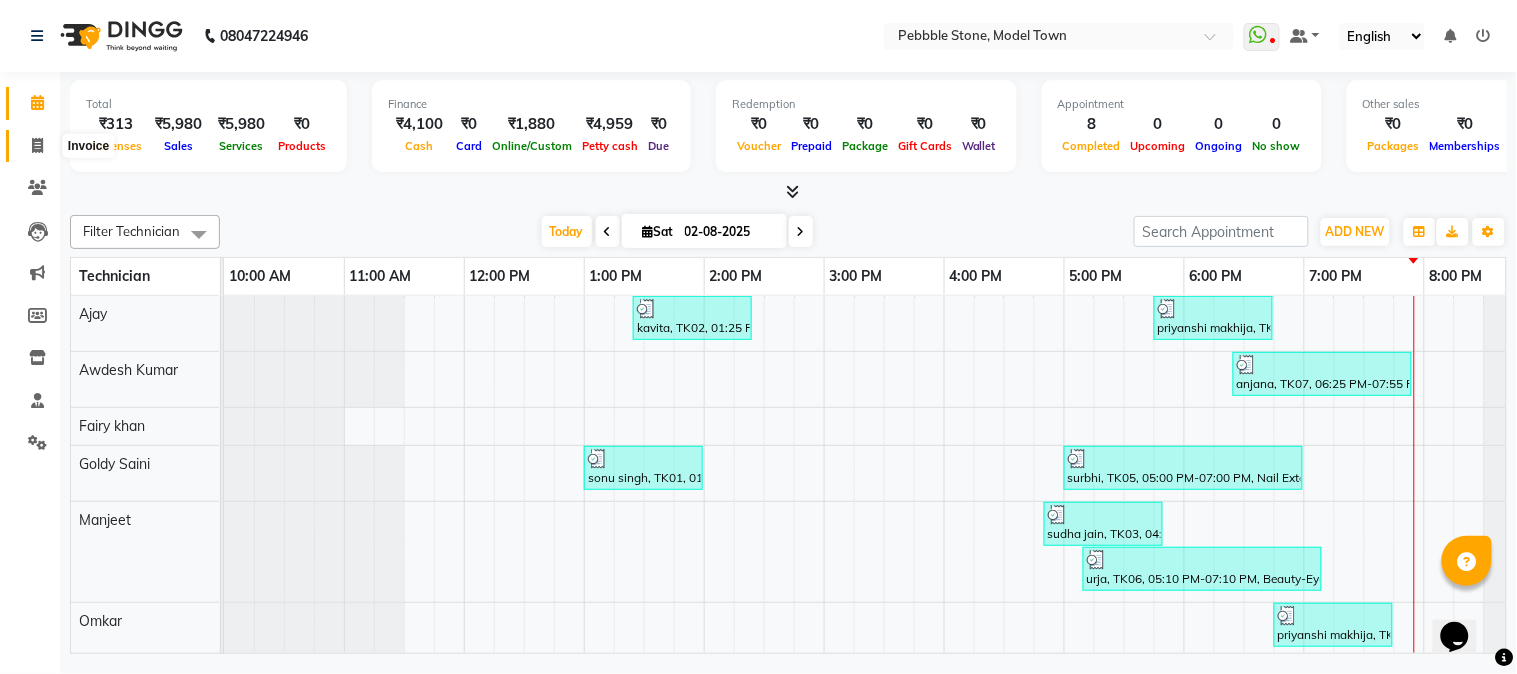 click 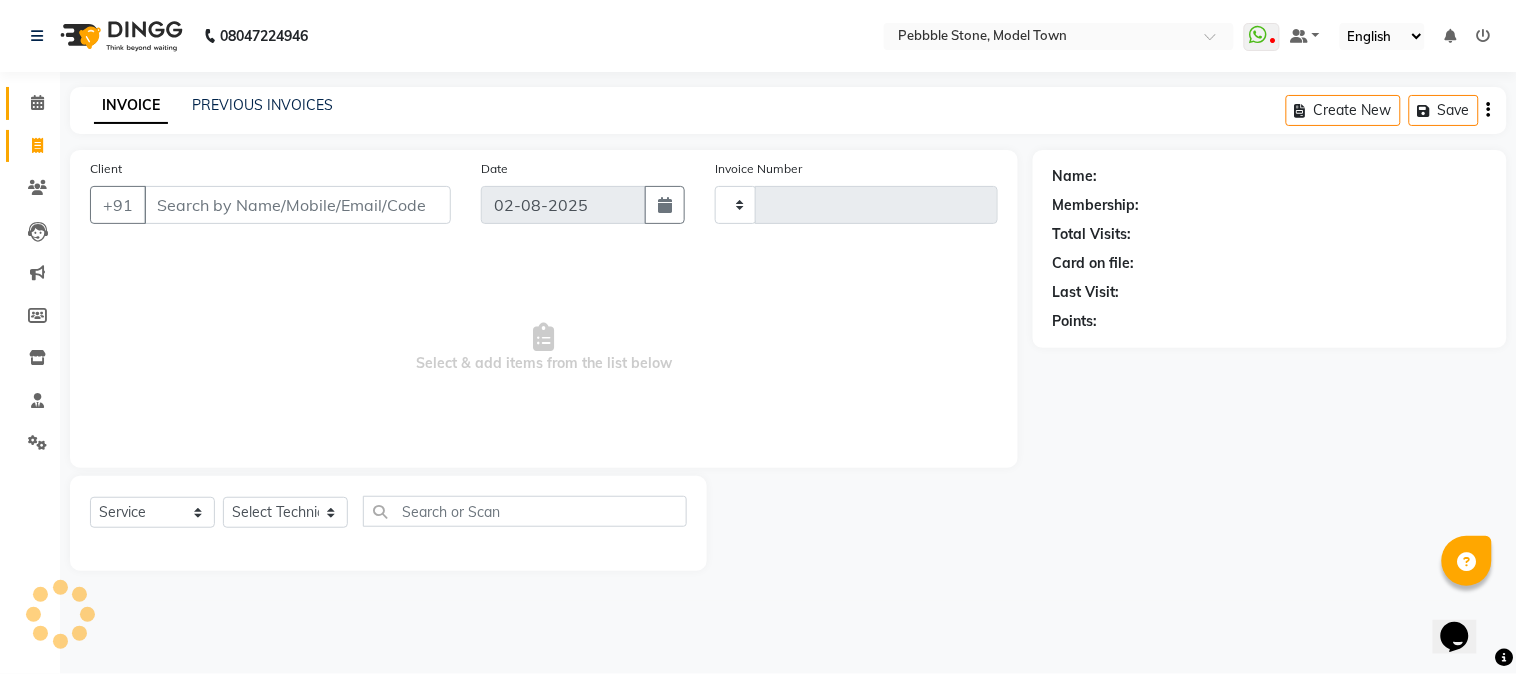 type on "0022" 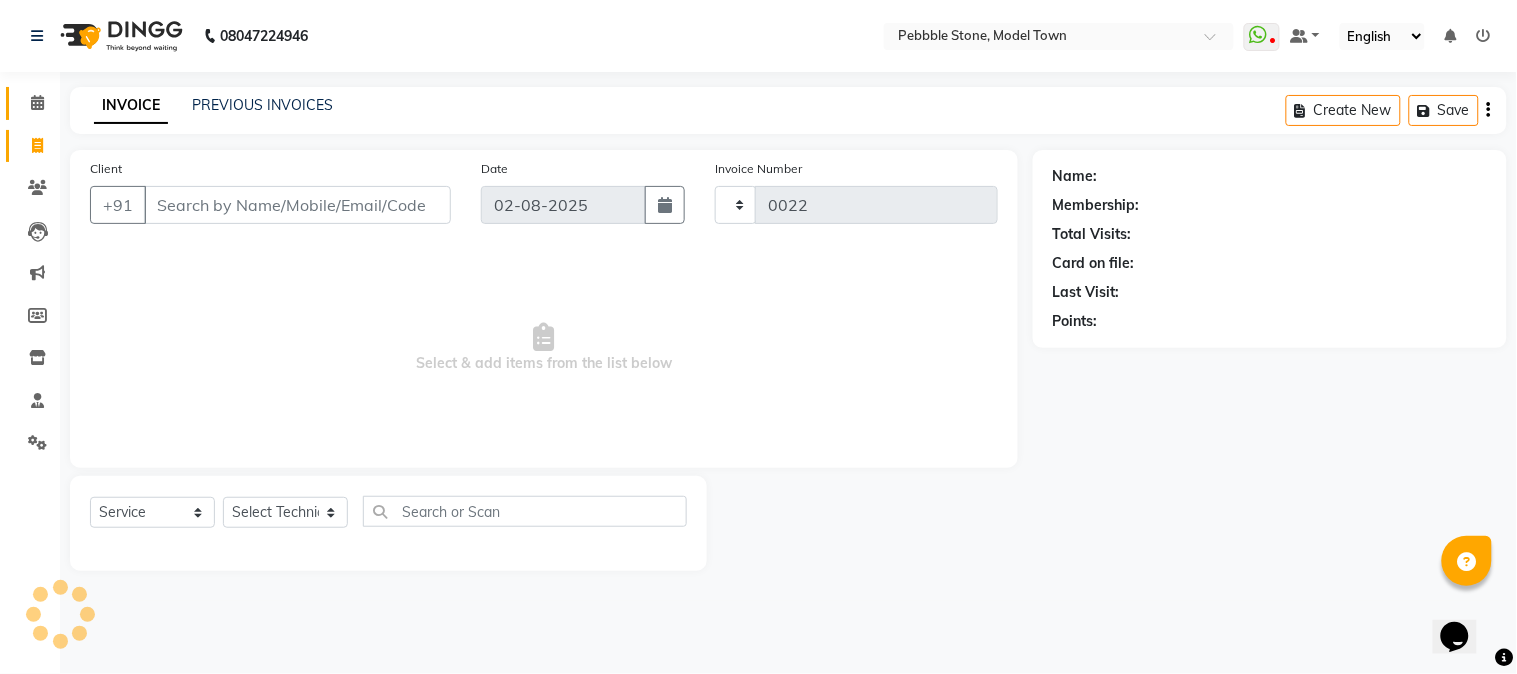 select on "8684" 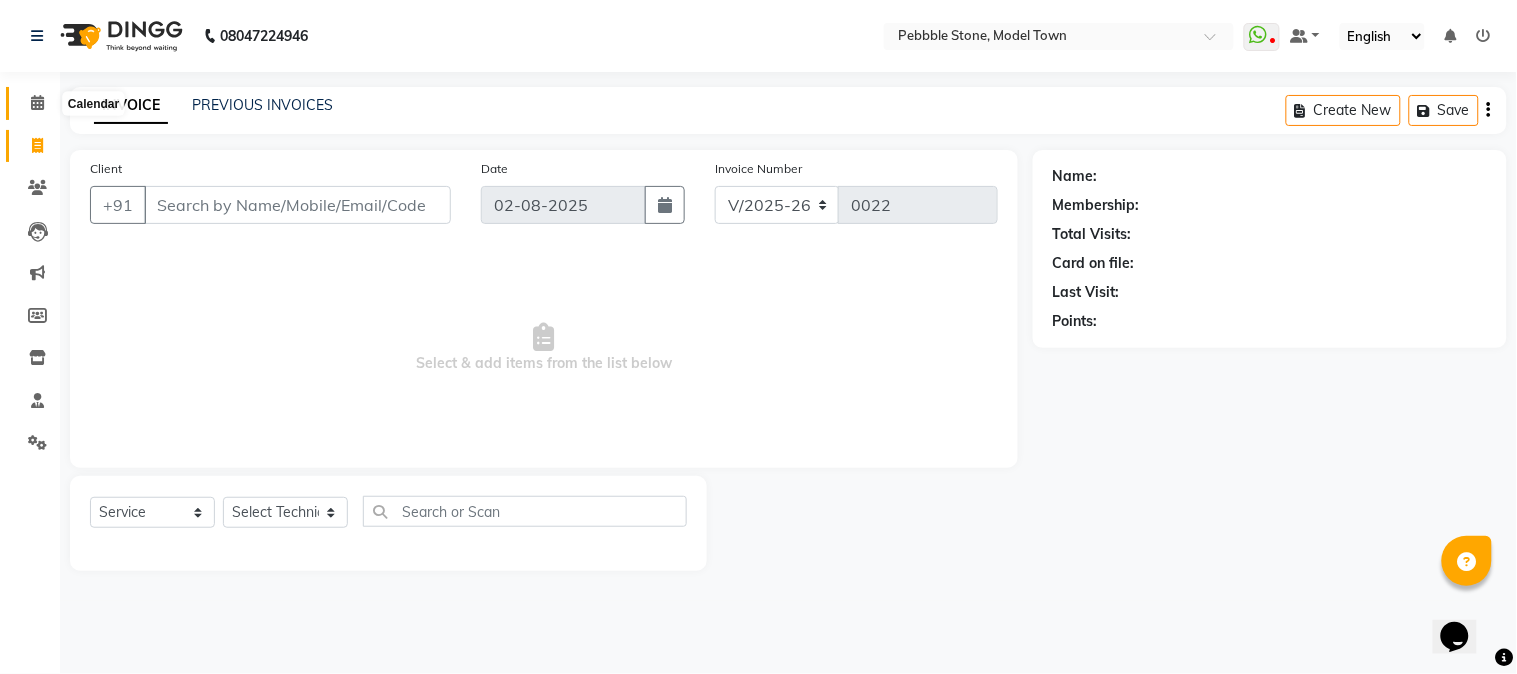 click 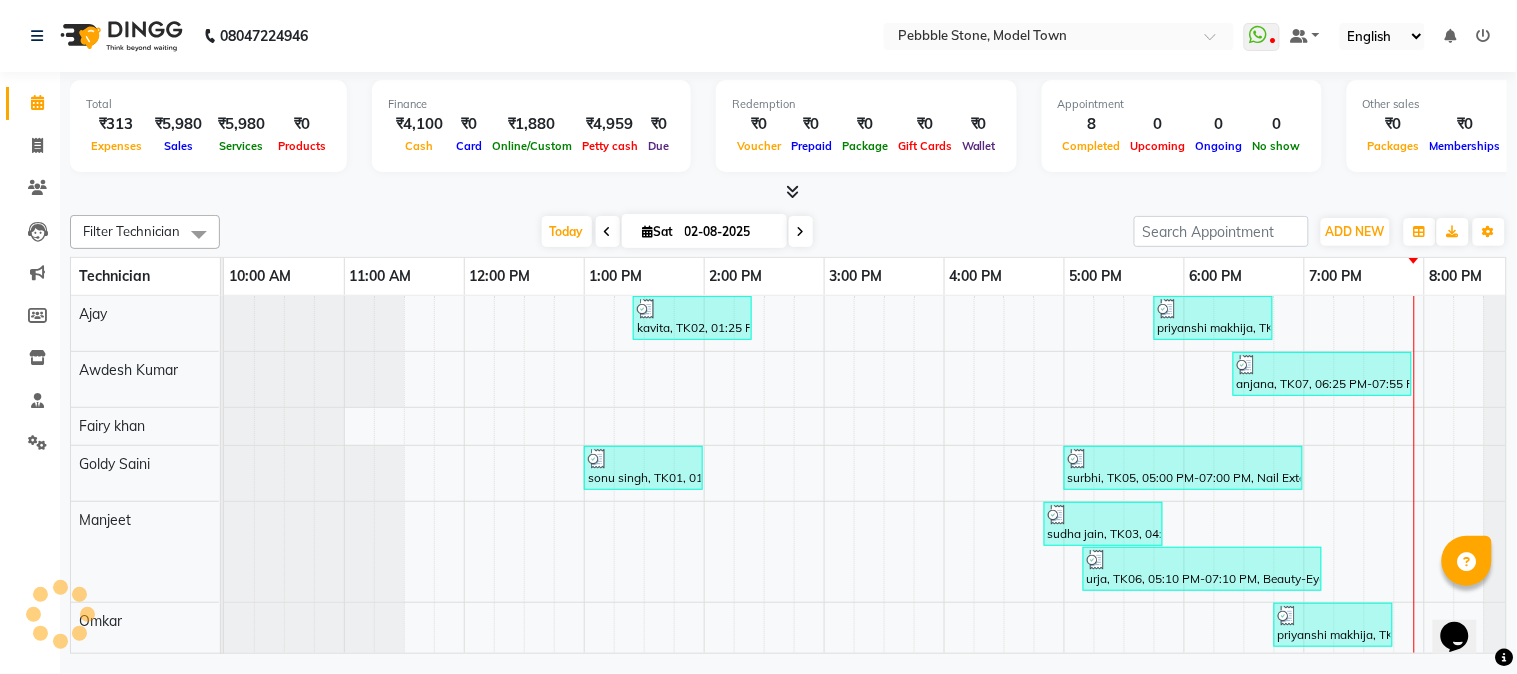 scroll, scrollTop: 0, scrollLeft: 0, axis: both 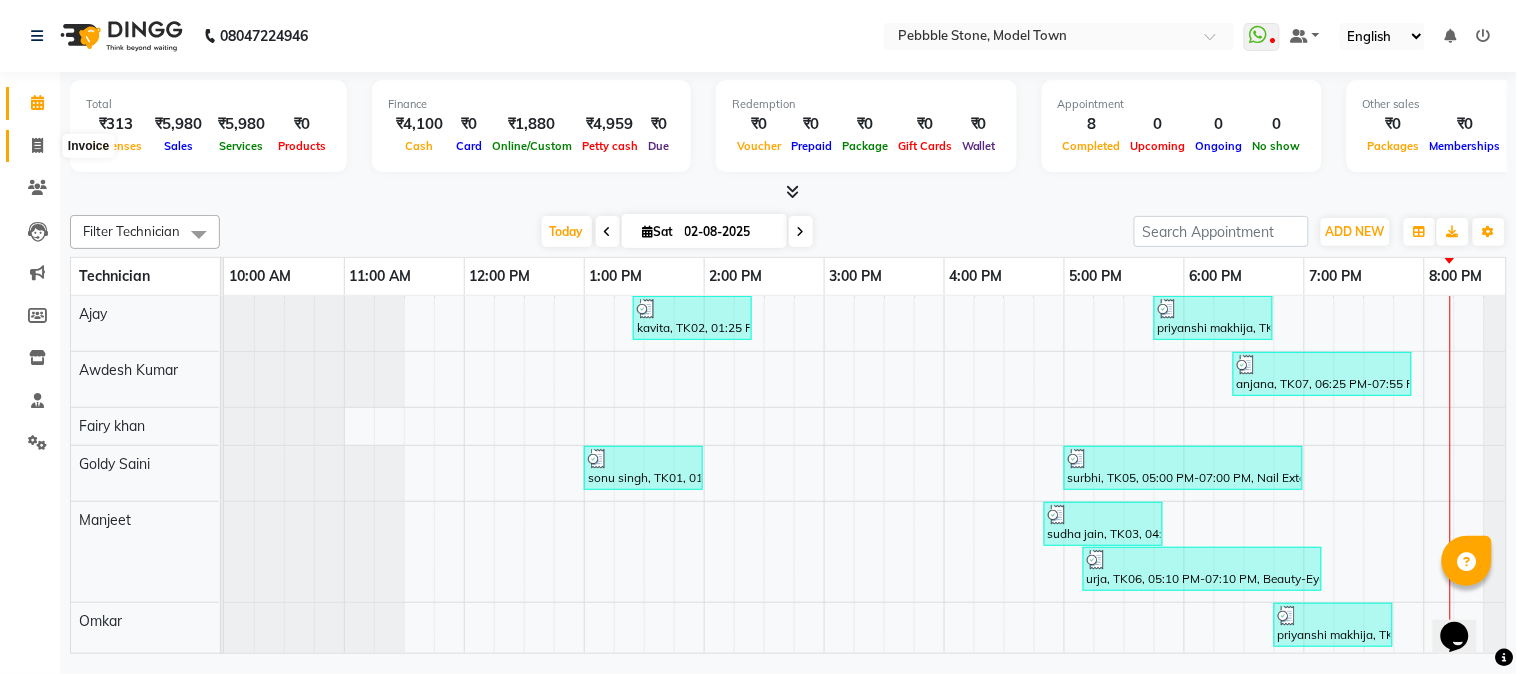 click 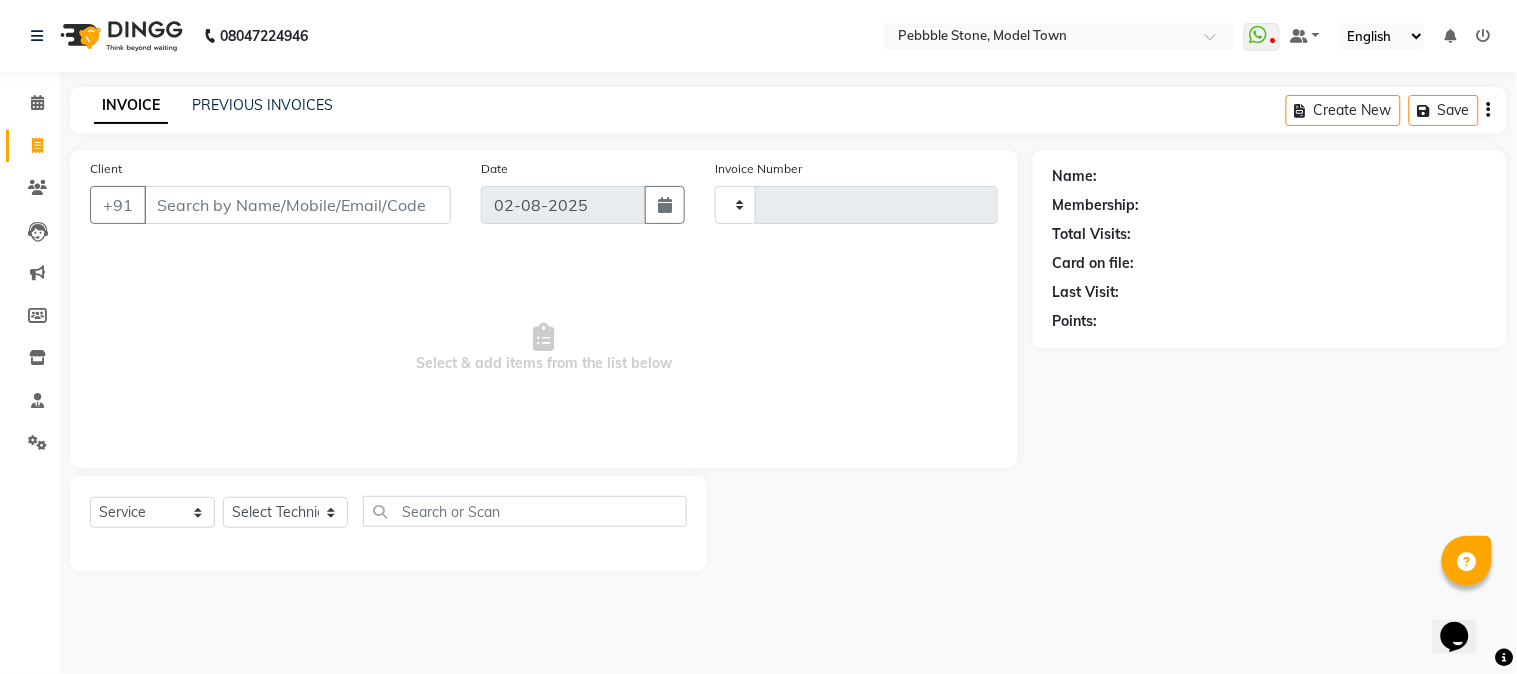type on "0022" 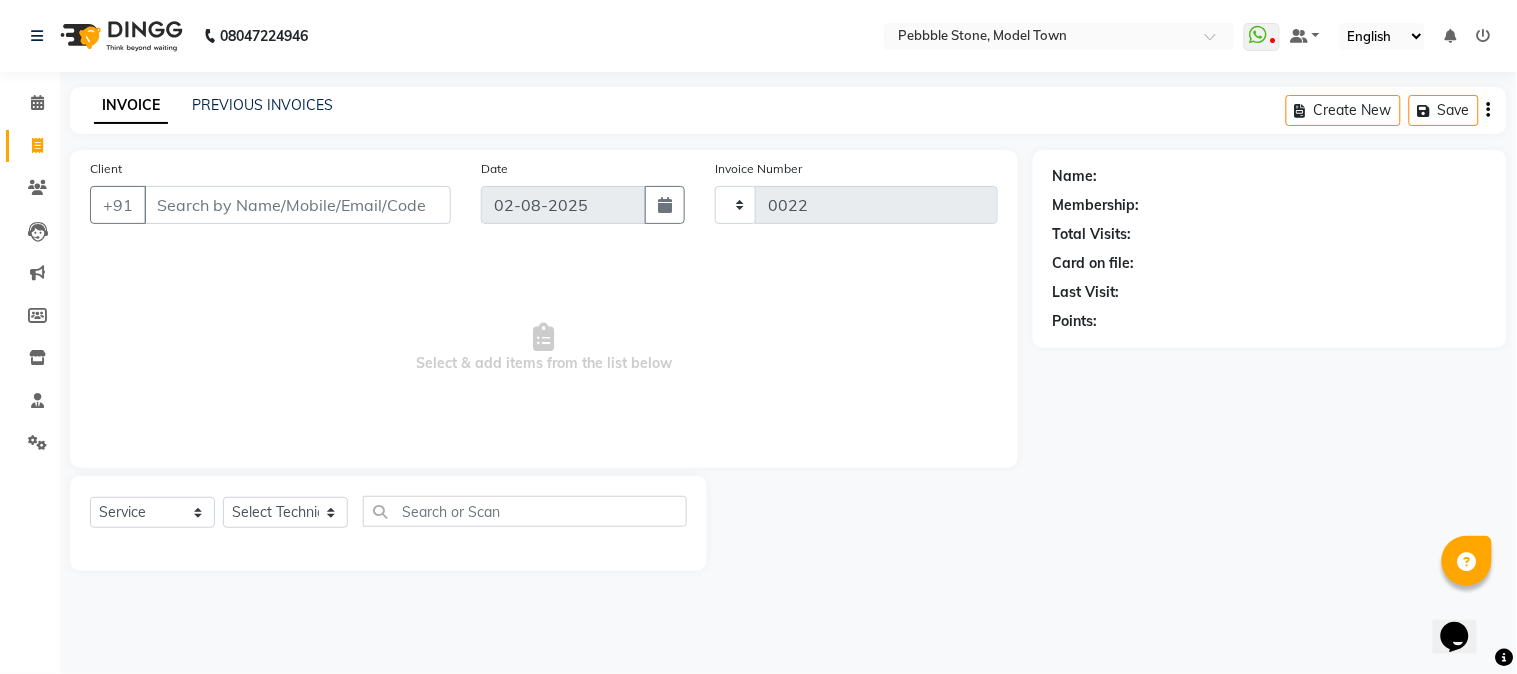 select on "8684" 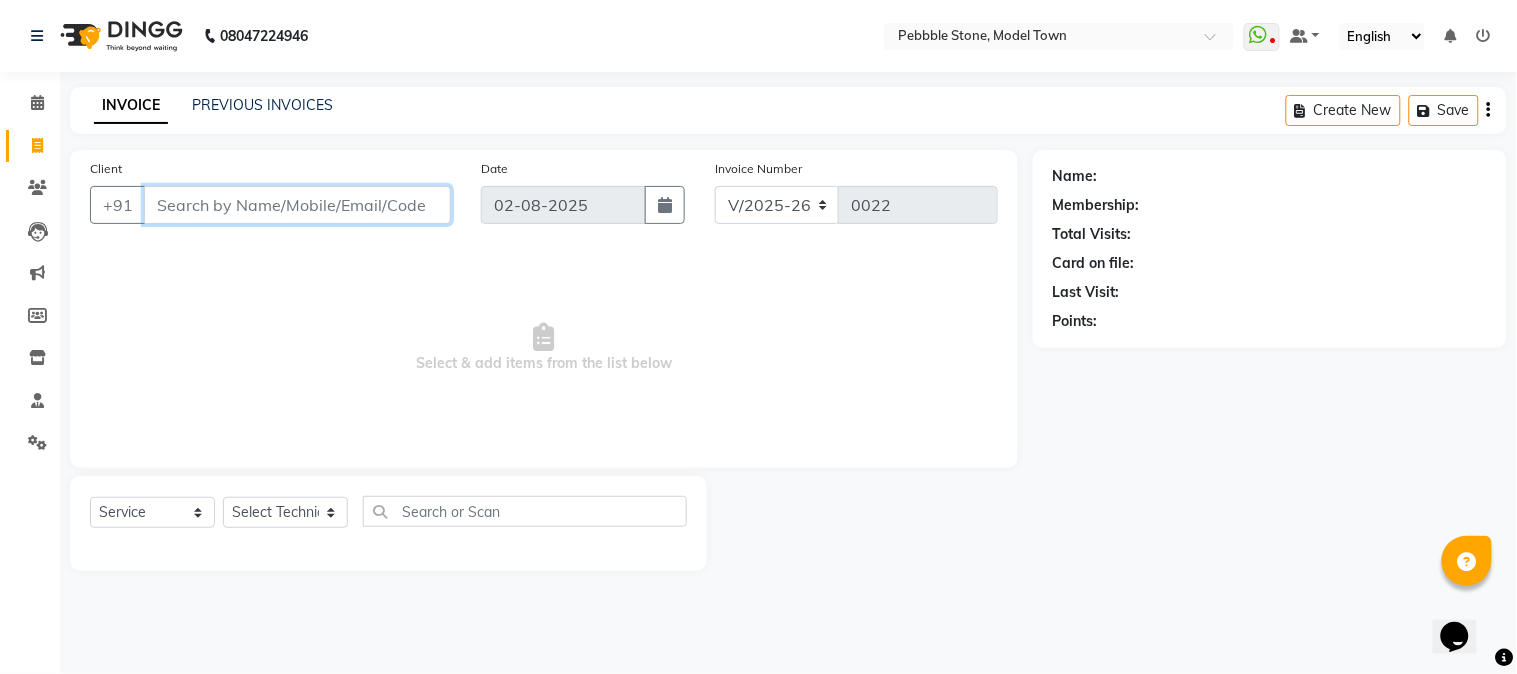 click on "Client" at bounding box center (297, 205) 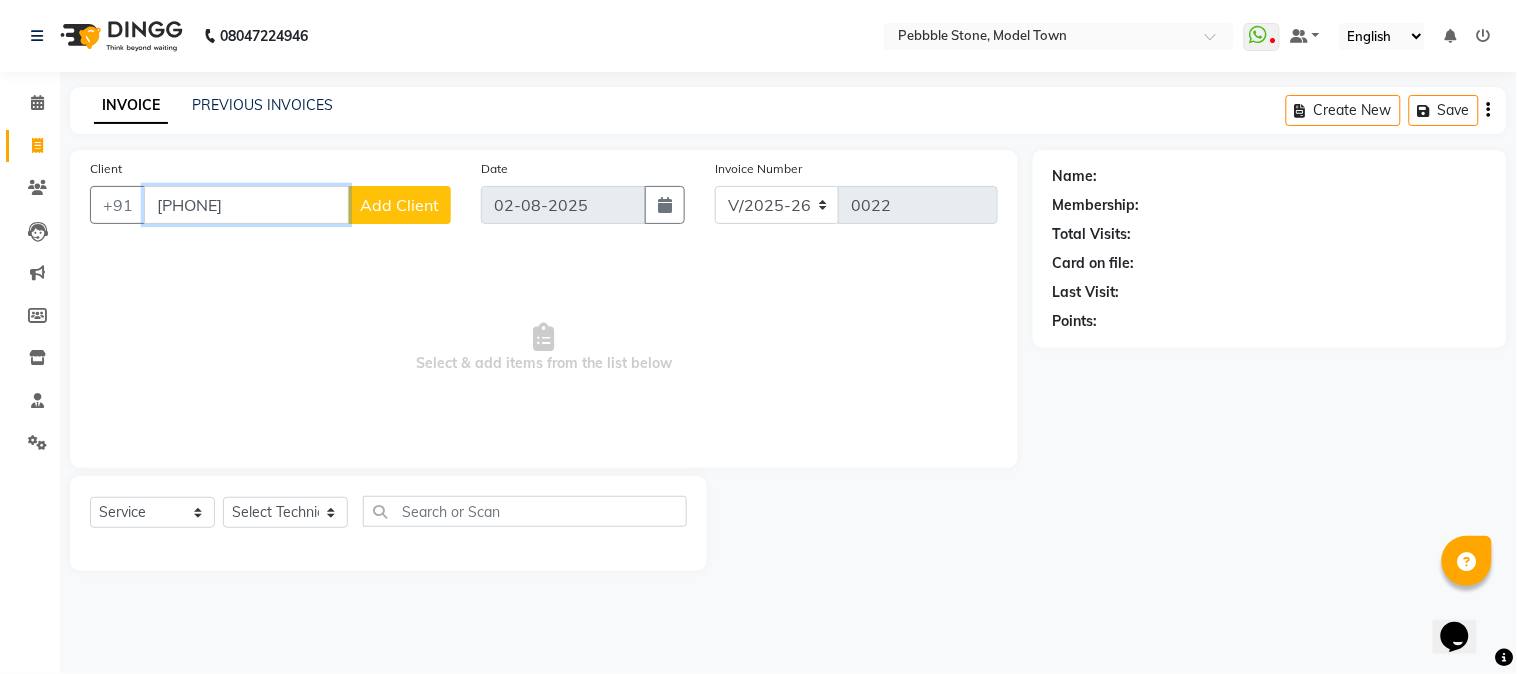 type on "8077334524" 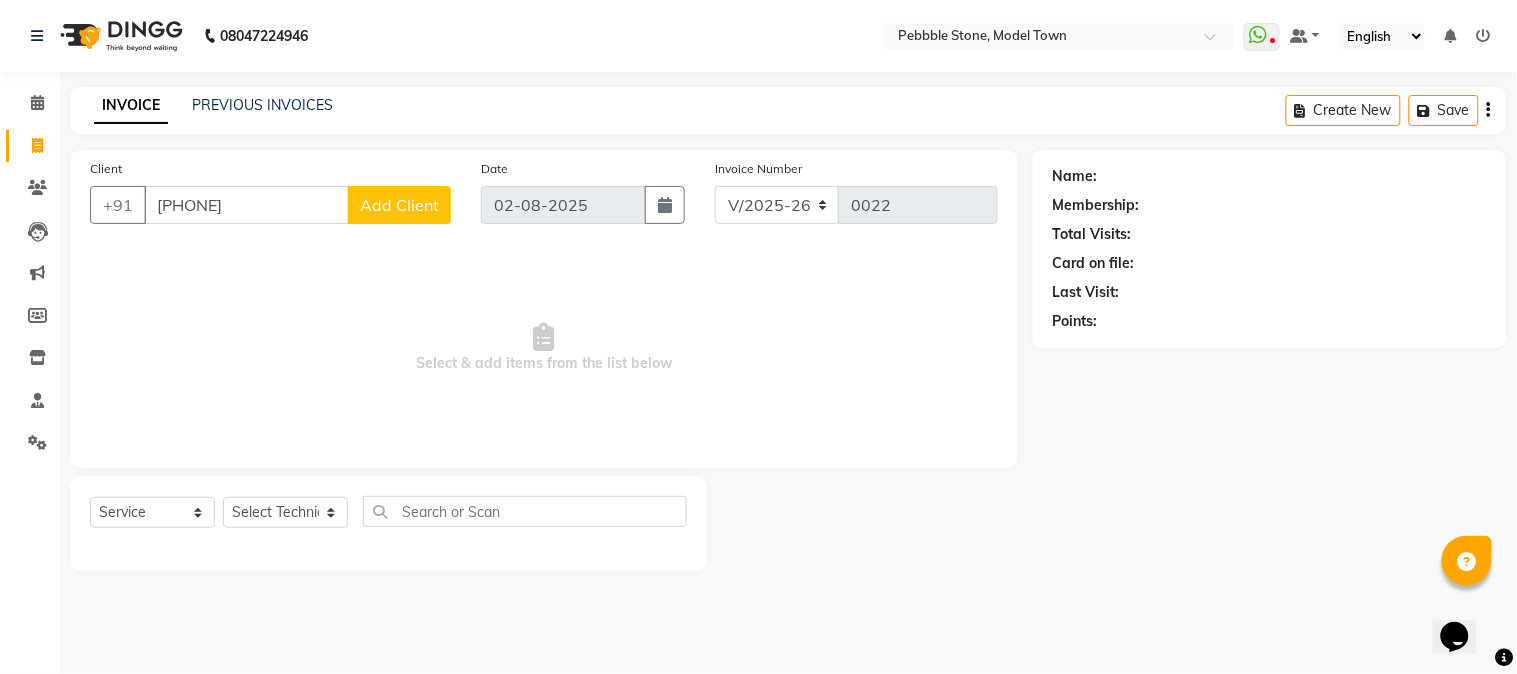 click on "Add Client" 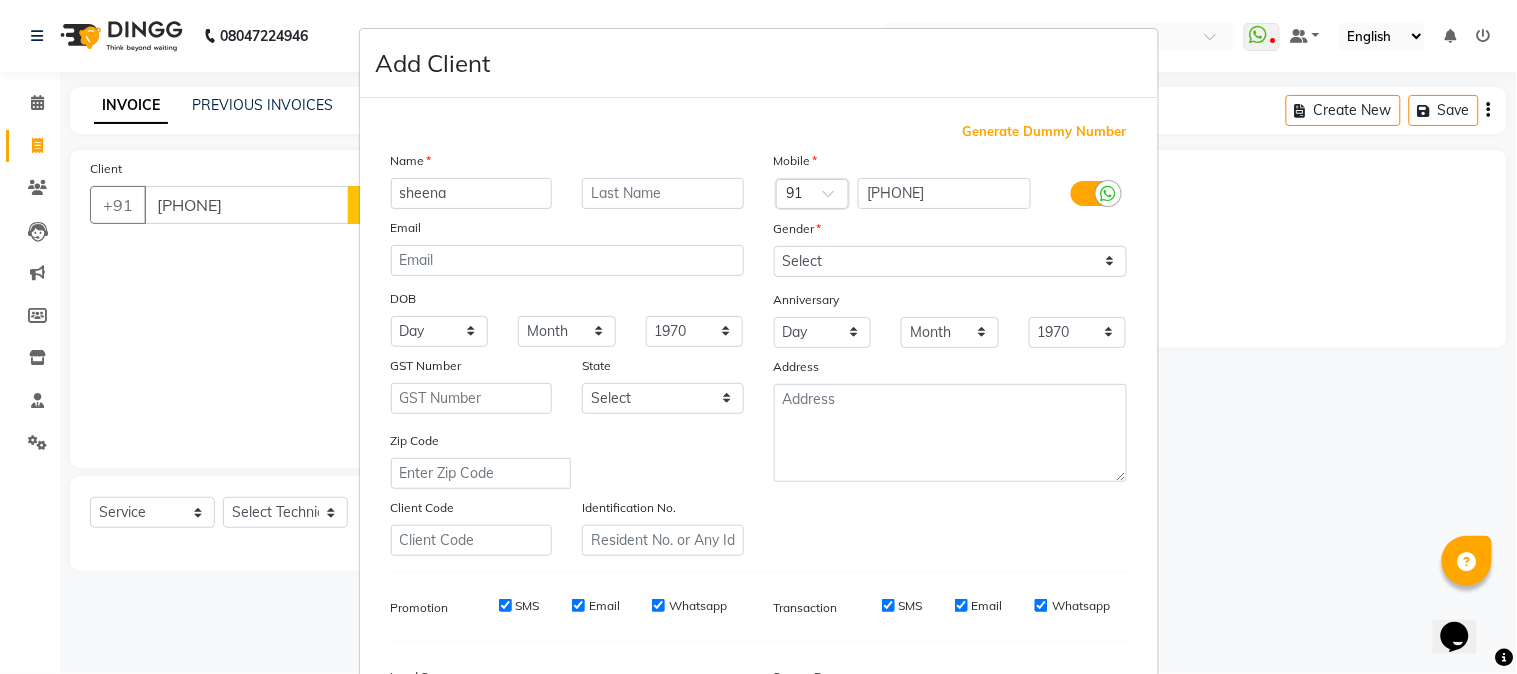 type on "sheena" 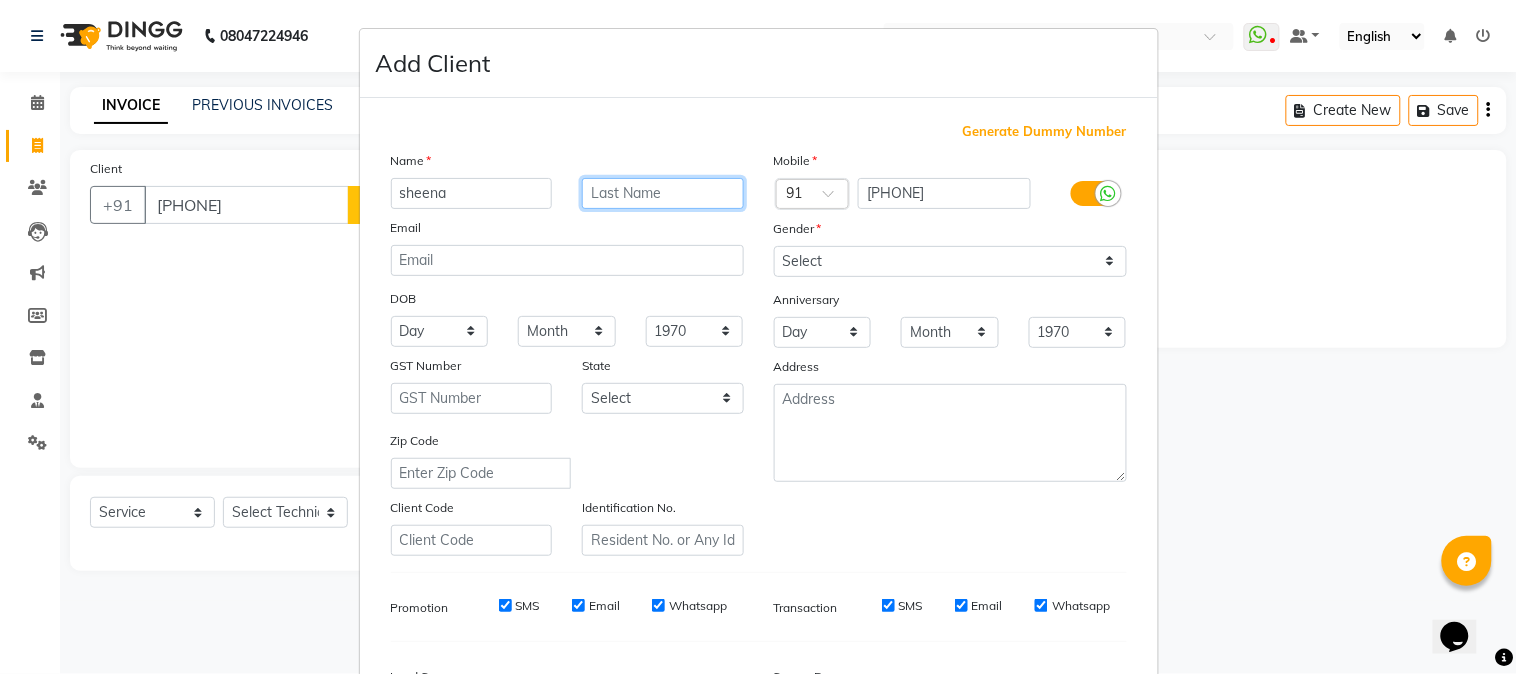click at bounding box center [663, 193] 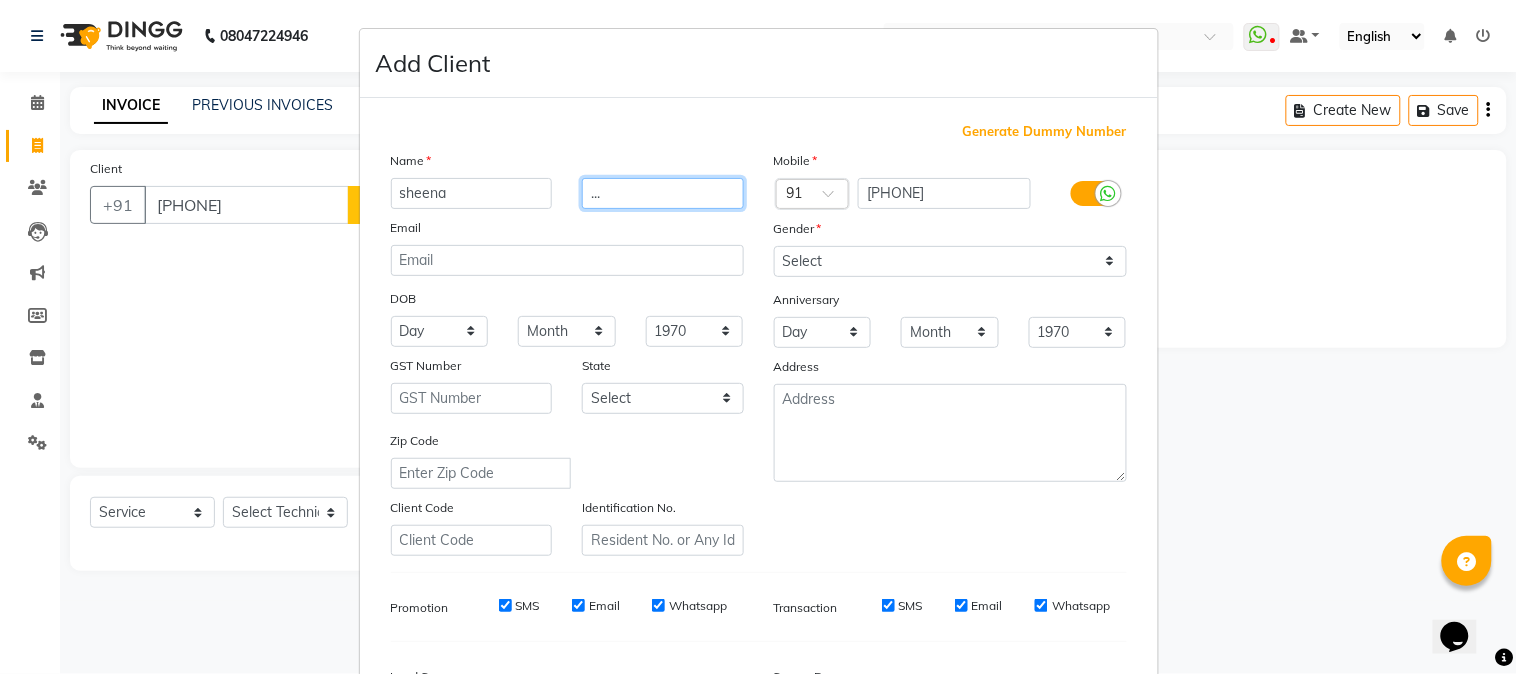 type on "..." 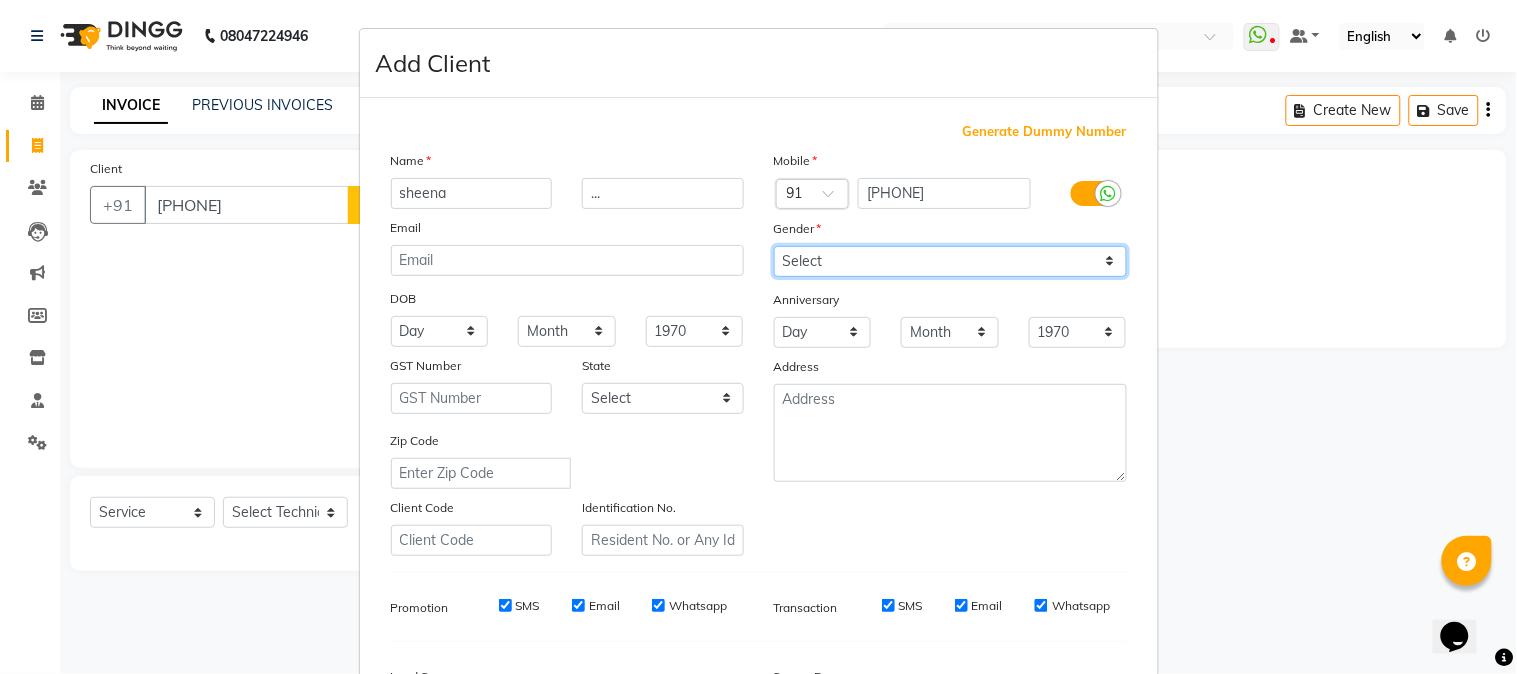 click on "Select Male Female Other Prefer Not To Say" at bounding box center (950, 261) 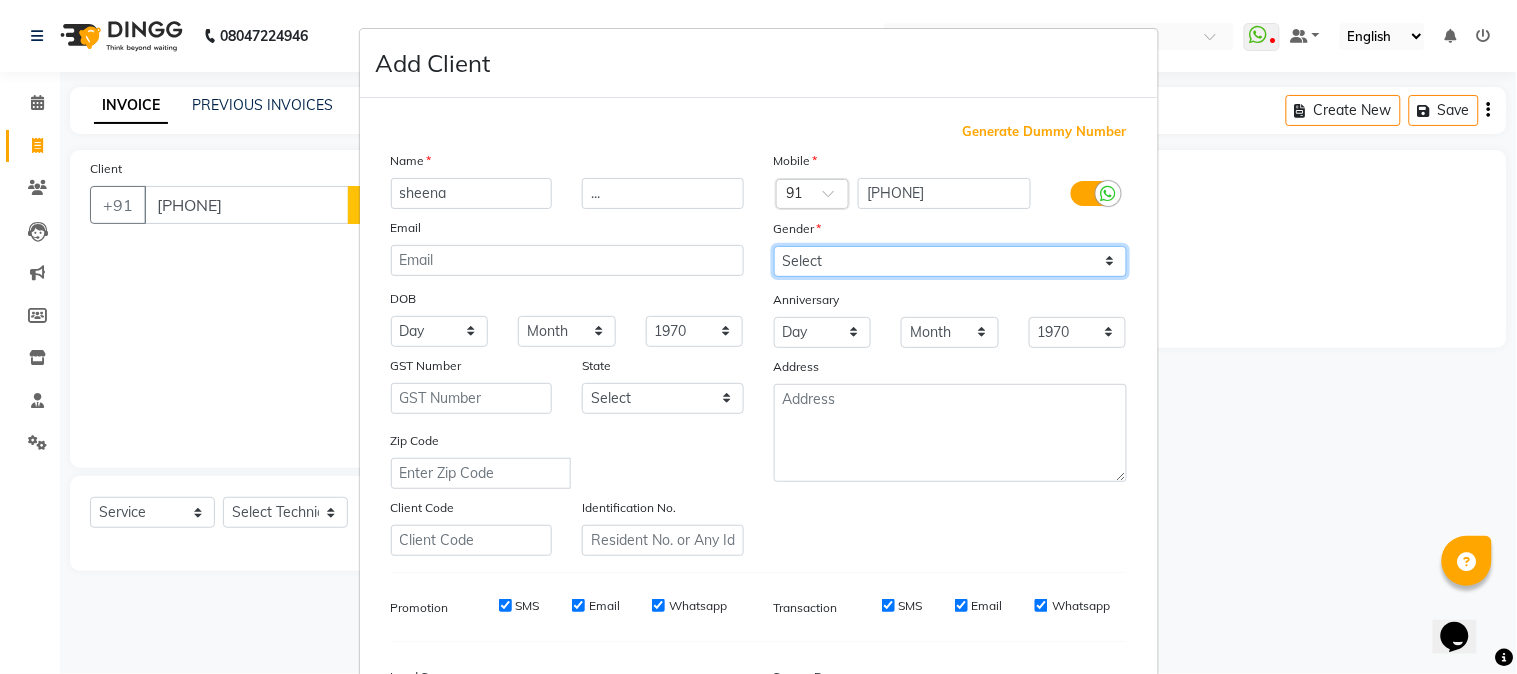 select on "female" 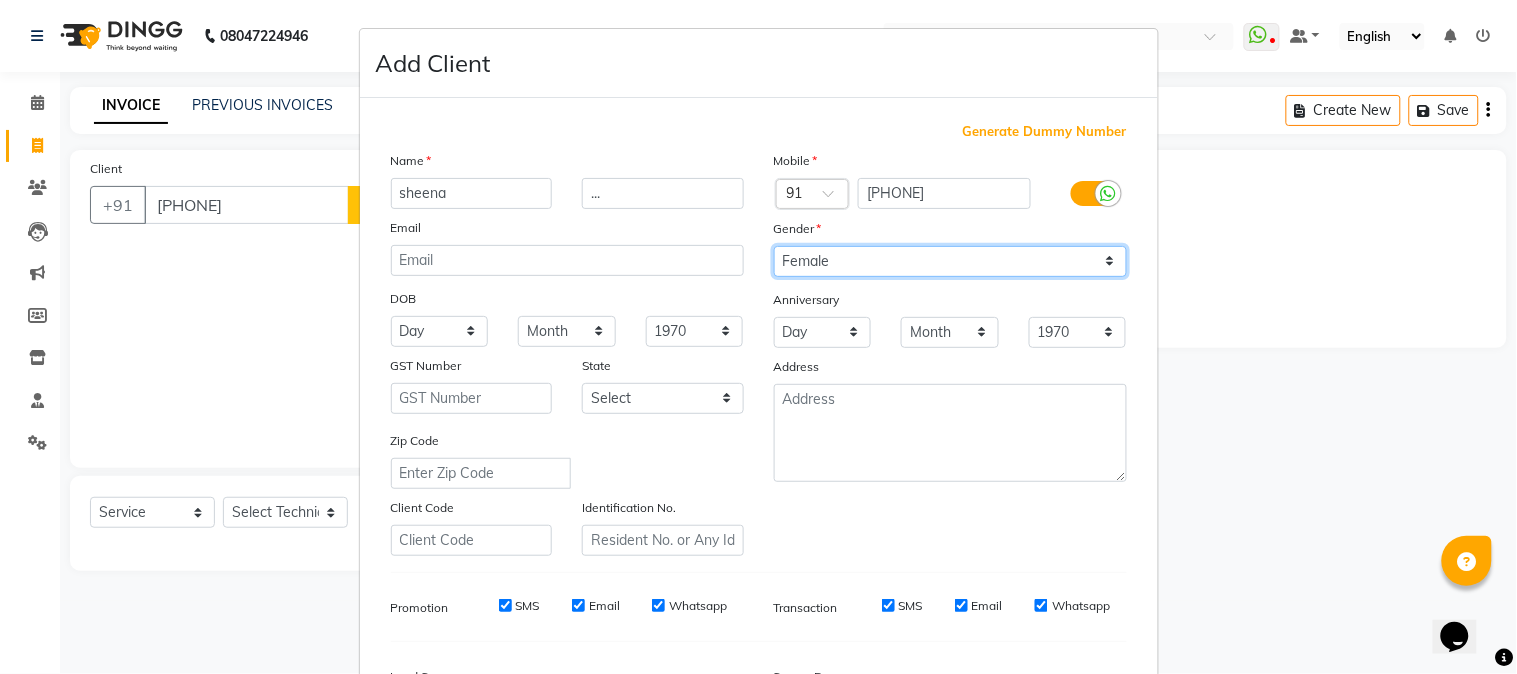 click on "Select Male Female Other Prefer Not To Say" at bounding box center [950, 261] 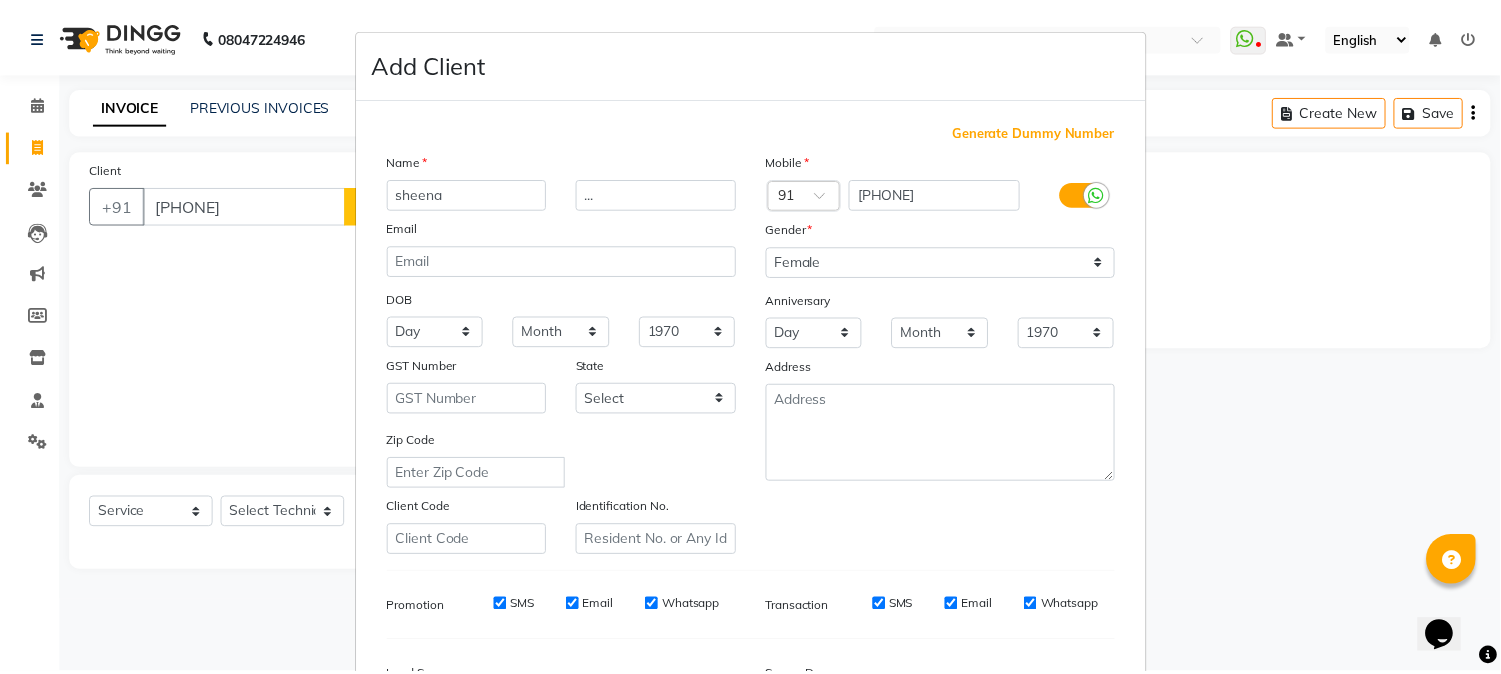 scroll, scrollTop: 250, scrollLeft: 0, axis: vertical 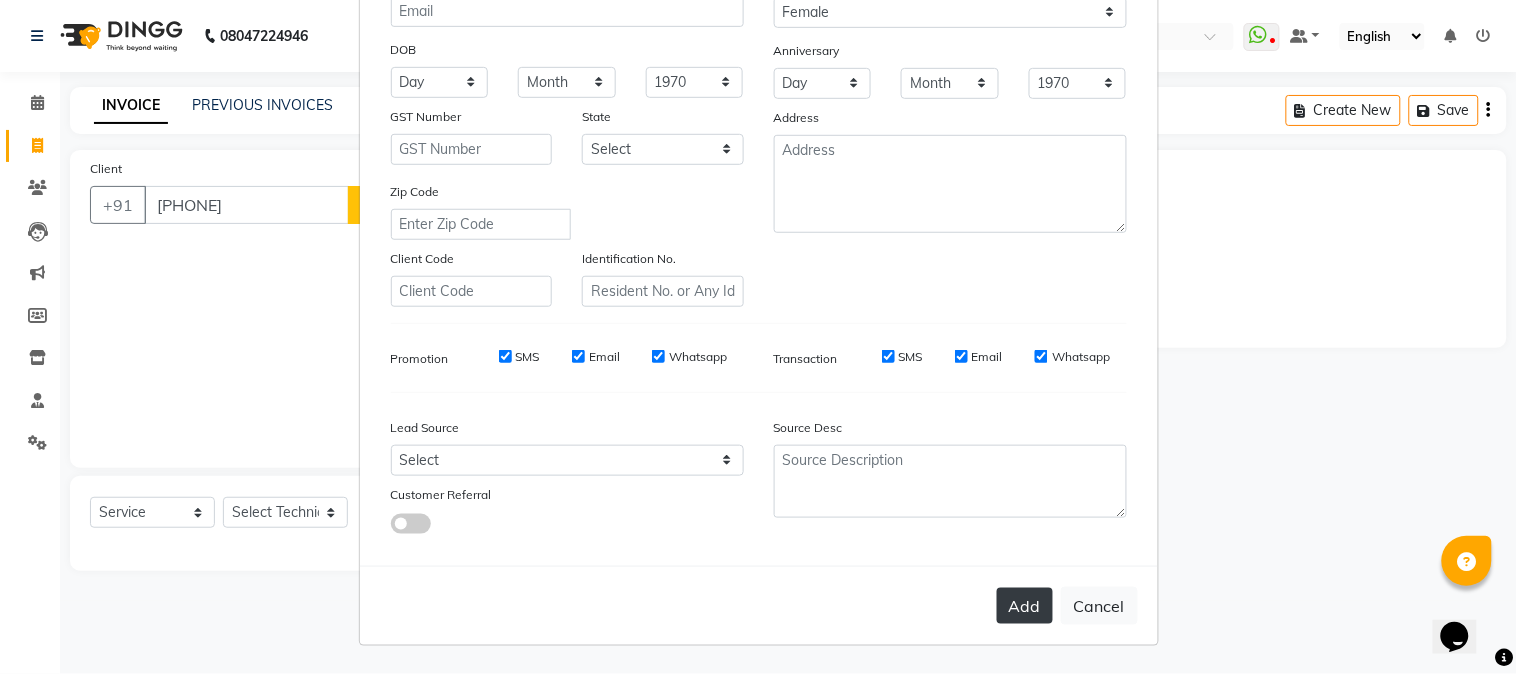 click on "Add" at bounding box center [1025, 606] 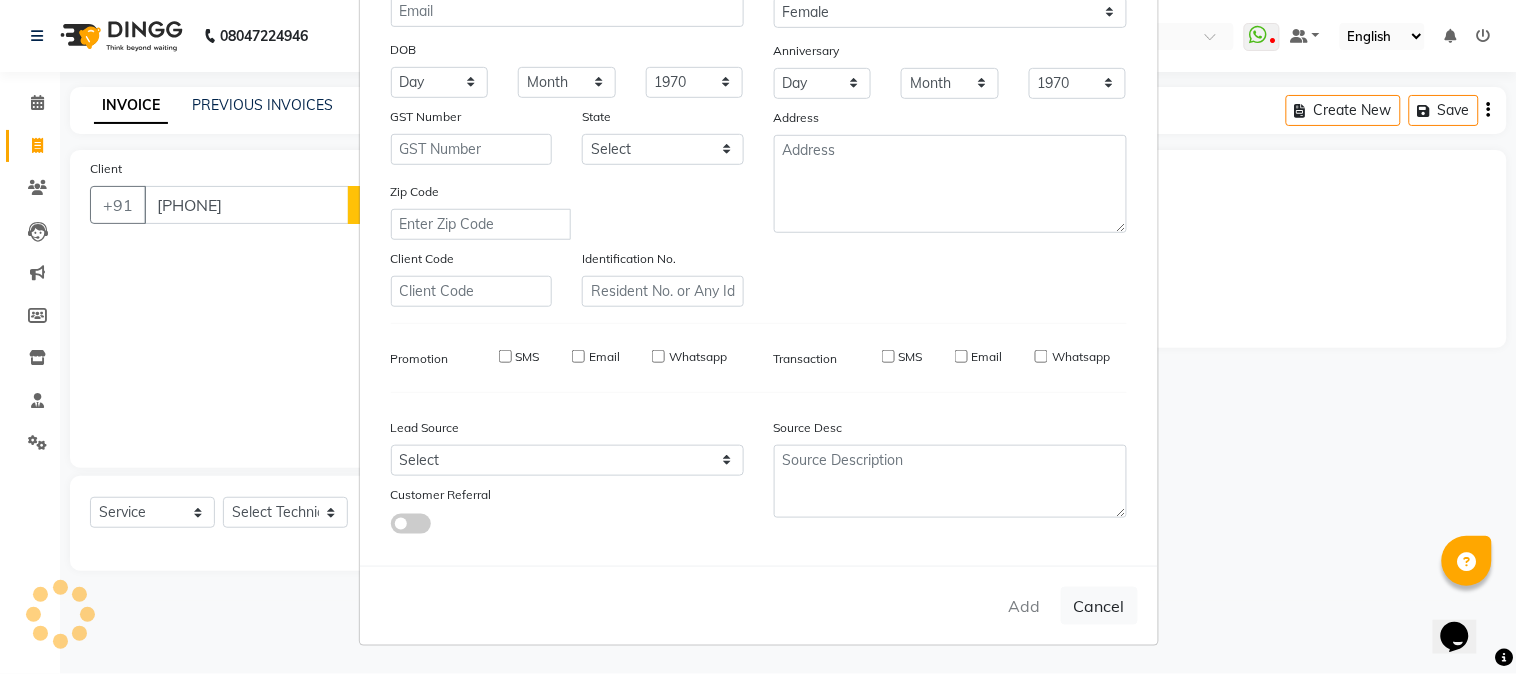 type on "80******24" 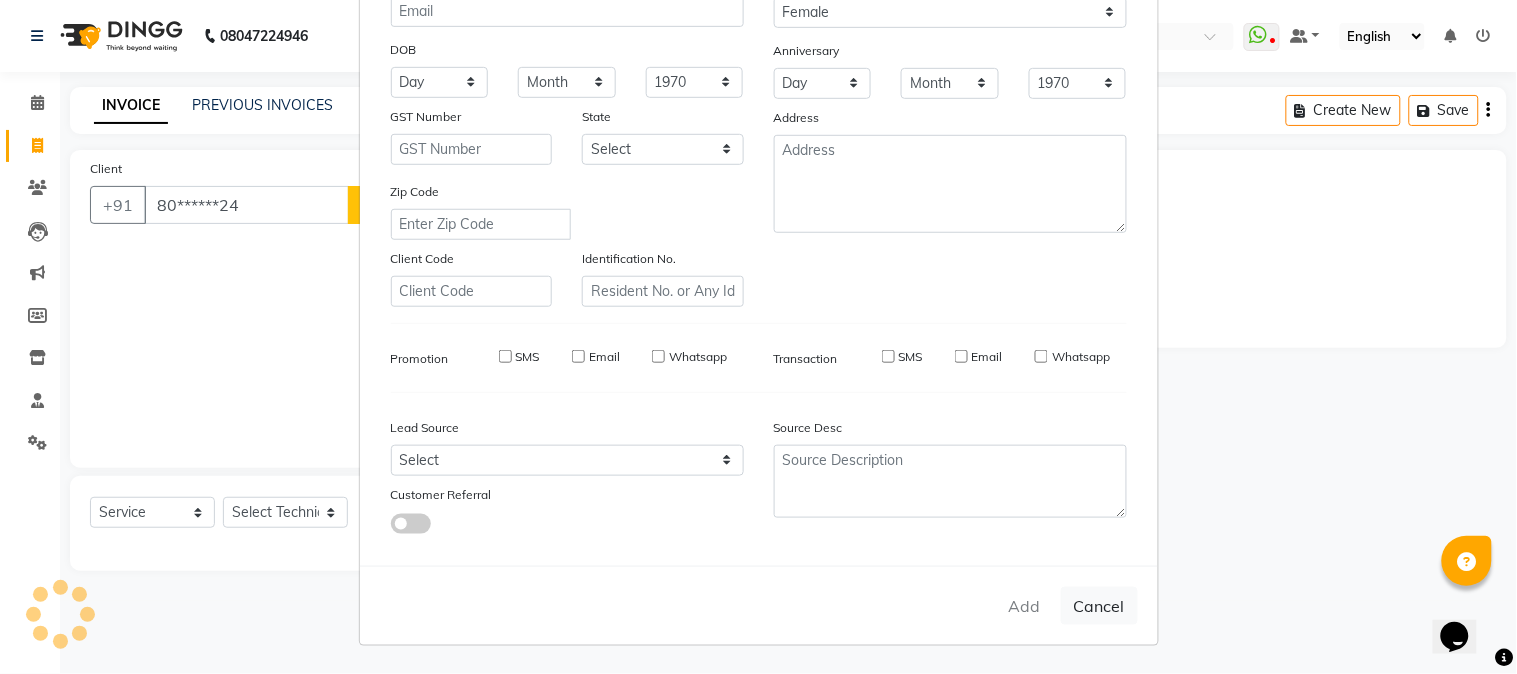 select 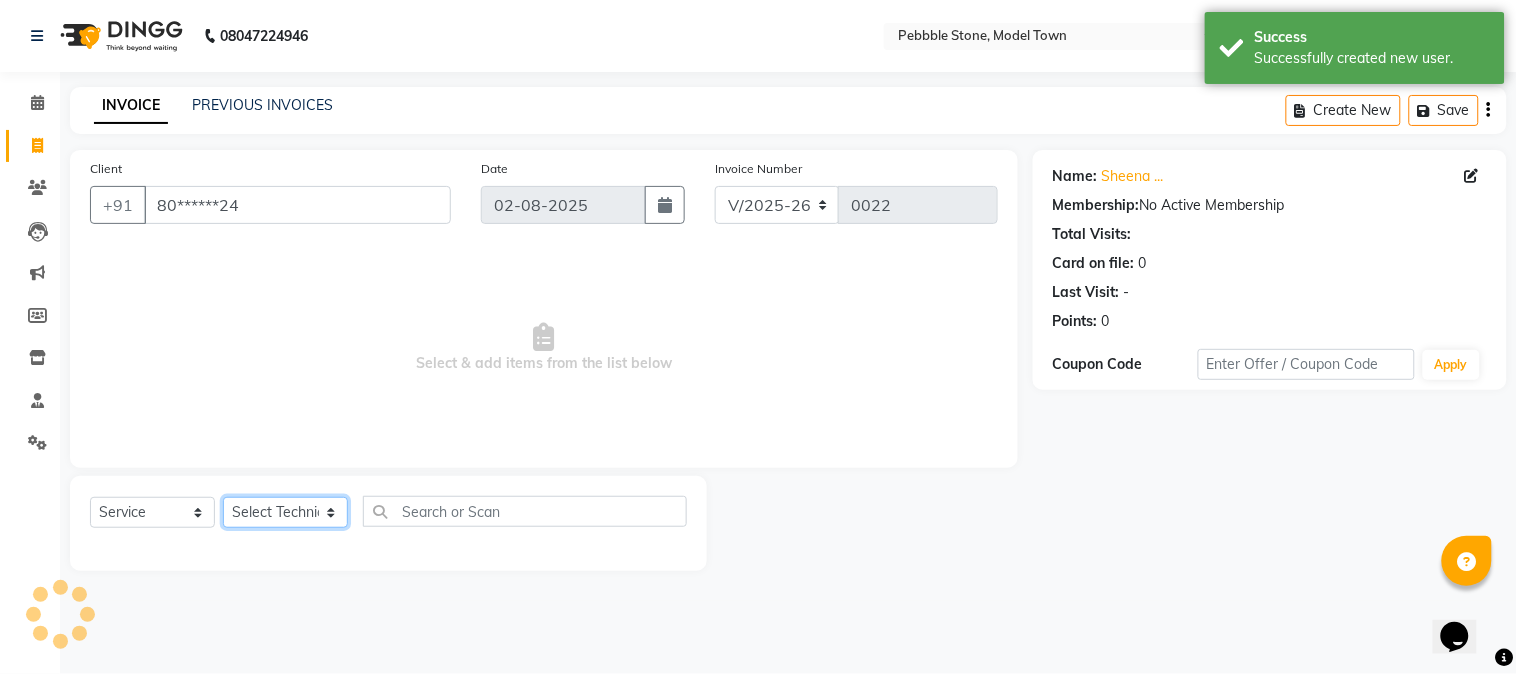 click on "Select Technician Ajay  Awdesh Kumar Fairy khan Goldy Saini Manager Manjeet Omkar Varun" 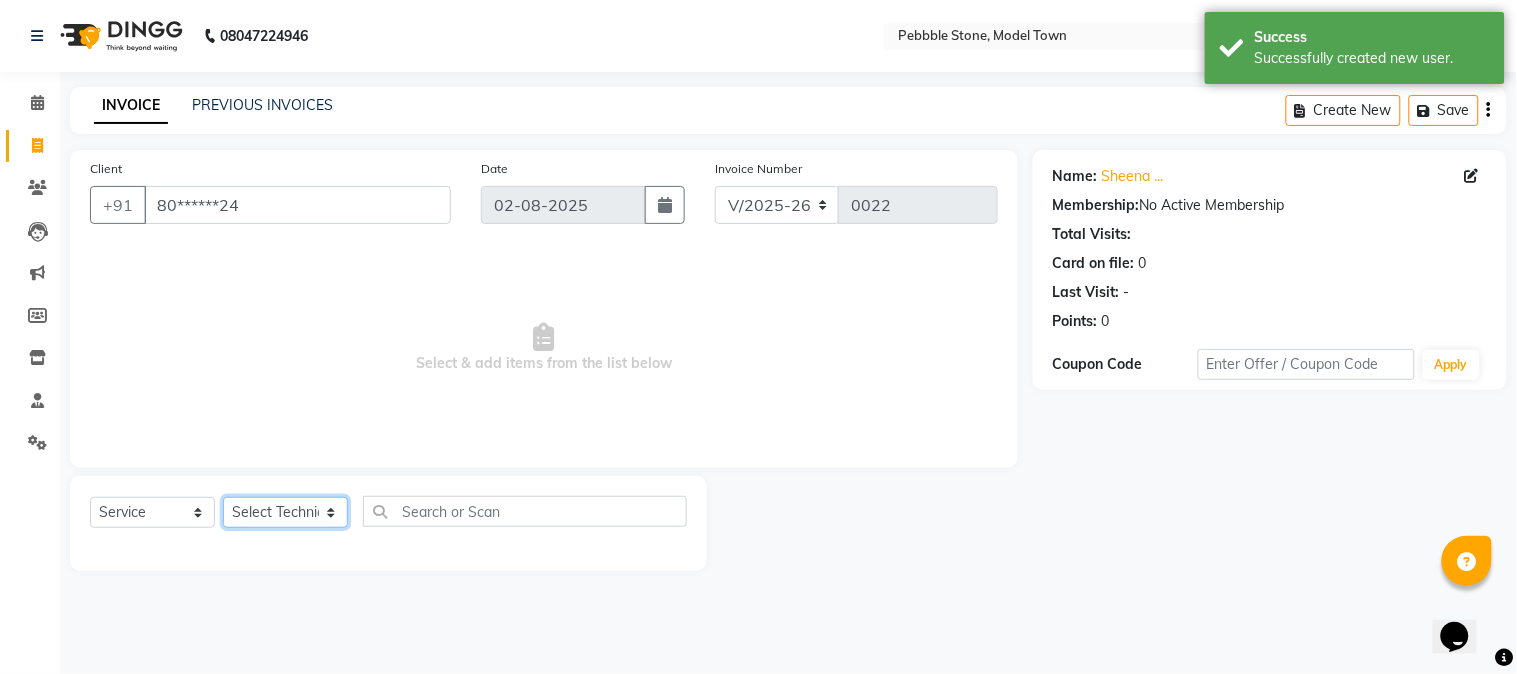 select on "87694" 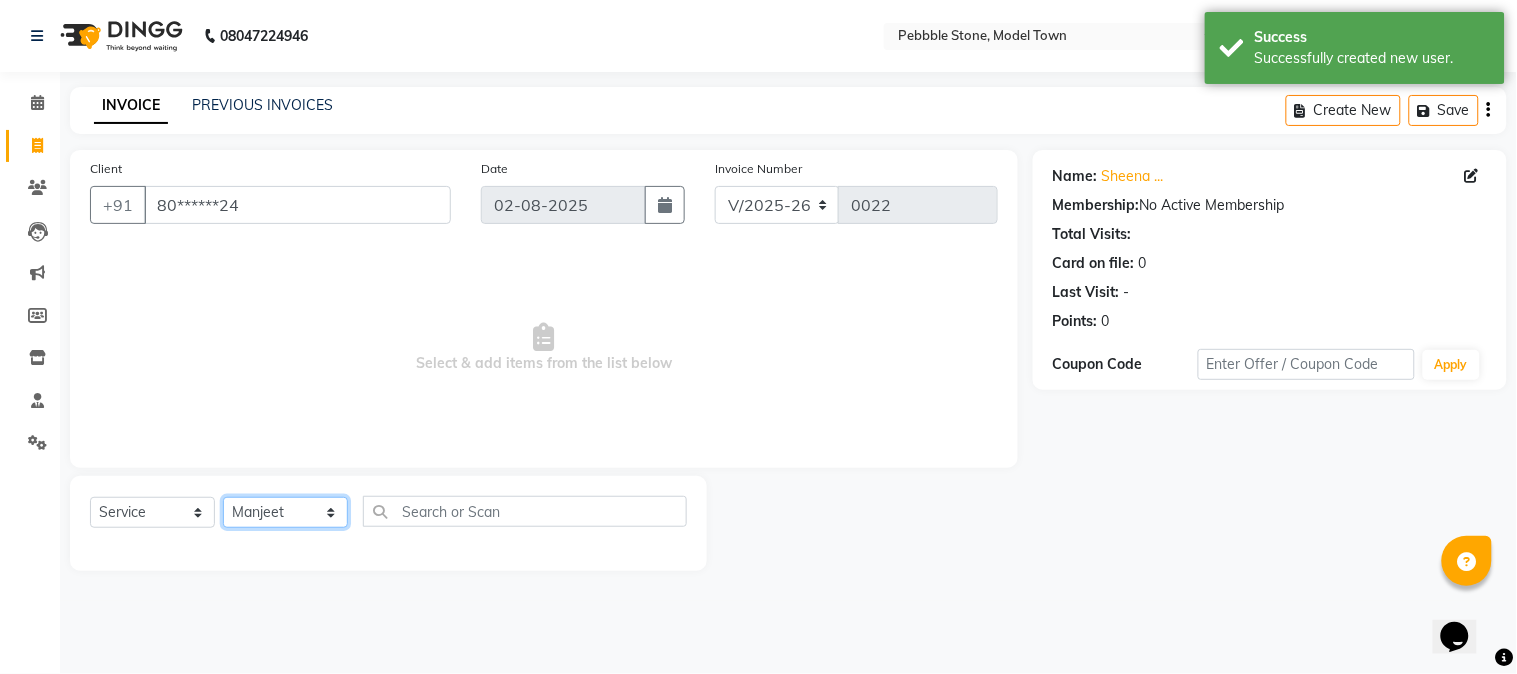click on "Select Technician Ajay  Awdesh Kumar Fairy khan Goldy Saini Manager Manjeet Omkar Varun" 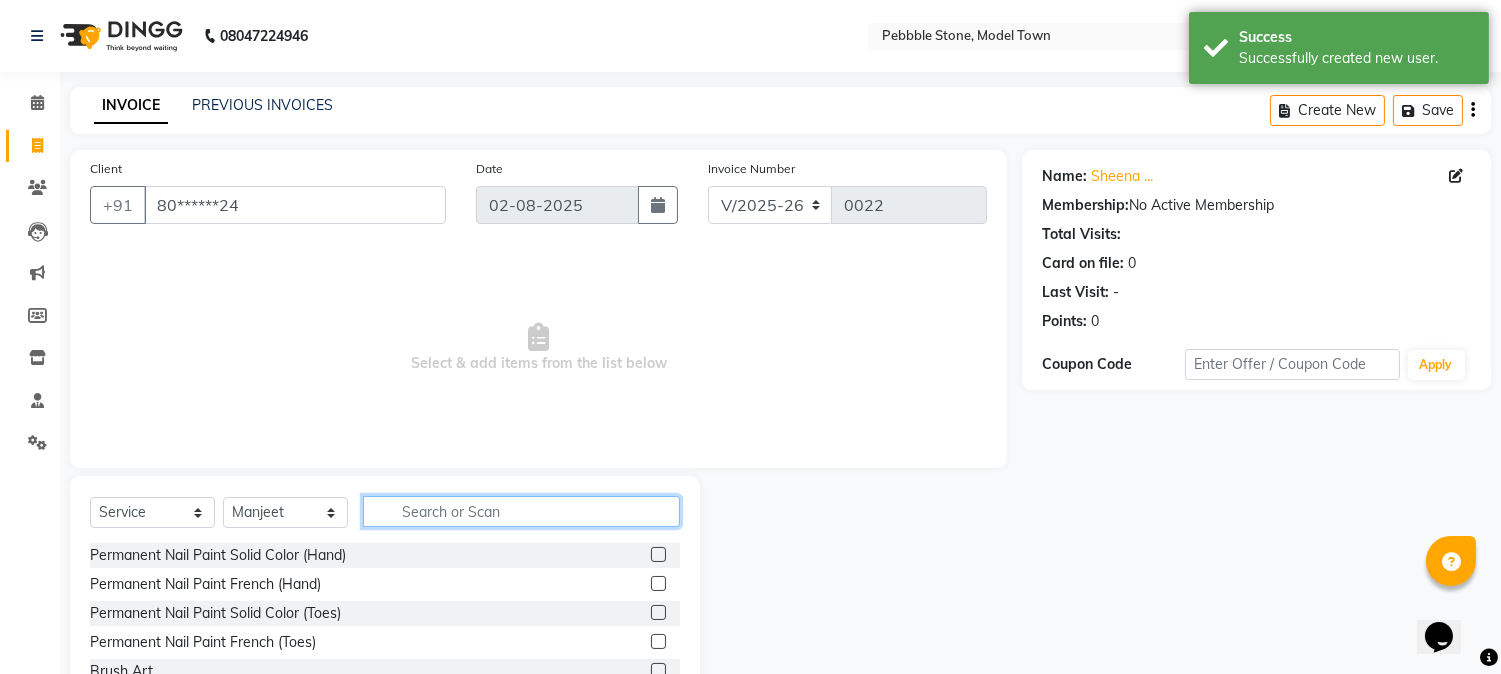 click 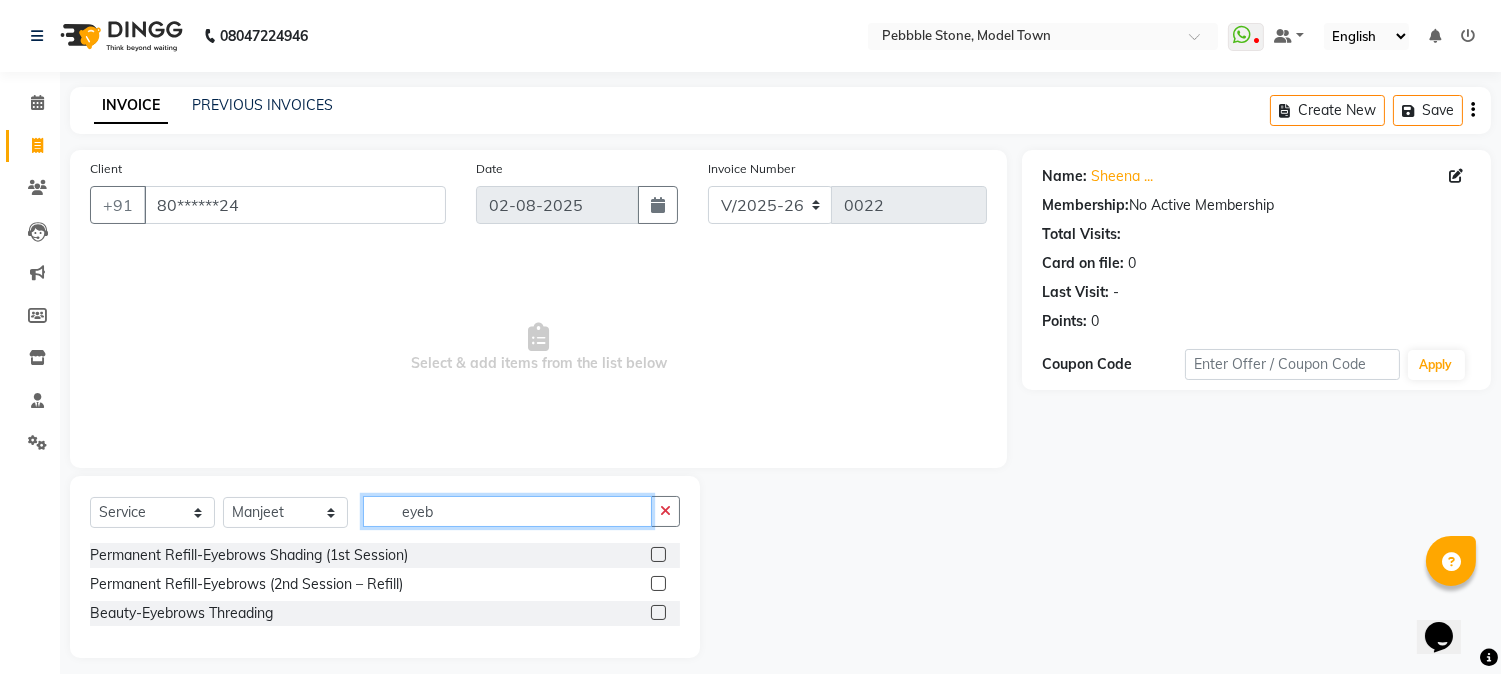type on "eyeb" 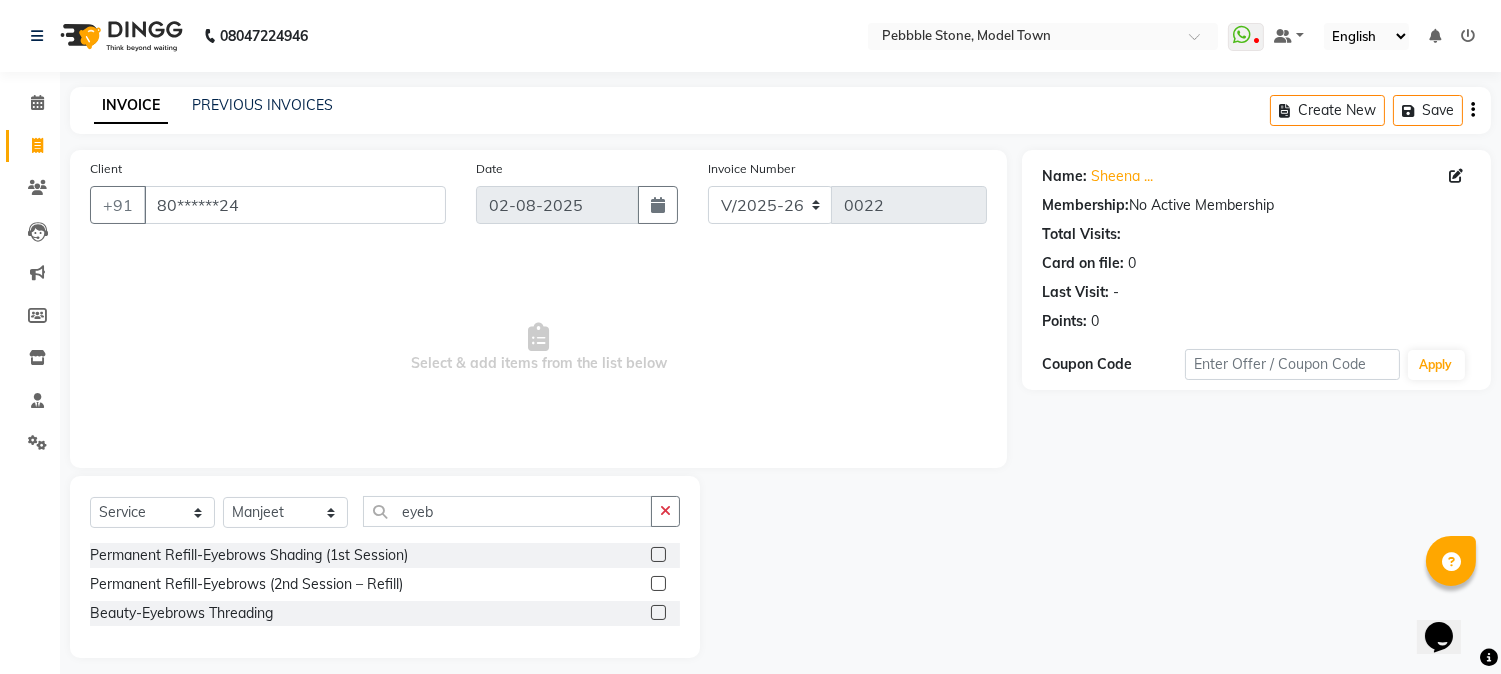click 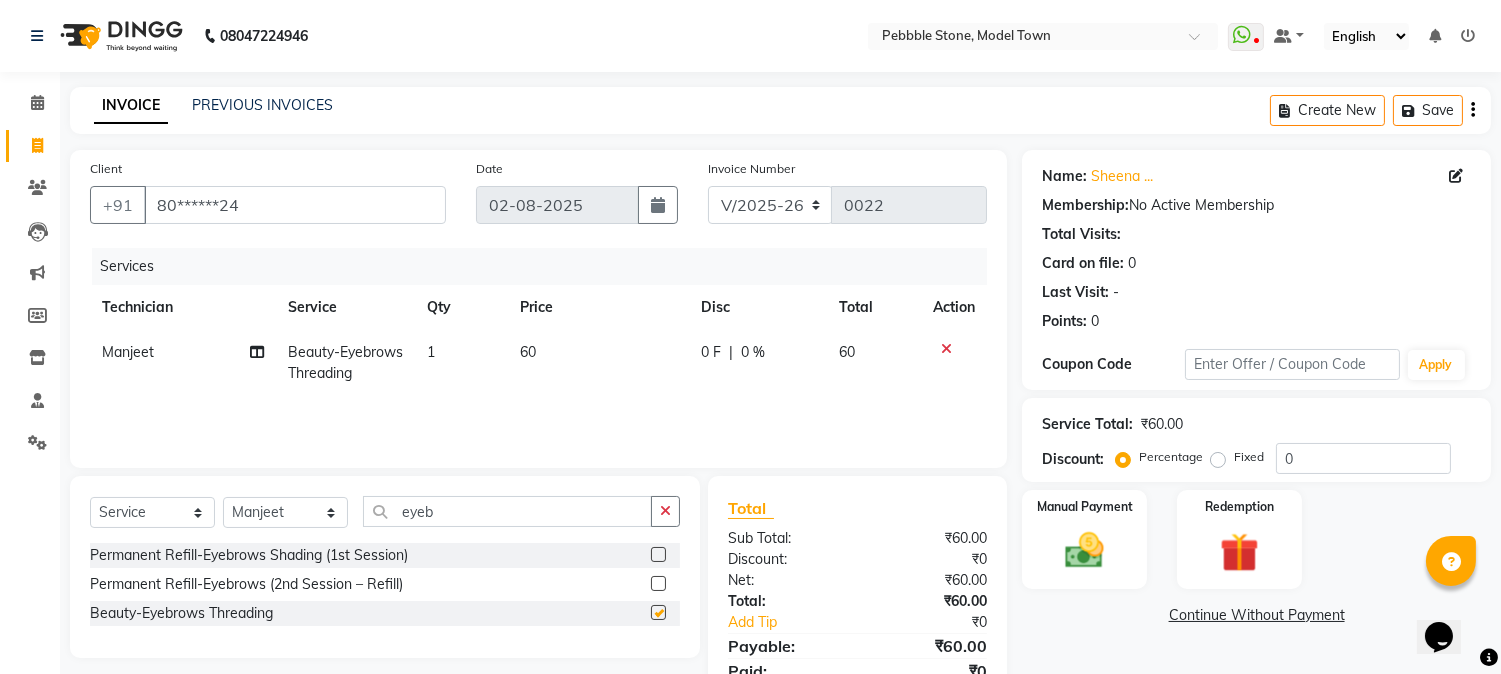 checkbox on "false" 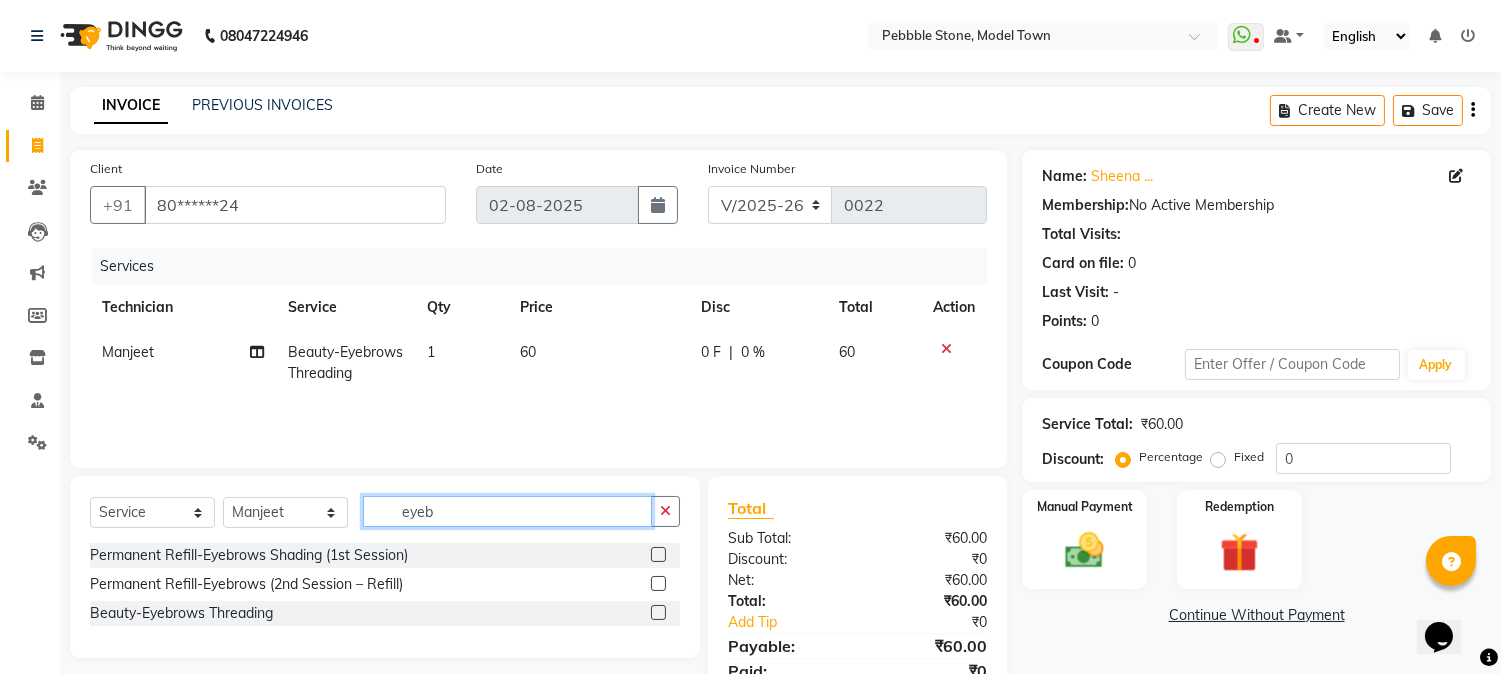 click on "eyeb" 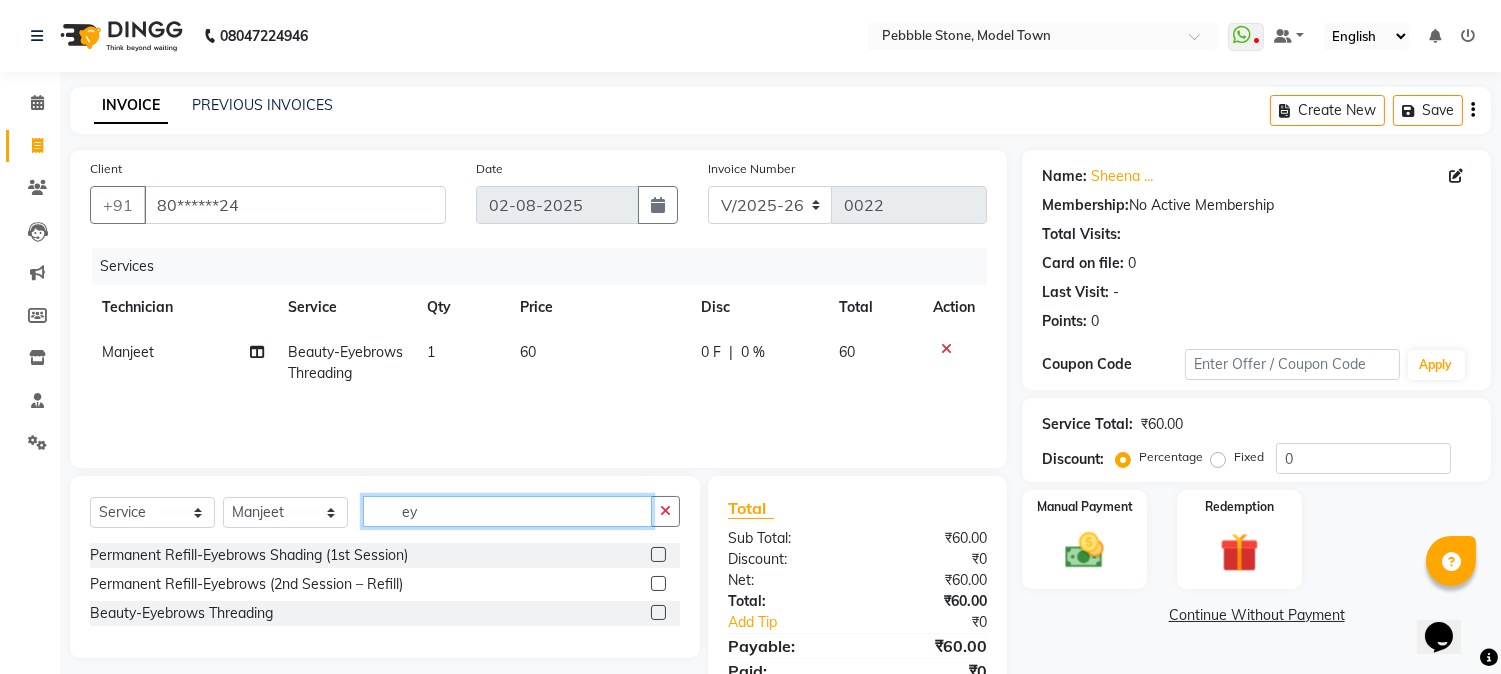 type on "e" 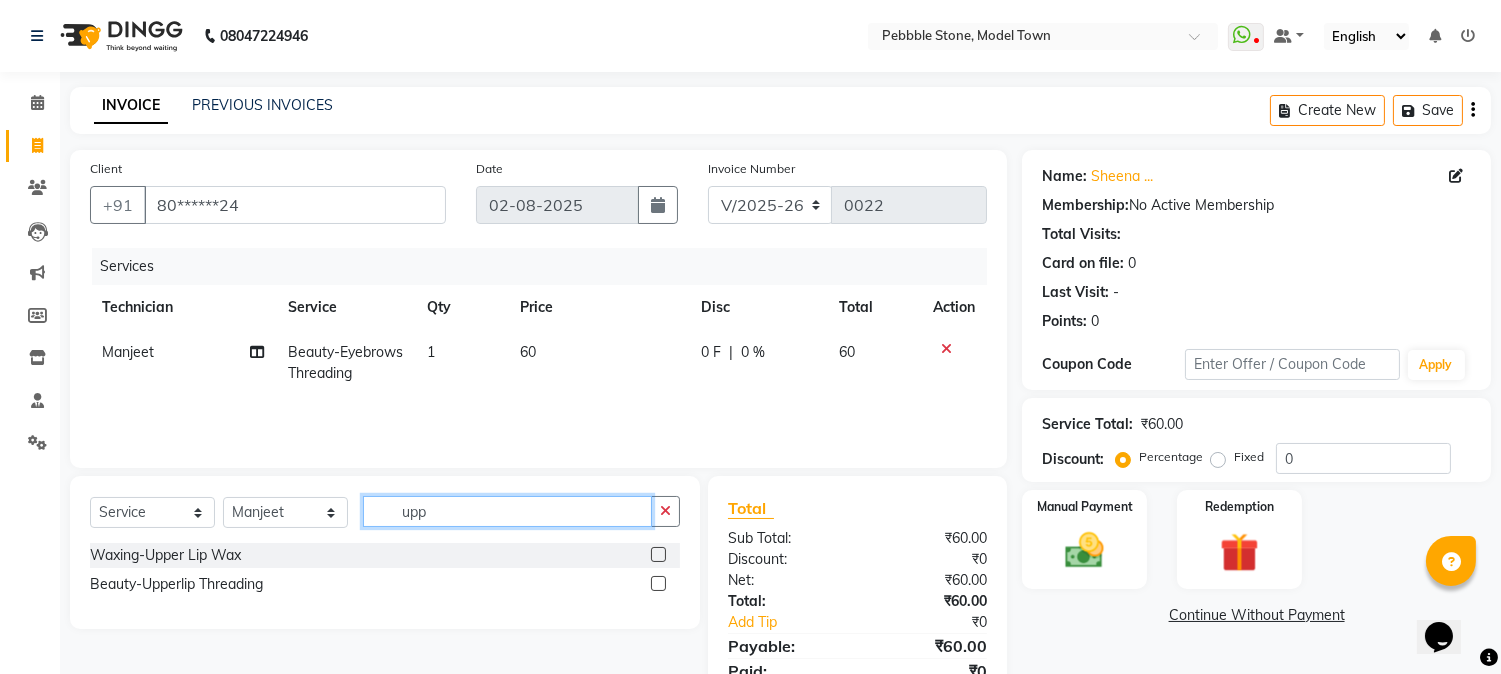 type on "upp" 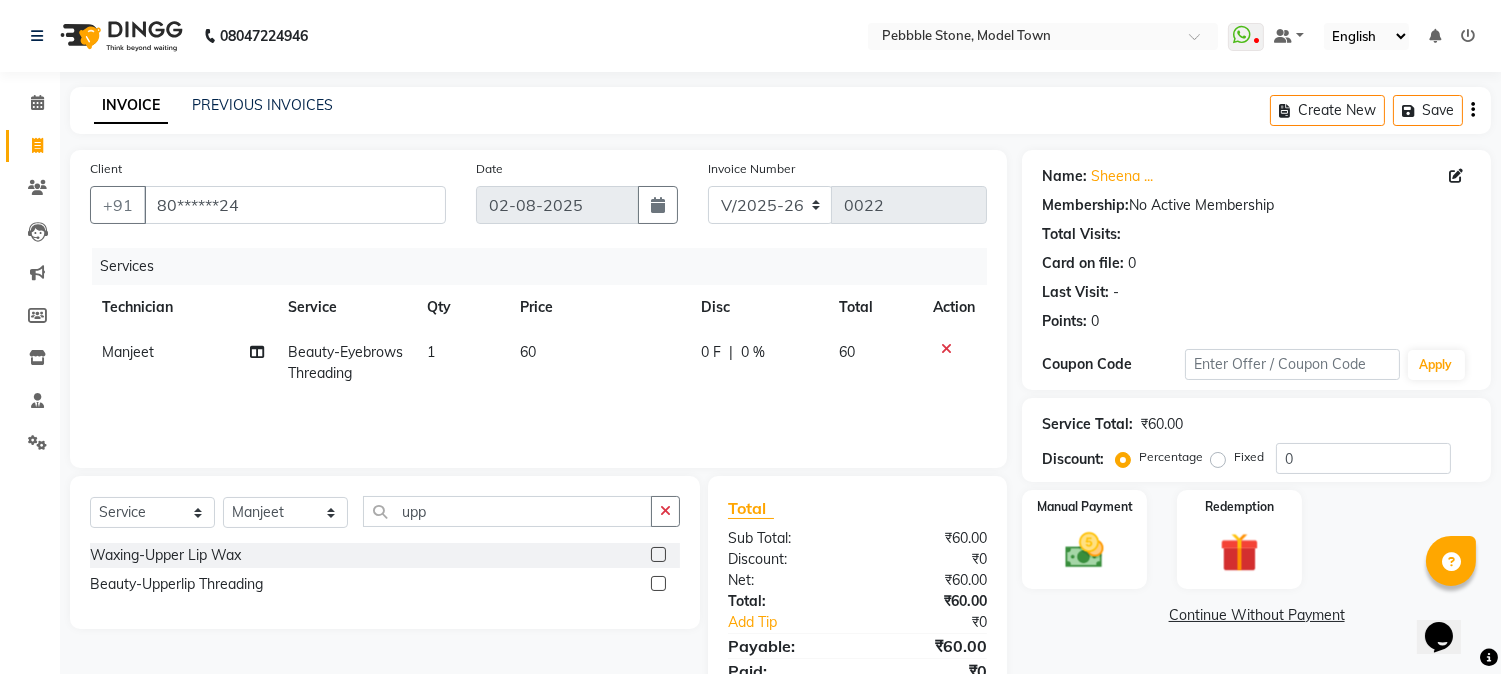 click 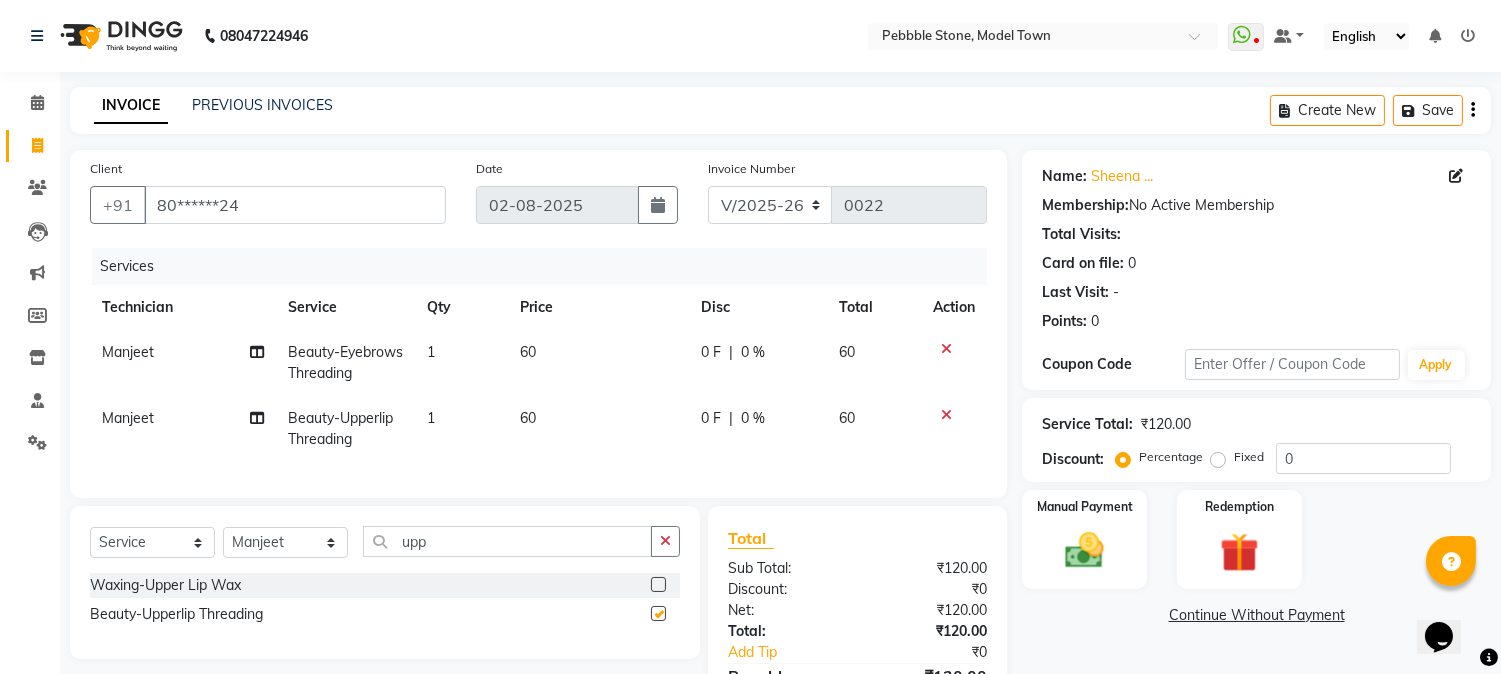 checkbox on "false" 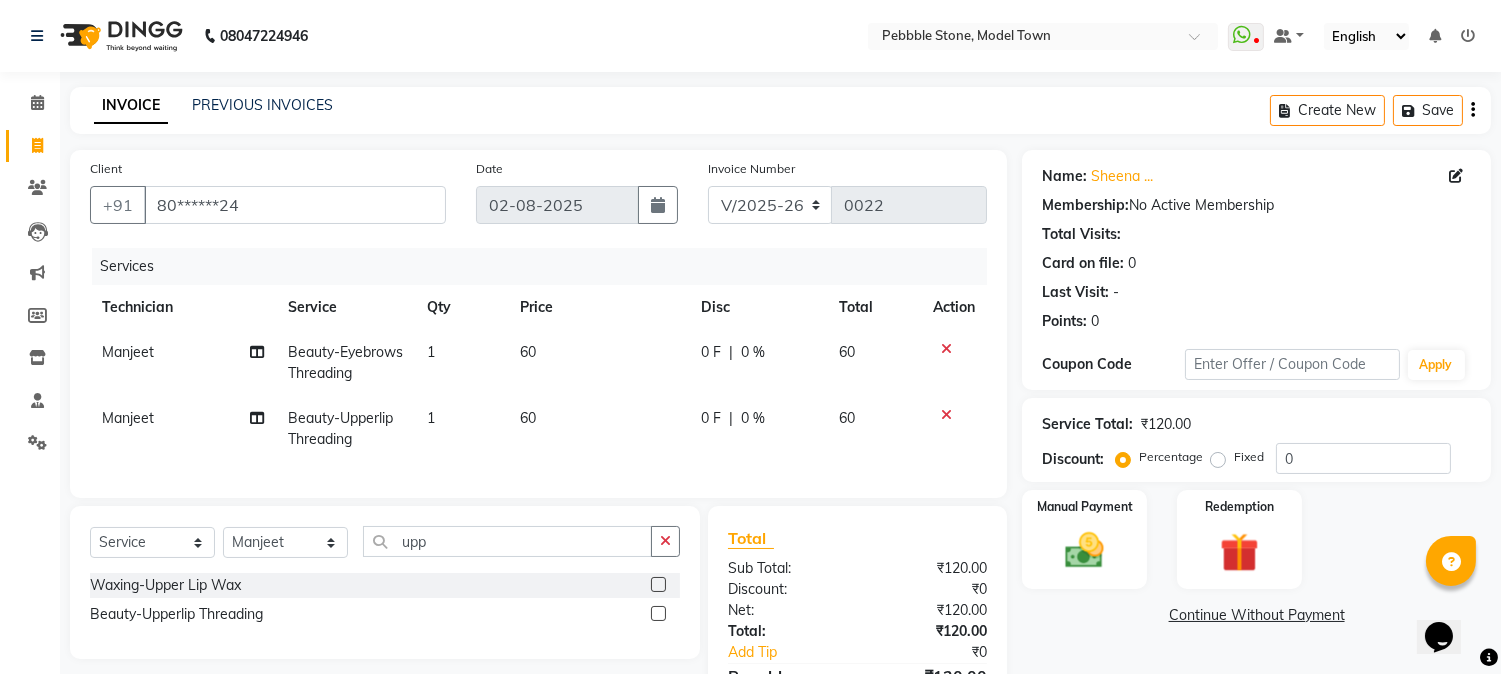 click on "0 F" 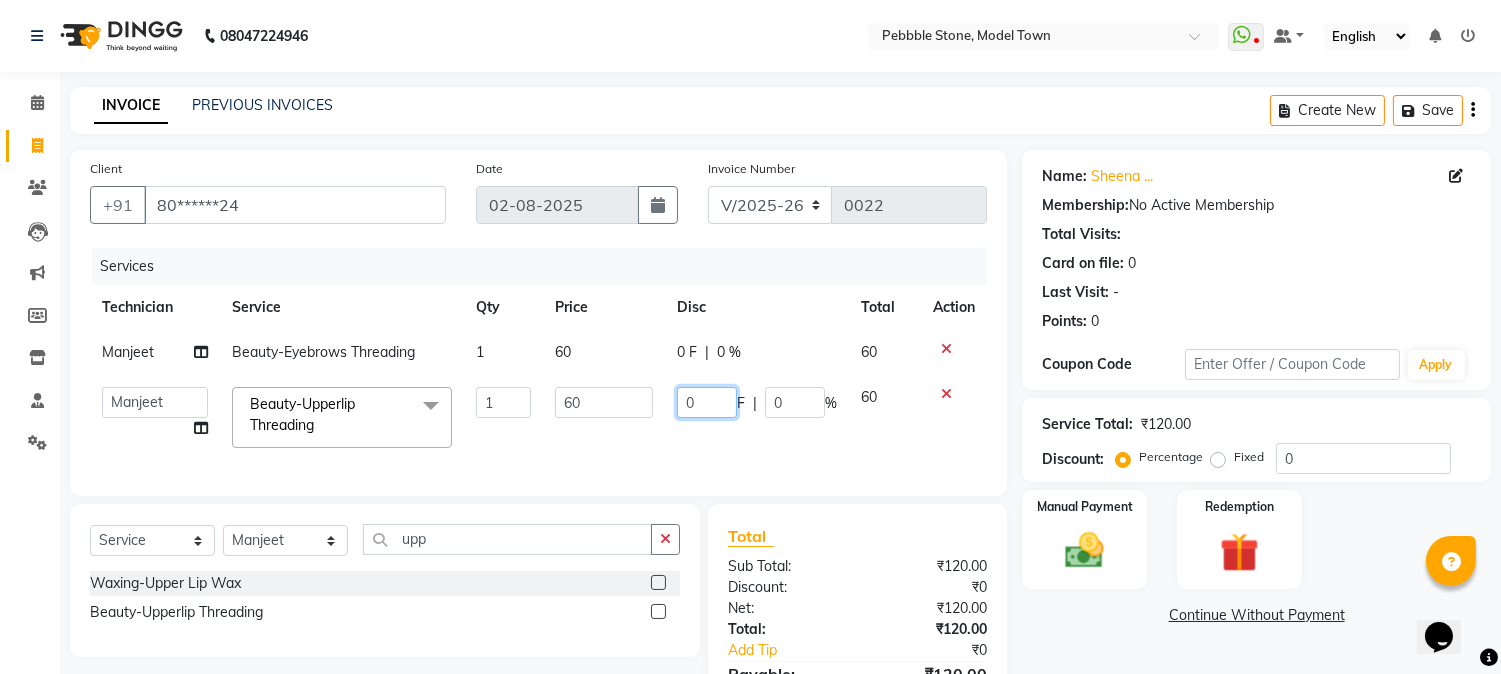 click on "0" 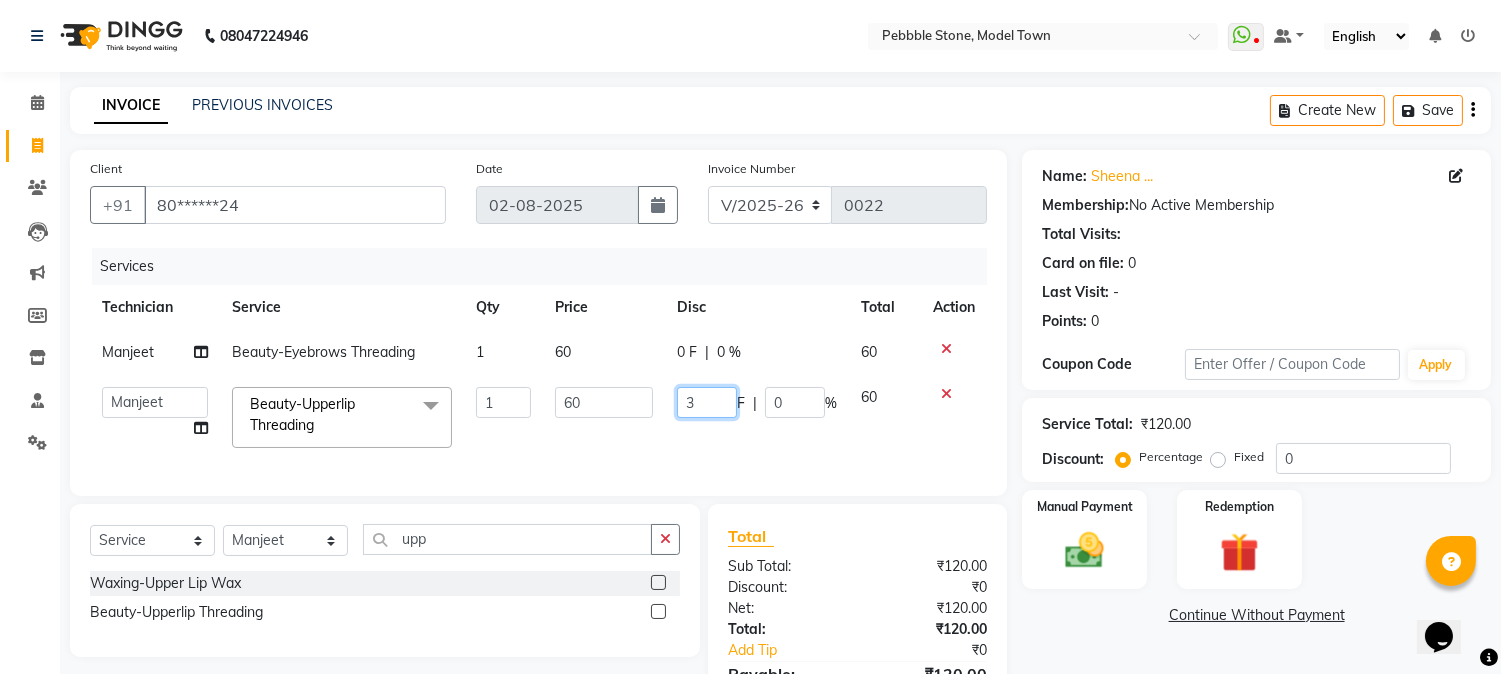 type on "30" 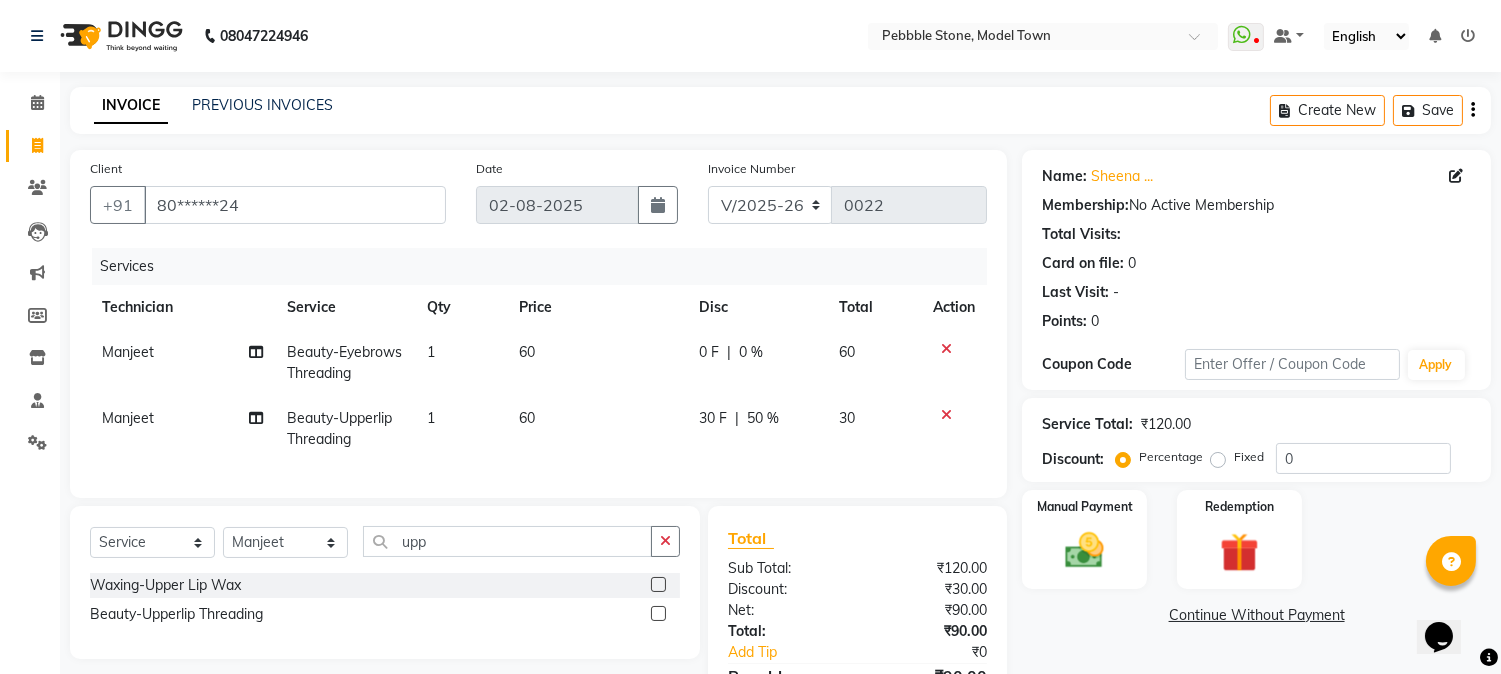 click on "60" 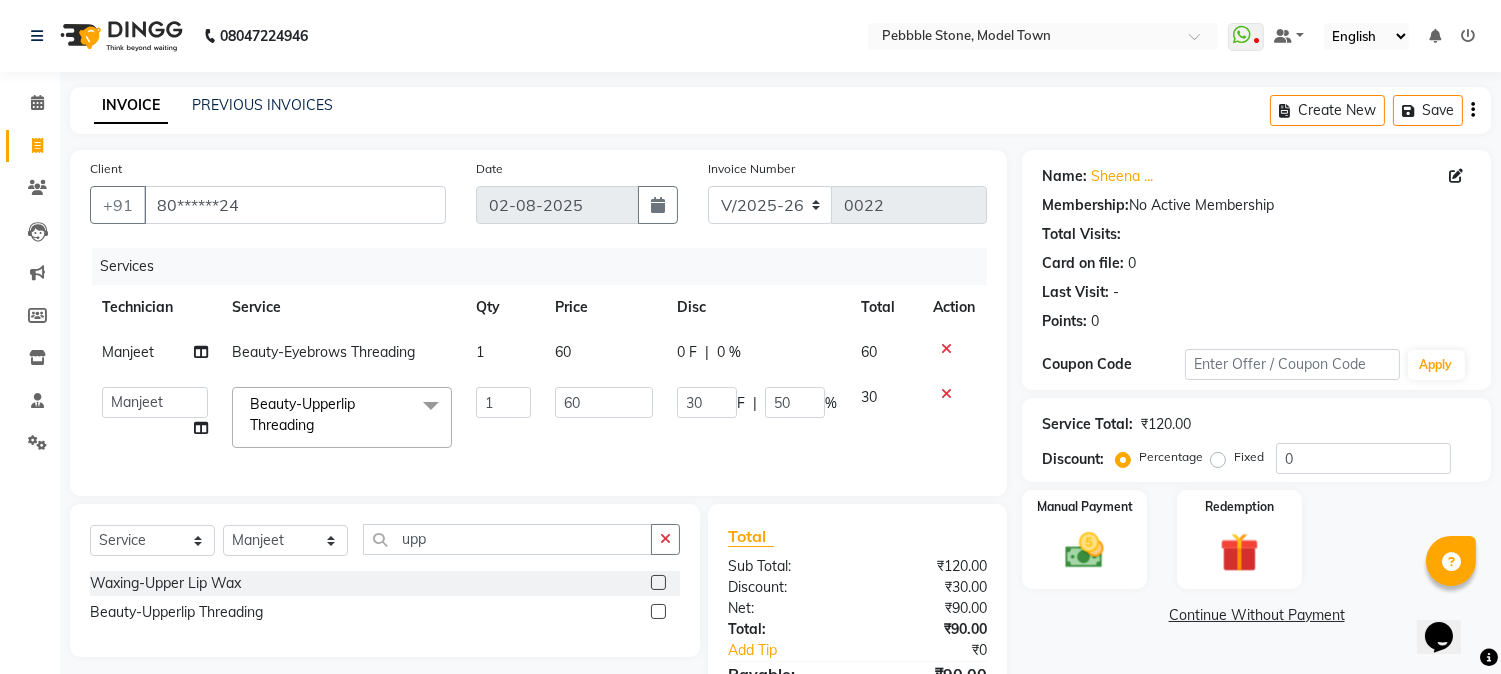 click on "0 F" 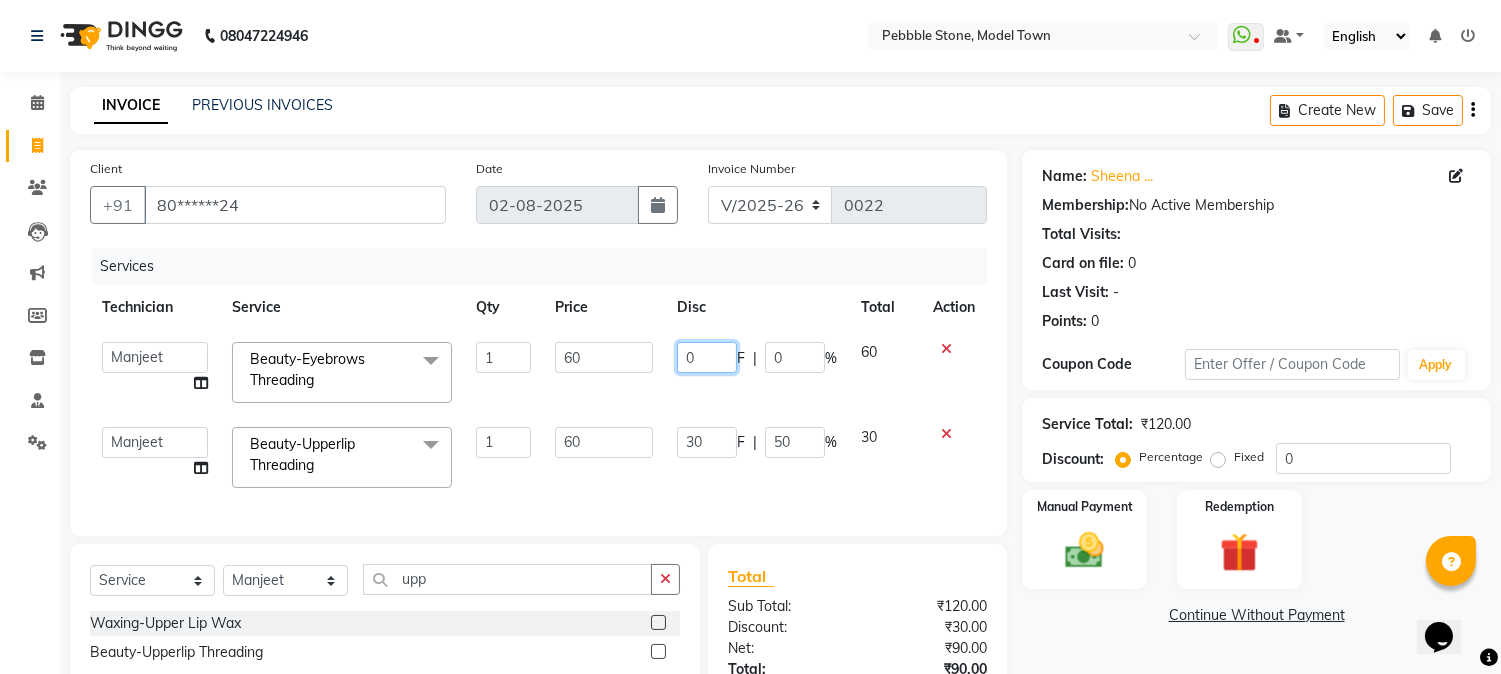 click on "0" 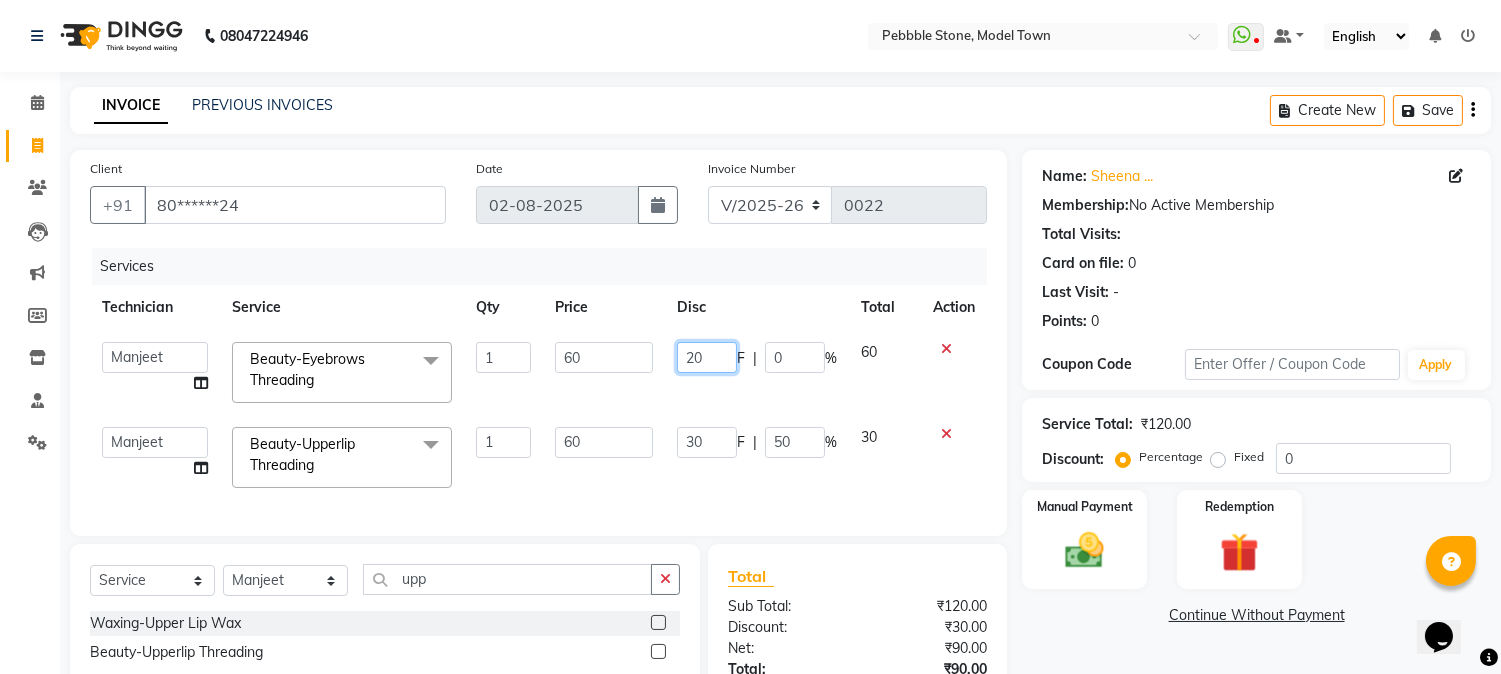 type on "2" 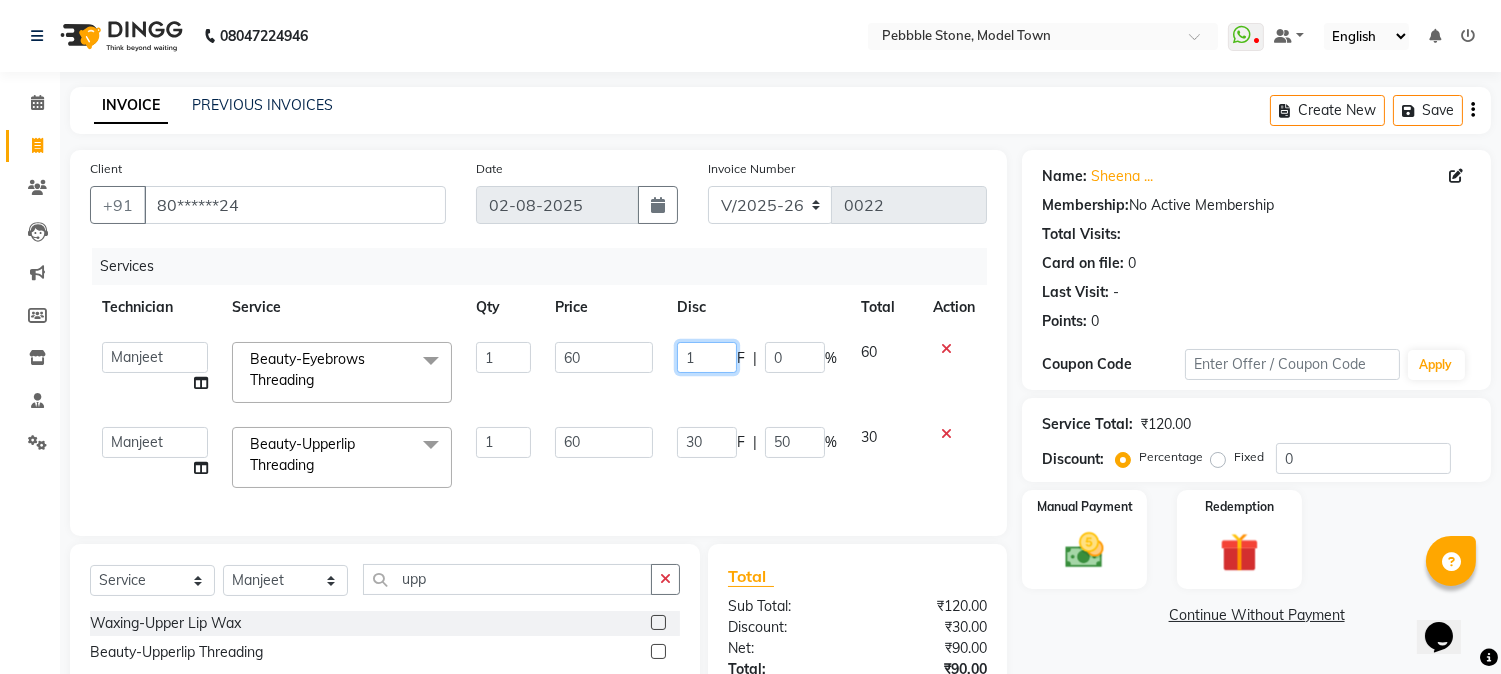 type on "10" 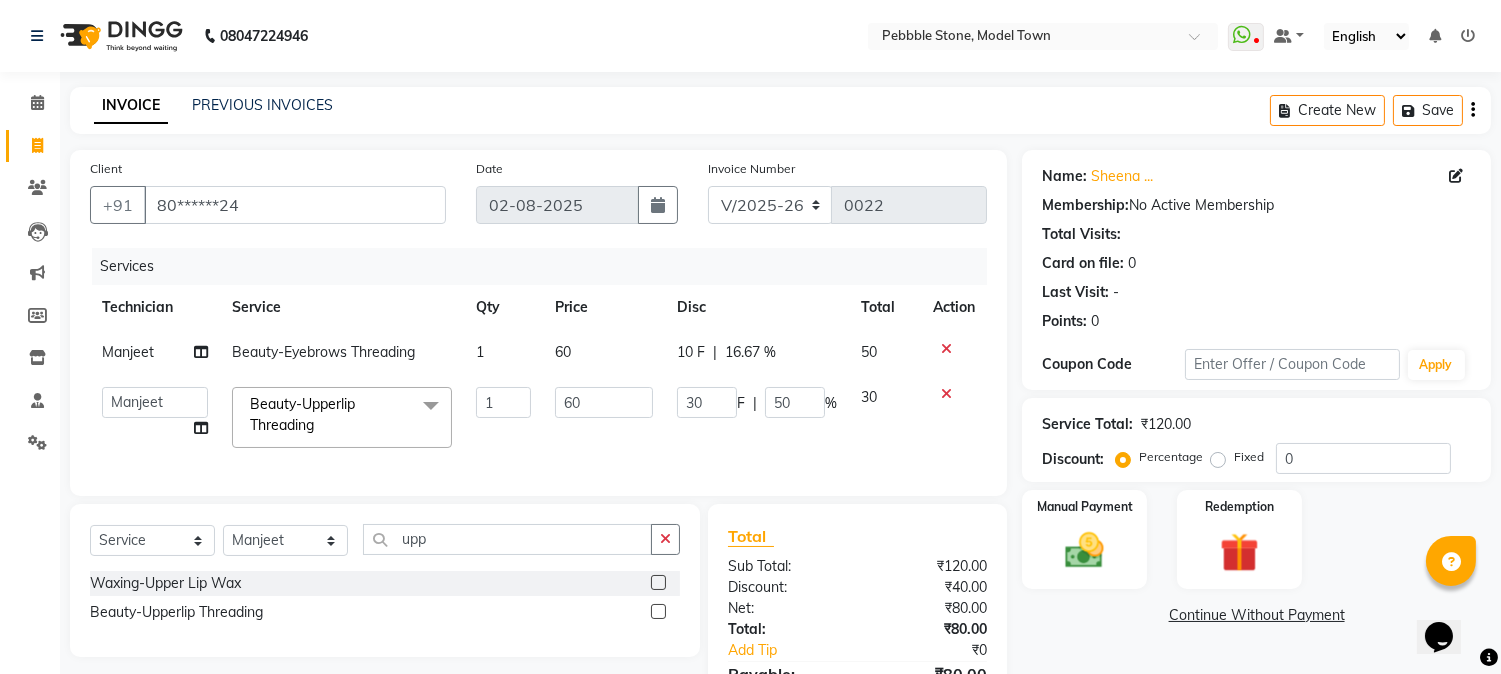 click on "Services Technician Service Qty Price Disc Total Action [FIRST] [LAST] Beauty-Eyebrows Threading x Permanent Nail Paint Solid Color (Hand) Permanent Nail Paint French (Hand) Permanent Nail Paint  Solid Color (Toes) Permanent Nail Paint  French (Toes) Brush Art shape and filing Restoration -Gel (Hand) Restoration -Tip Replacement (Hand) Restoration -Touch-up (Hand) Restoration -Gel Color Change (Hand) Restoration -Removal of extensions (Hand) Restoration -Removal of Nail paint (Hand) removal of overlays (Hand) Restoration-Gel (Toes) Restoration -Tip Replacement (Toes) Restoration -Touch-up (Toes) Restoration -Gel Color Change (Toes) Restoration -Removal of extensions (Toes) Restoration -Removal of Nail paint (Toes) Pedicure-Classic Pedicure-Deluxe Pedicure-Premium Pedicure-Platinum Pedicure-Luxury  Foot Massage Manicure-Classic Manicure-Deluxe Manicure-Premium Manicure-Platinum 1 60" 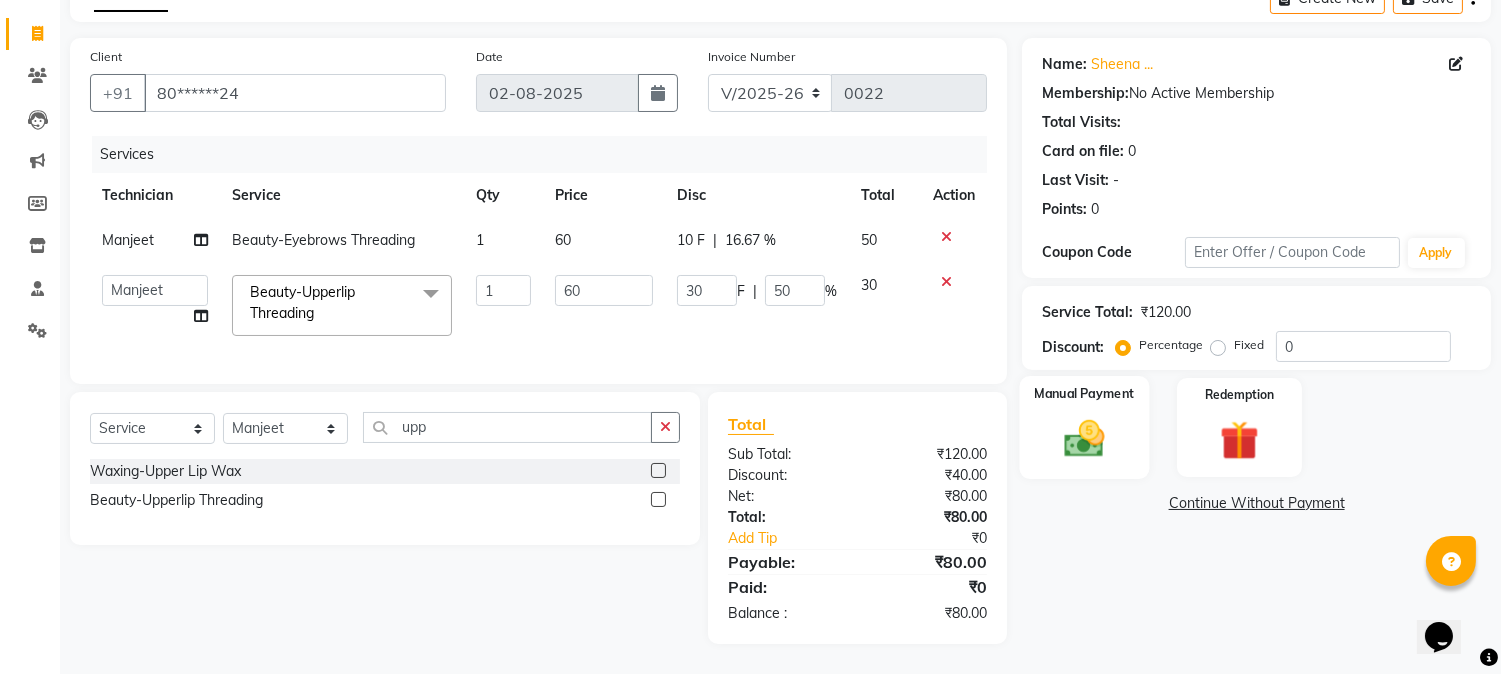 click 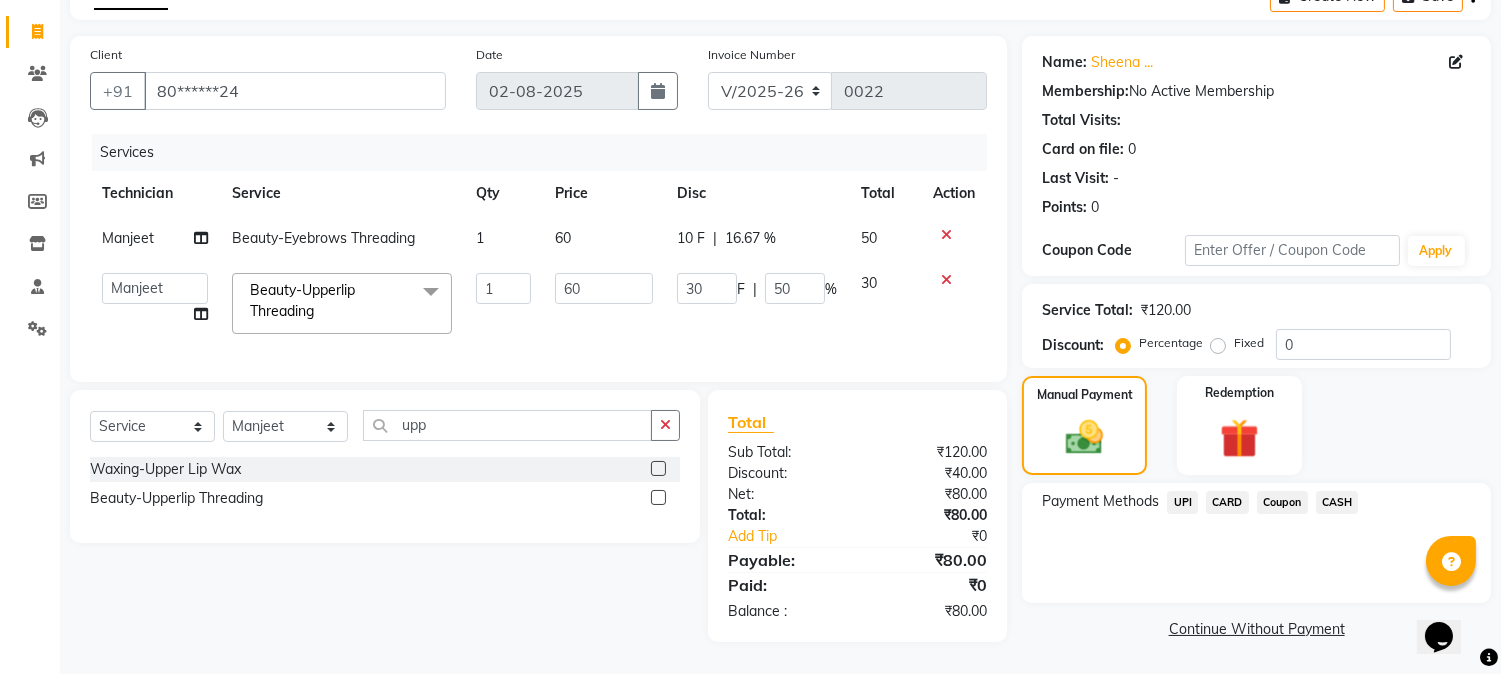 click on "CASH" 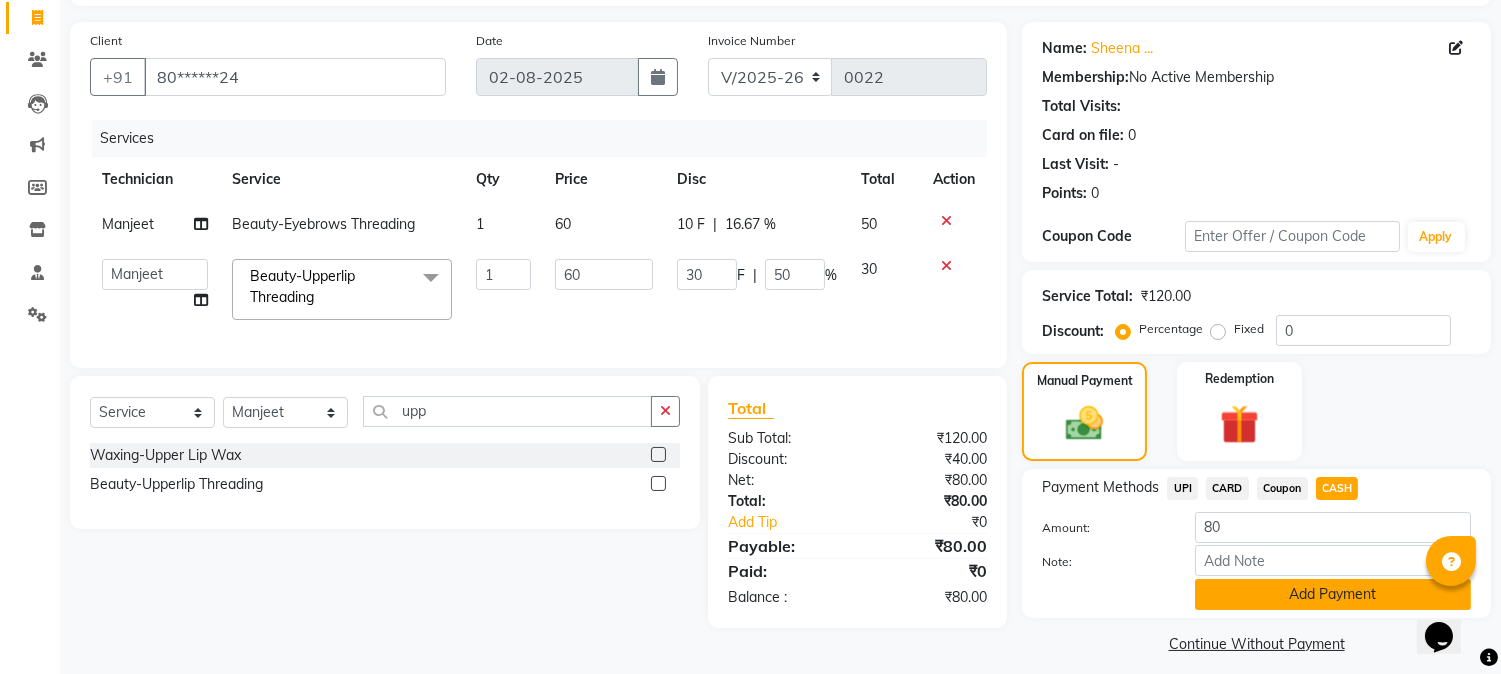 click on "Add Payment" 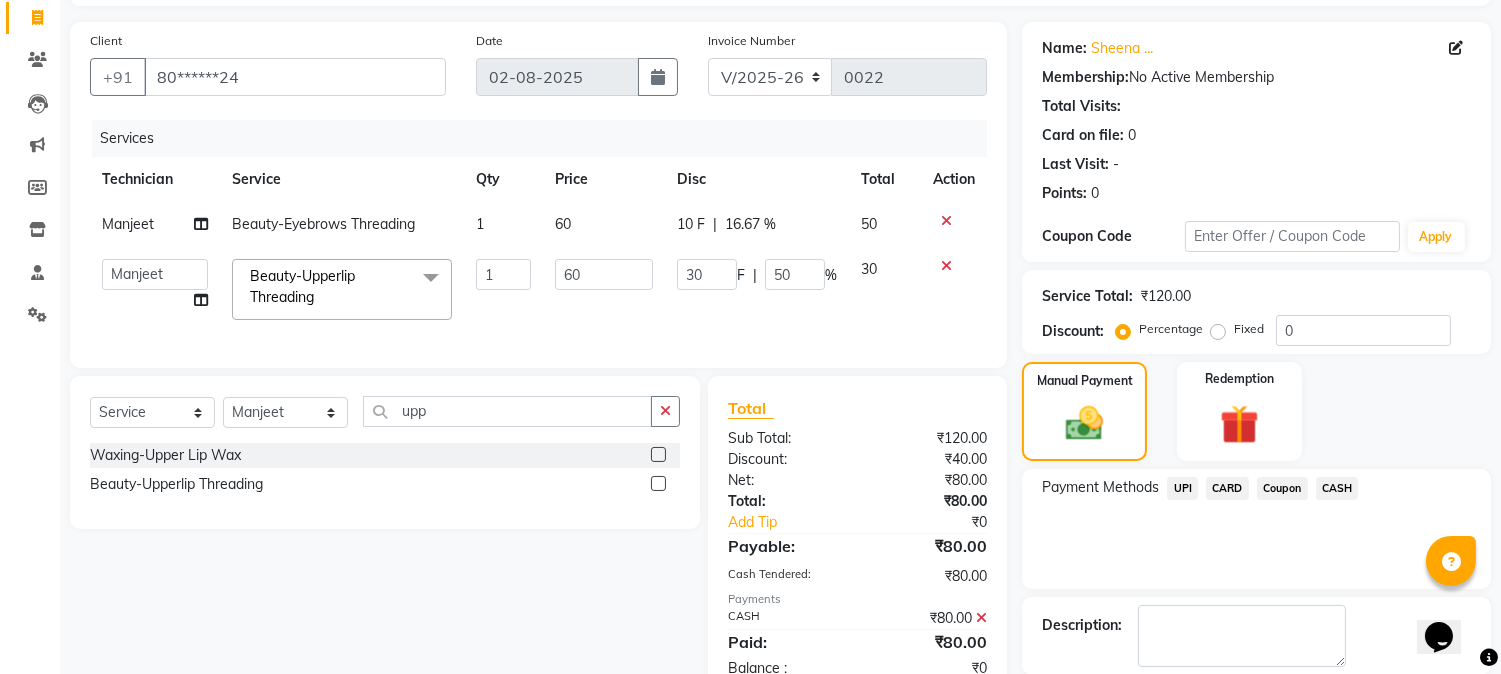 scroll, scrollTop: 225, scrollLeft: 0, axis: vertical 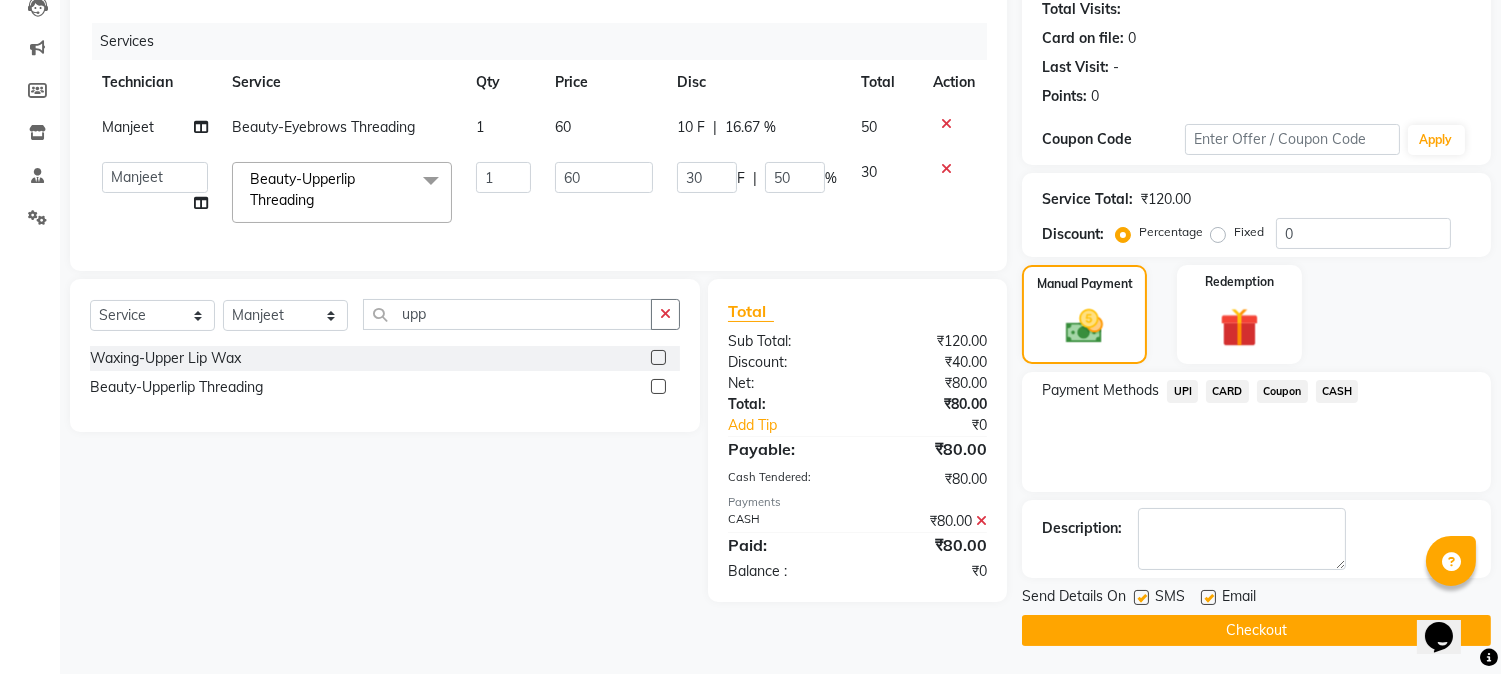 click on "Checkout" 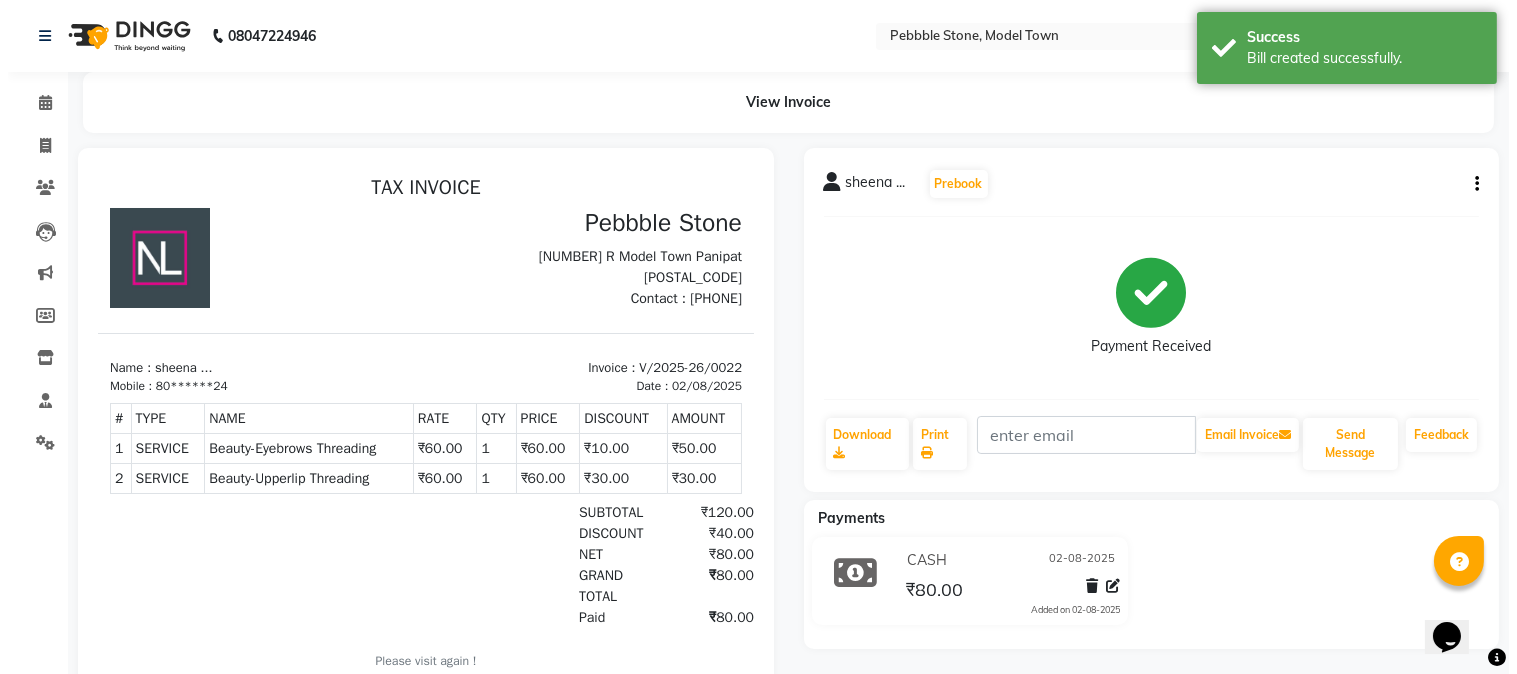 scroll, scrollTop: 0, scrollLeft: 0, axis: both 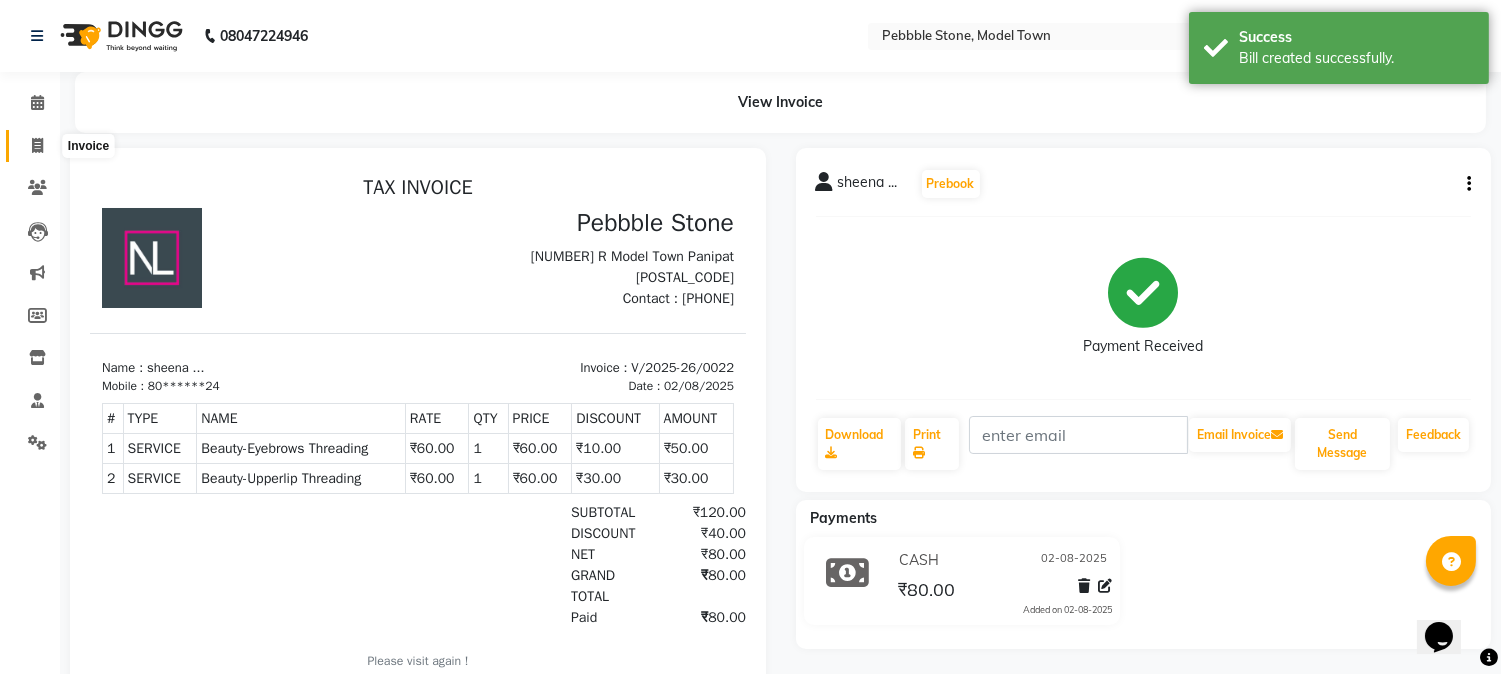 click 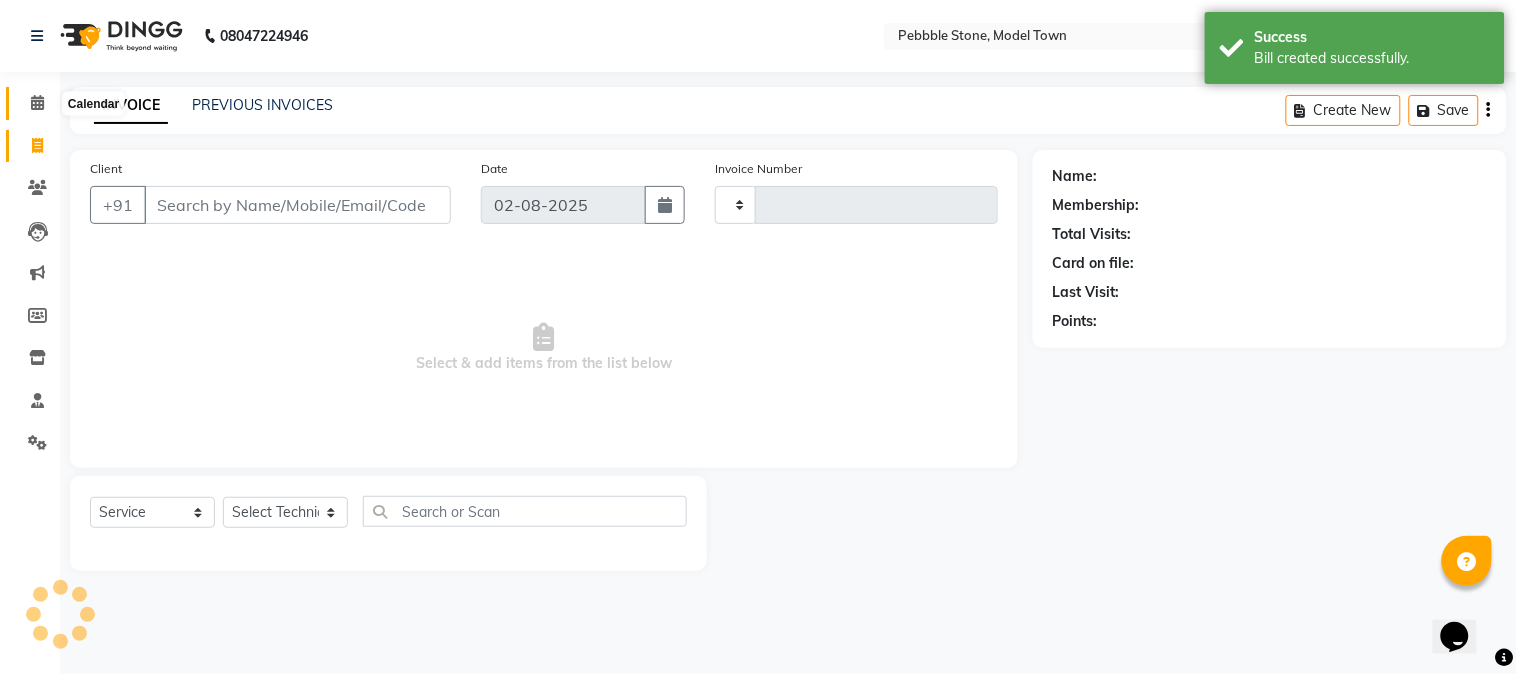 type on "0023" 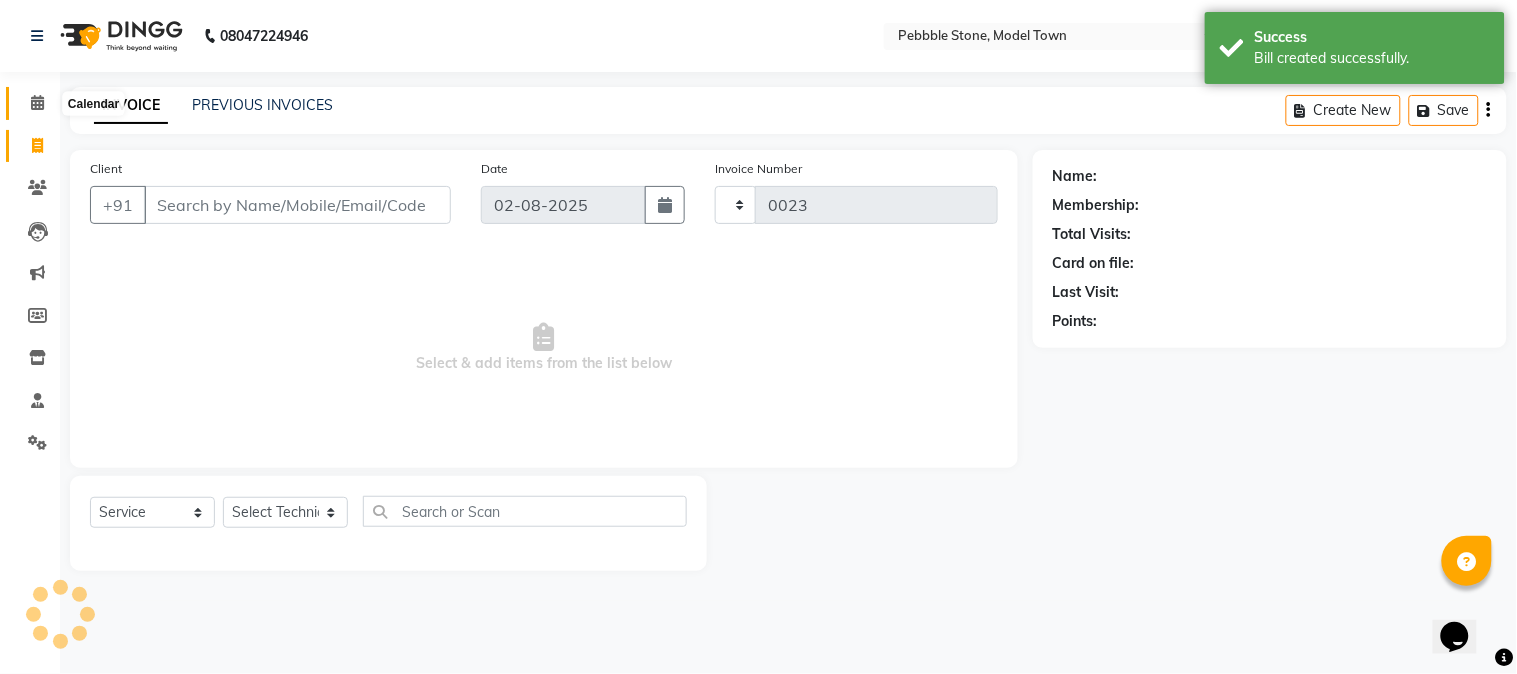 select on "8684" 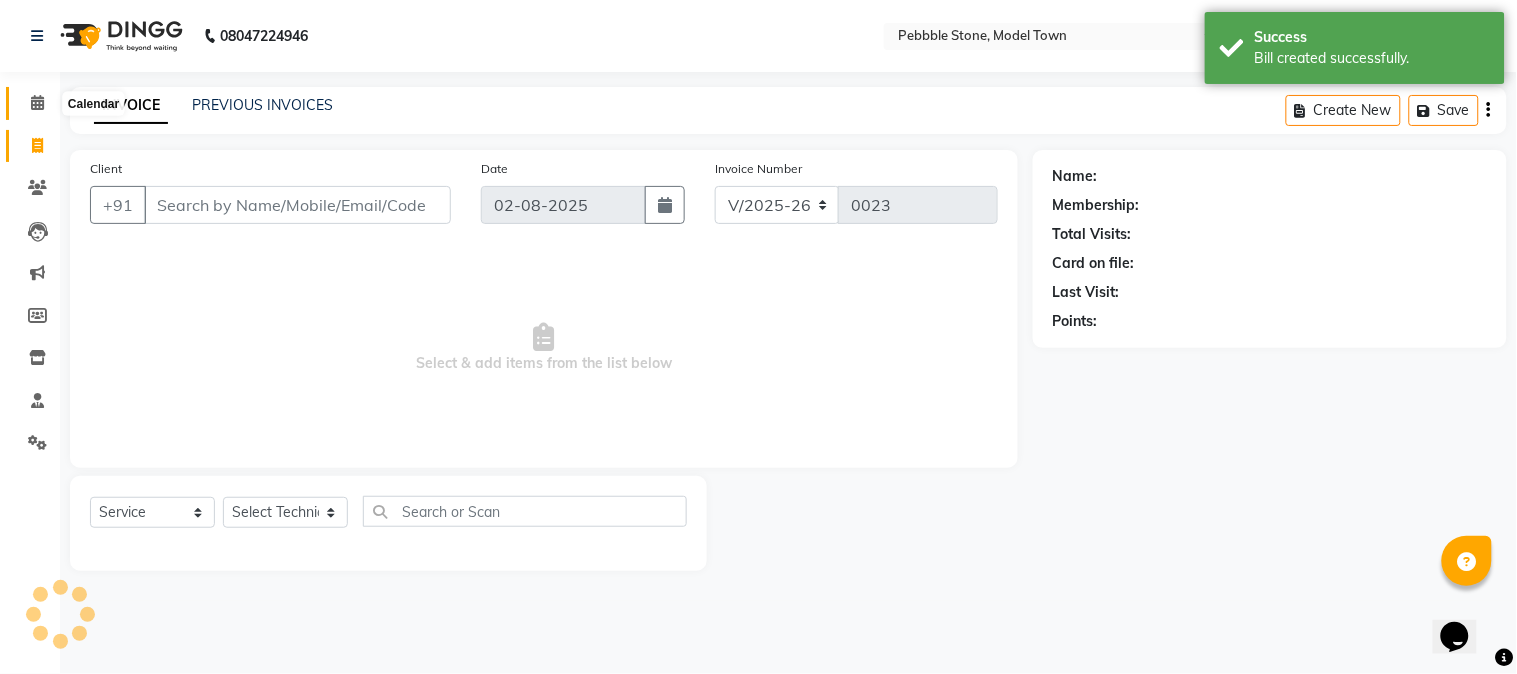 click 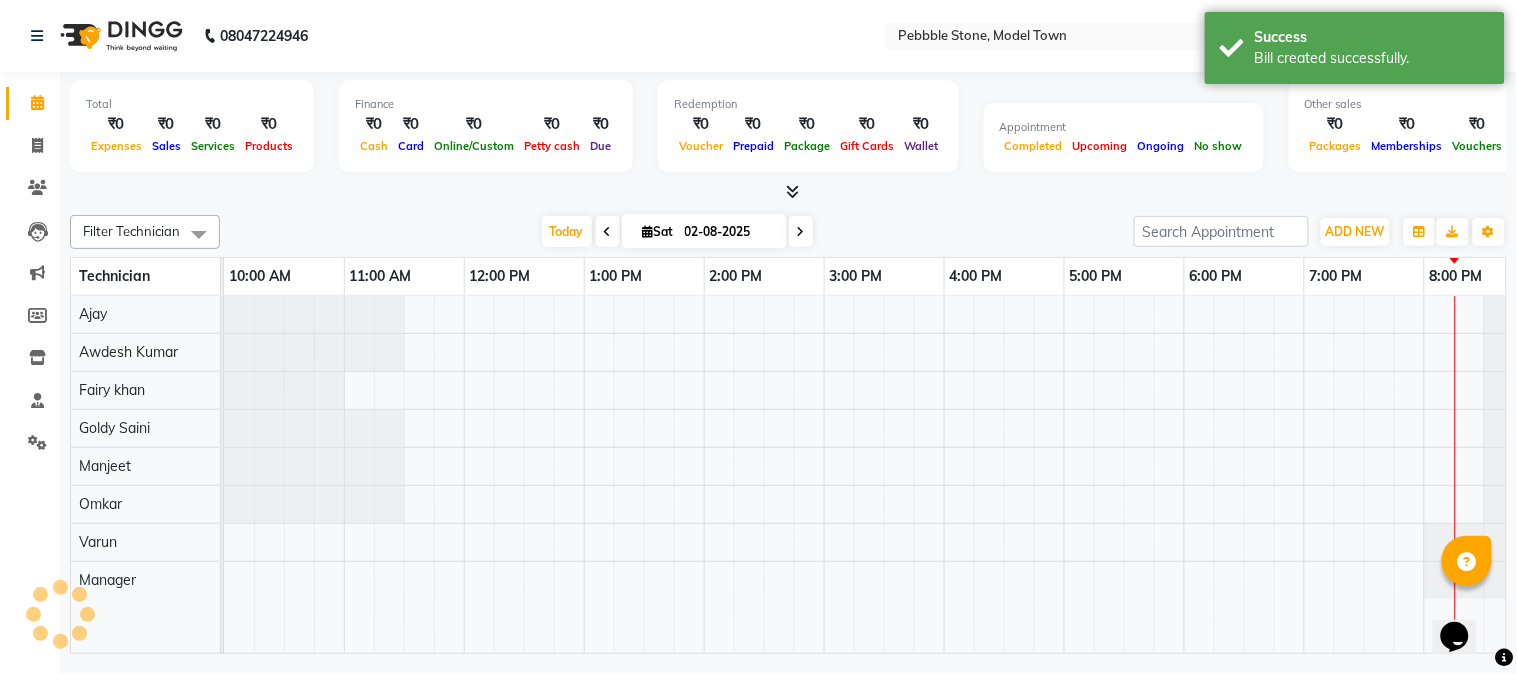 scroll, scrollTop: 0, scrollLeft: 0, axis: both 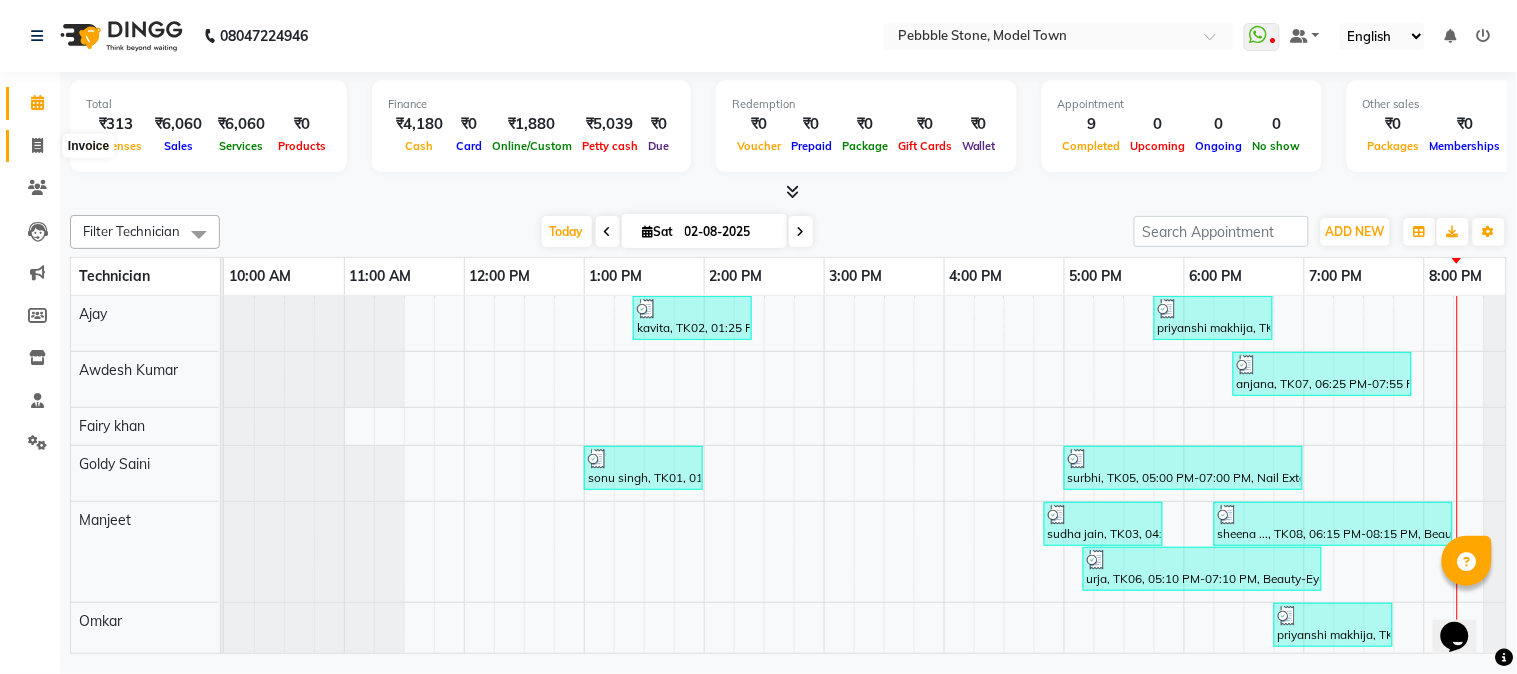 click 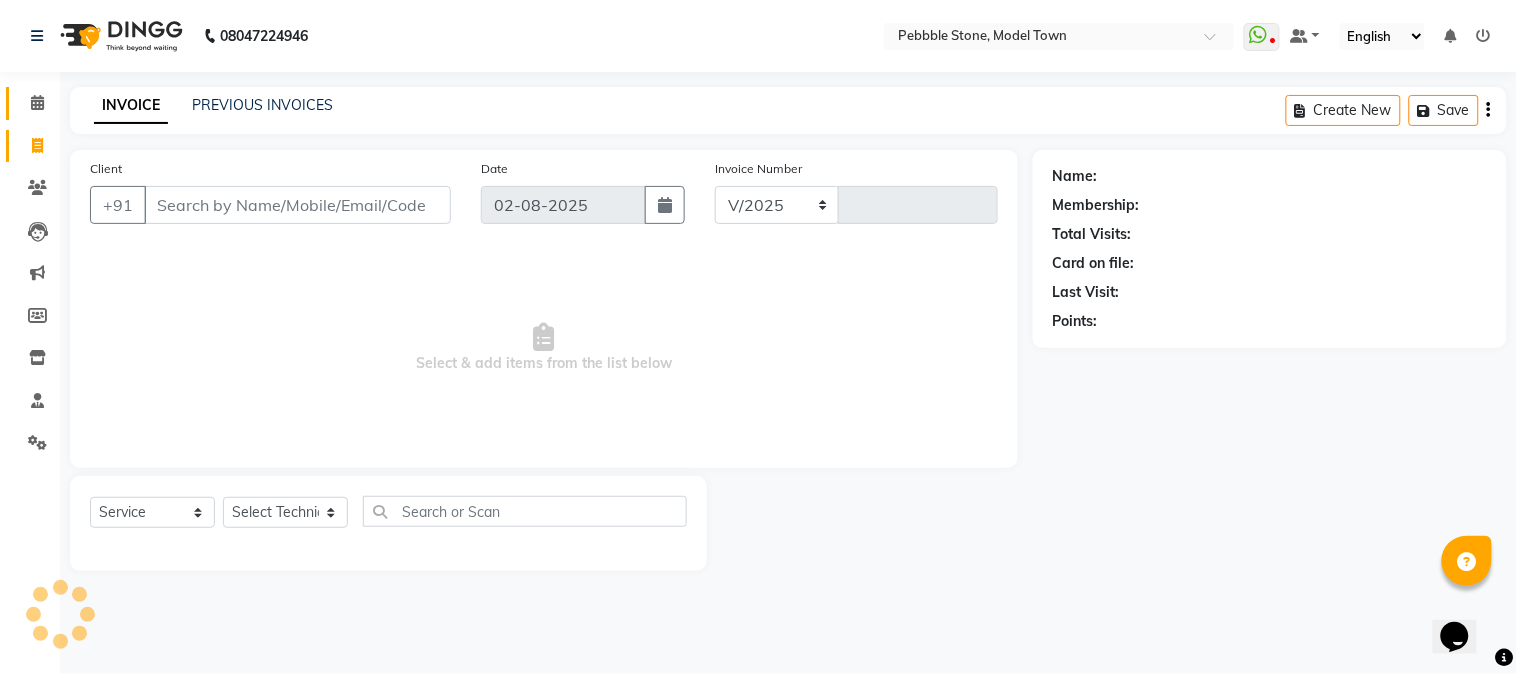 select on "8684" 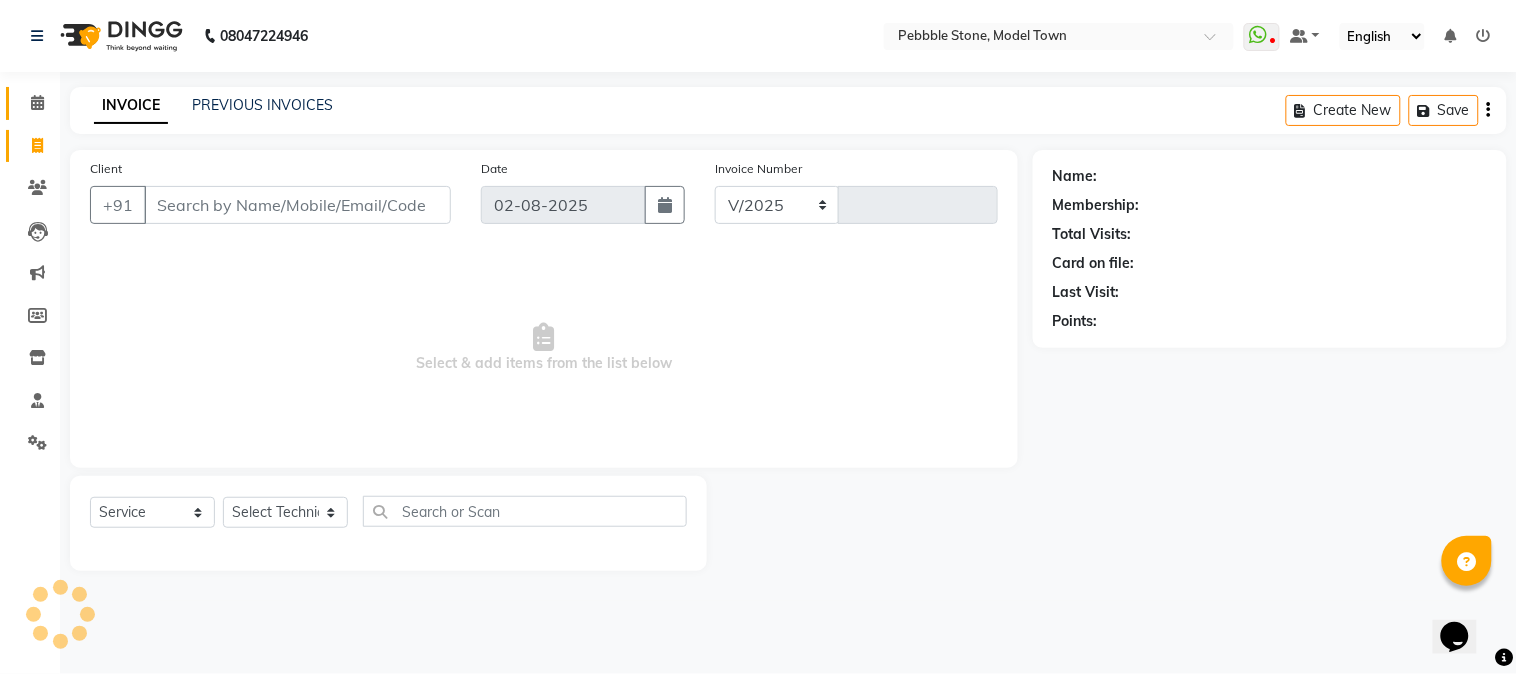 type on "0023" 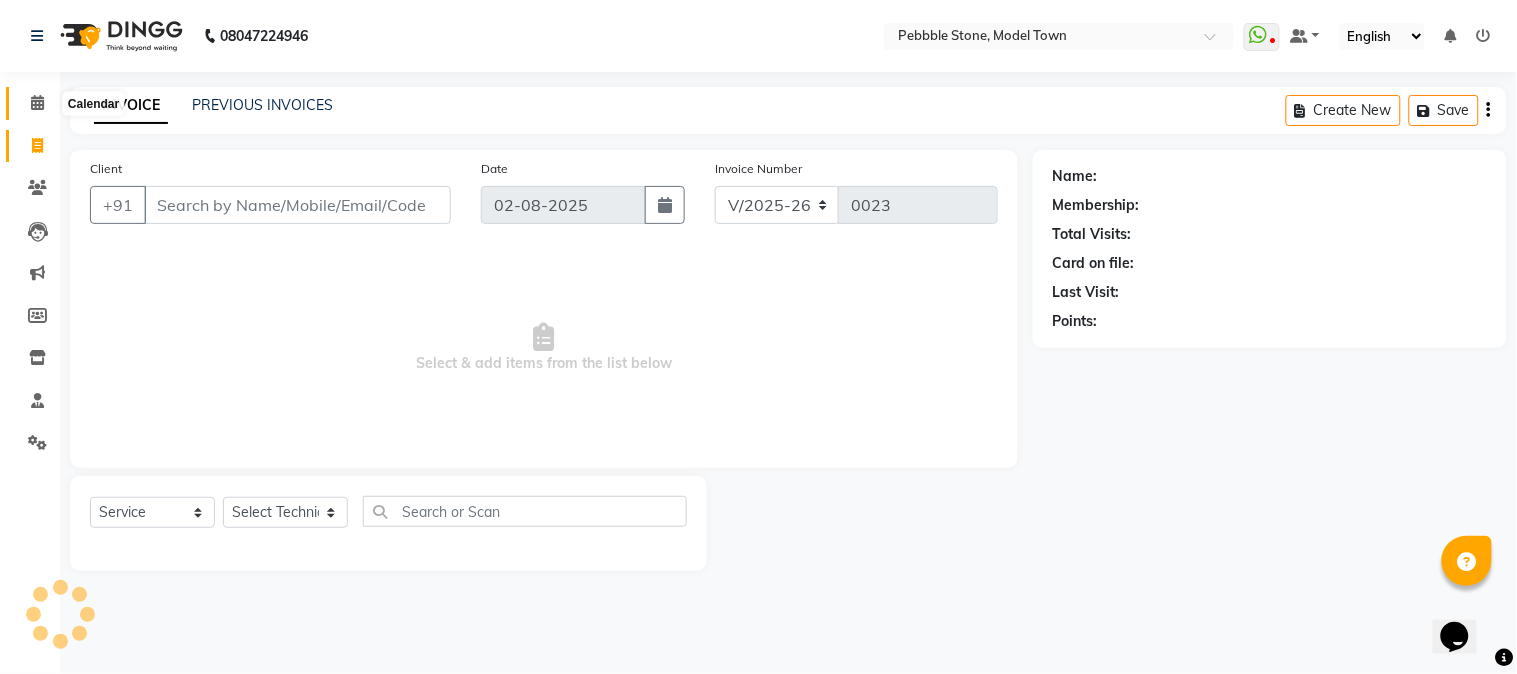 click 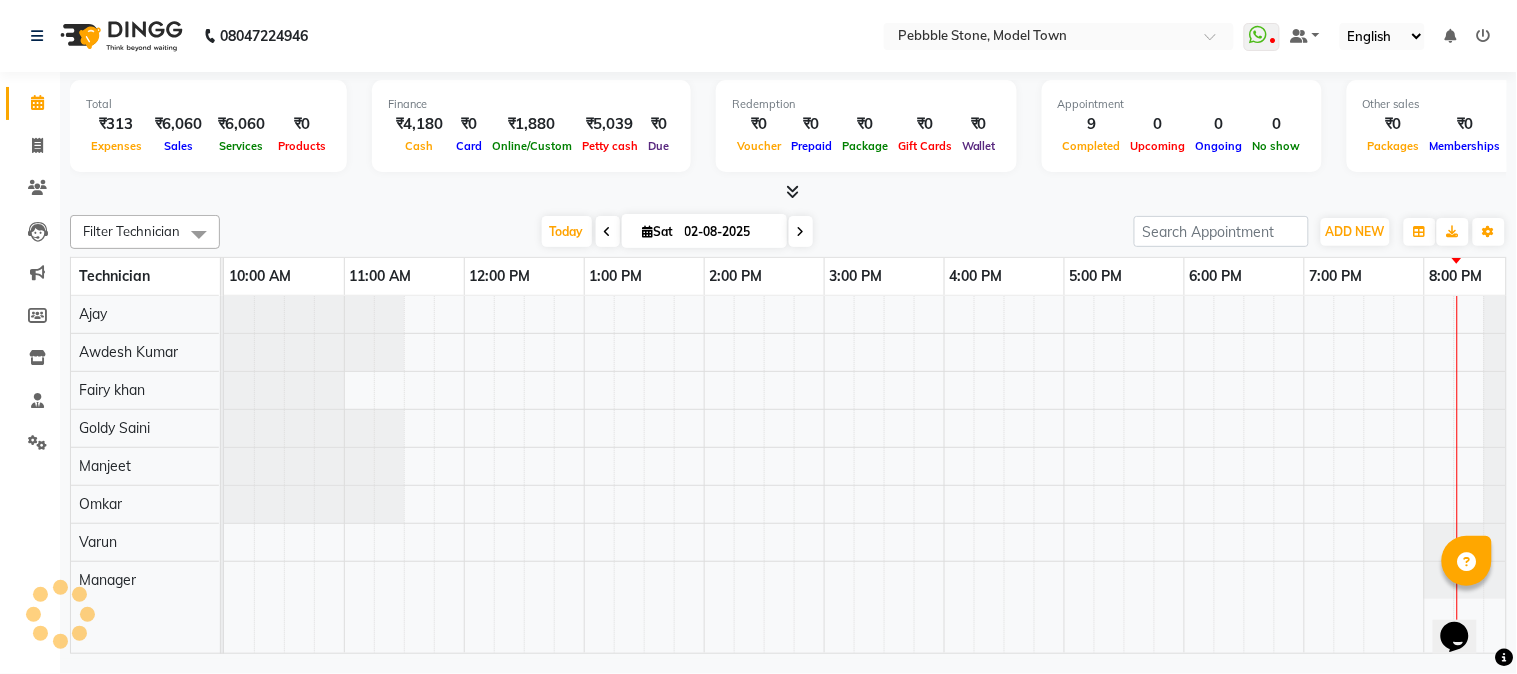 scroll, scrollTop: 0, scrollLeft: 0, axis: both 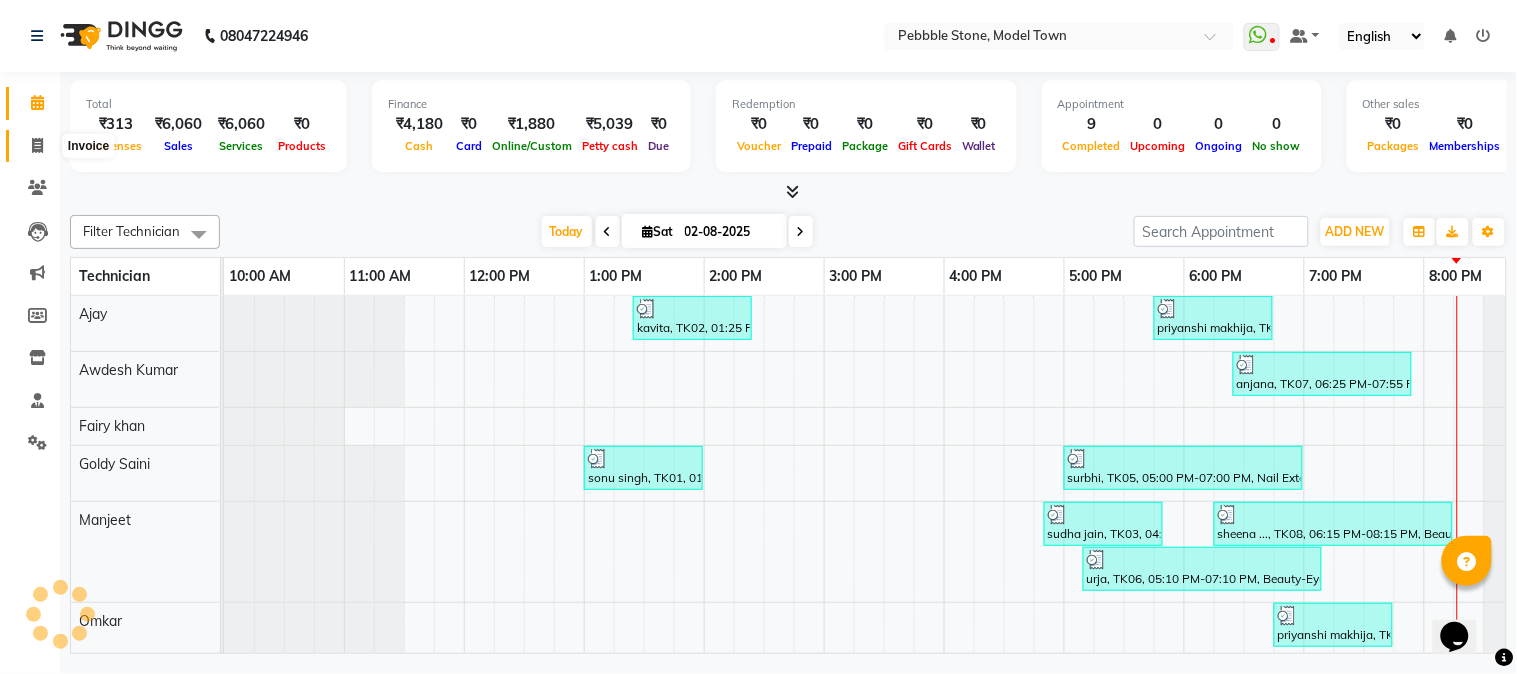 click 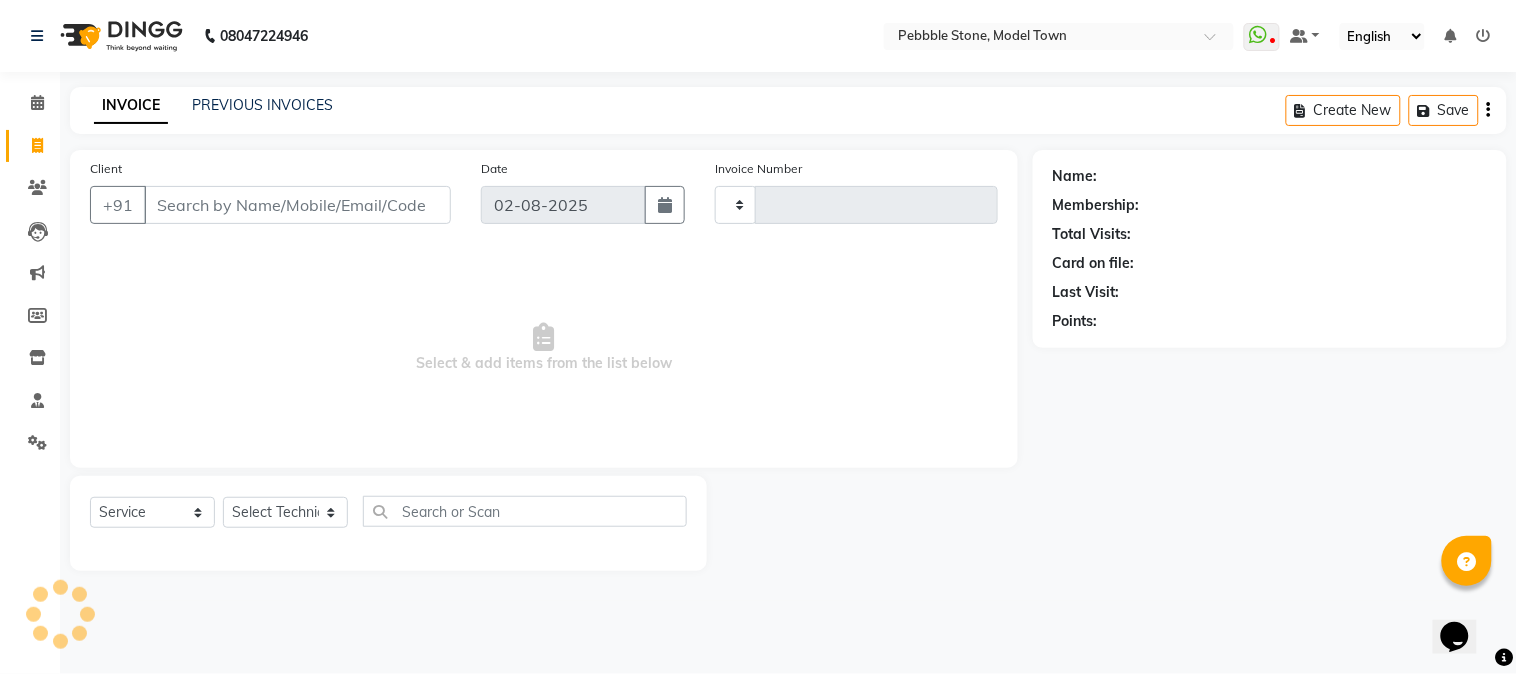 type on "0023" 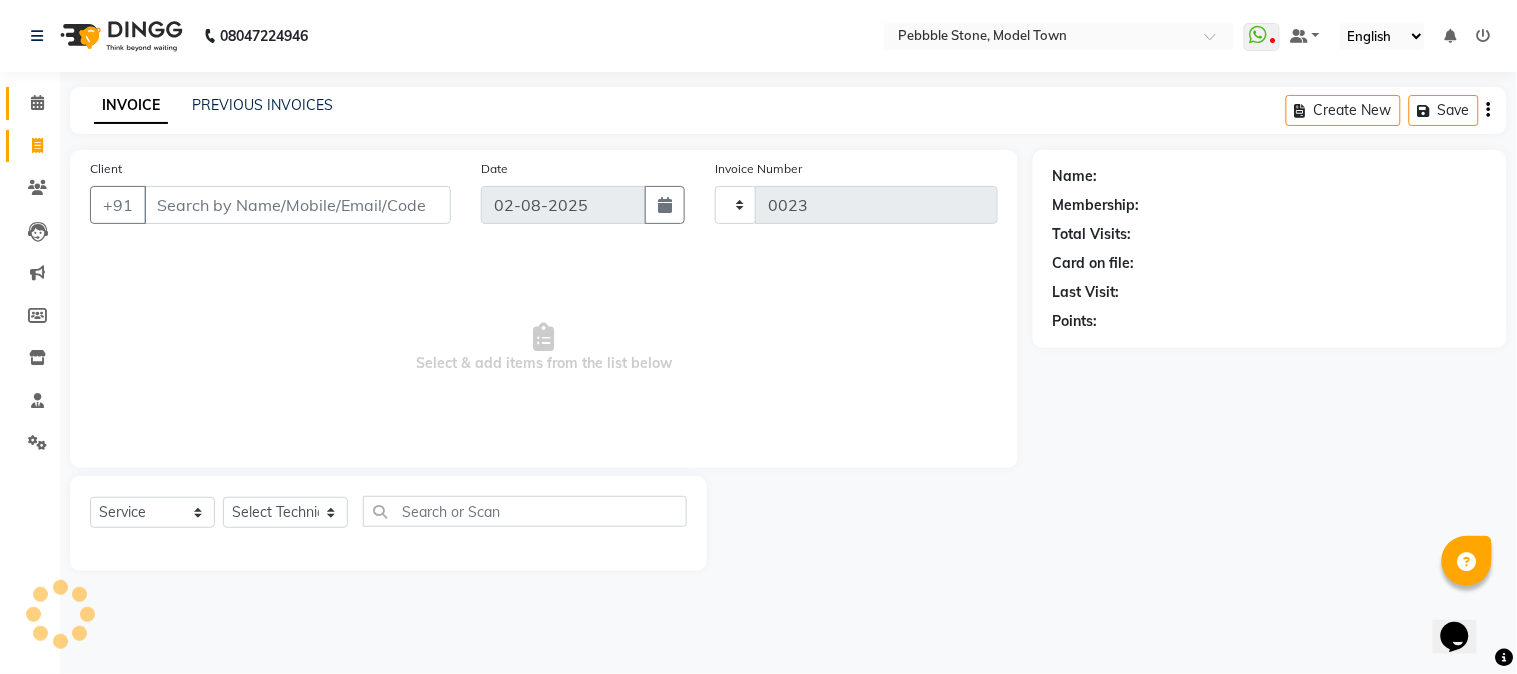 select on "8684" 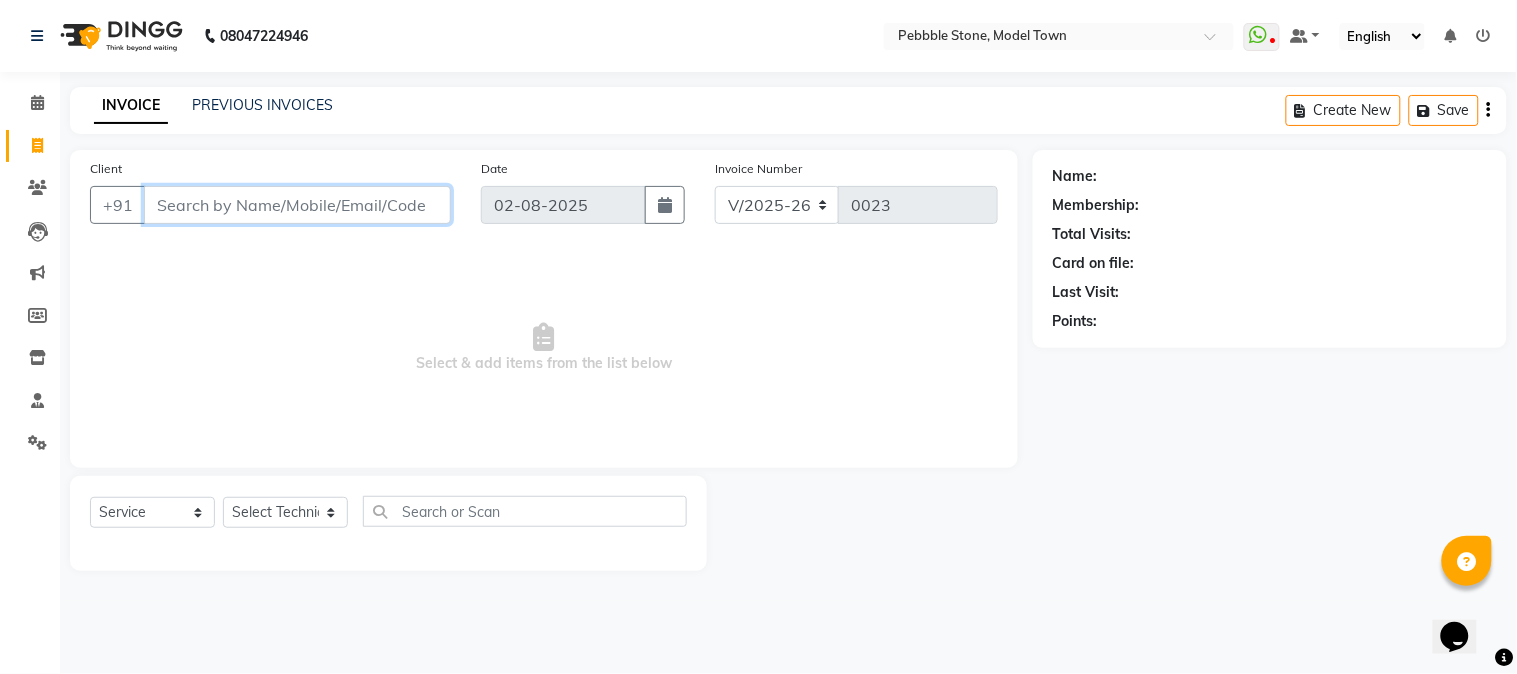 click on "Client" at bounding box center (297, 205) 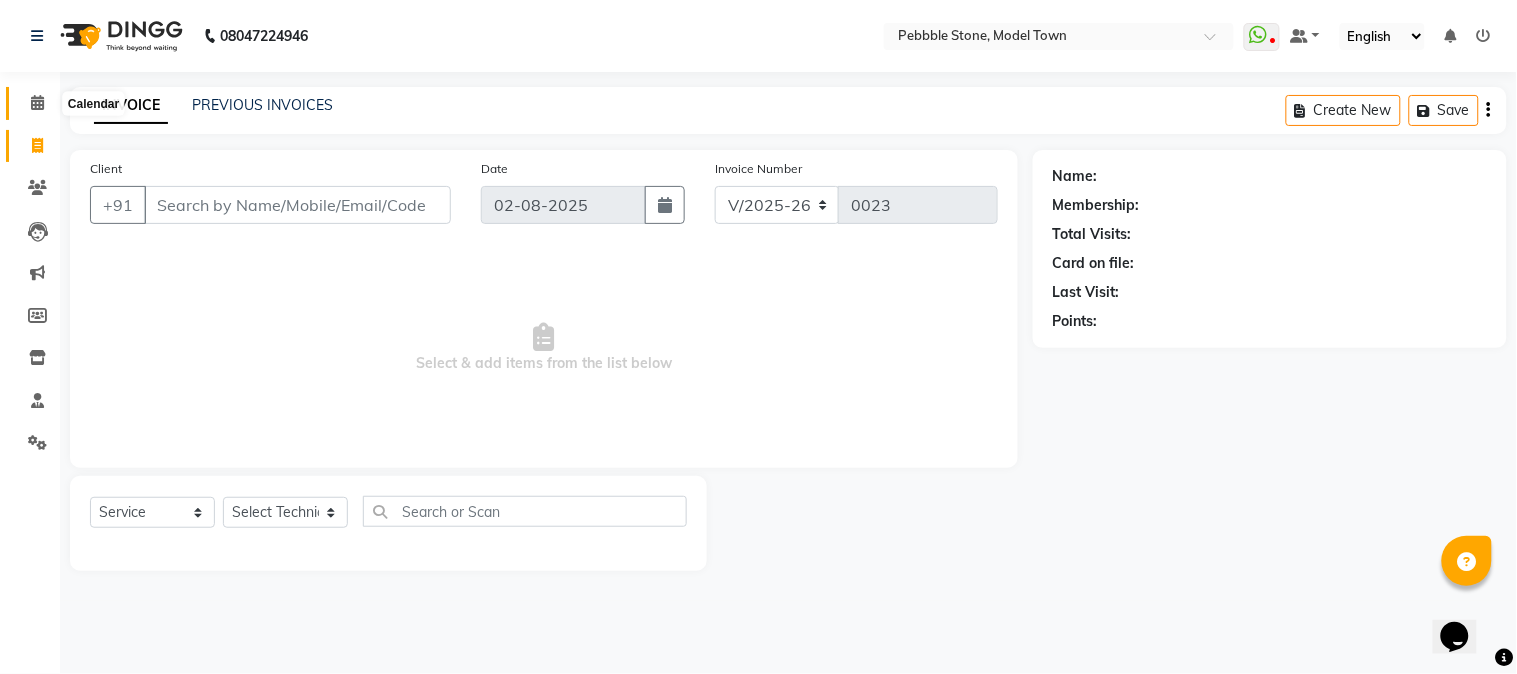click 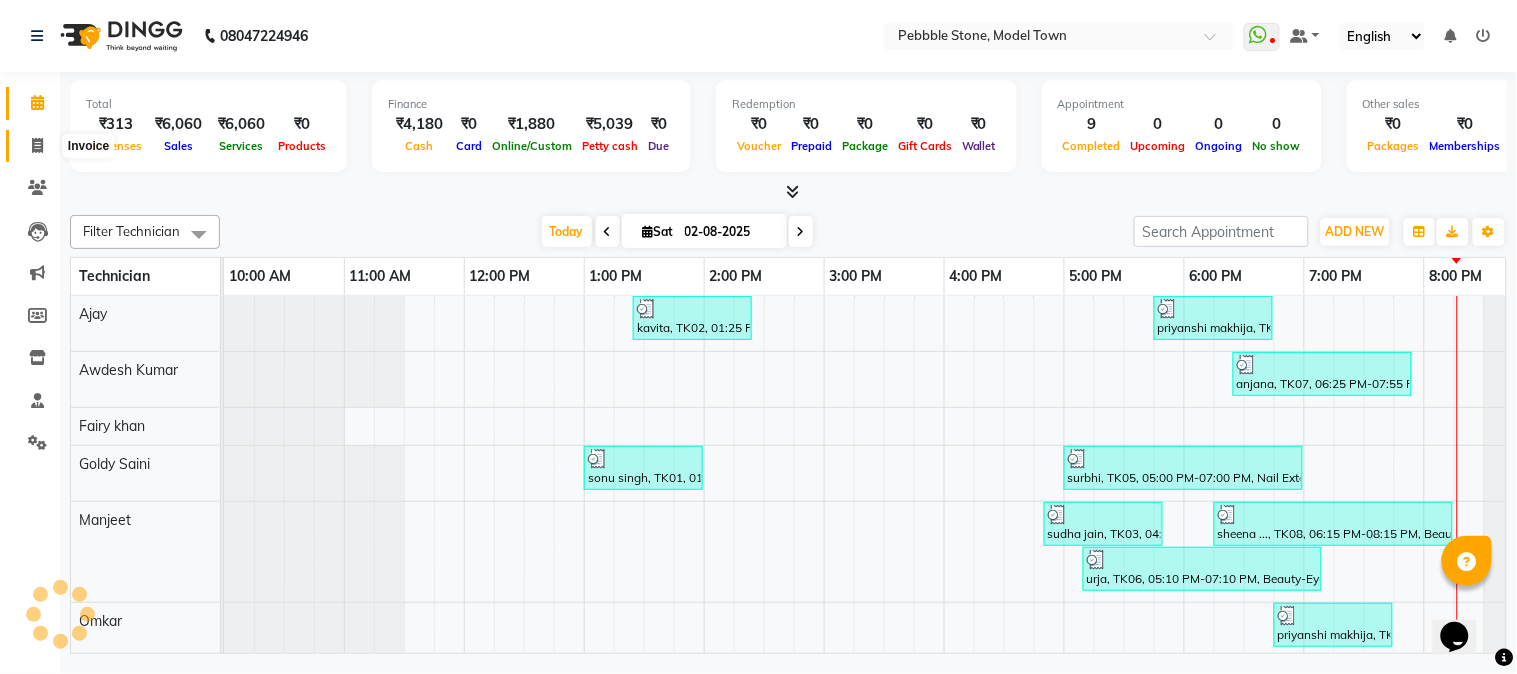 scroll, scrollTop: 0, scrollLeft: 37, axis: horizontal 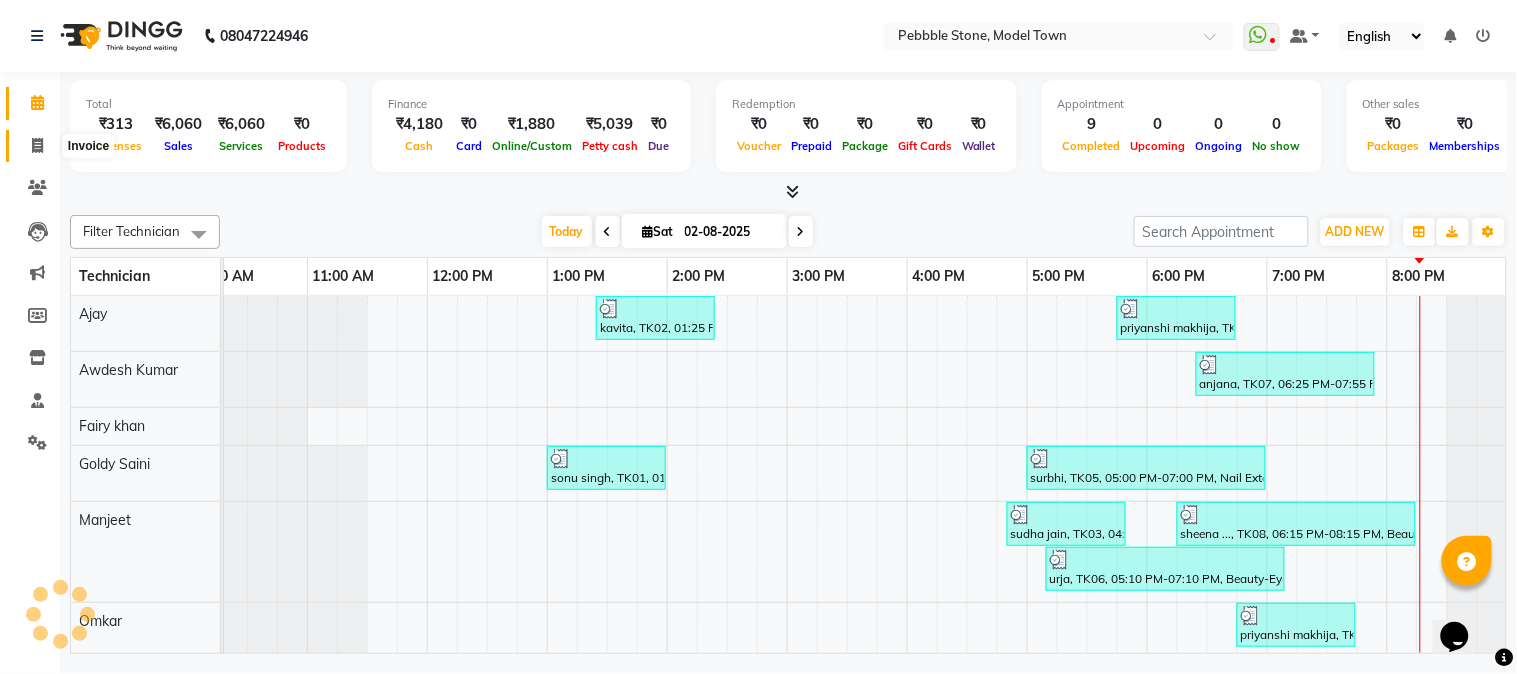 click 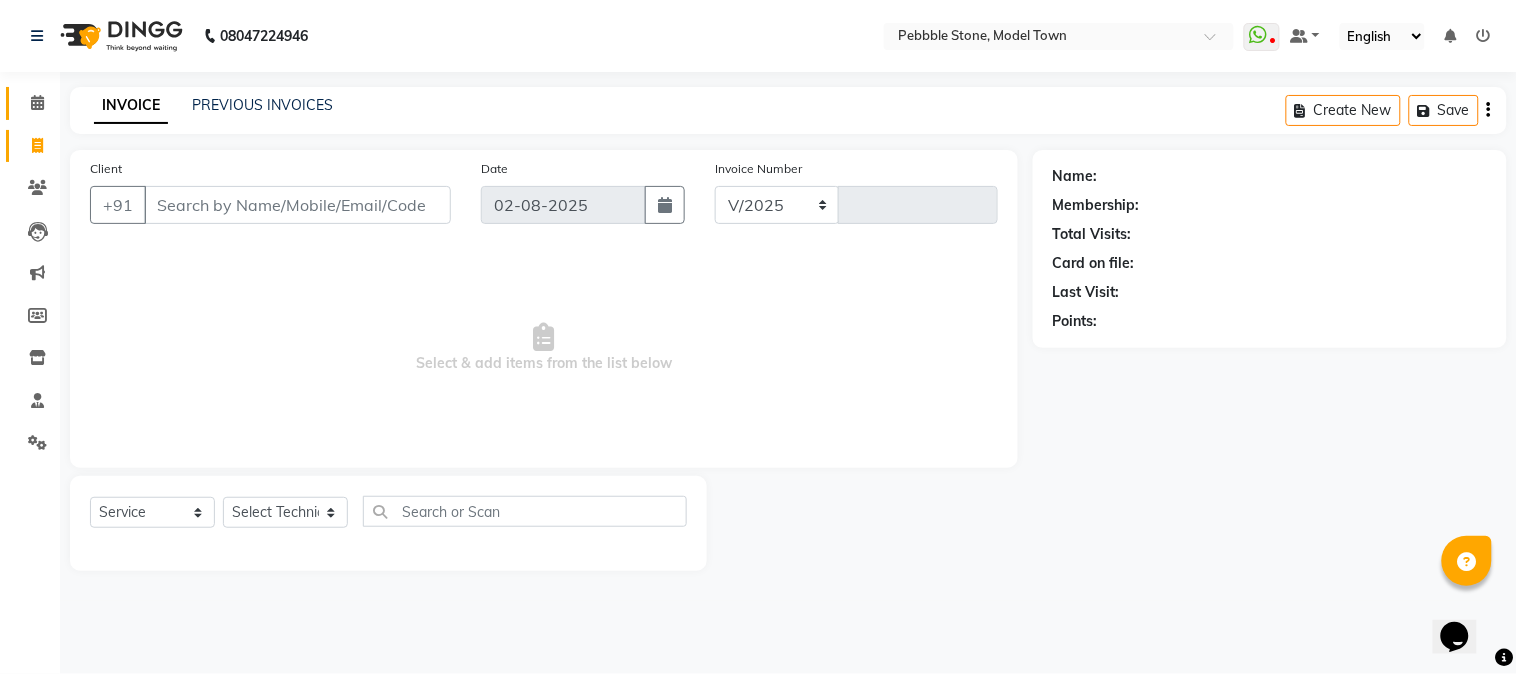 select on "8684" 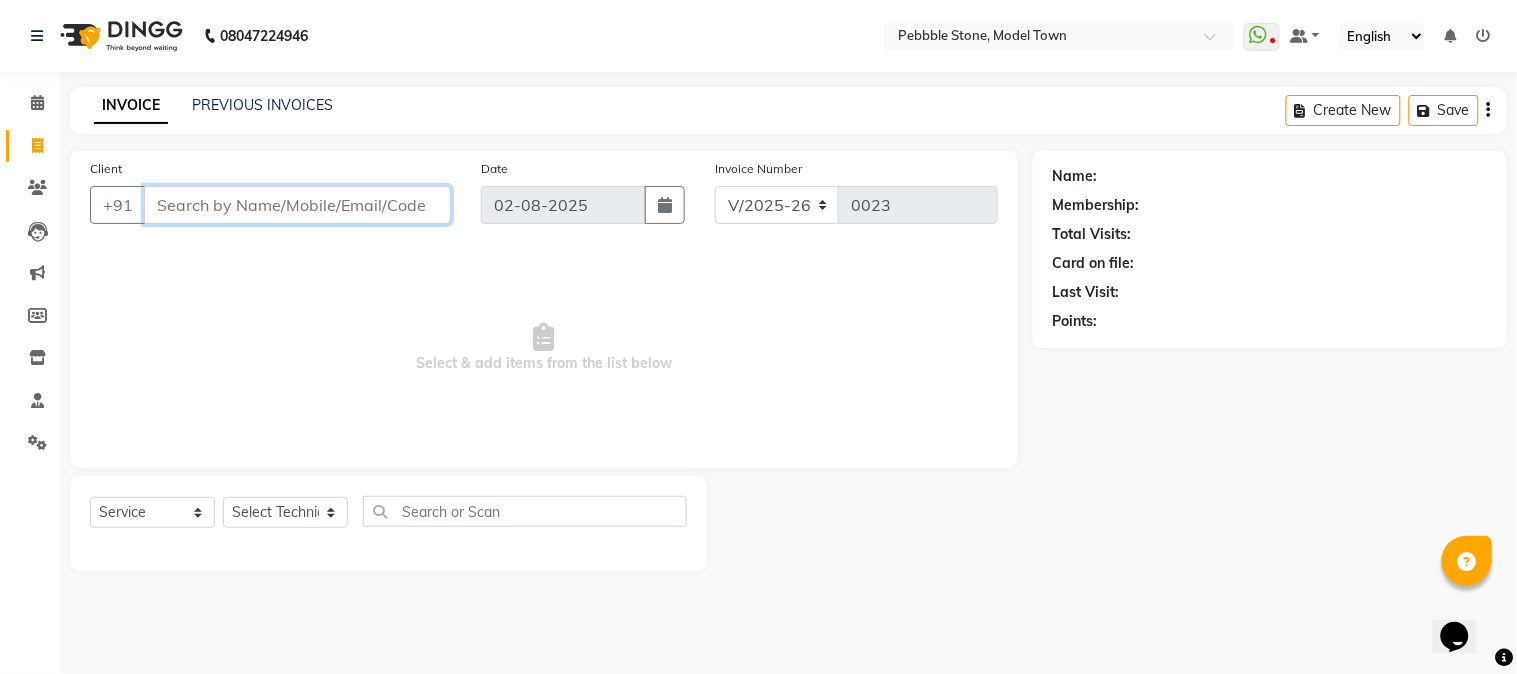 click on "Client" at bounding box center [297, 205] 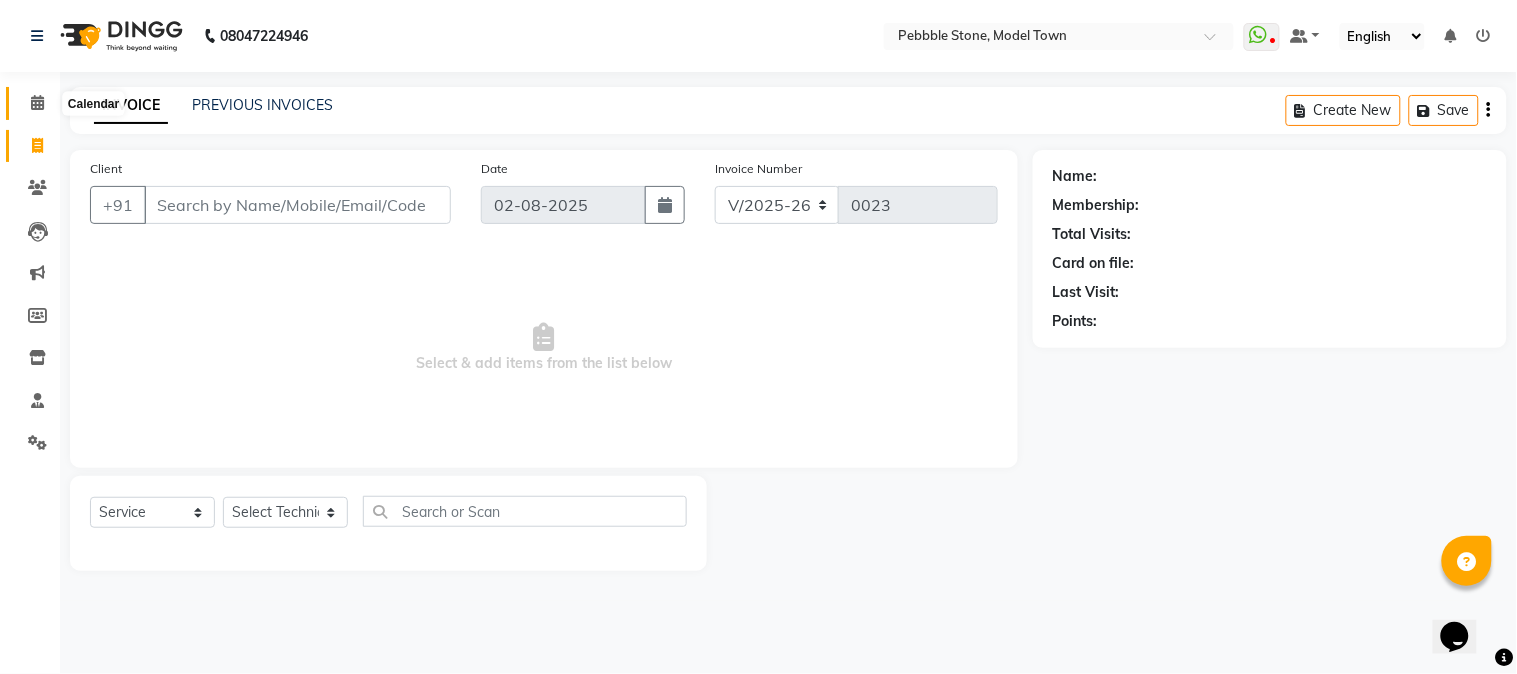 click 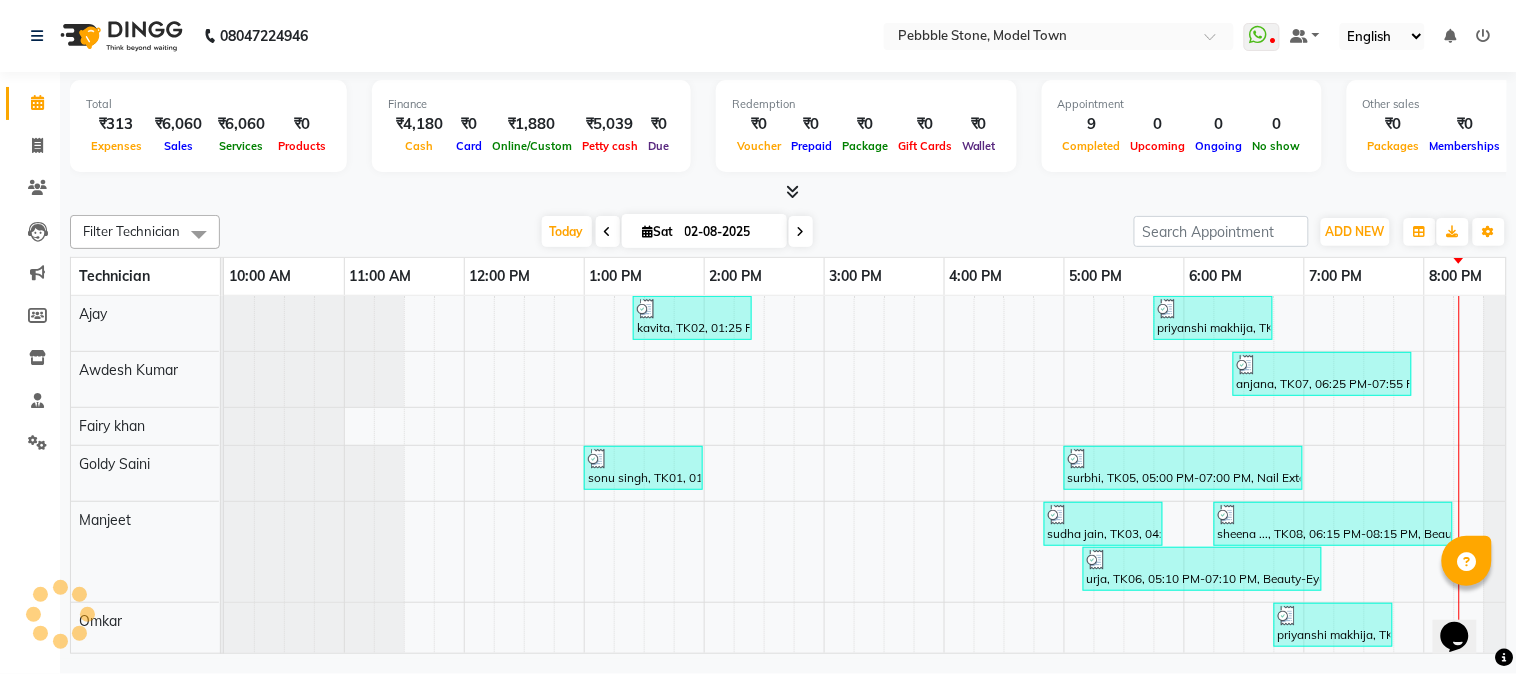 scroll, scrollTop: 0, scrollLeft: 0, axis: both 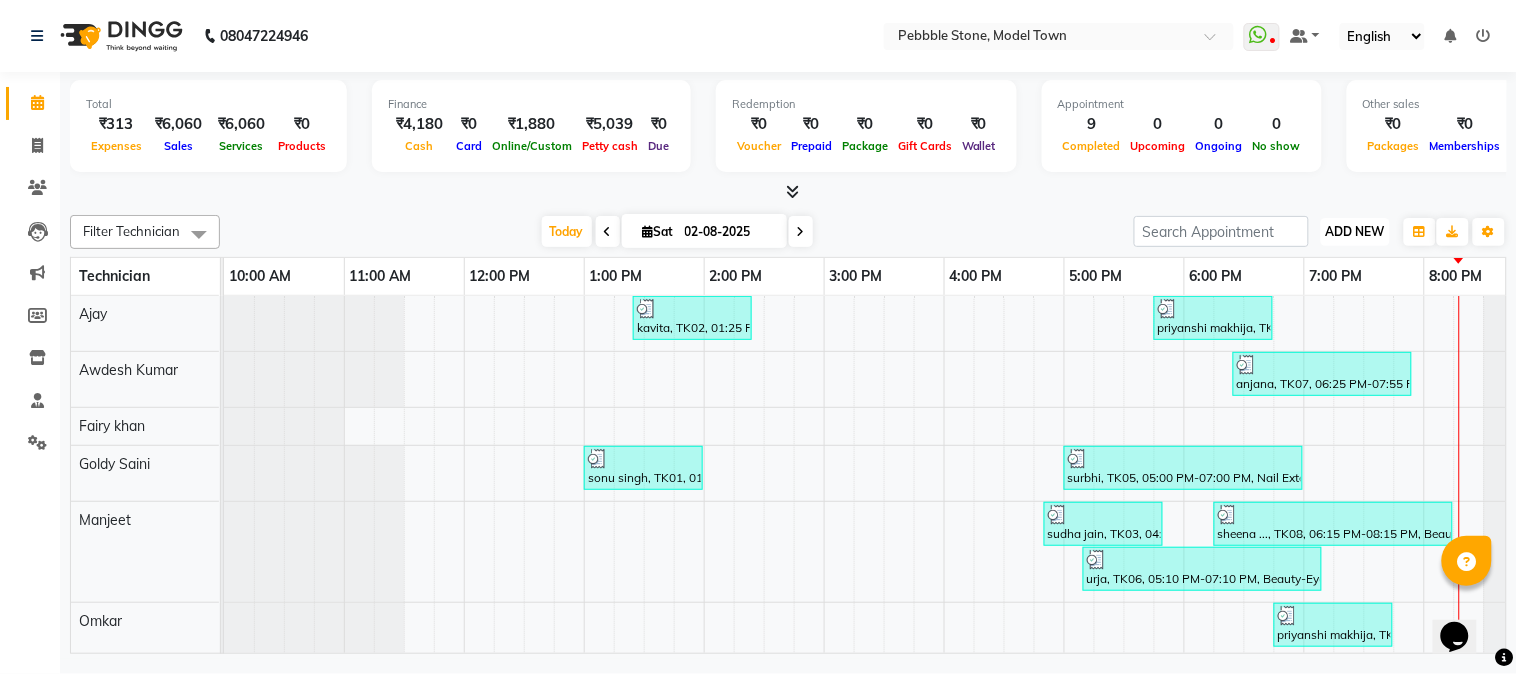click on "ADD NEW" at bounding box center [1355, 231] 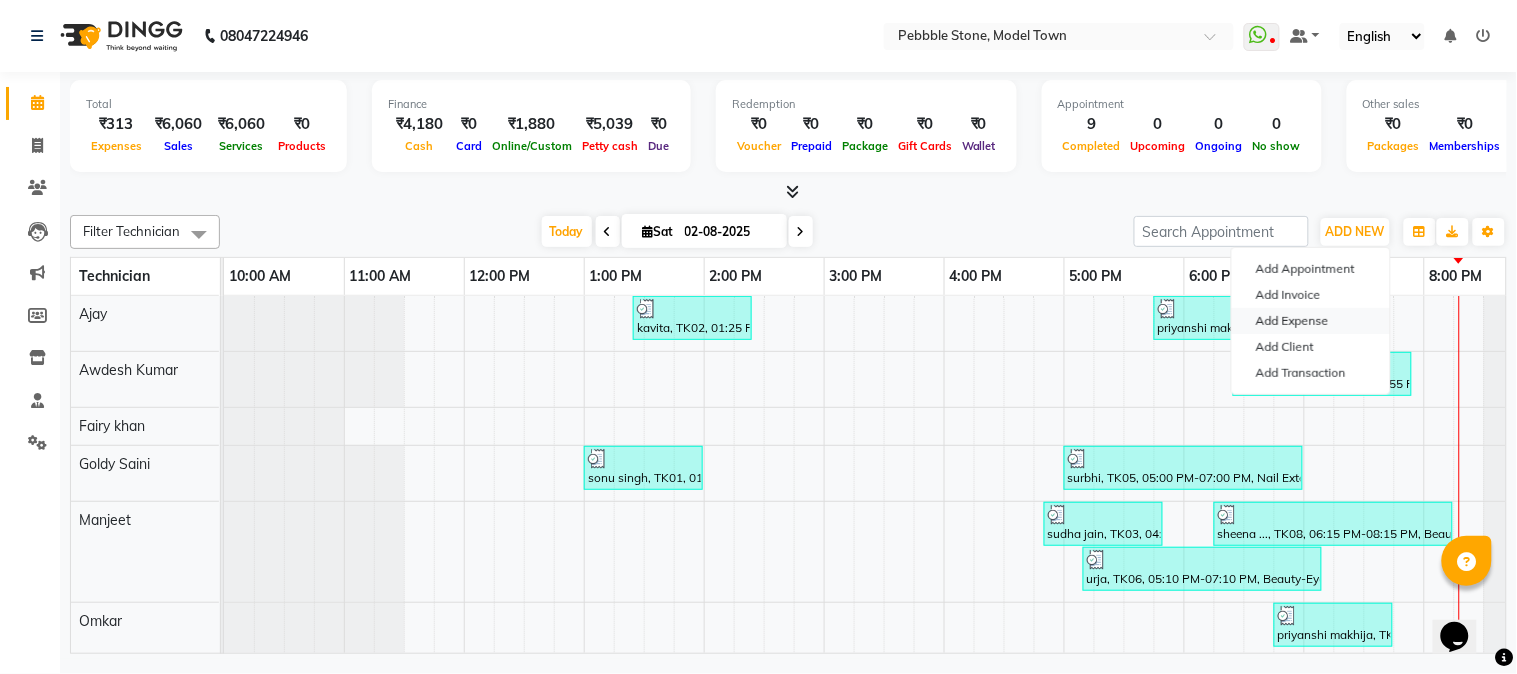 click on "Add Expense" at bounding box center [1311, 321] 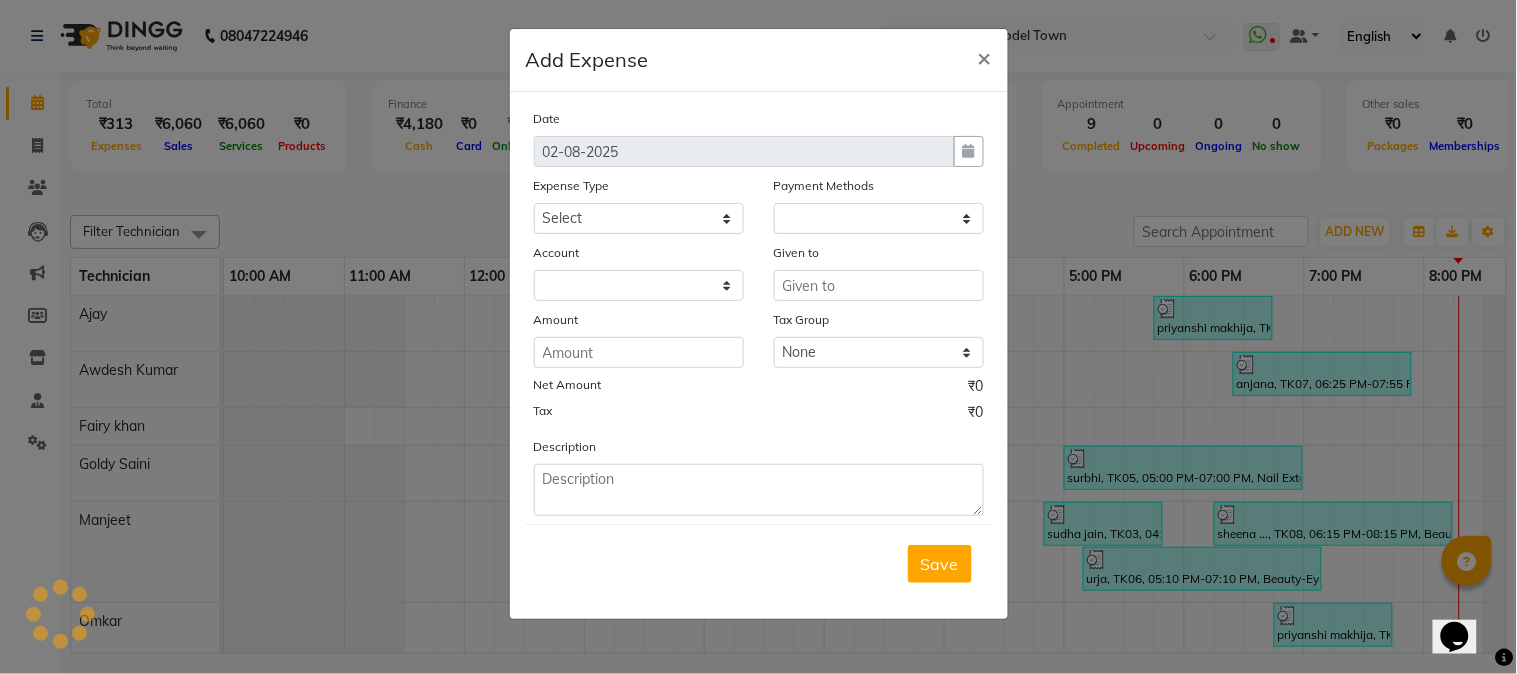 select on "1" 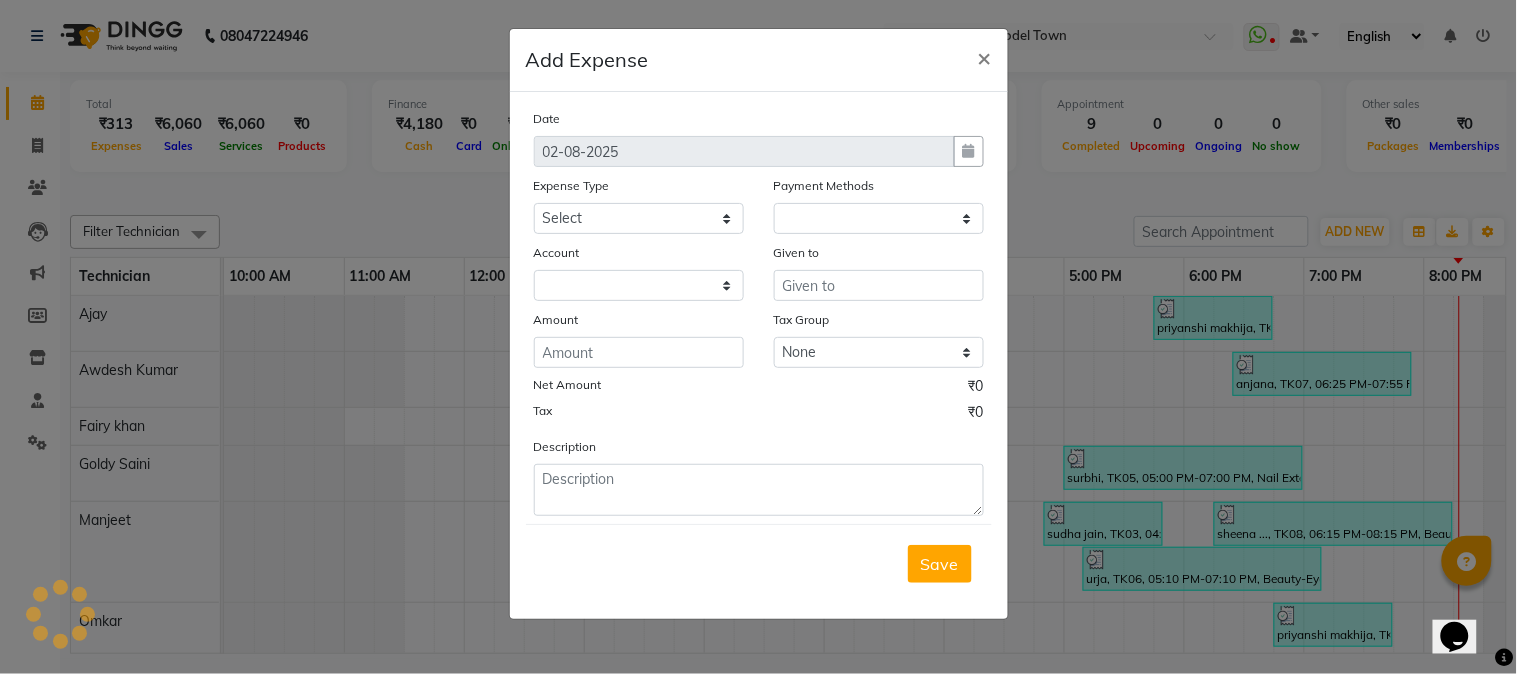 select on "7952" 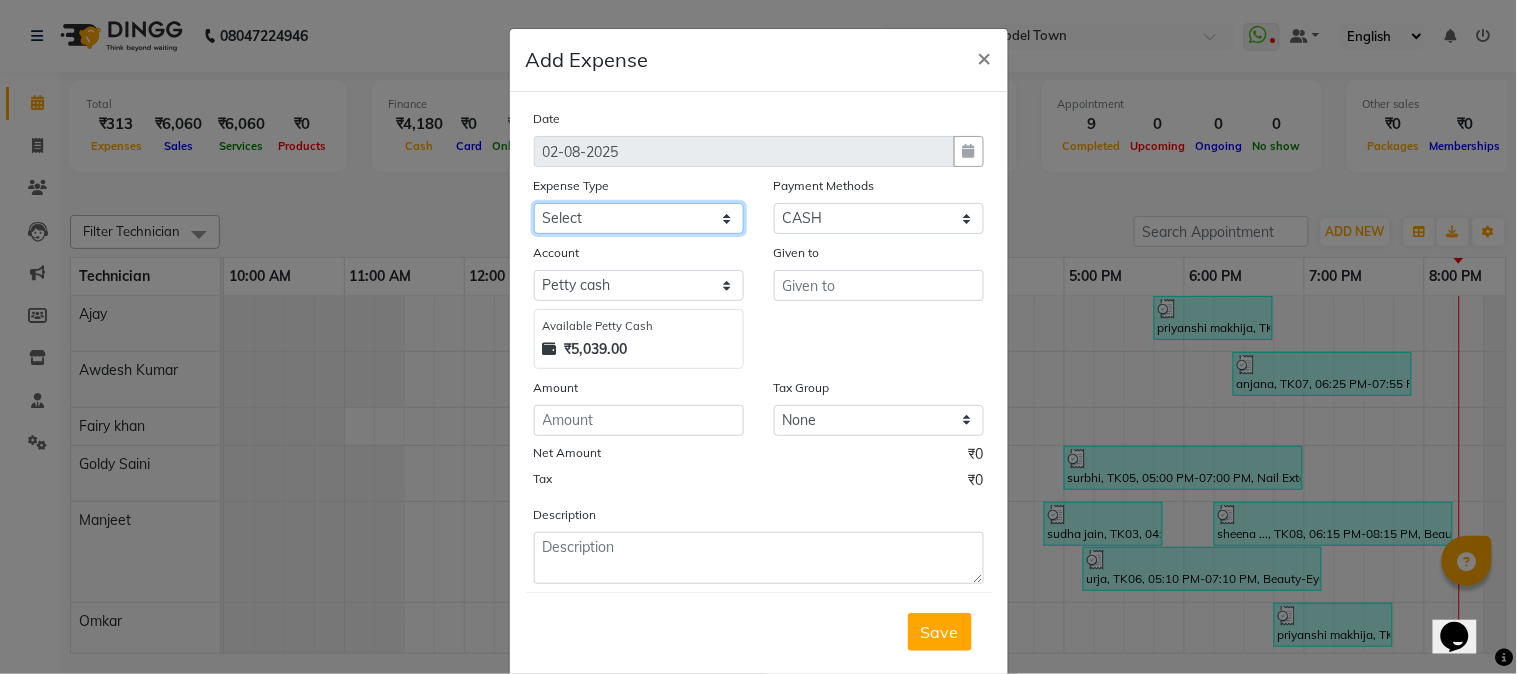 click on "Select Advance Salary Bank charges Car maintenance  Cash transfer to bank Cash transfer to hub Client Snacks Clinical charges Equipment Fuel Govt fee Incentive Insurance International purchase Loan Repayment Maintenance Marketing Milk Miscellaneous MRA Other Pantry Product Rent Salary Staff Snacks Tax Tea & Refreshment Utilities" 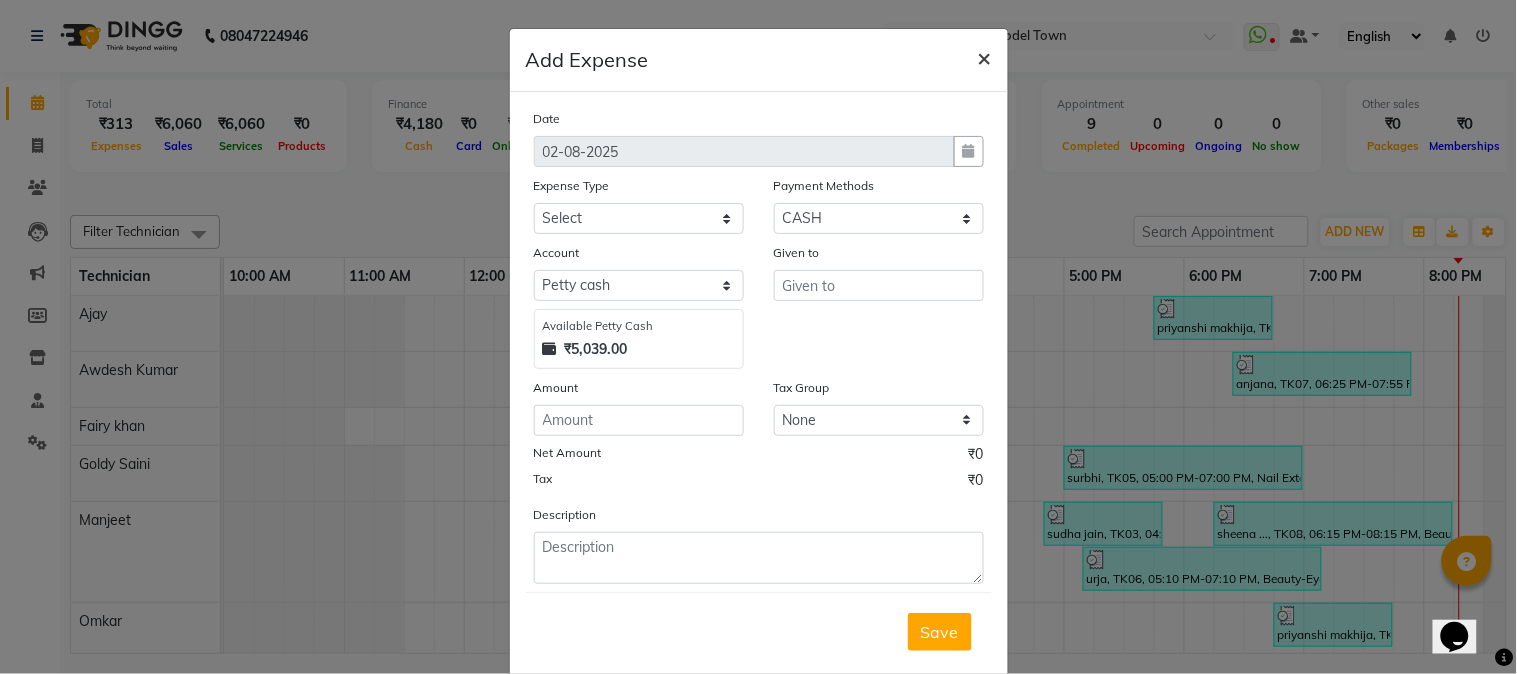 click on "×" 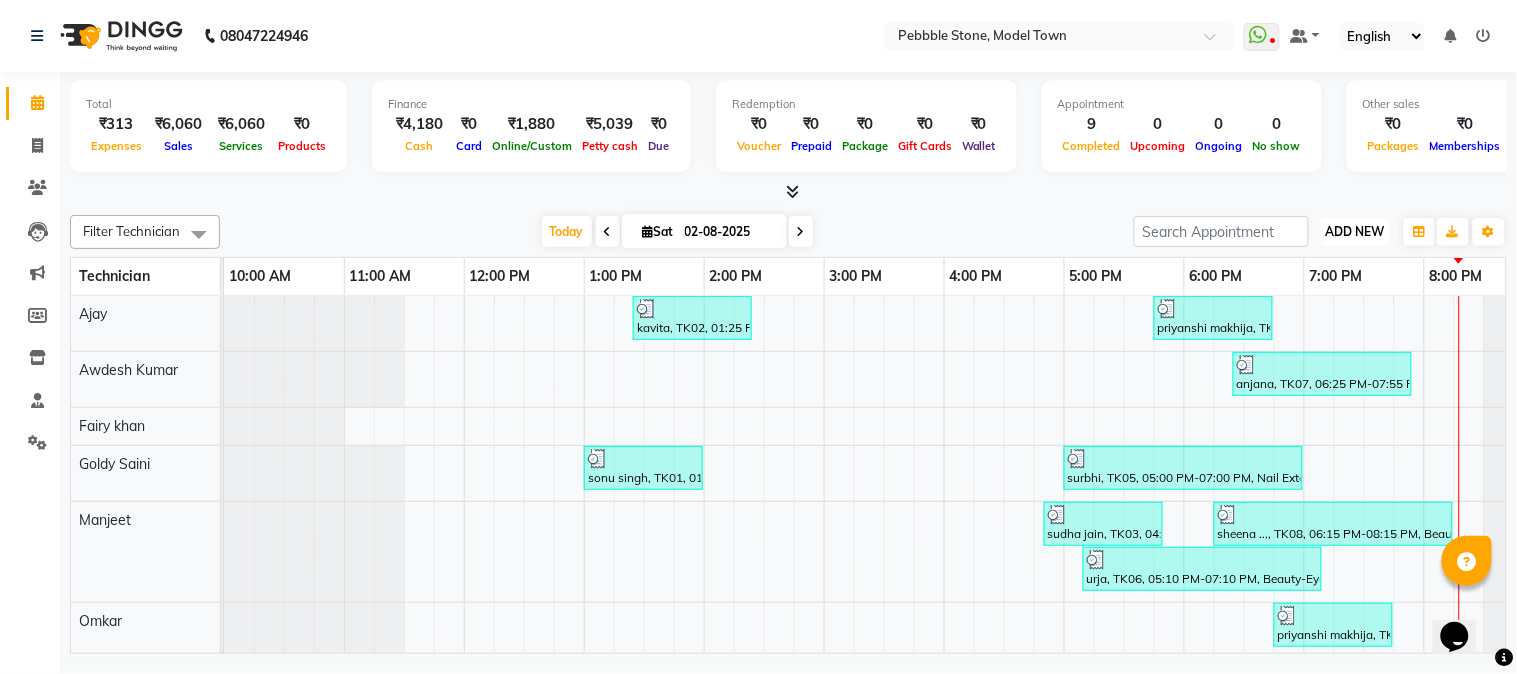 click on "ADD NEW" at bounding box center (1355, 231) 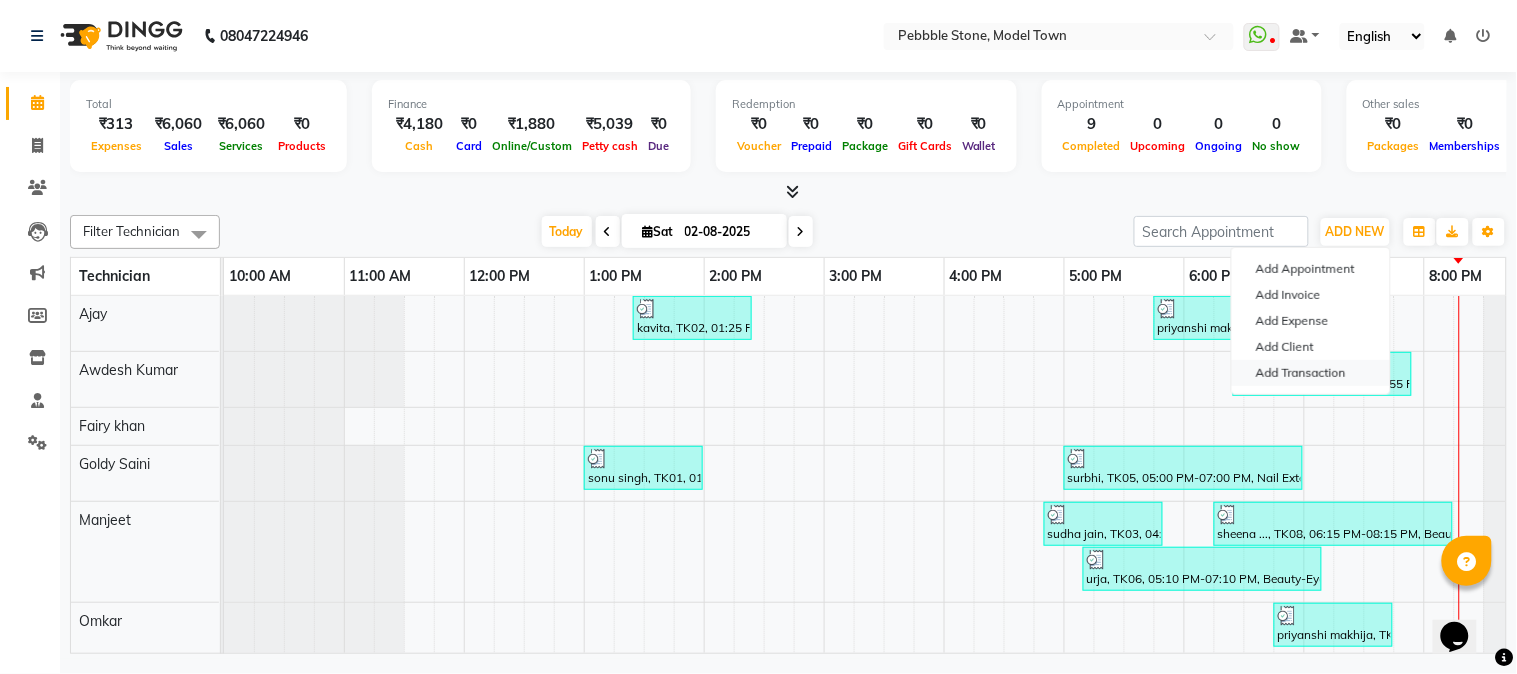 click on "Add Transaction" at bounding box center (1311, 373) 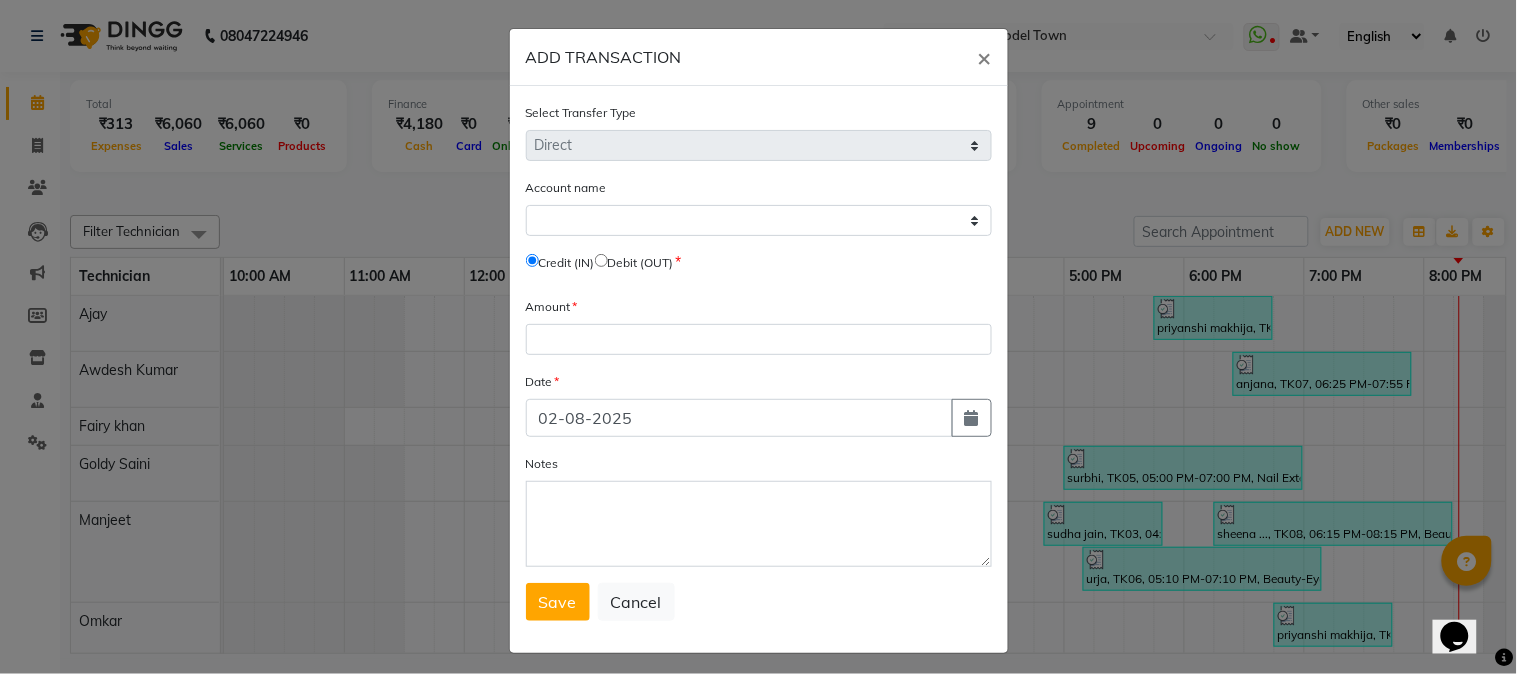 click 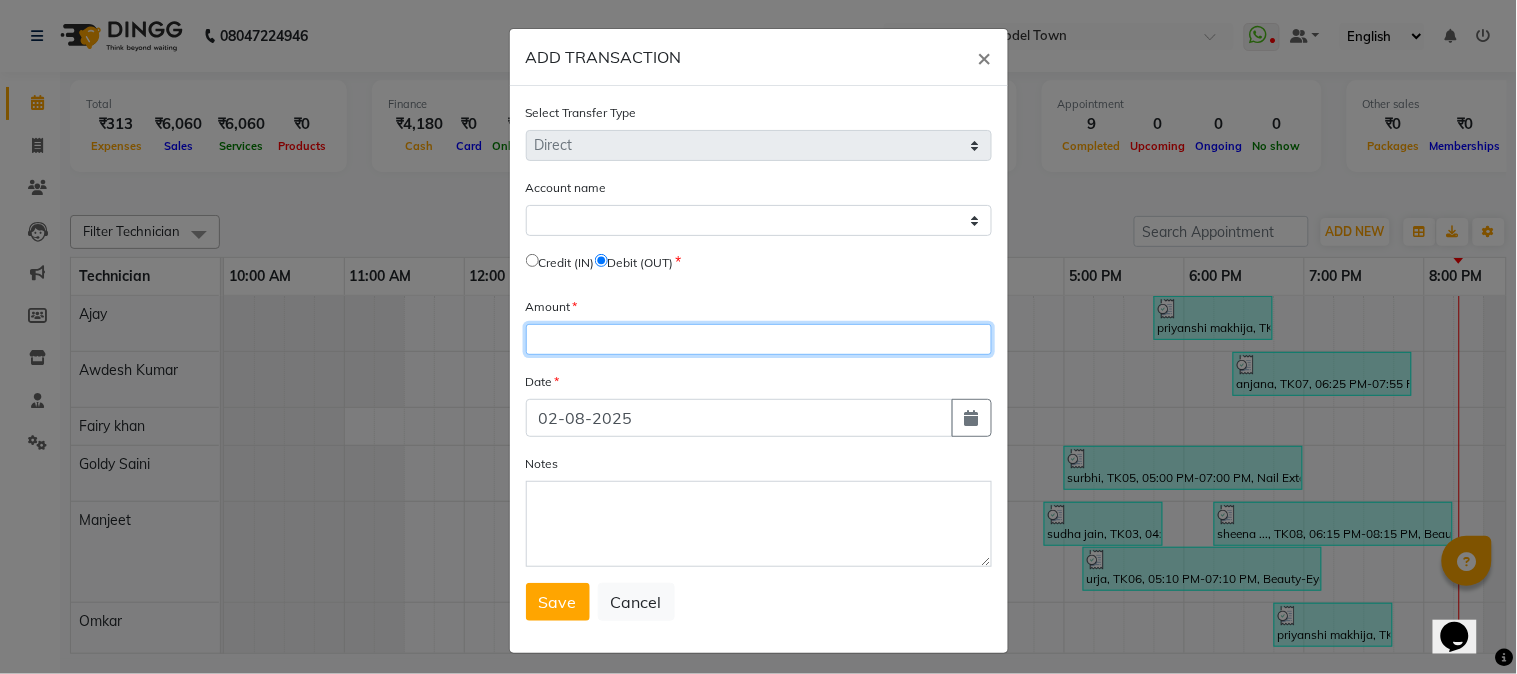 click 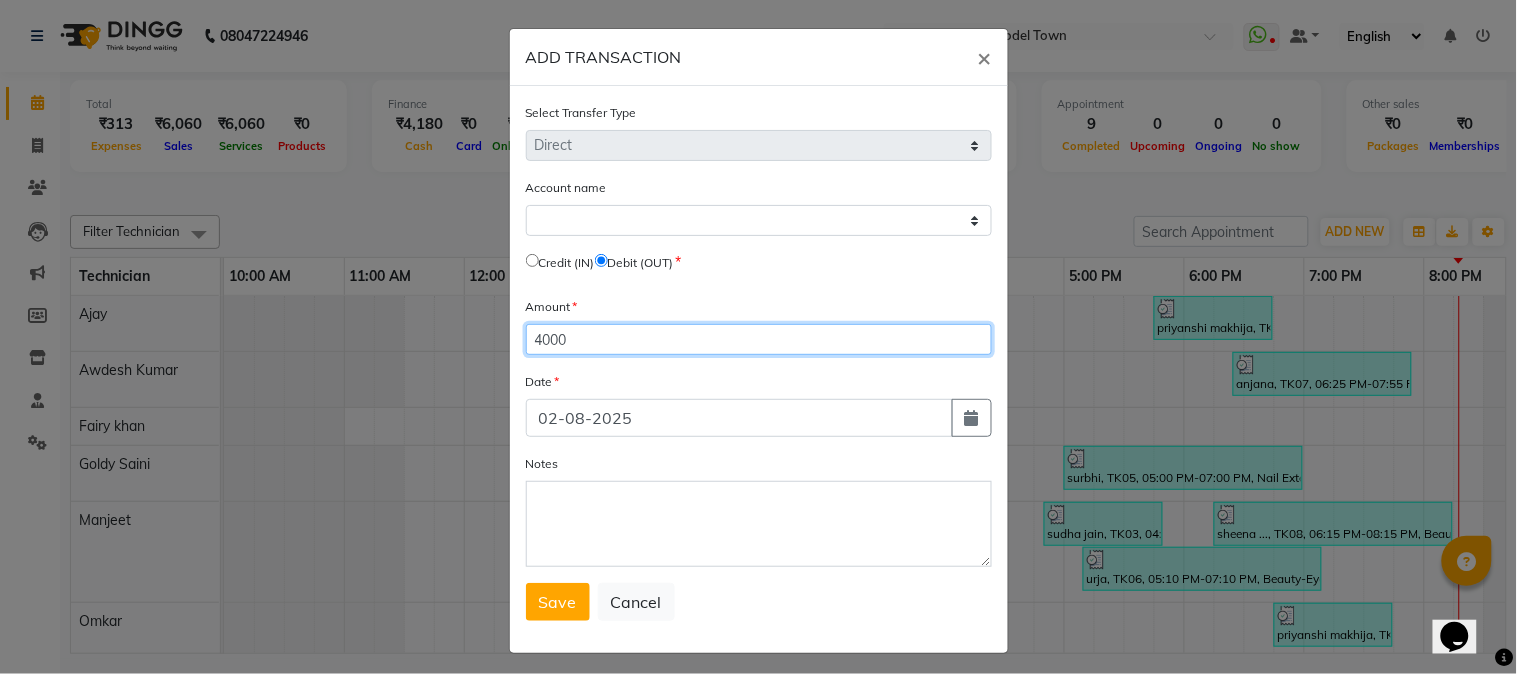 type on "4000" 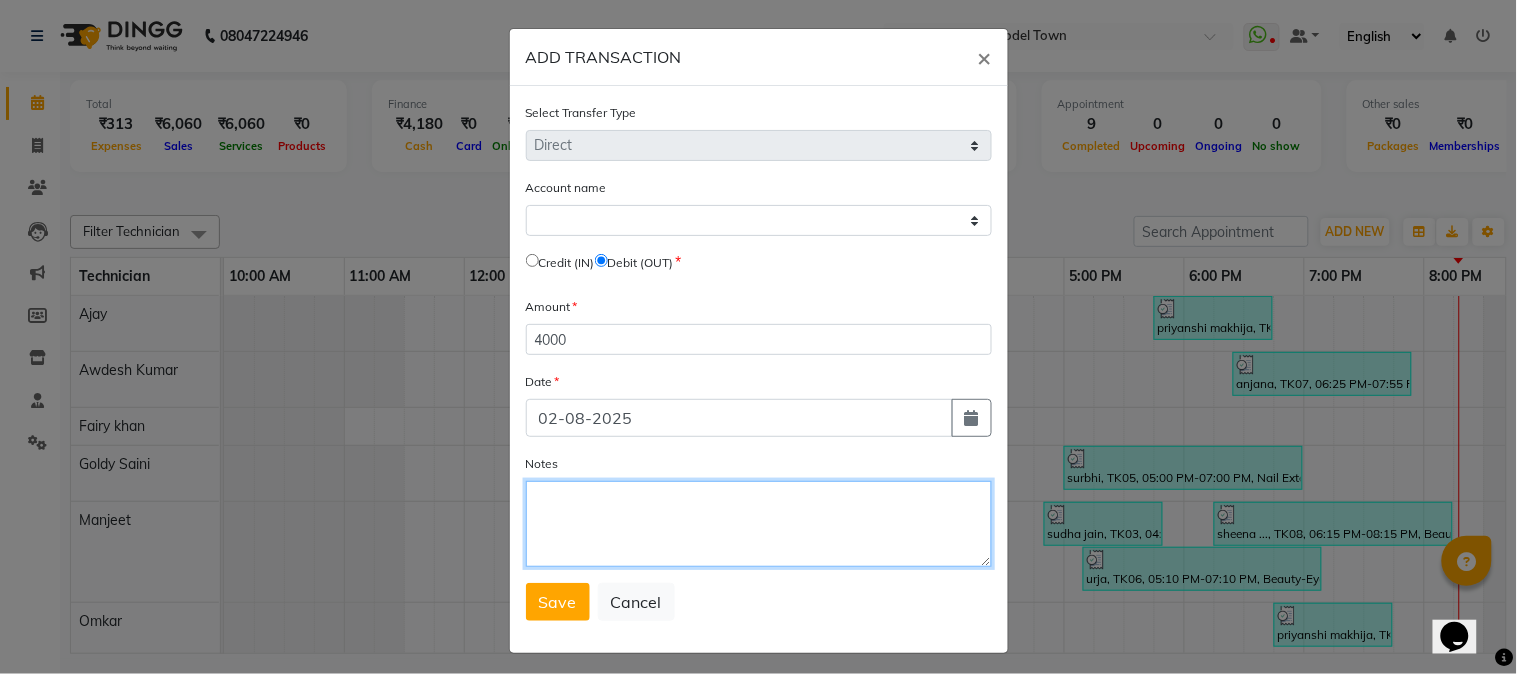 click on "Notes" at bounding box center (759, 524) 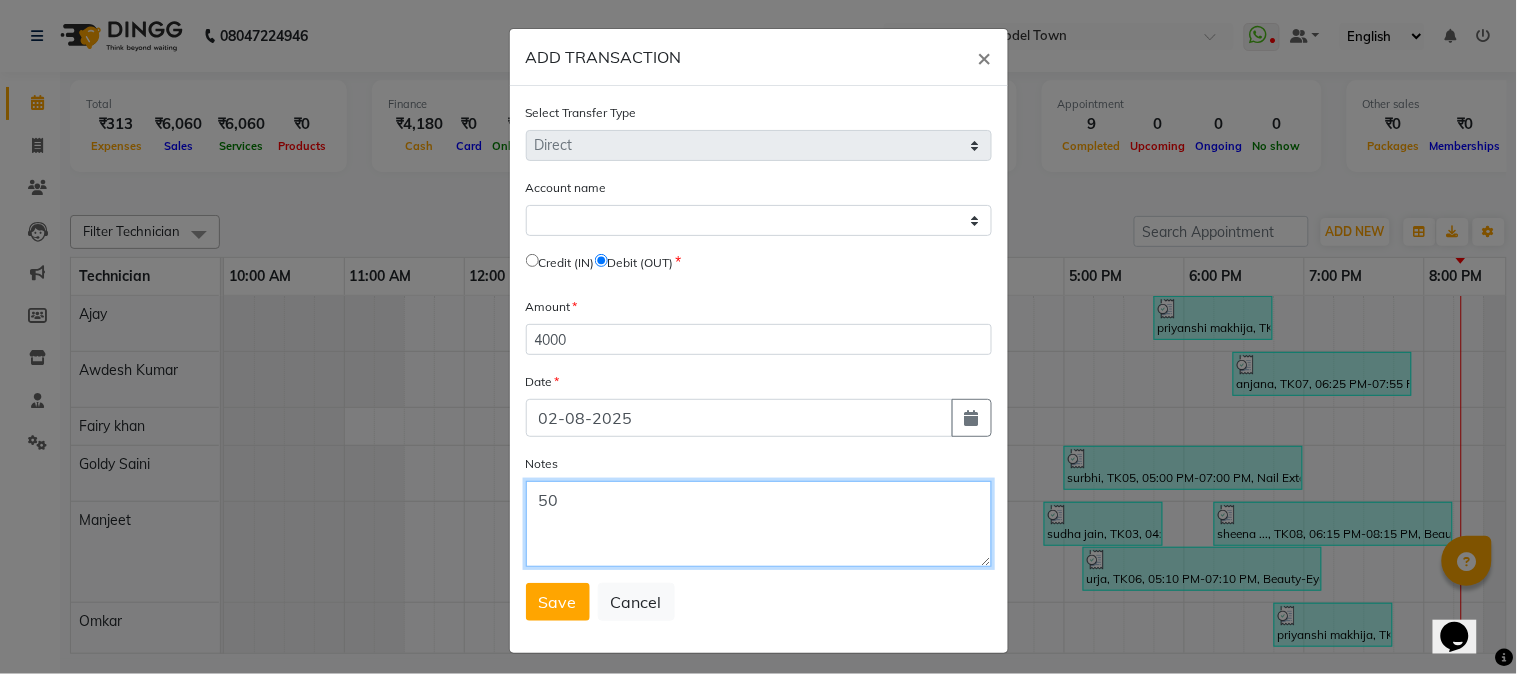 type on "5" 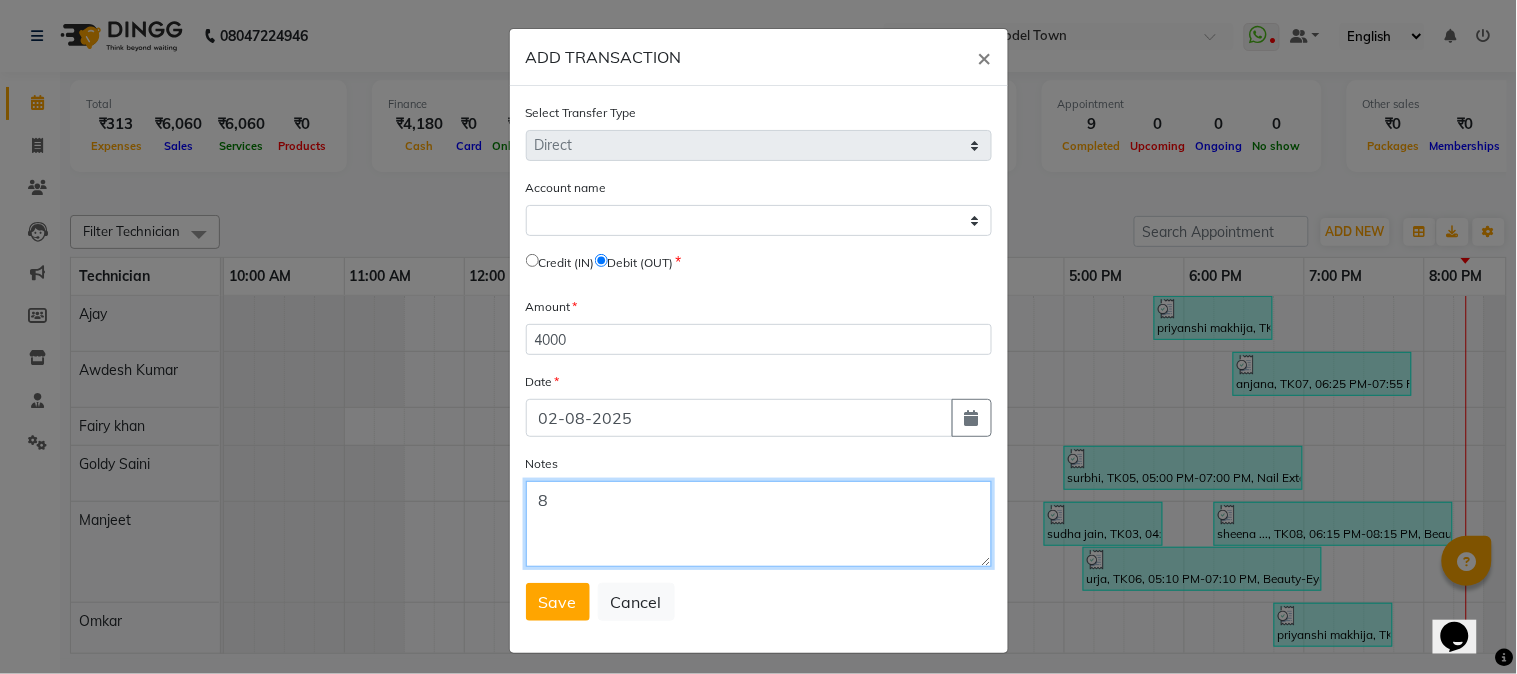 type on "8" 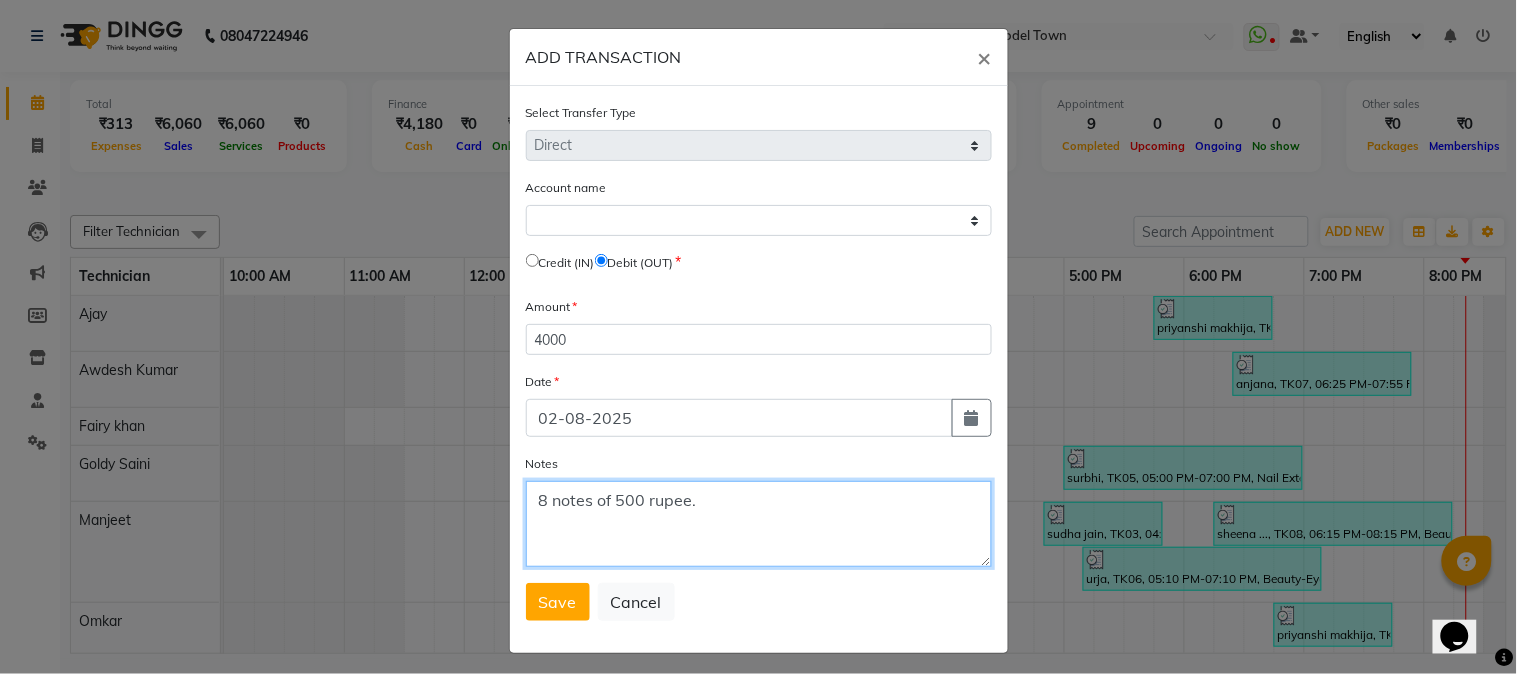 type on "8 notes of 500 rupee." 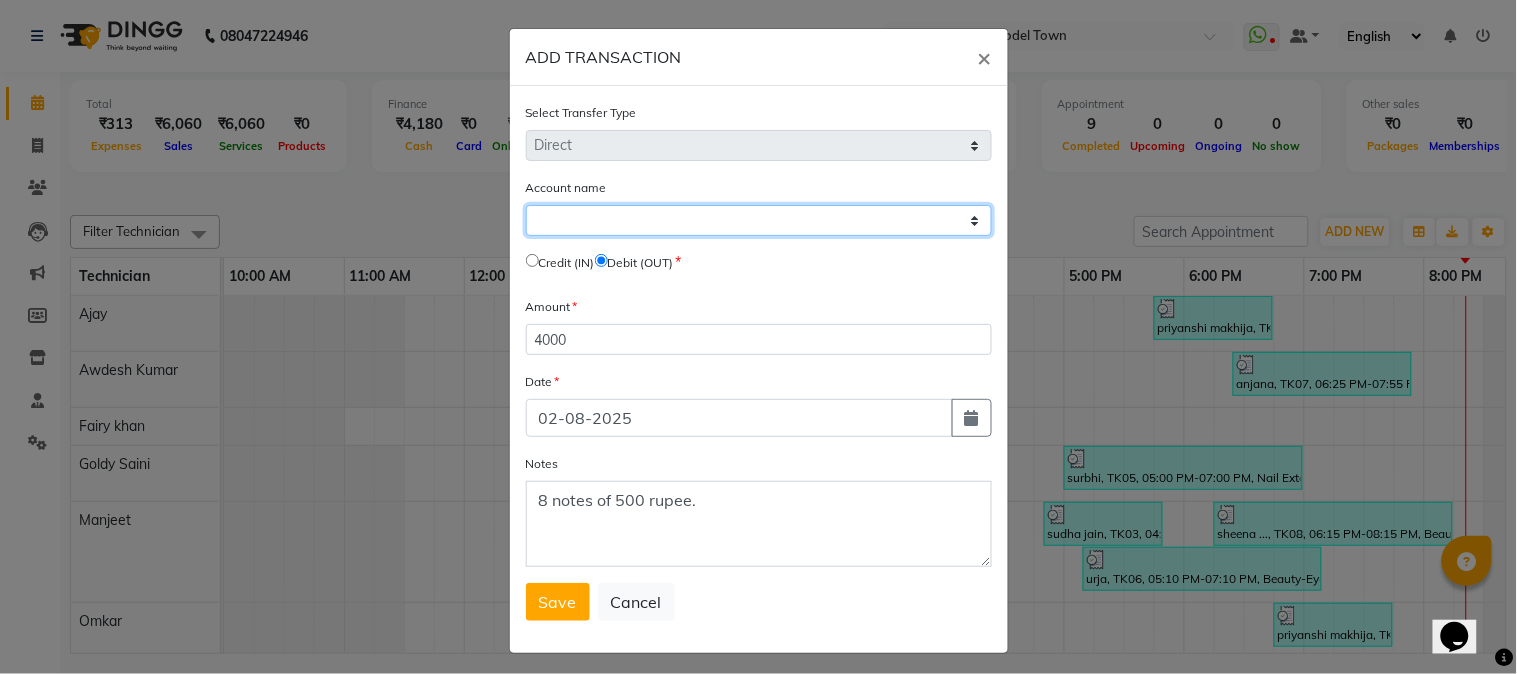 click on "Select Petty Cash Default Account" 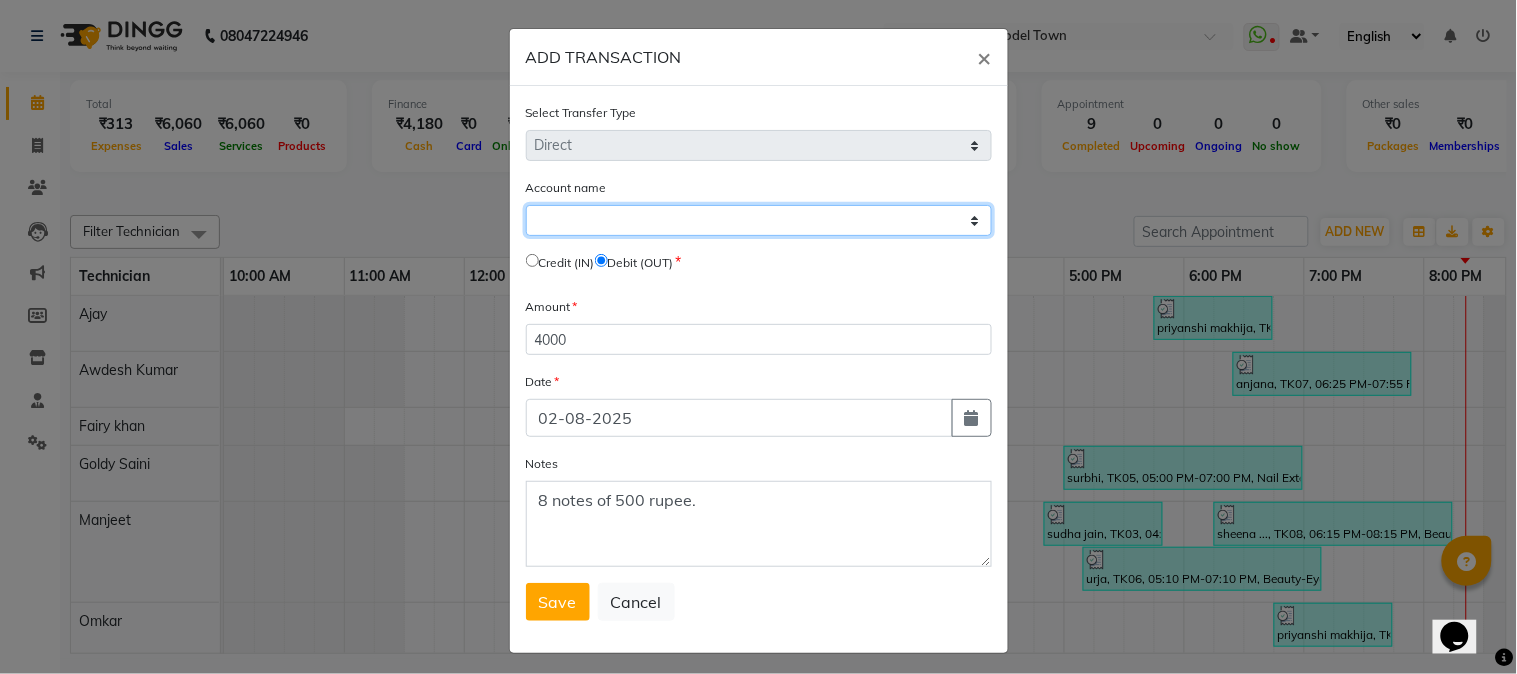 click on "Select Petty Cash Default Account" 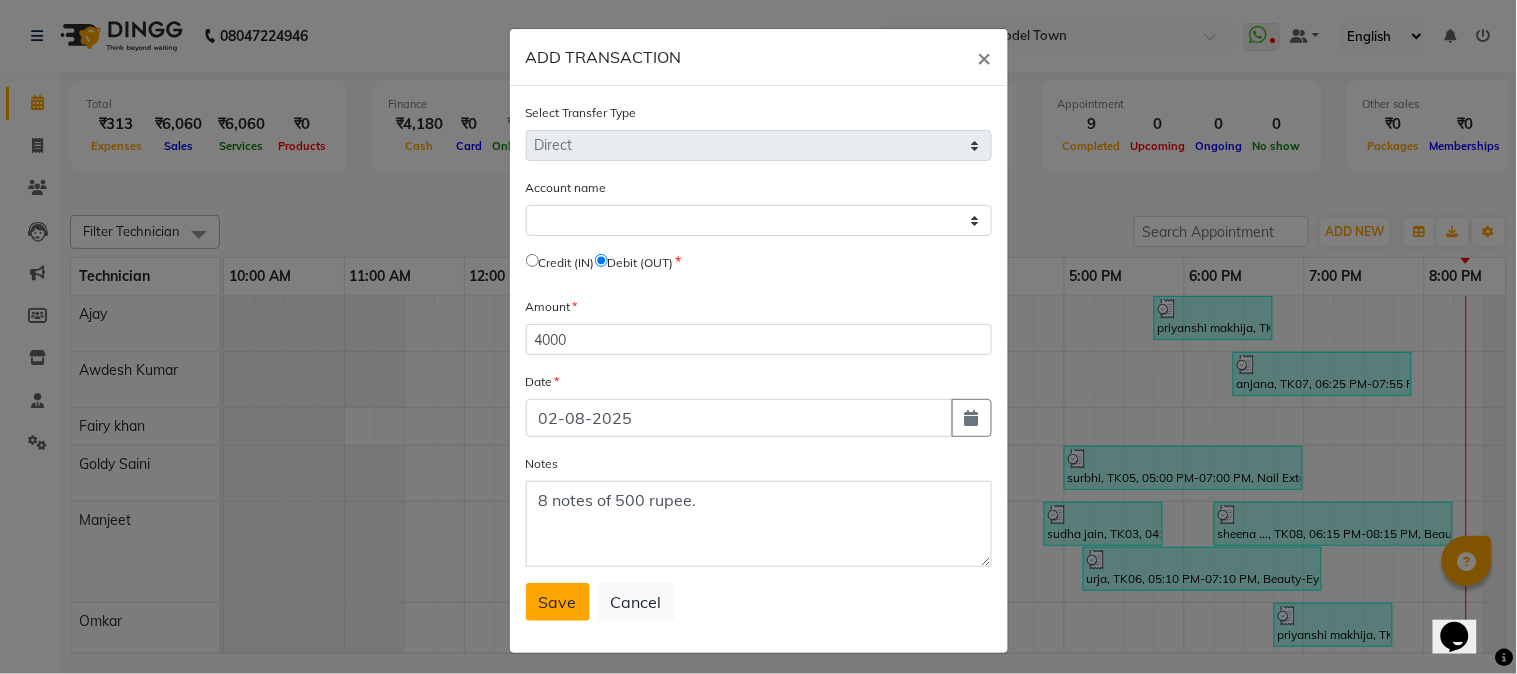 click on "Save" at bounding box center (558, 602) 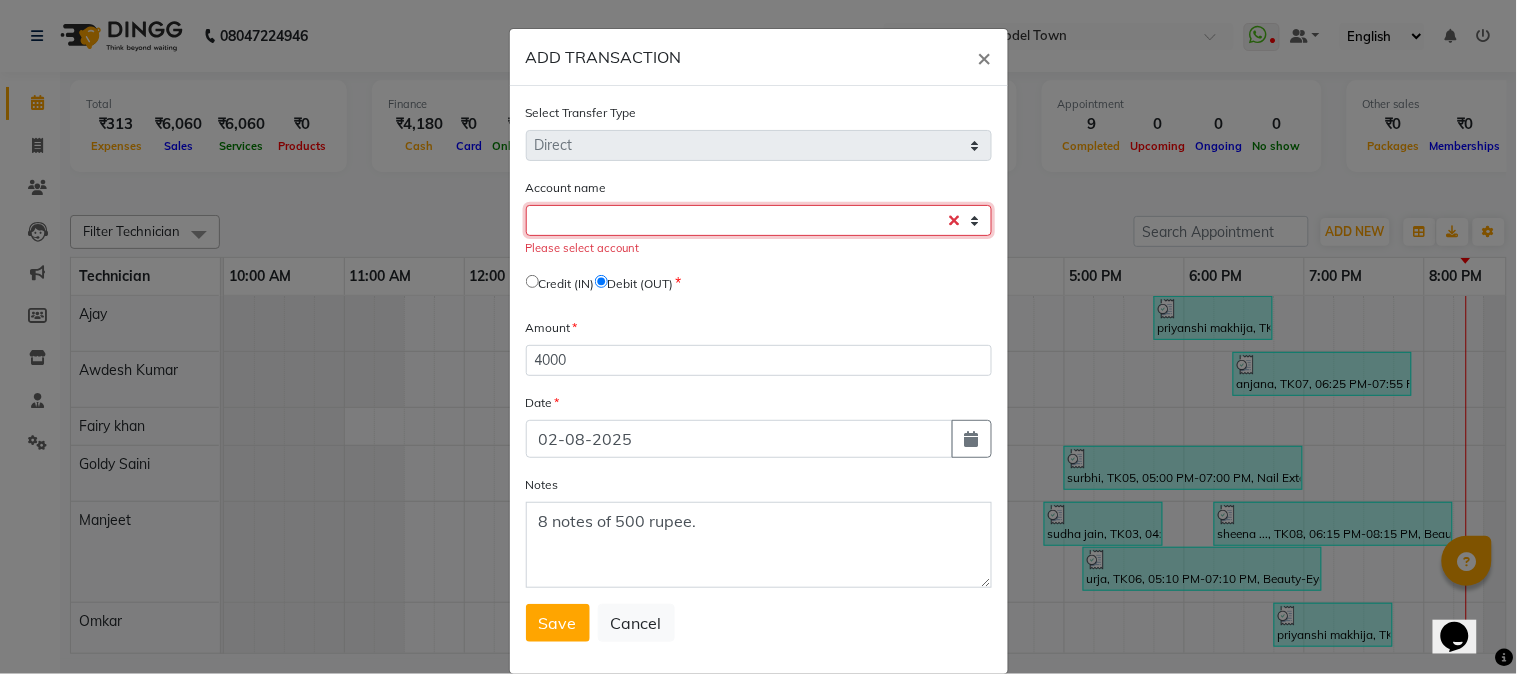 click on "Select Petty Cash Default Account" 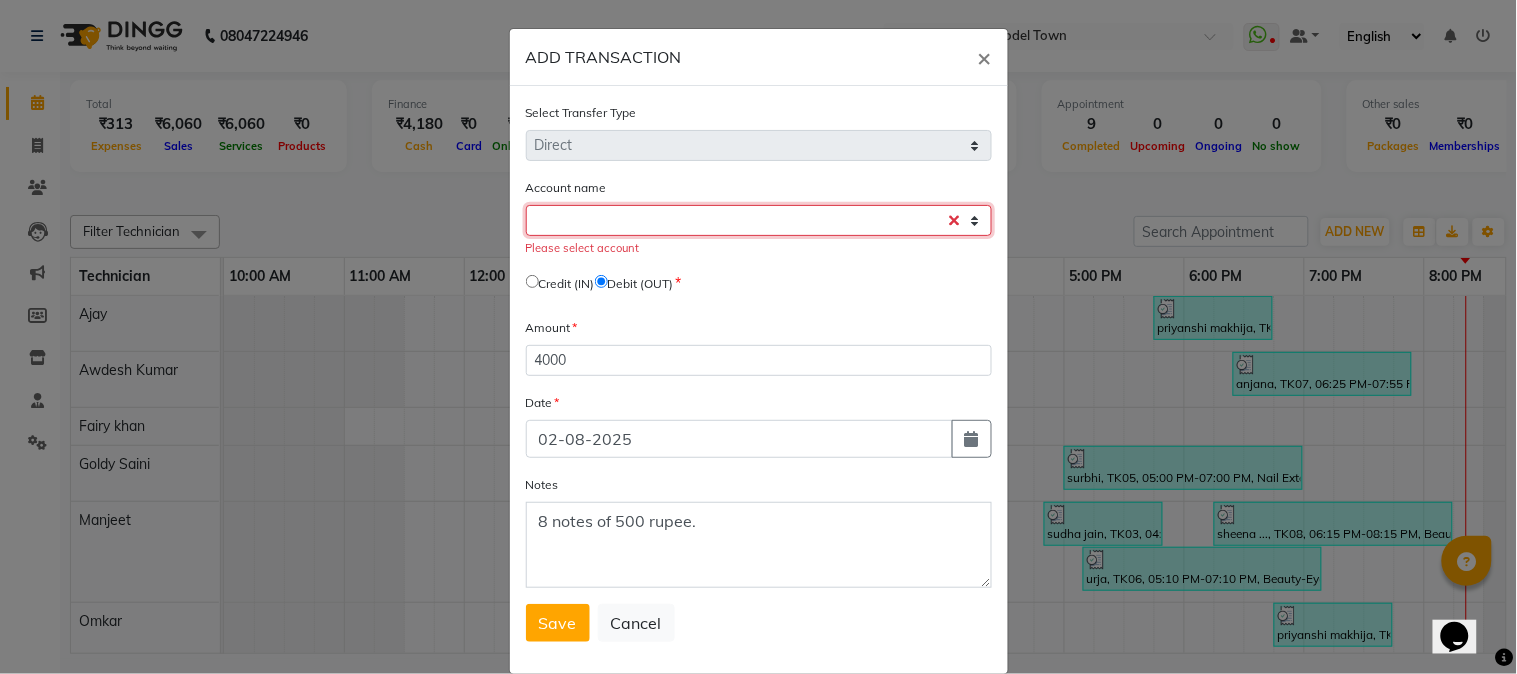 select on "7952" 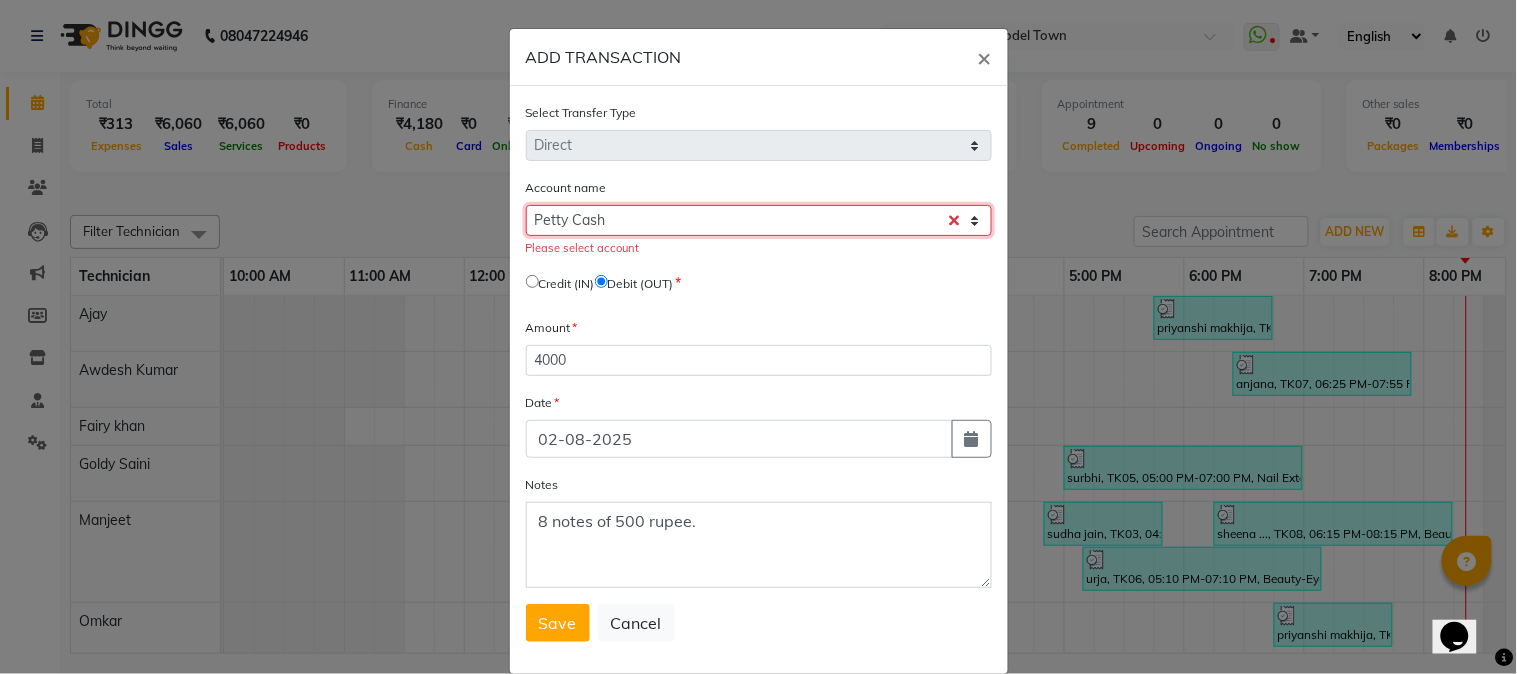 click on "Select Petty Cash Default Account" 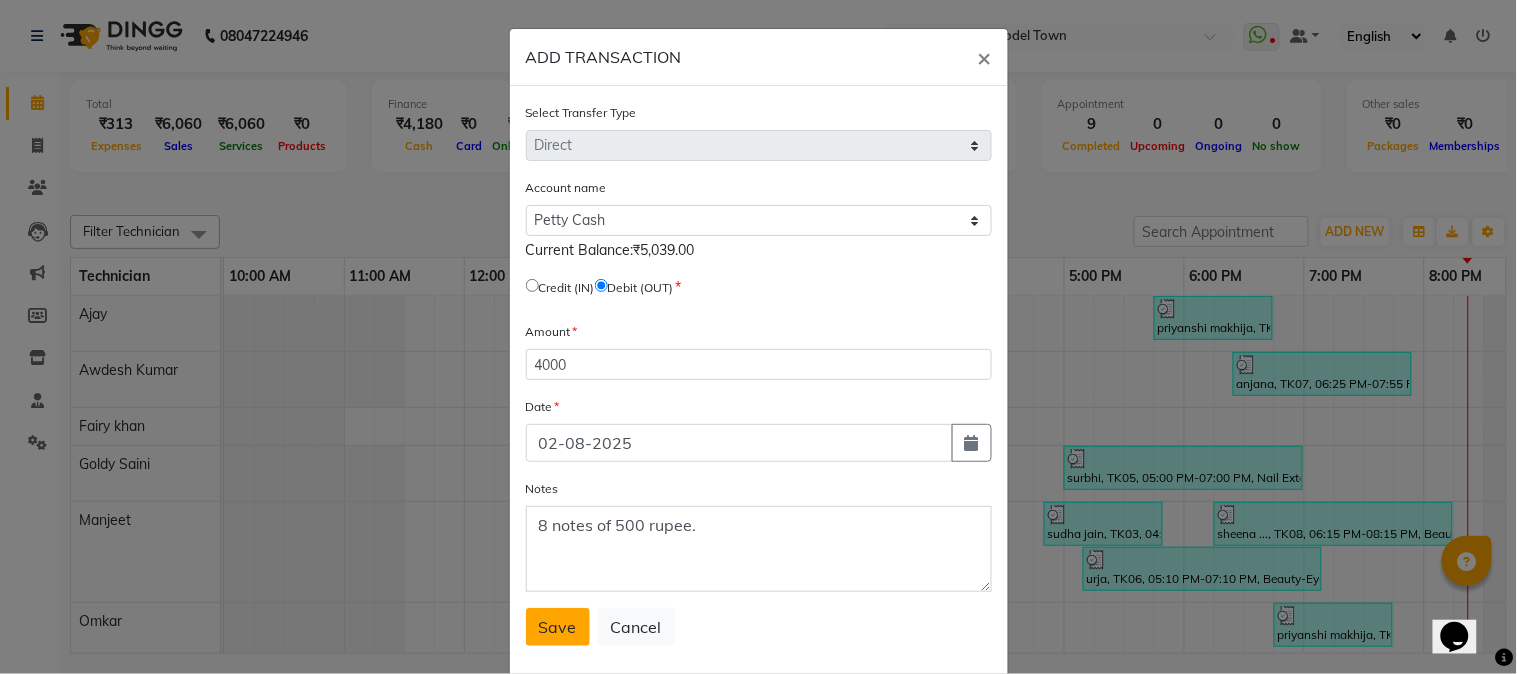 click on "Save" at bounding box center [558, 627] 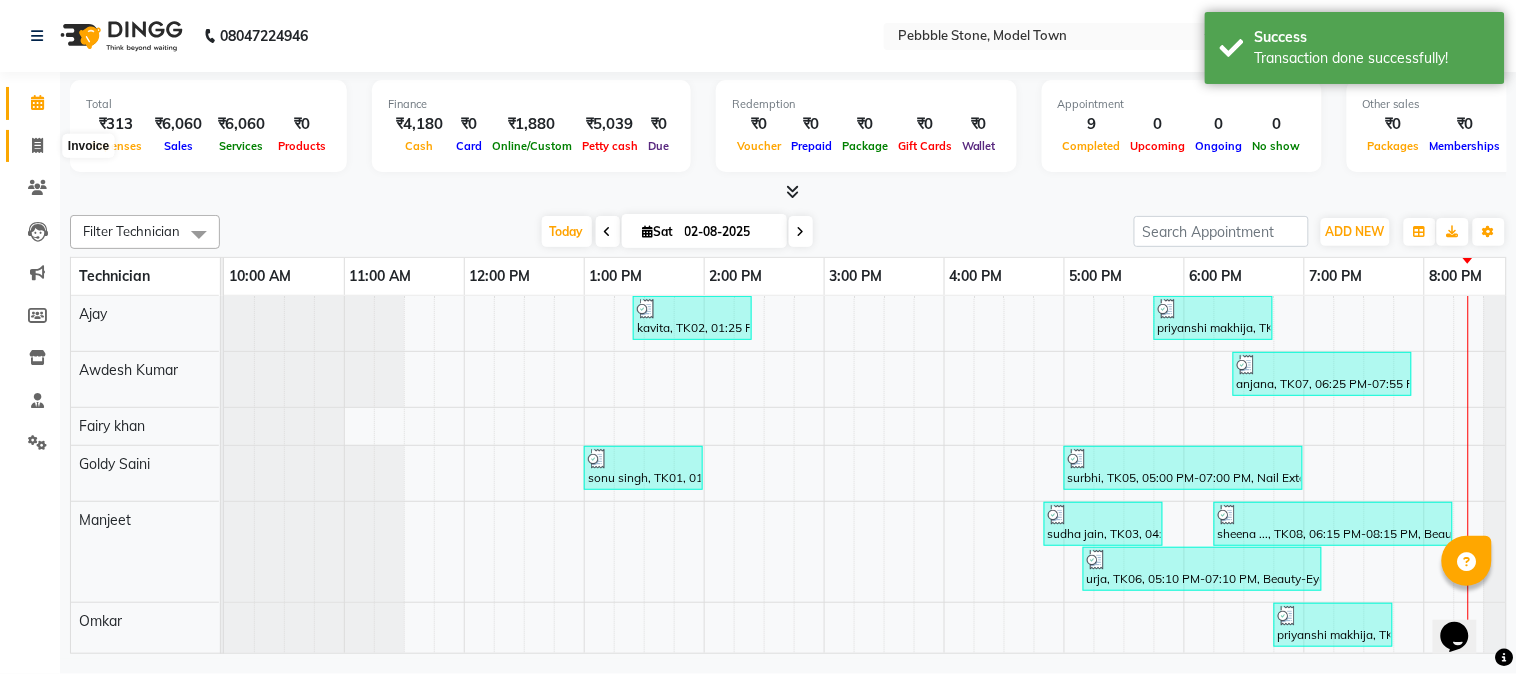 click 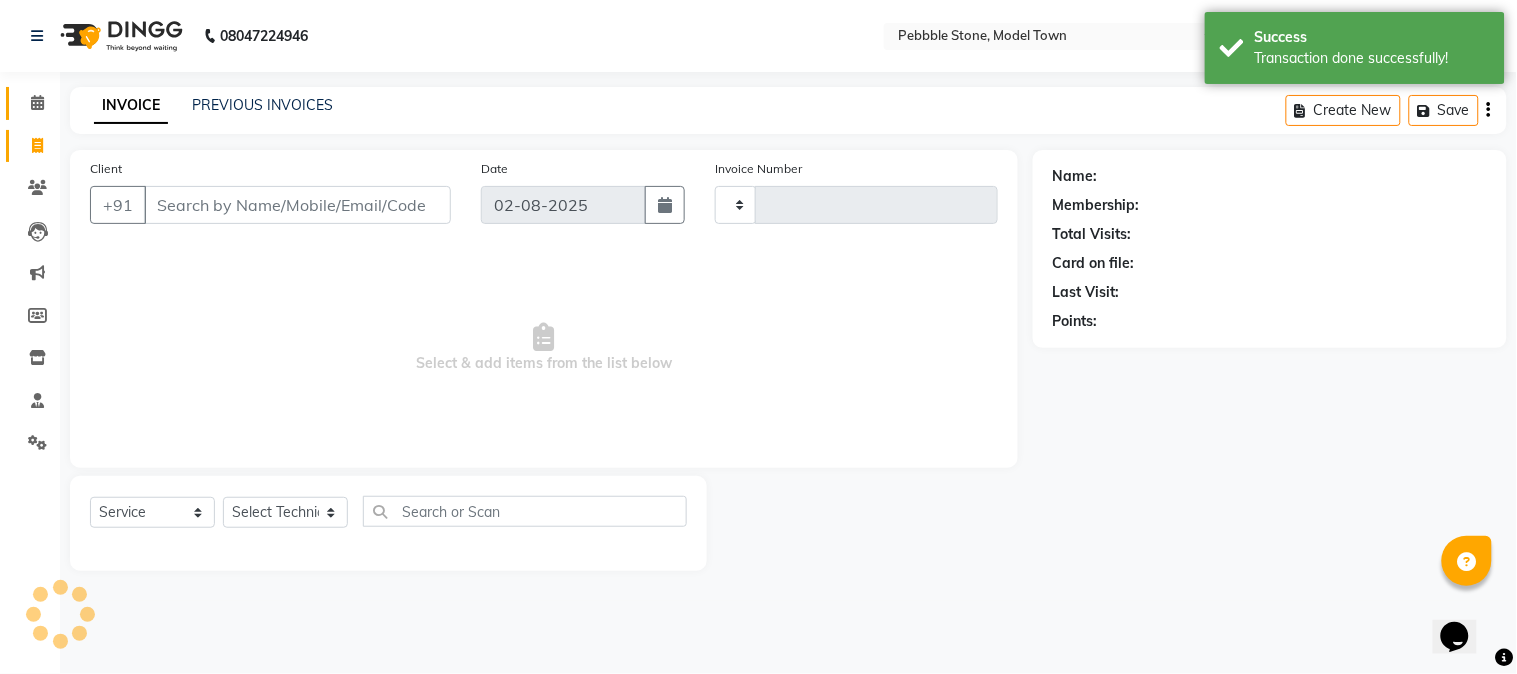 type on "0023" 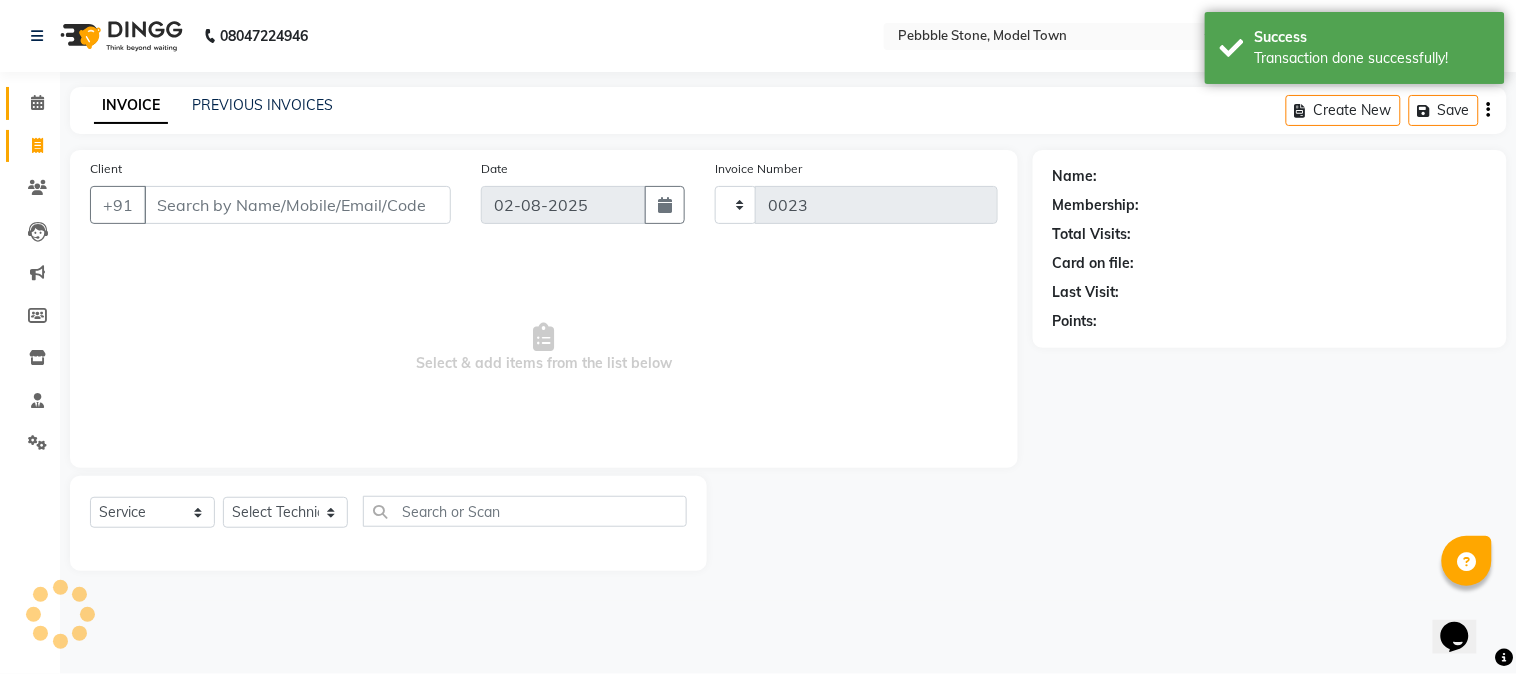 select on "8684" 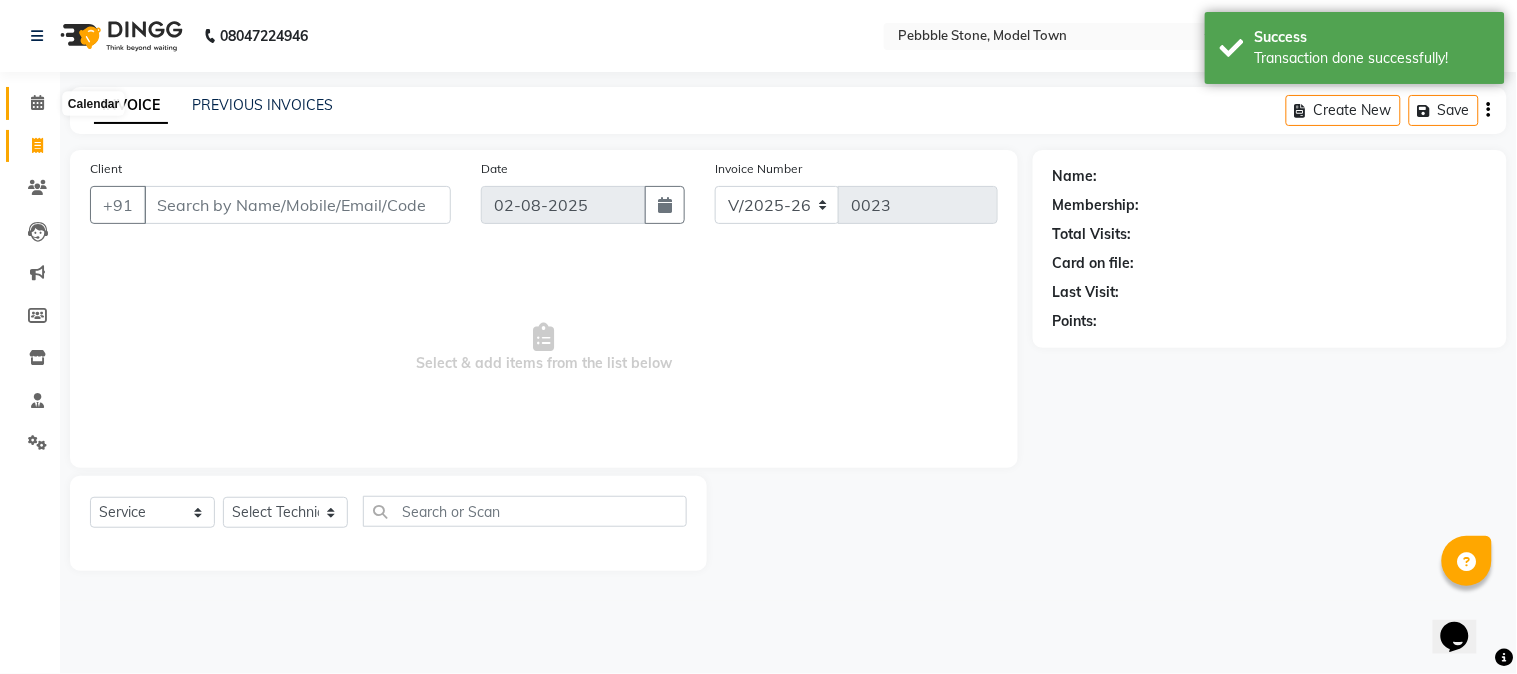 click 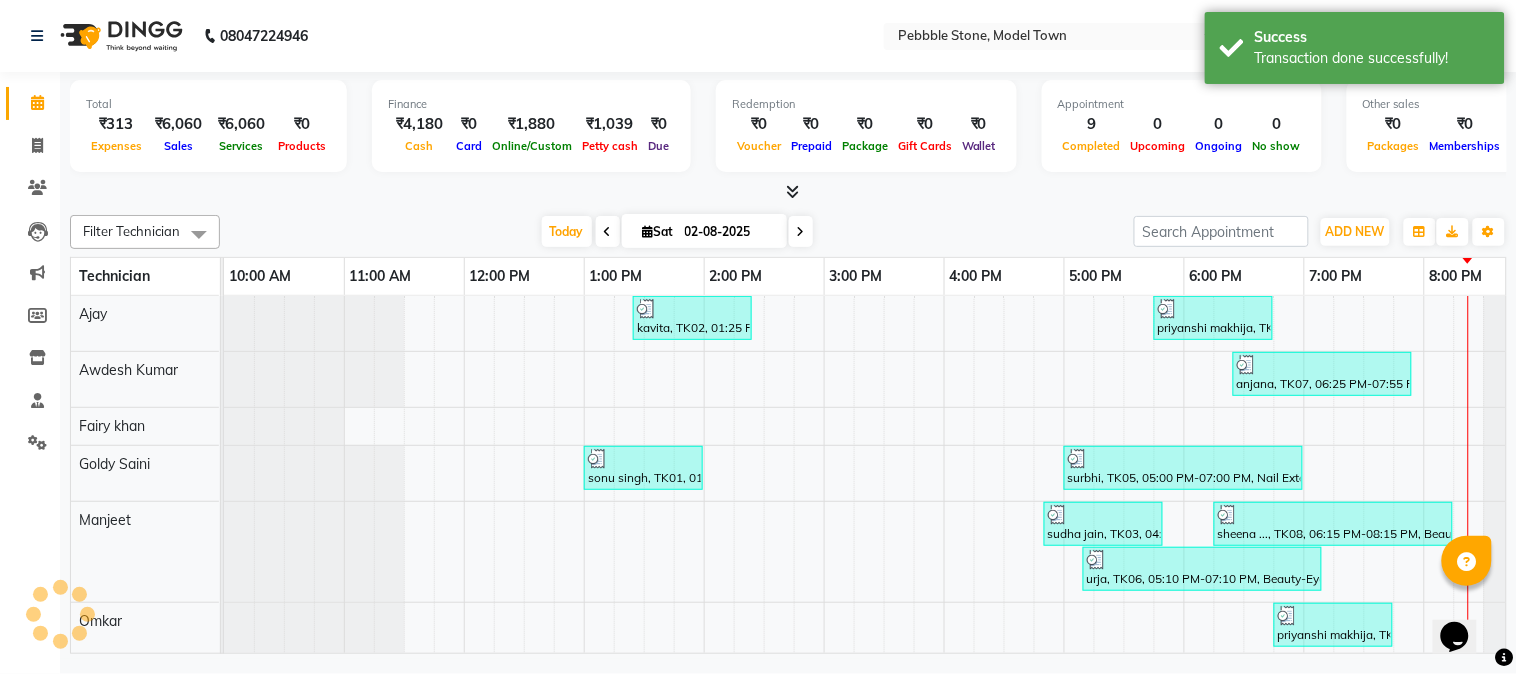 scroll, scrollTop: 0, scrollLeft: 0, axis: both 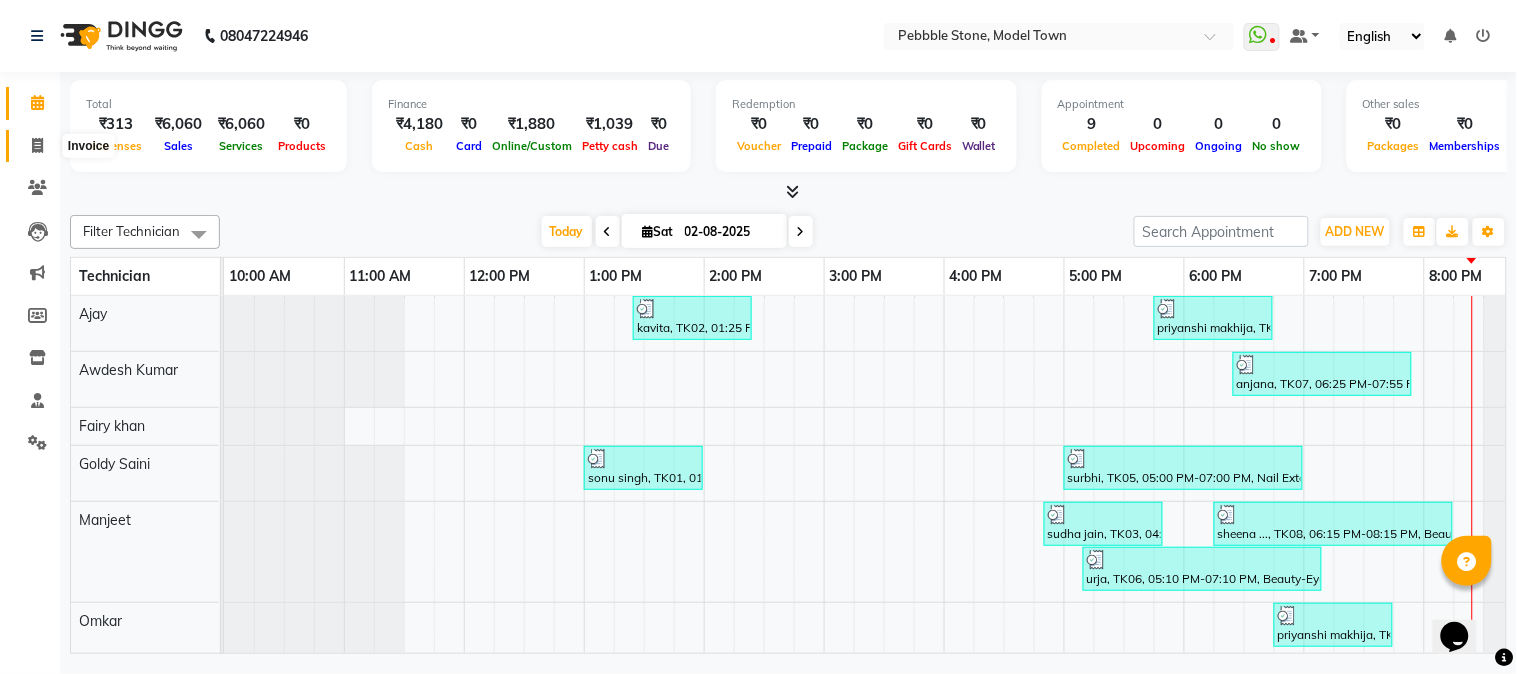 click 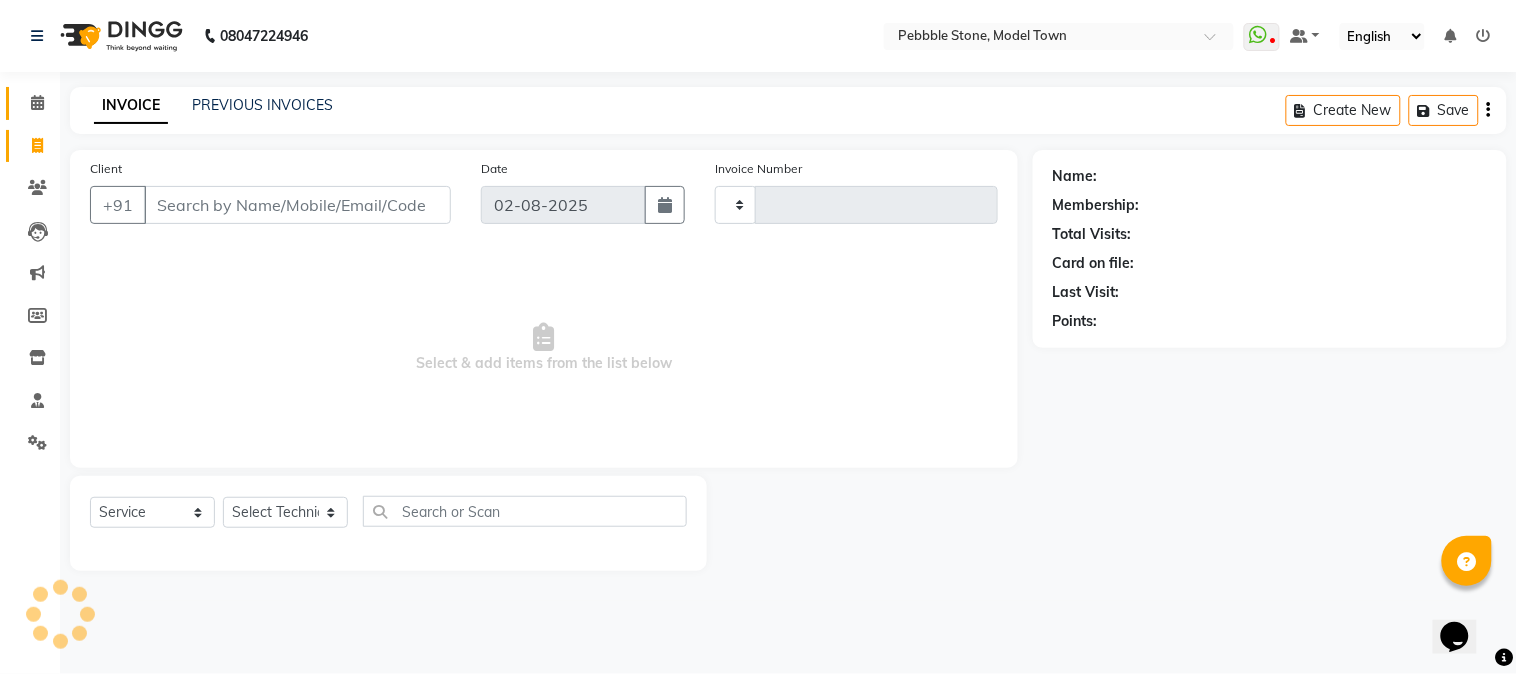 type on "0023" 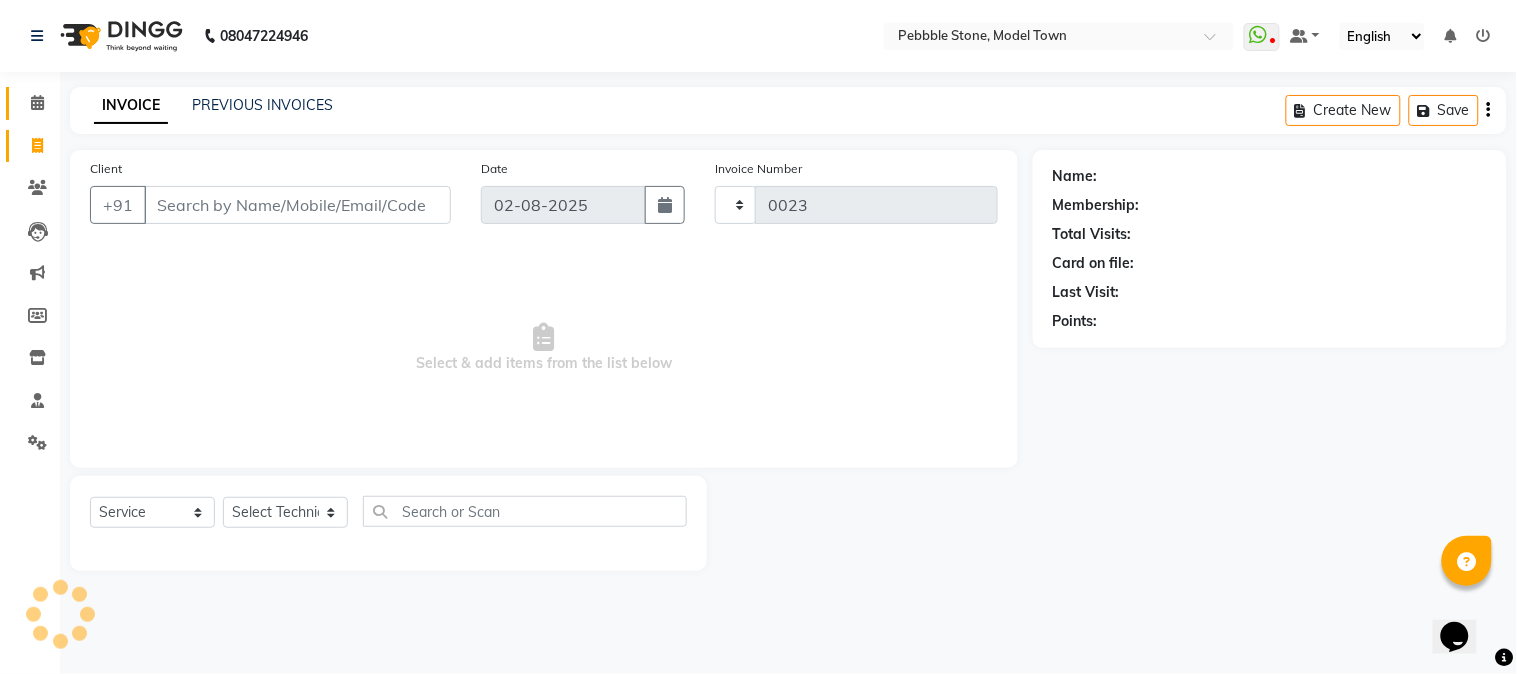 select on "8684" 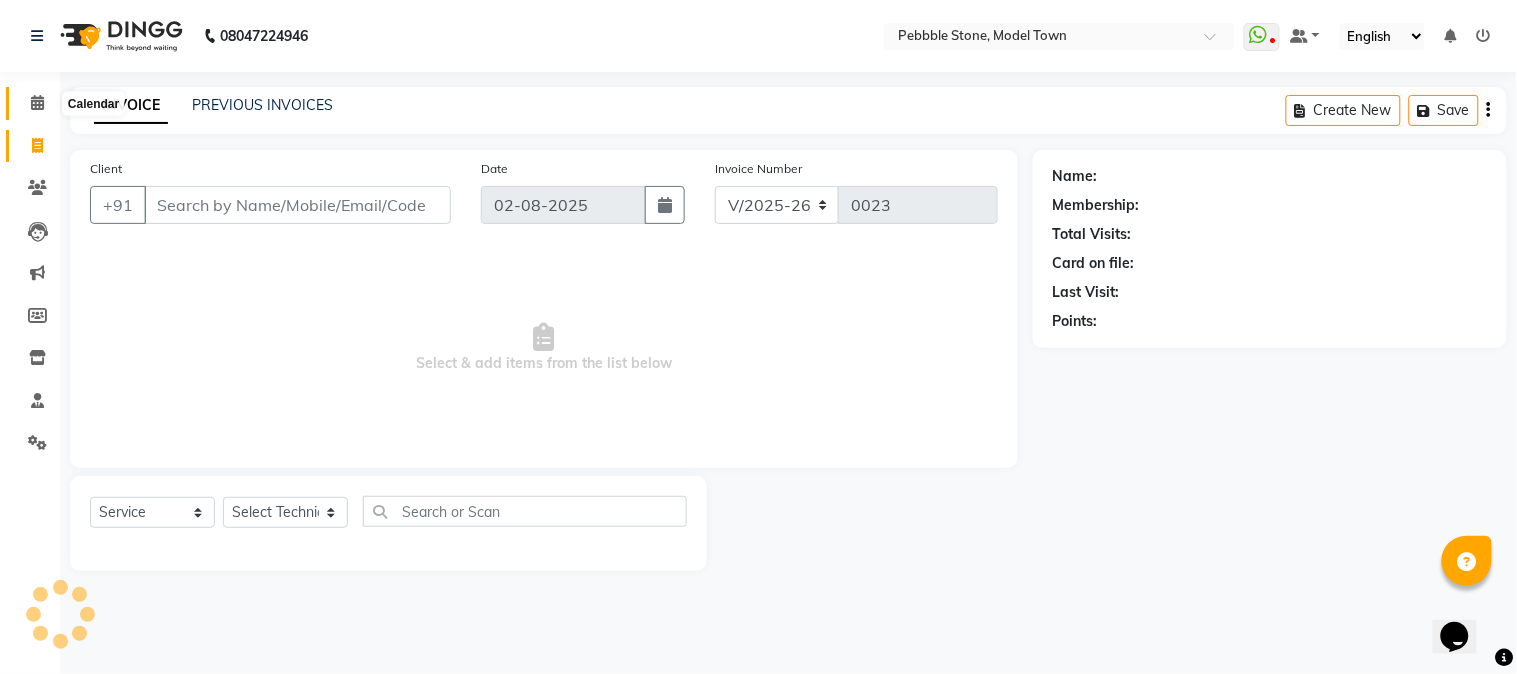 click 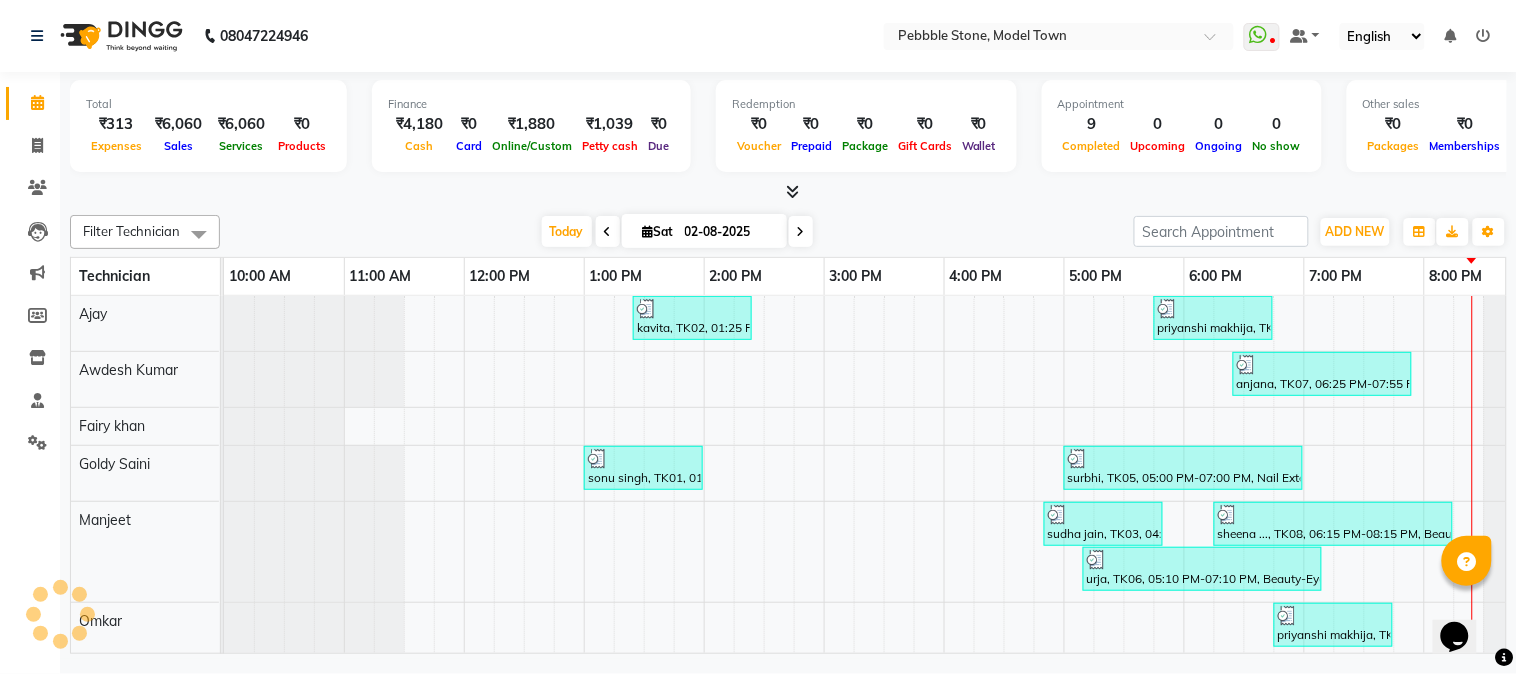 scroll, scrollTop: 0, scrollLeft: 0, axis: both 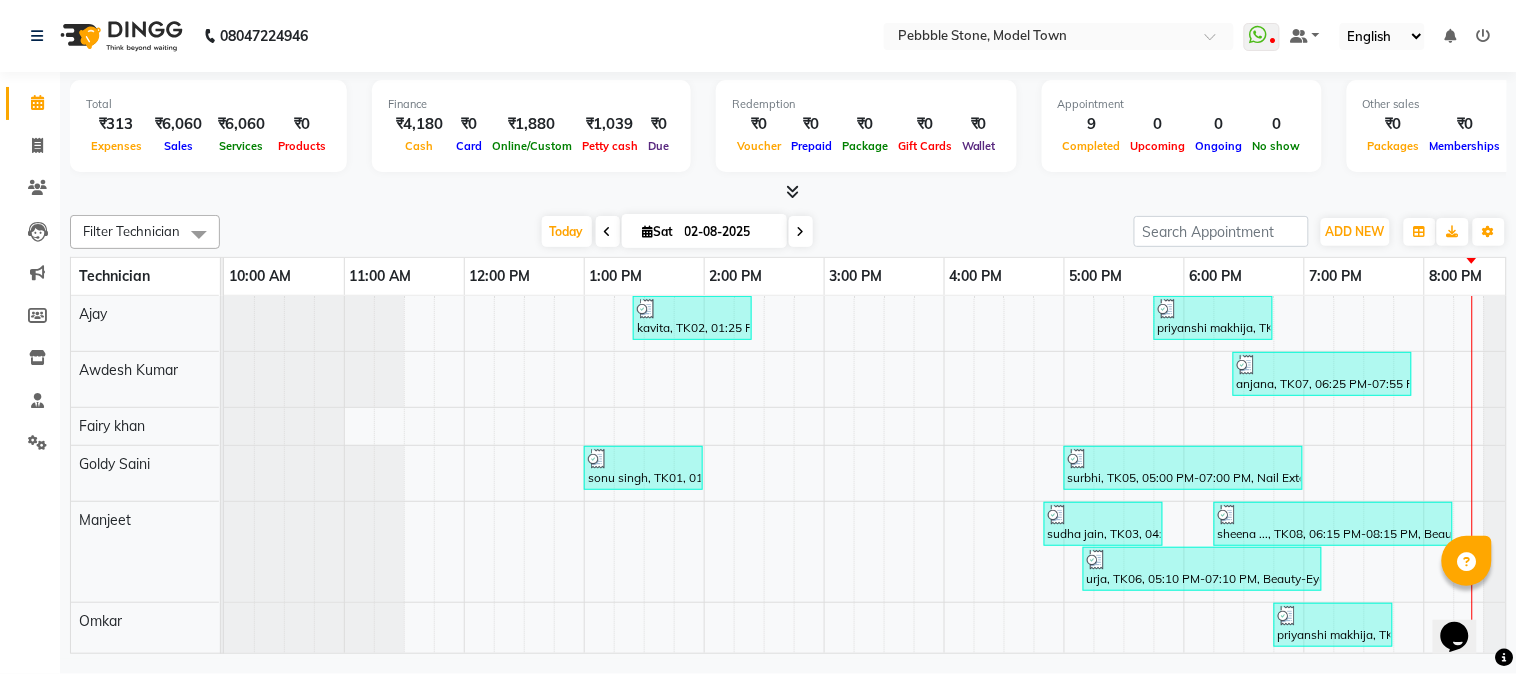 click at bounding box center (792, 191) 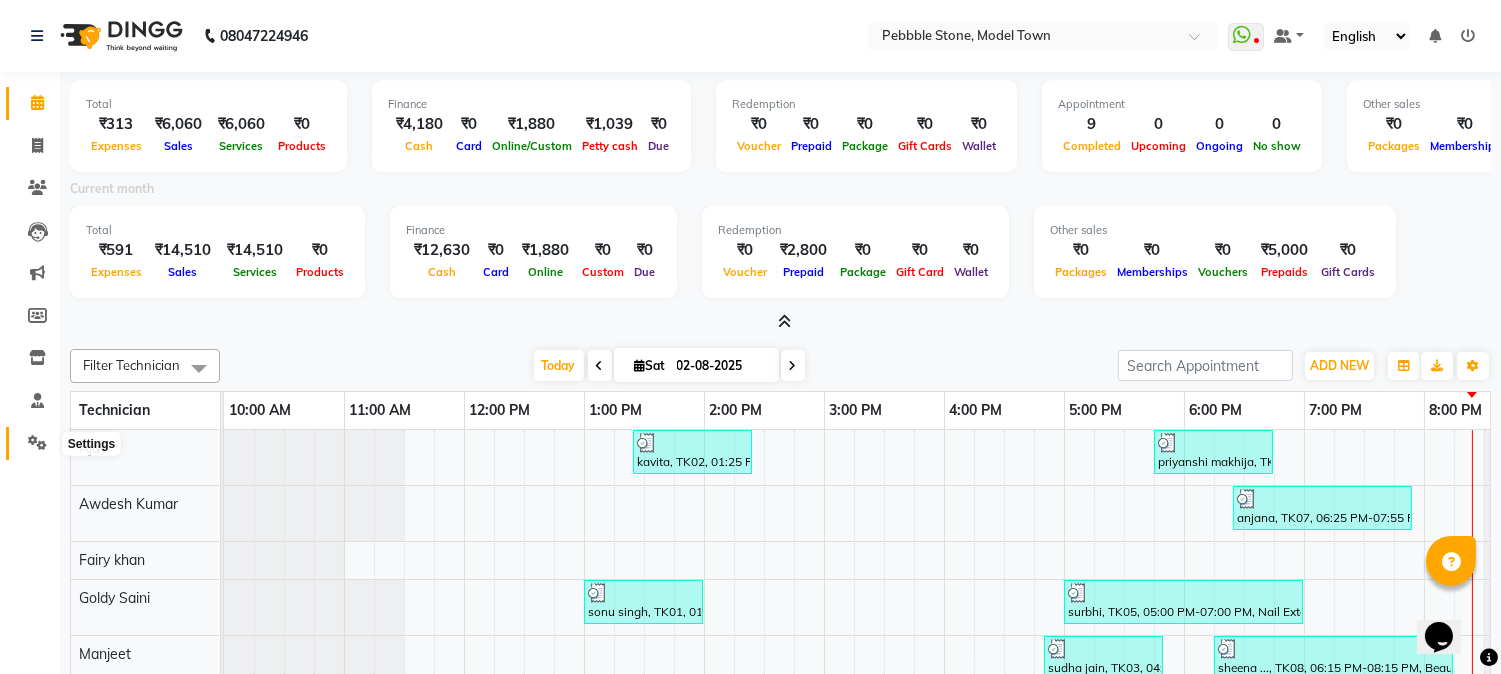 click 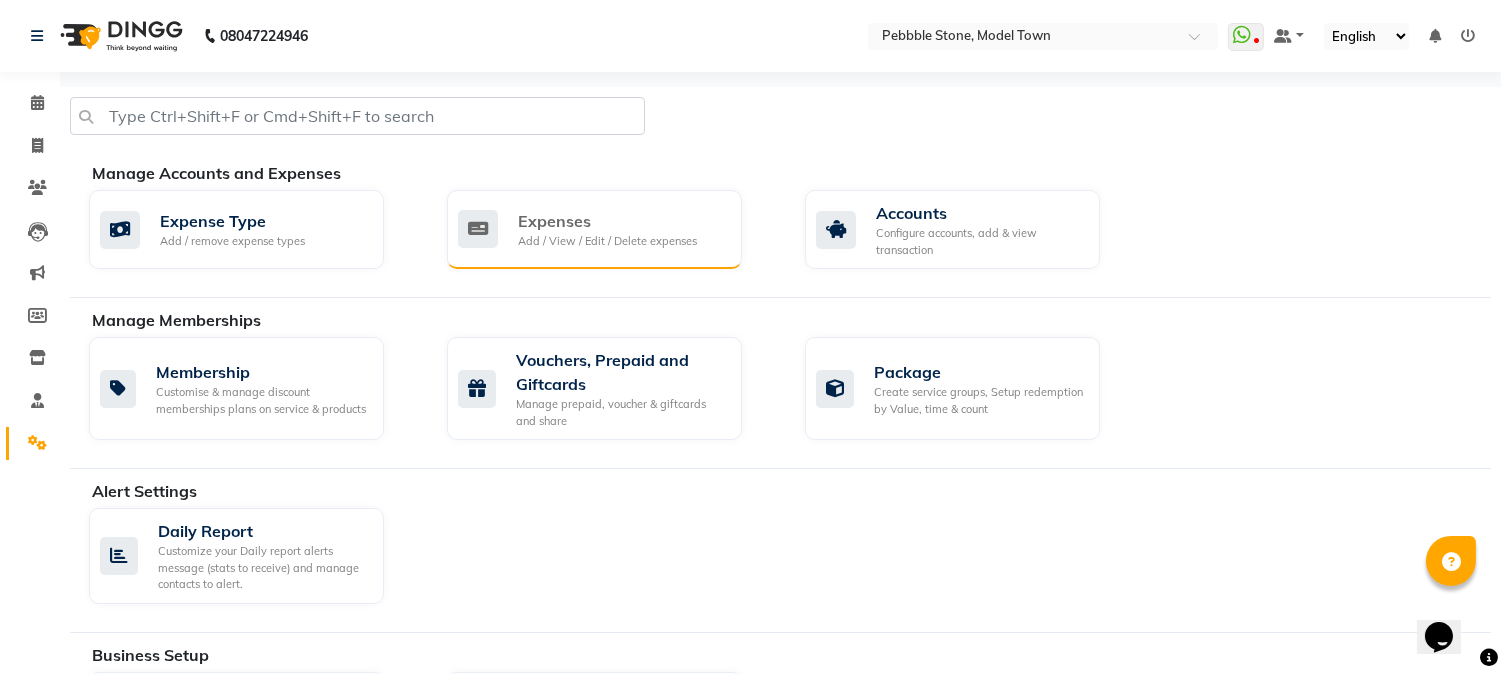 click on "Add / View / Edit / Delete expenses" 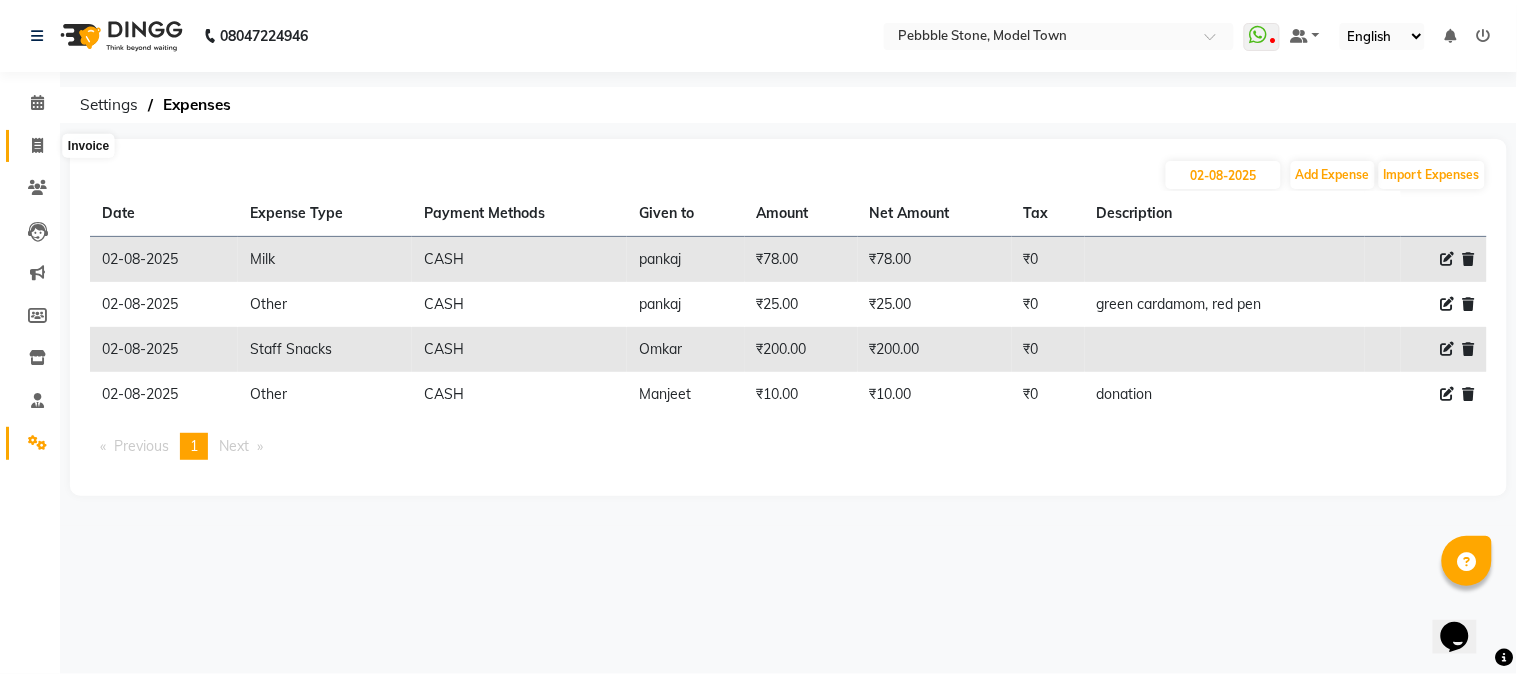 click 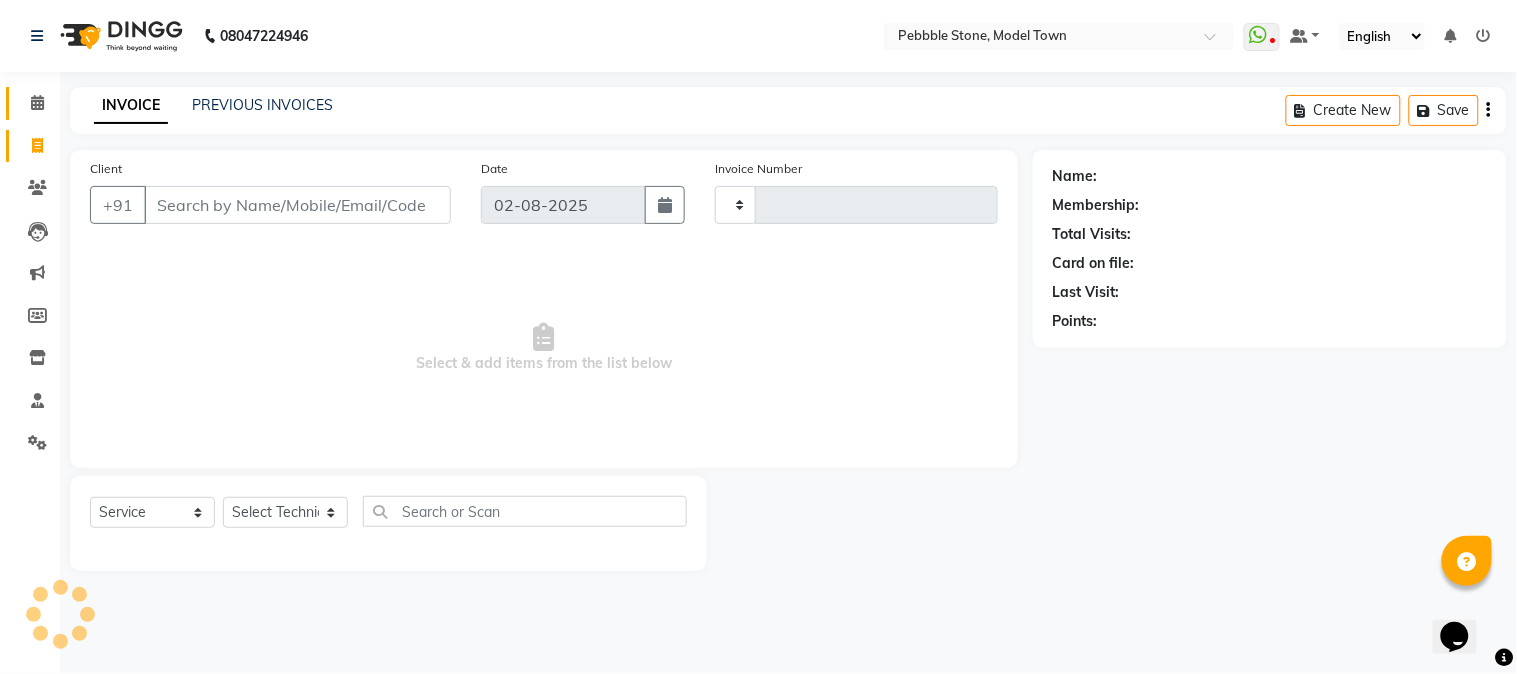 type on "0023" 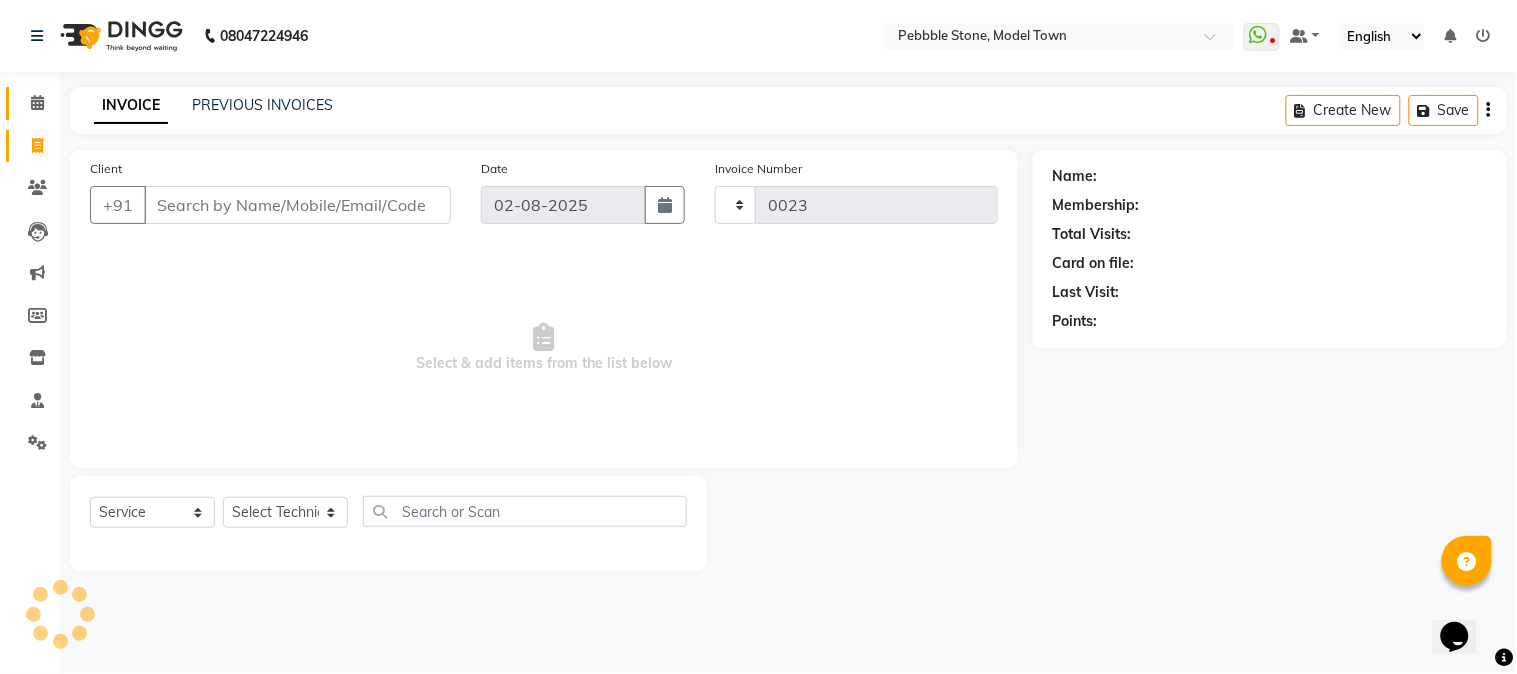select on "8684" 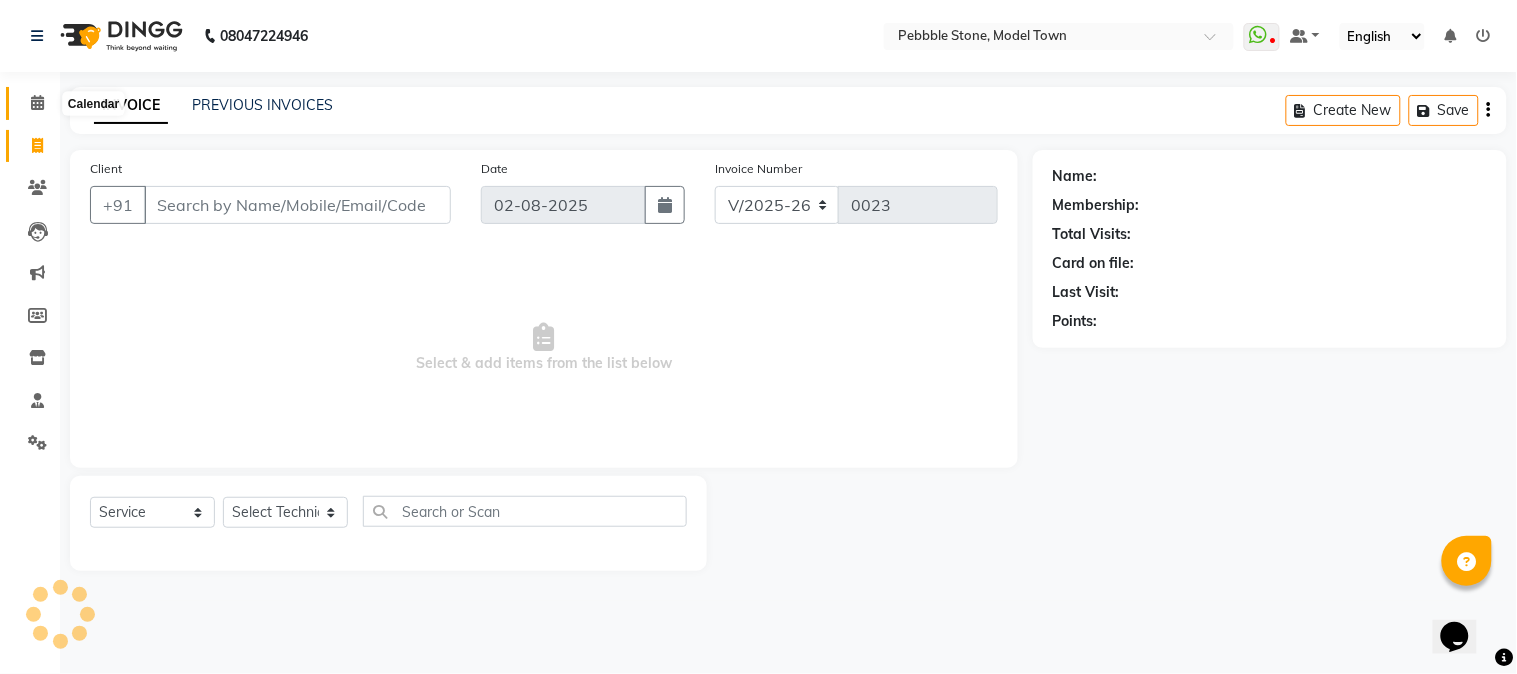 click 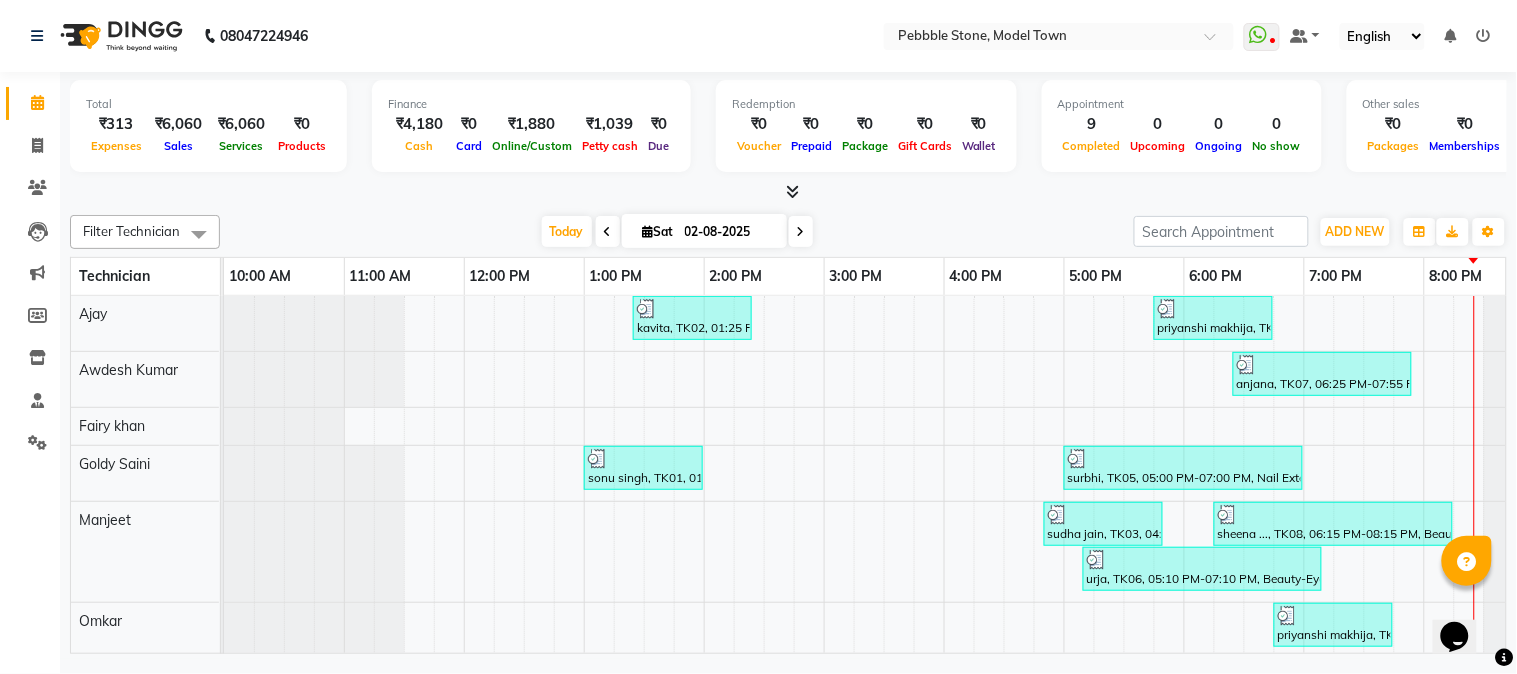 scroll, scrollTop: 0, scrollLeft: 0, axis: both 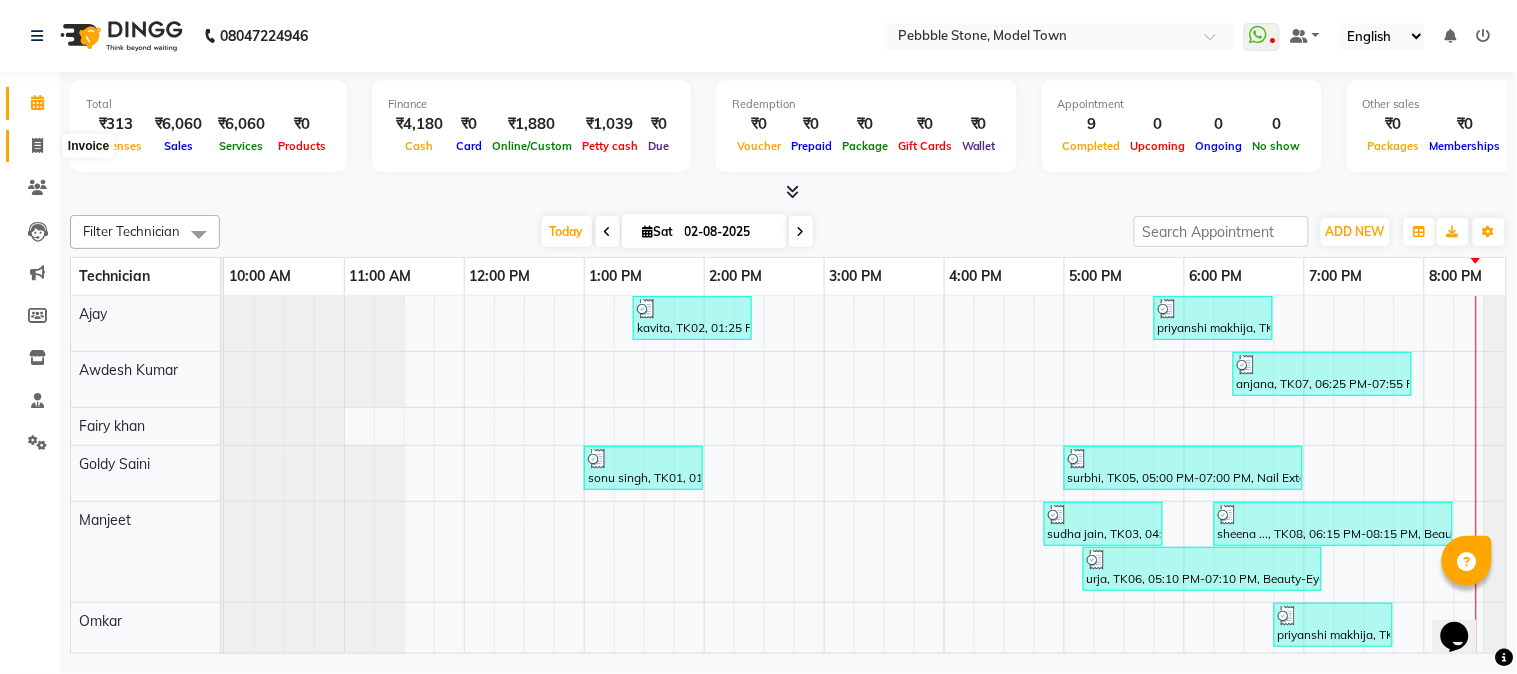 click 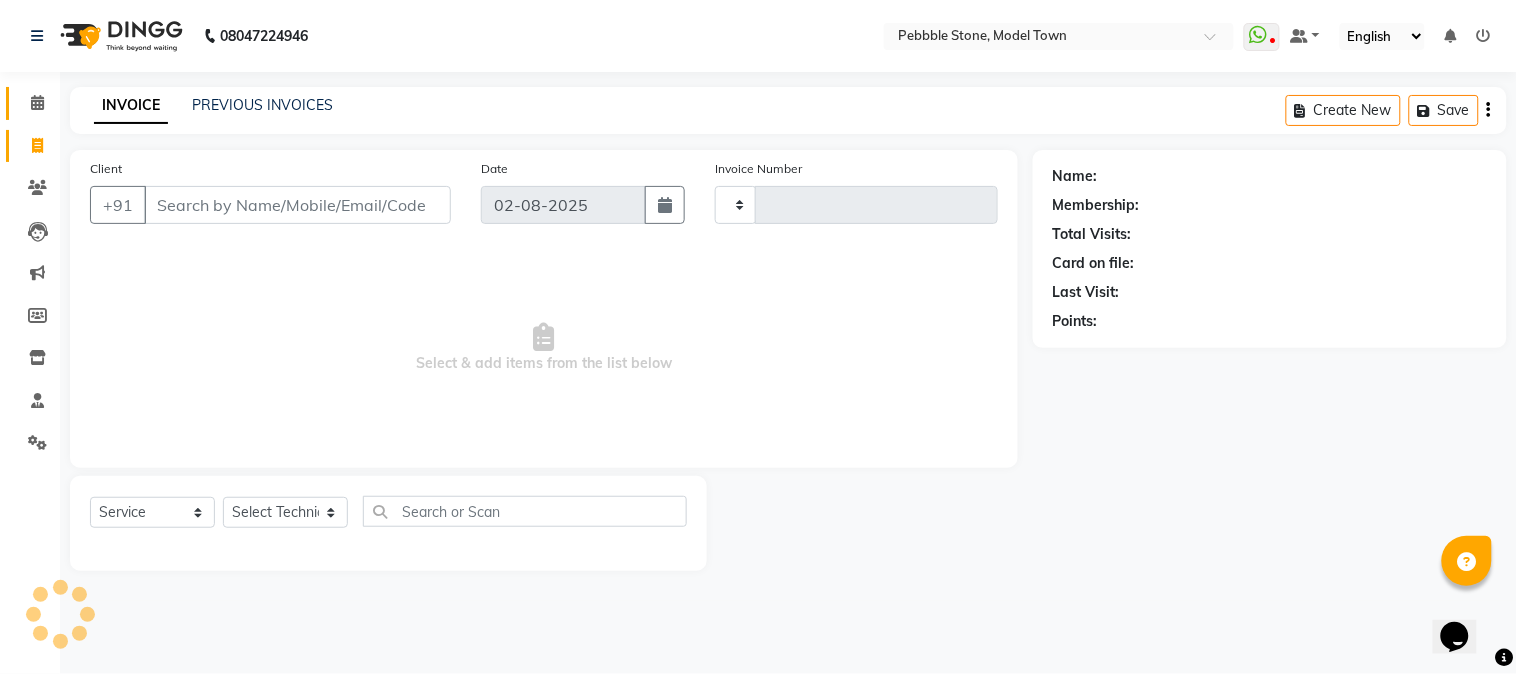 type on "0023" 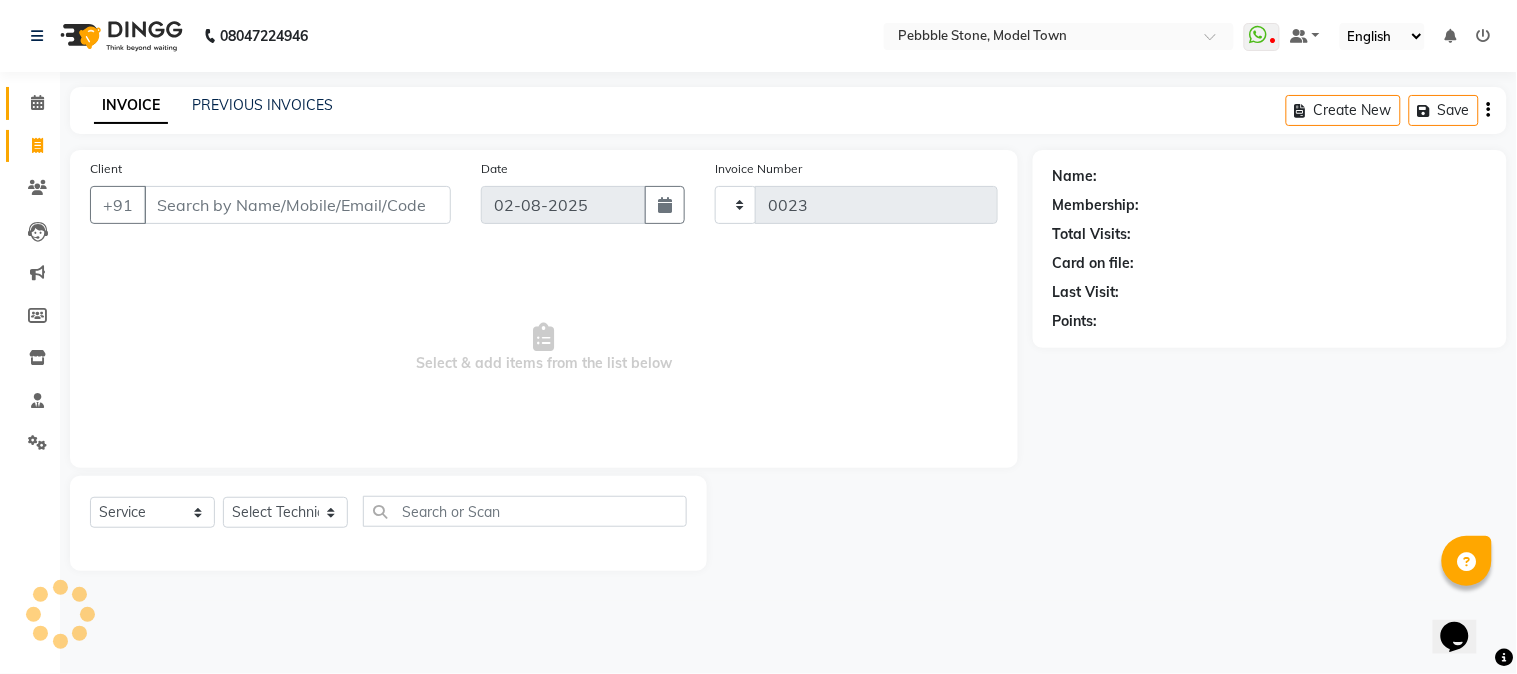 select on "8684" 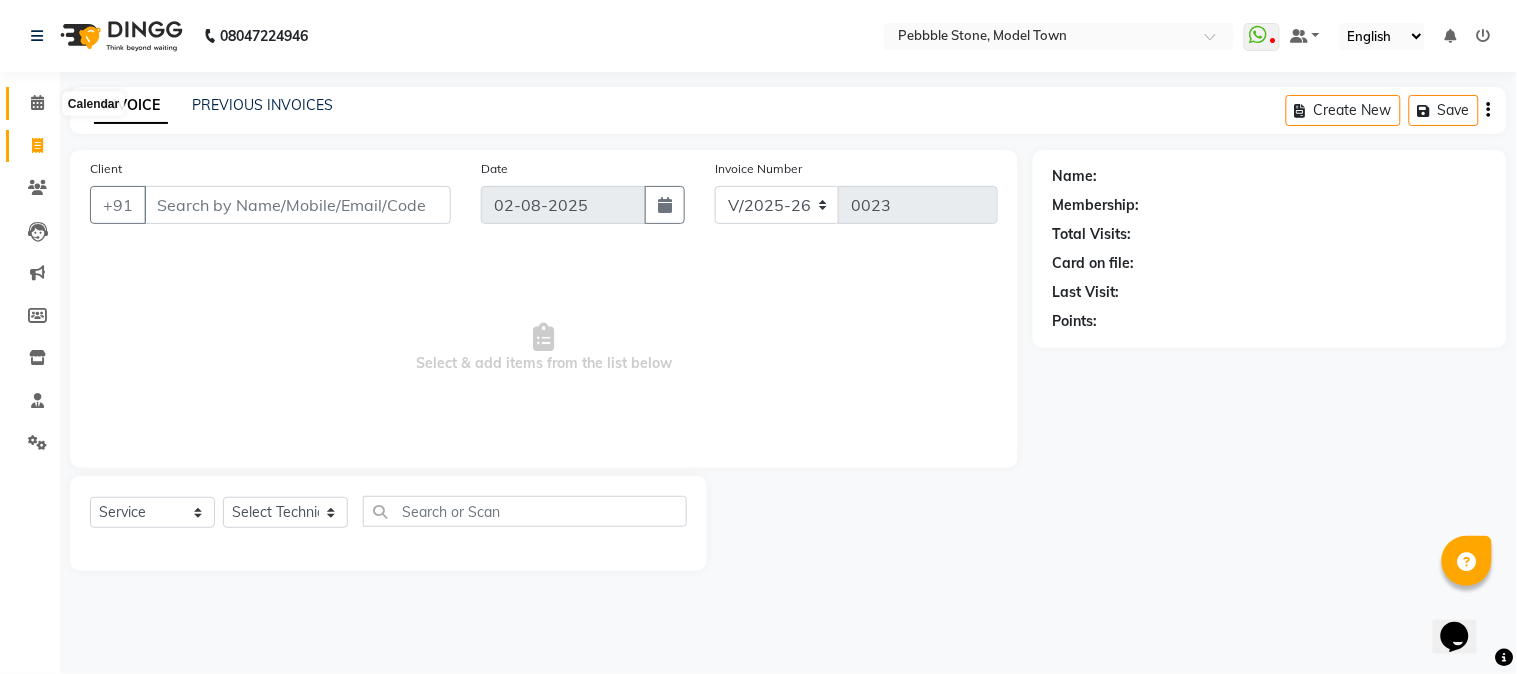 click 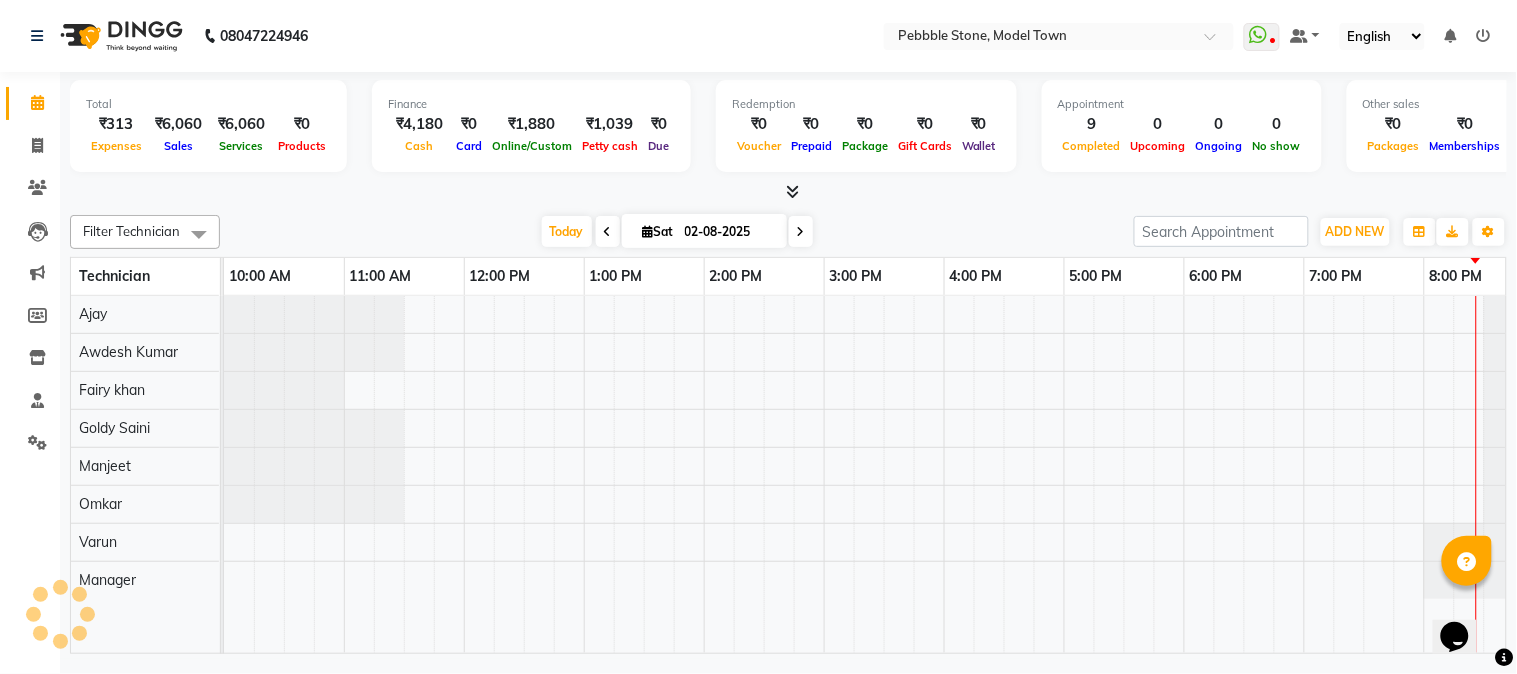 scroll, scrollTop: 0, scrollLeft: 0, axis: both 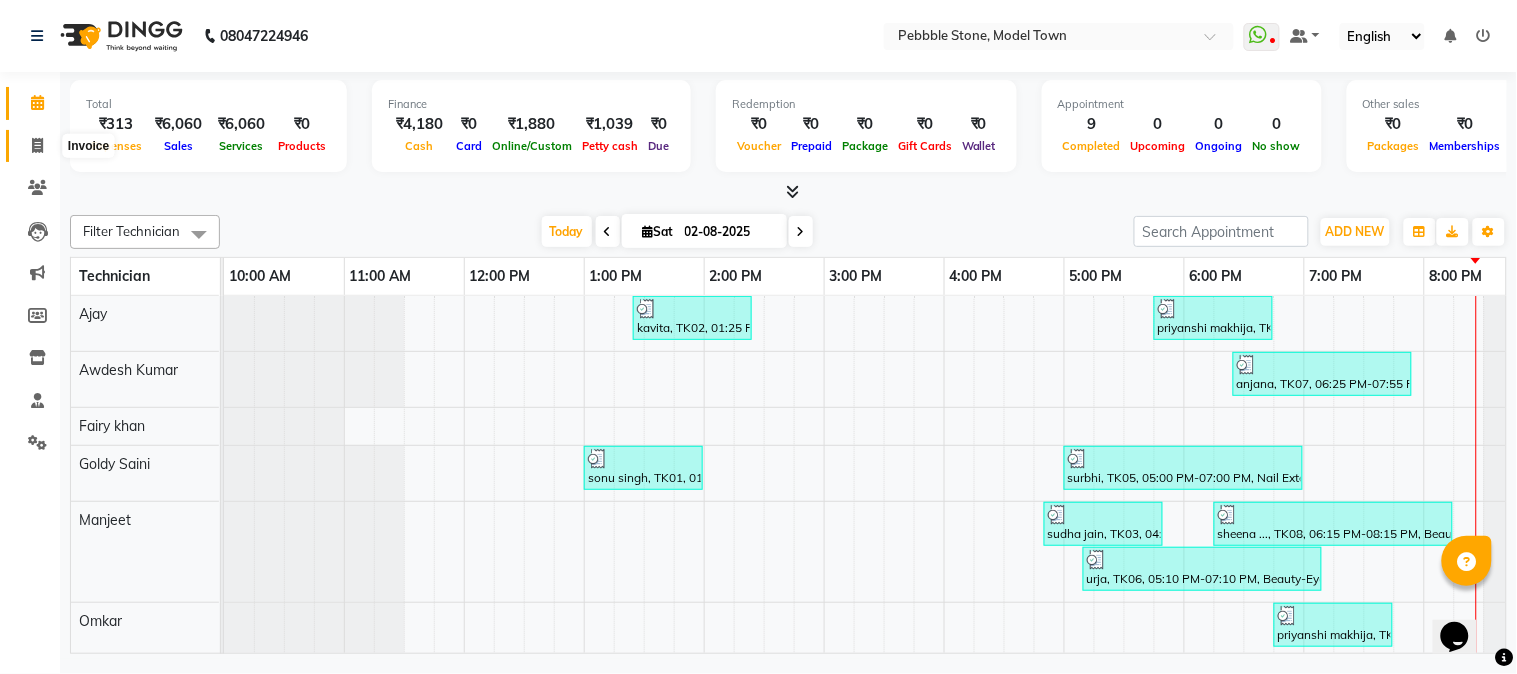 click 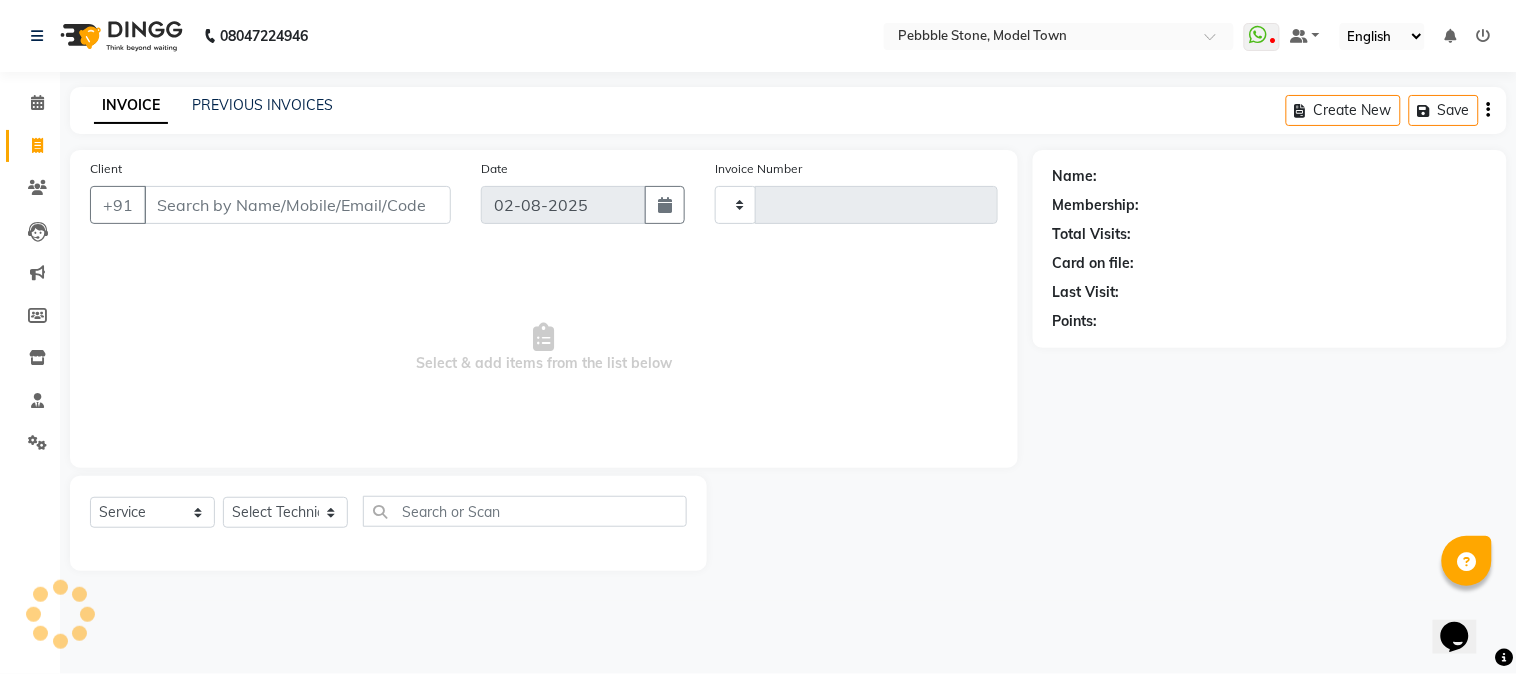 type on "0023" 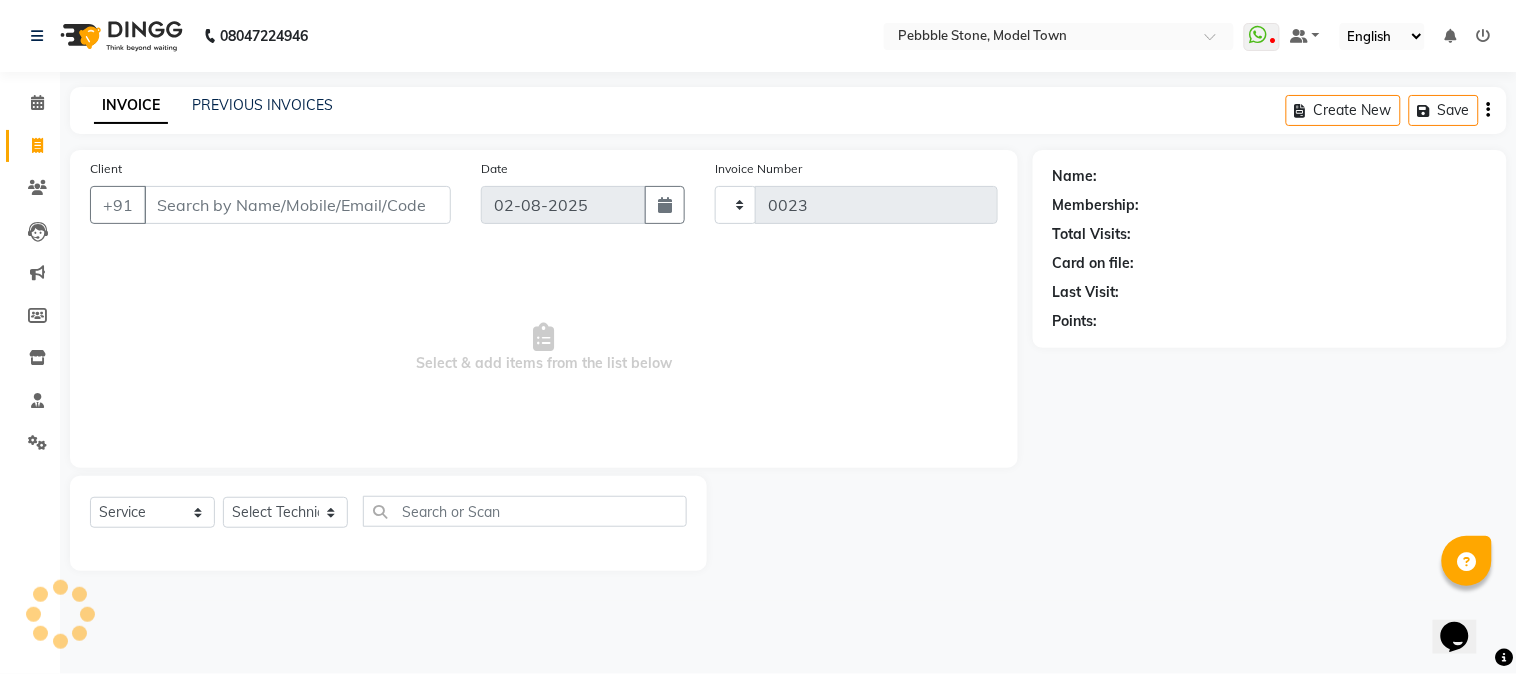 select on "8684" 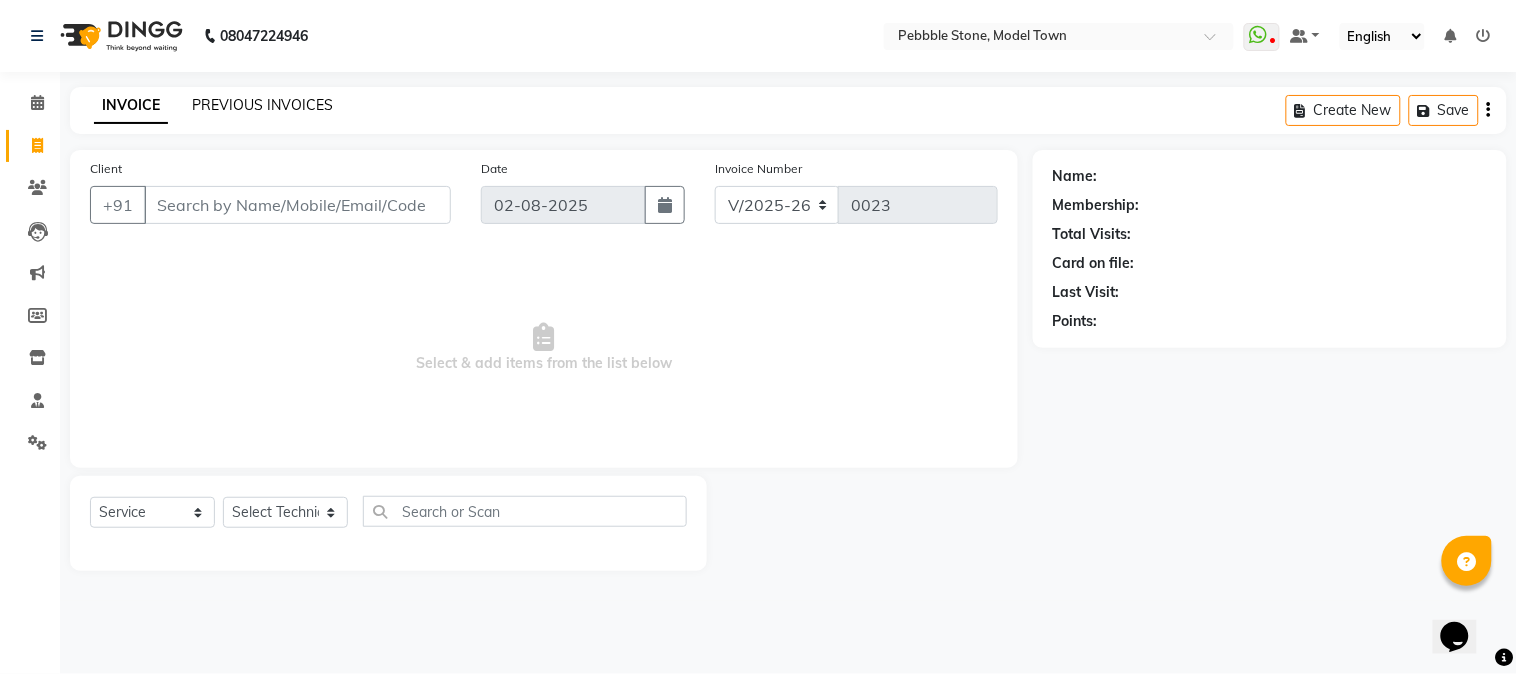 click on "PREVIOUS INVOICES" 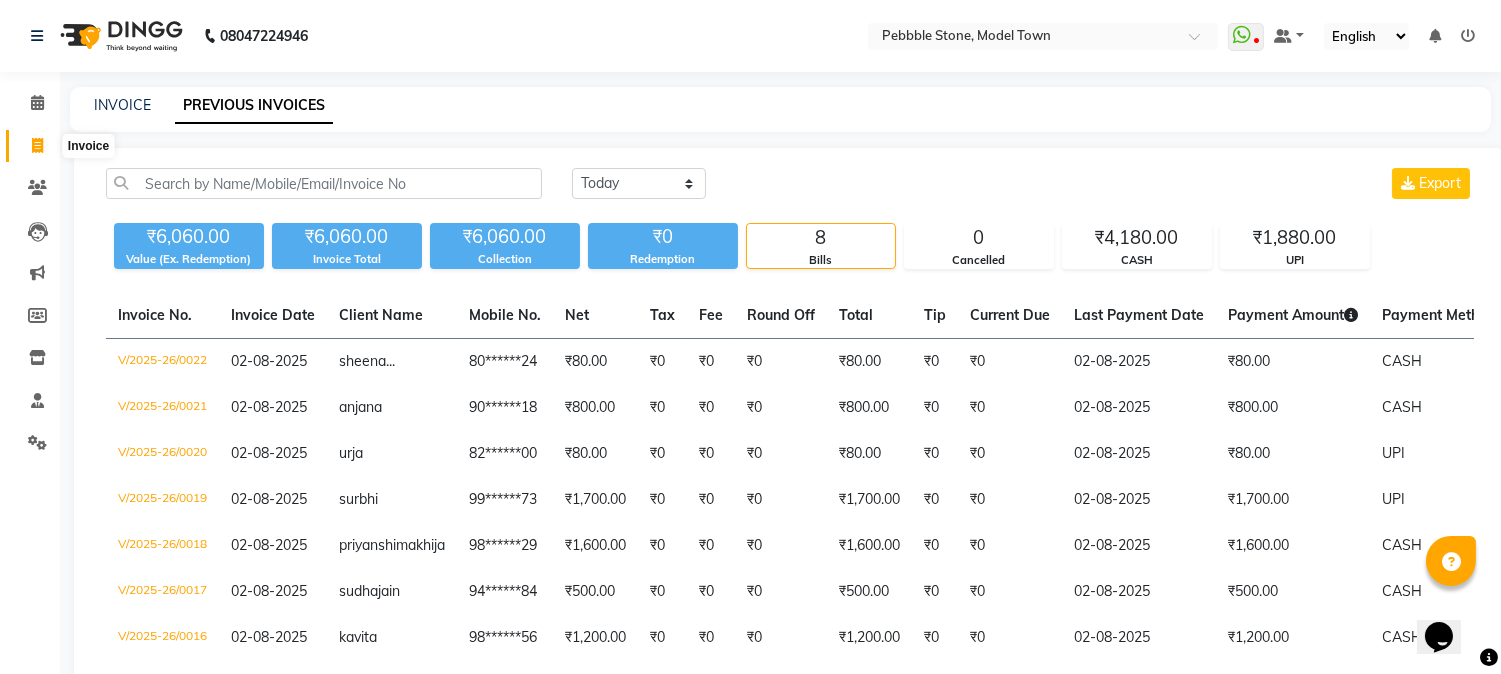 click 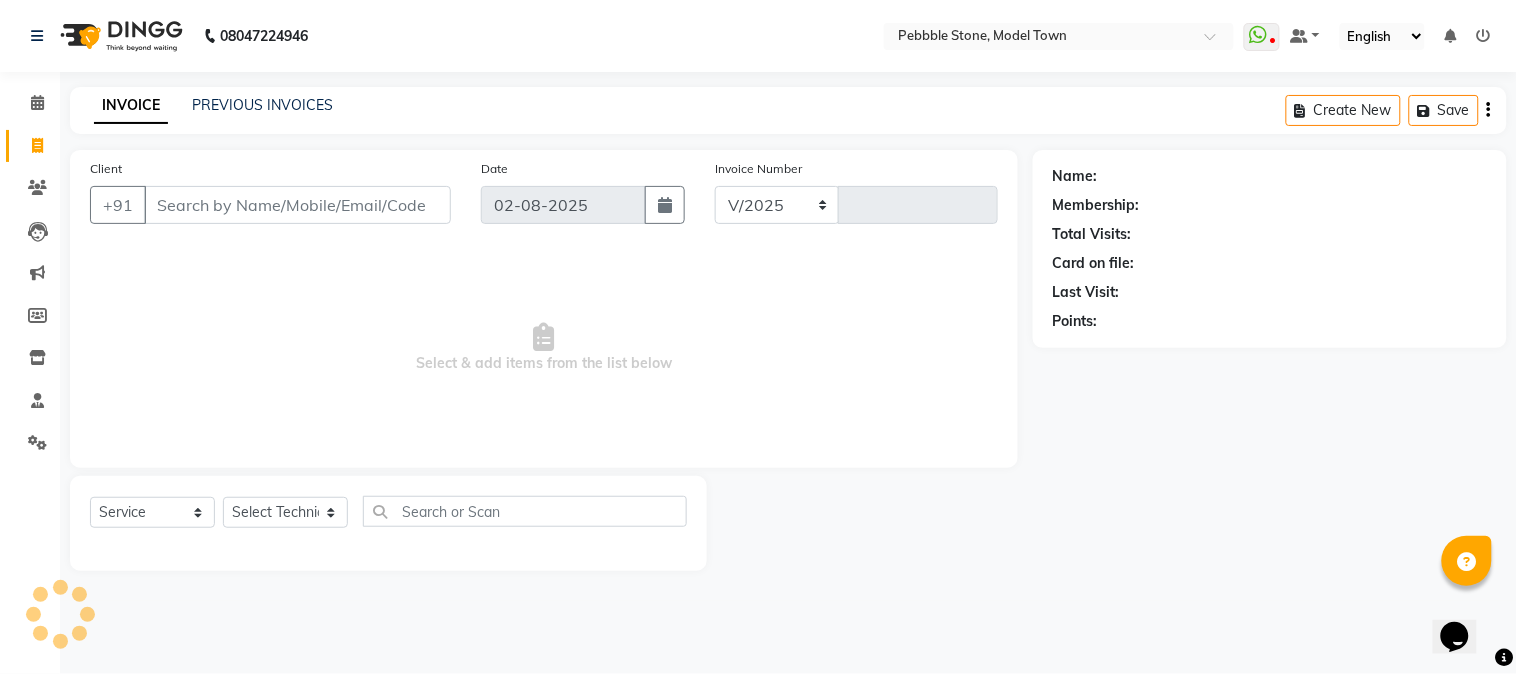 select on "8684" 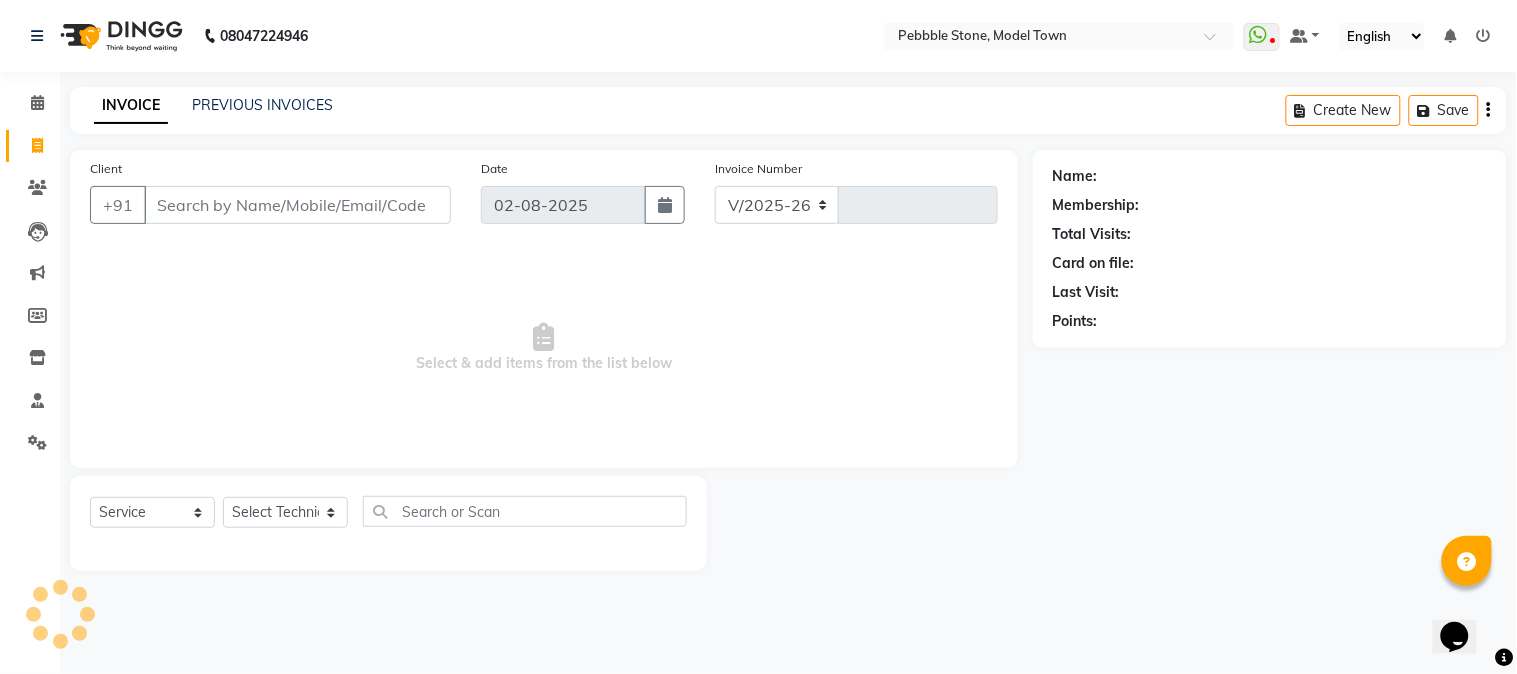 type on "0023" 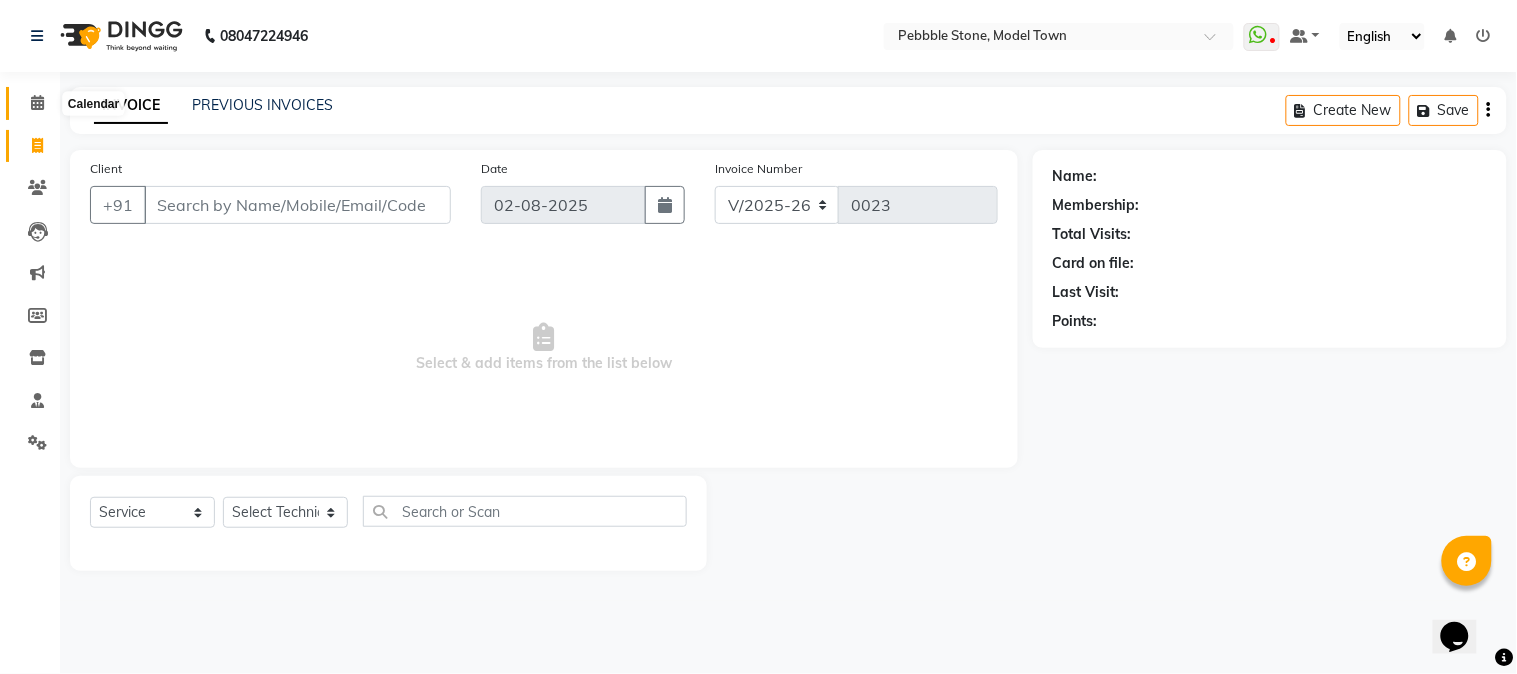 click 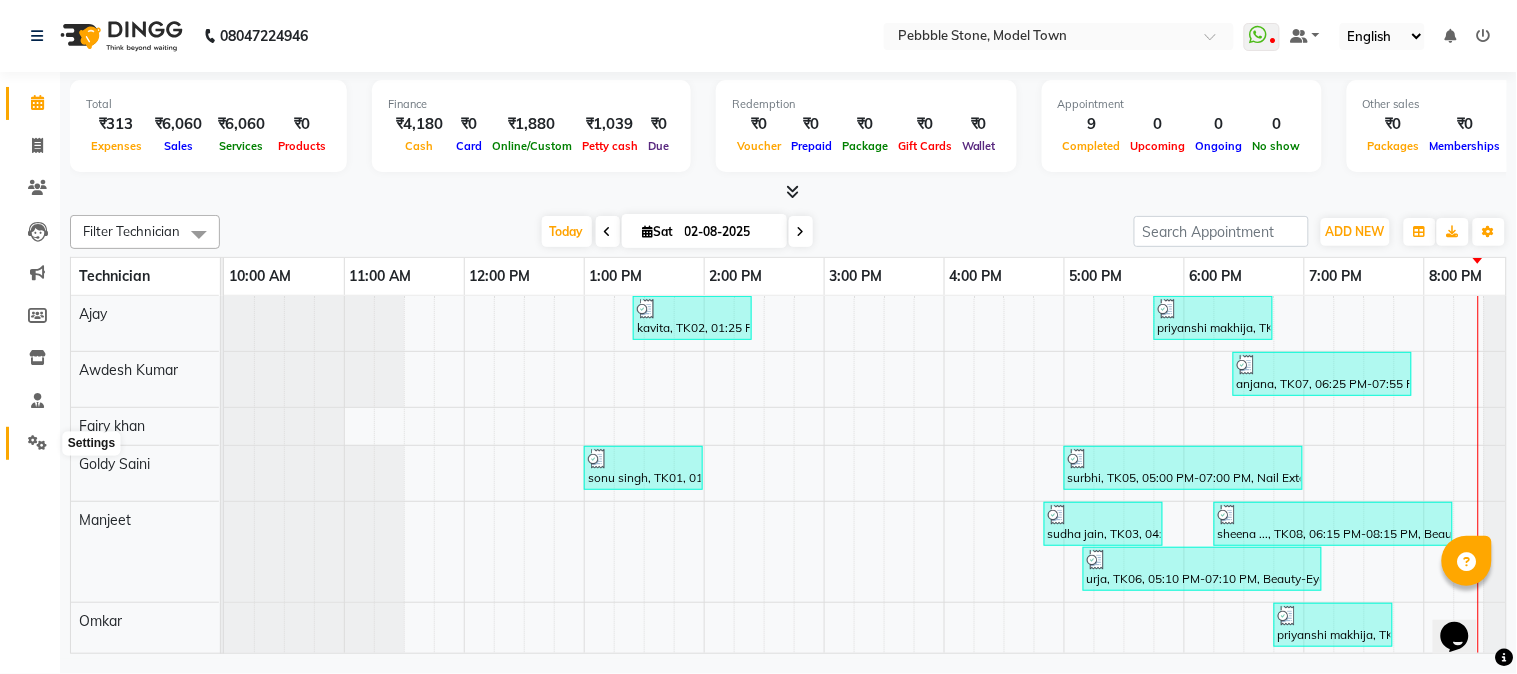 click 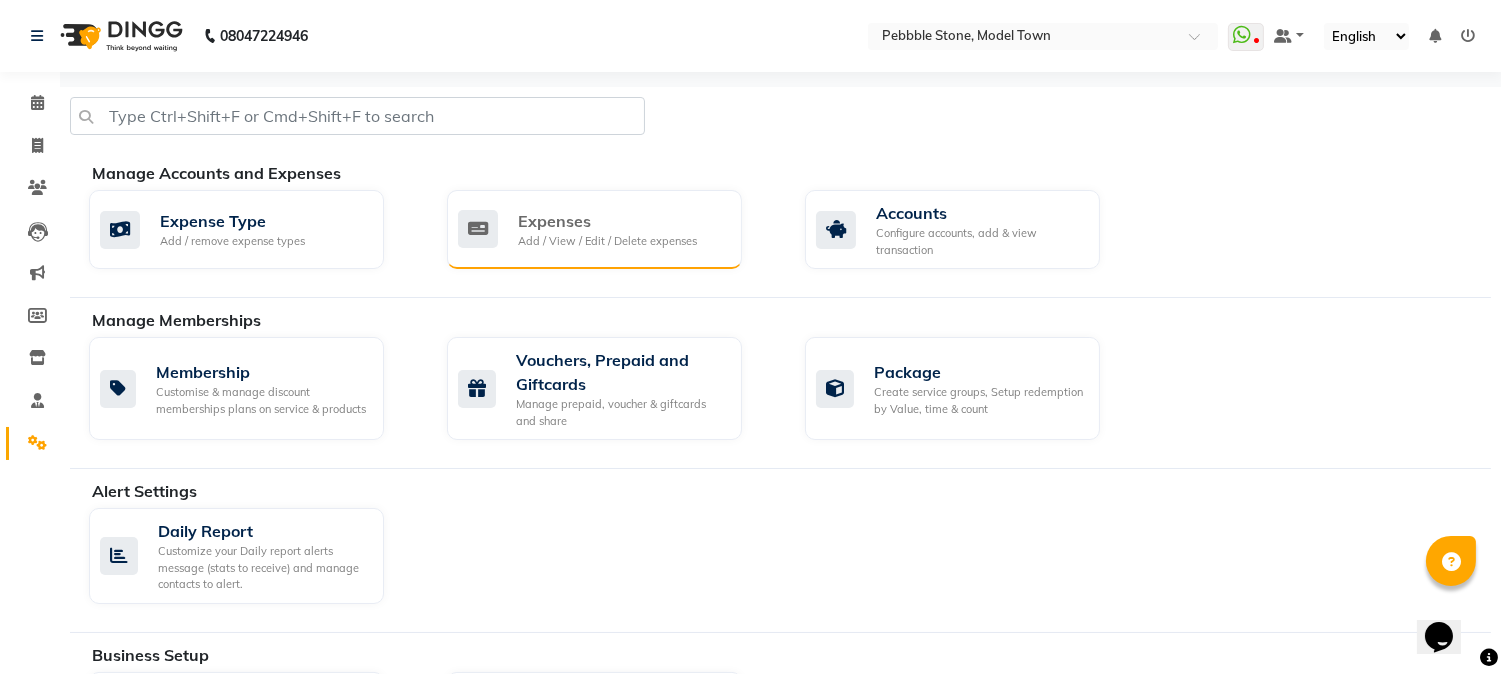 click on "Add / View / Edit / Delete expenses" 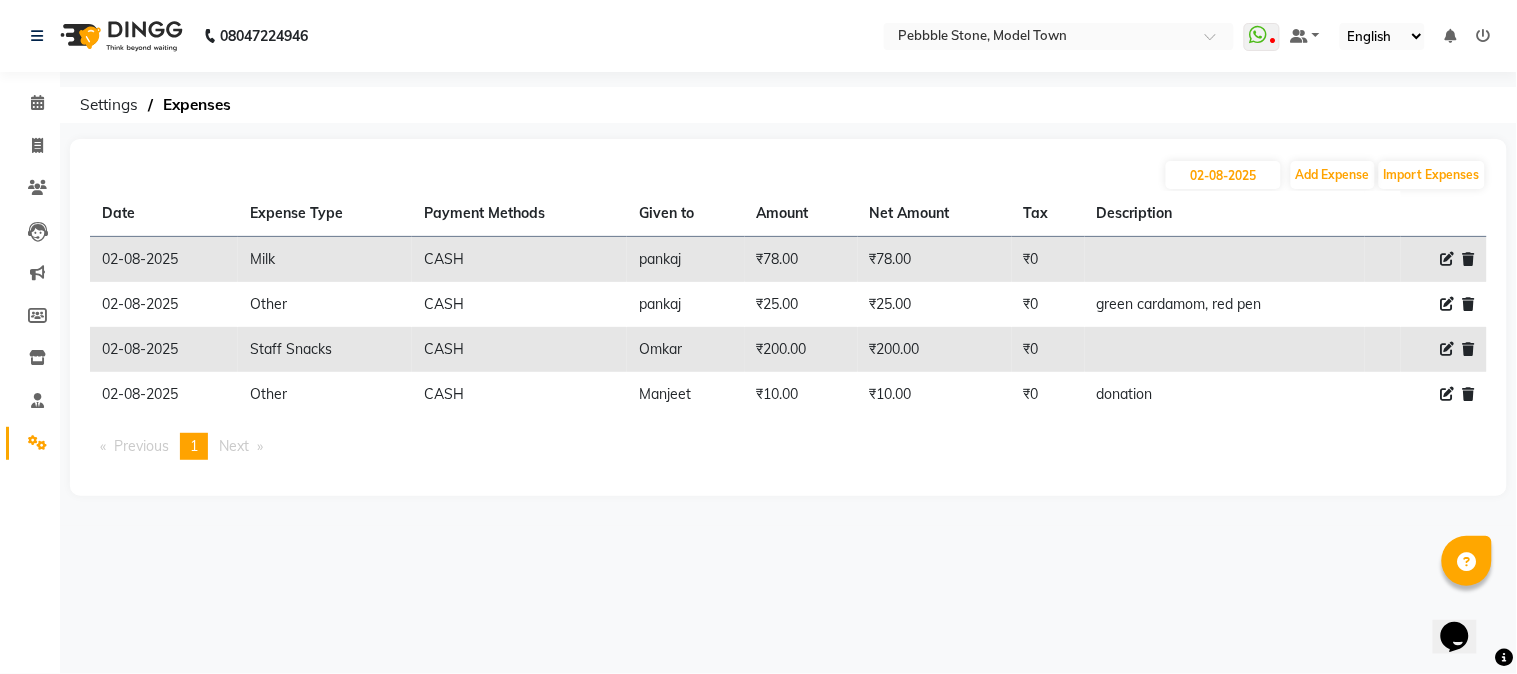 click 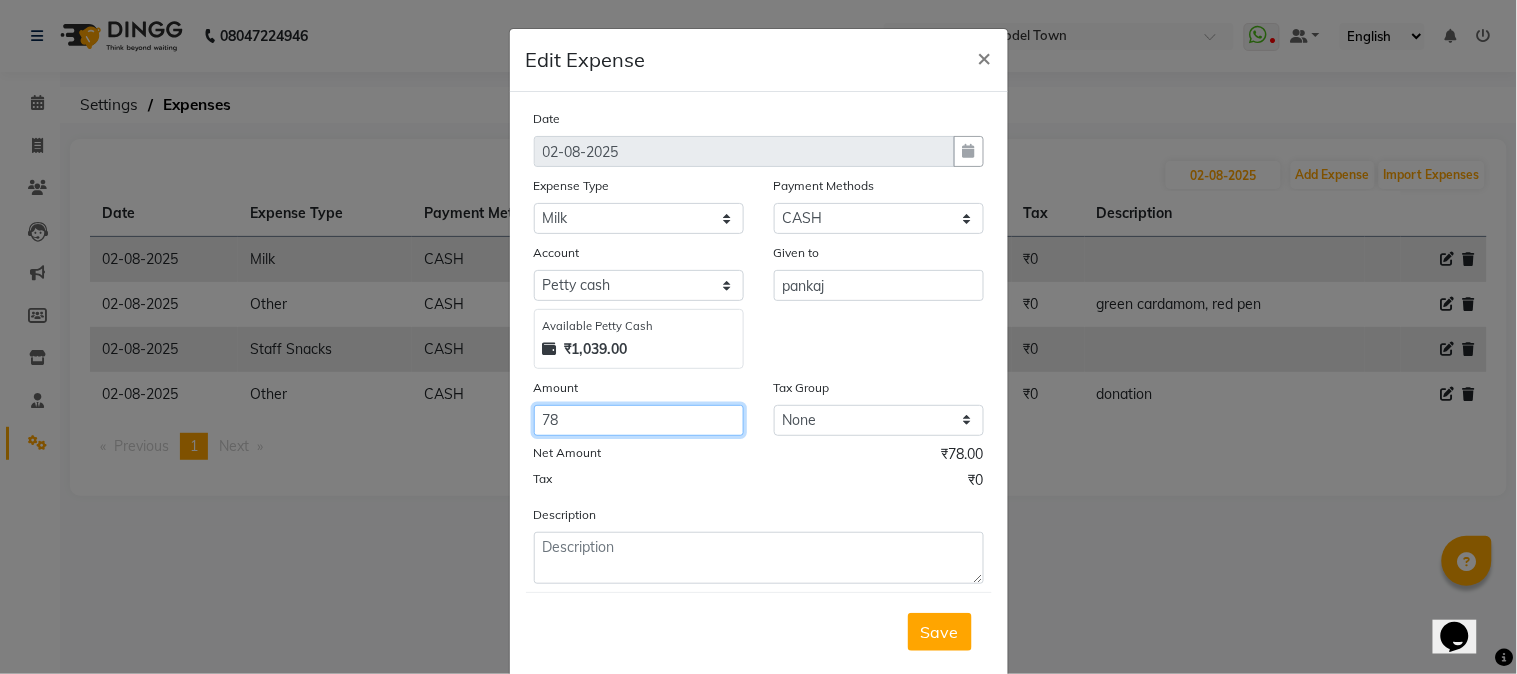 click on "78" 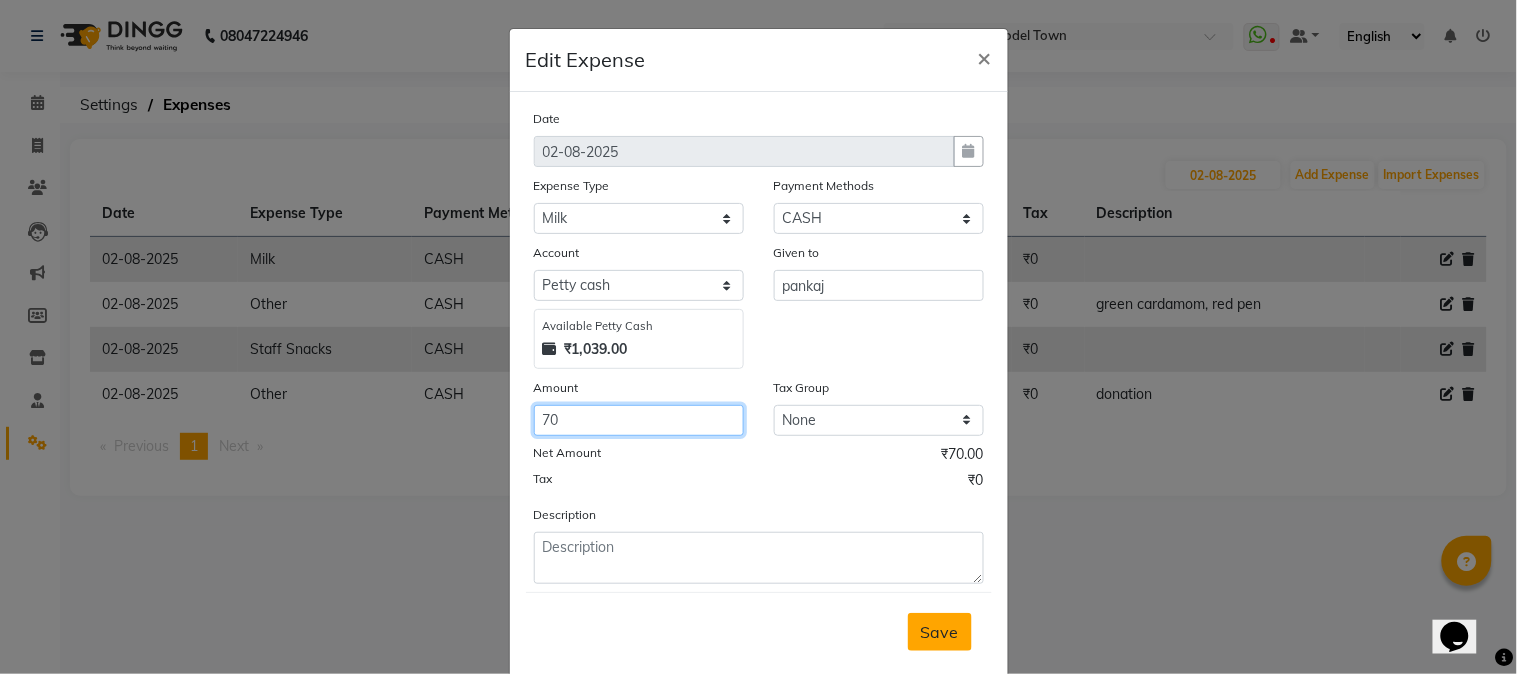type on "70" 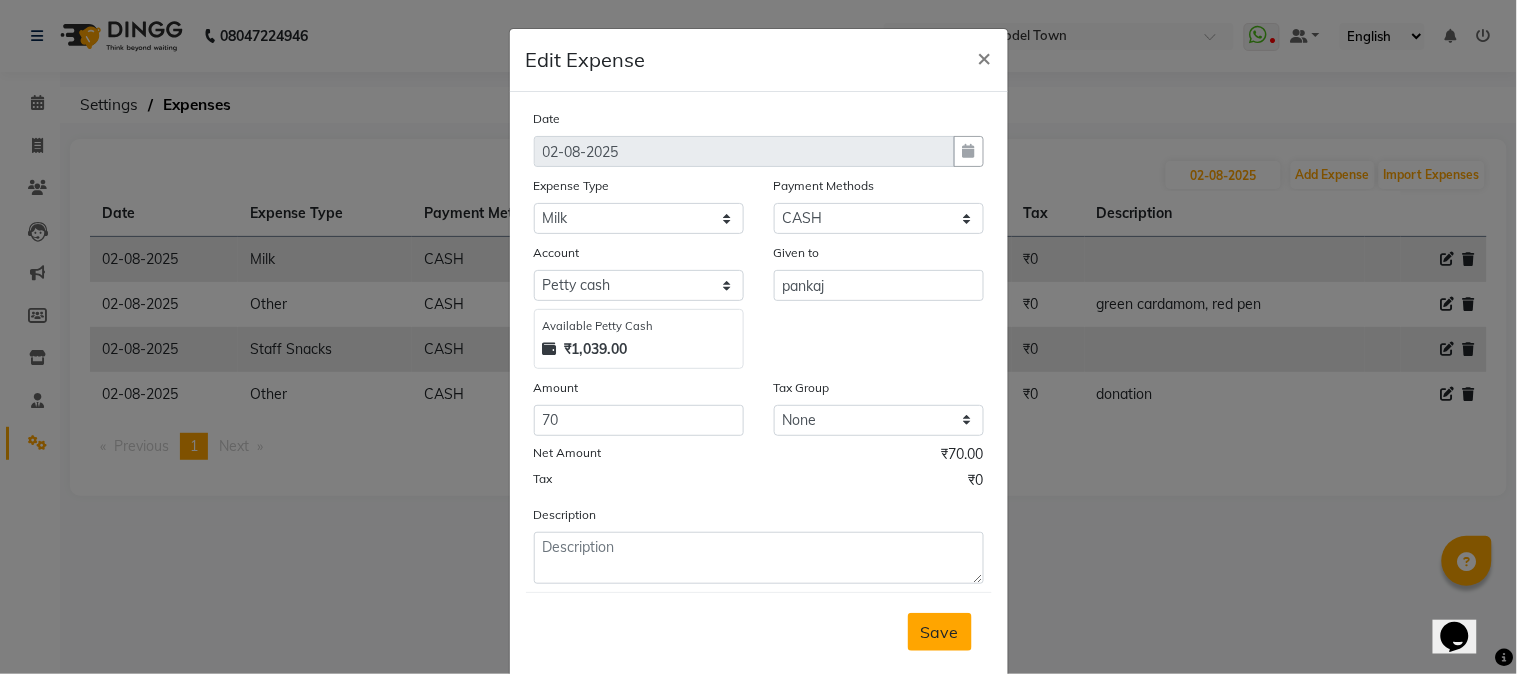 click on "Save" at bounding box center (940, 632) 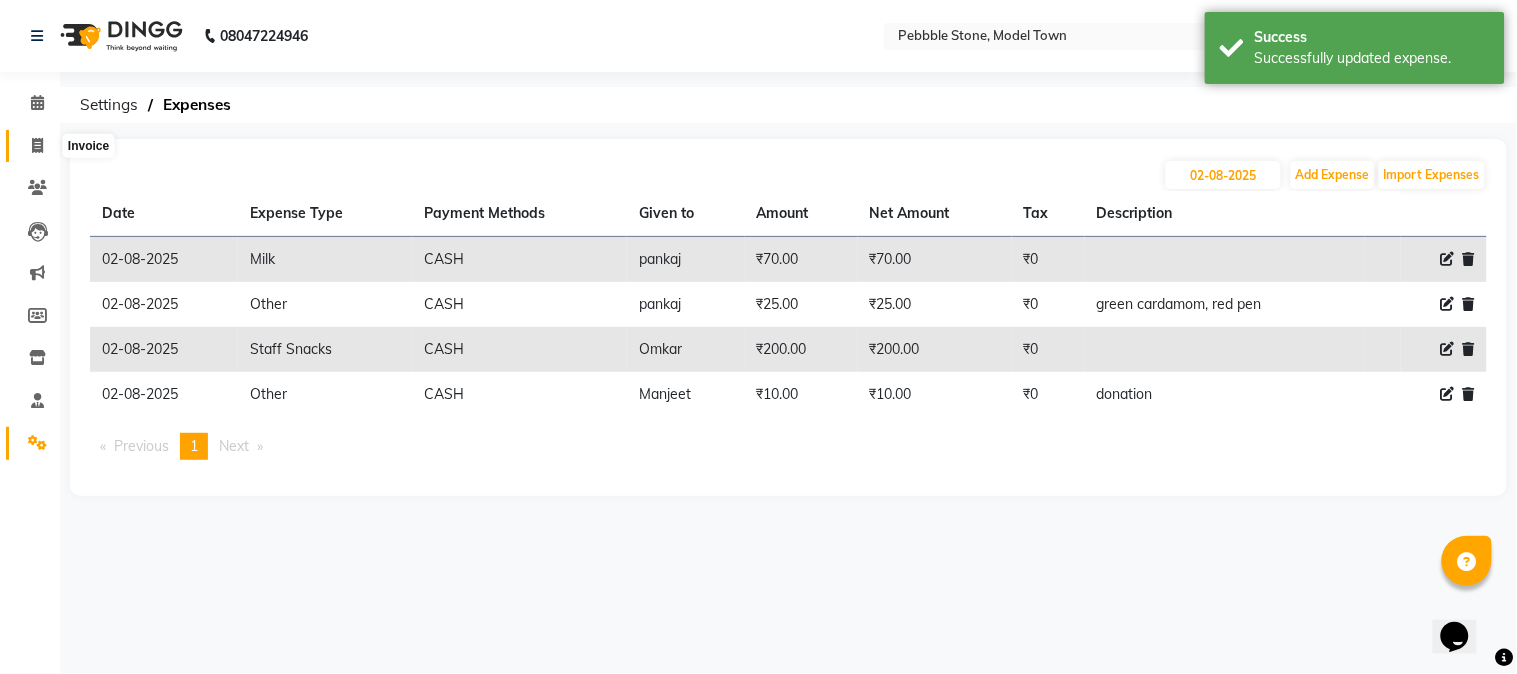 click 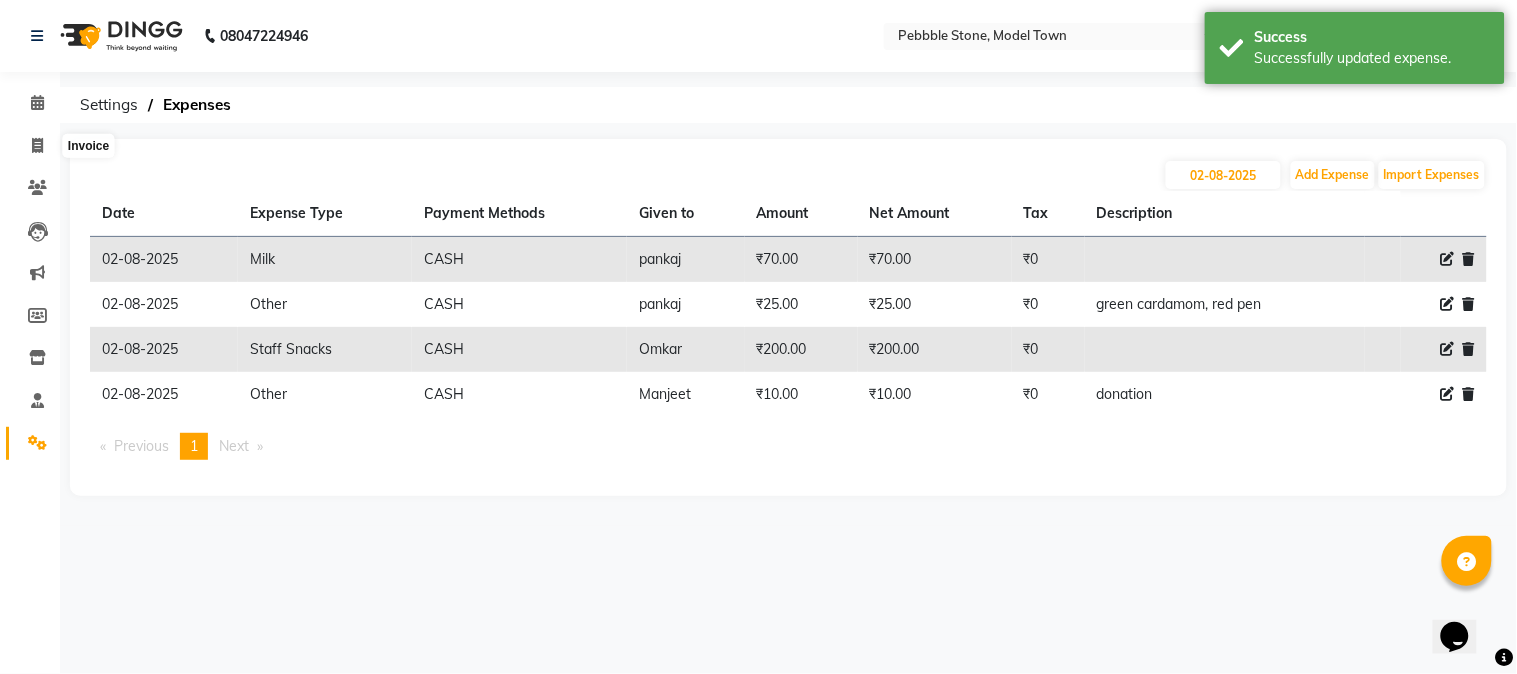 select on "service" 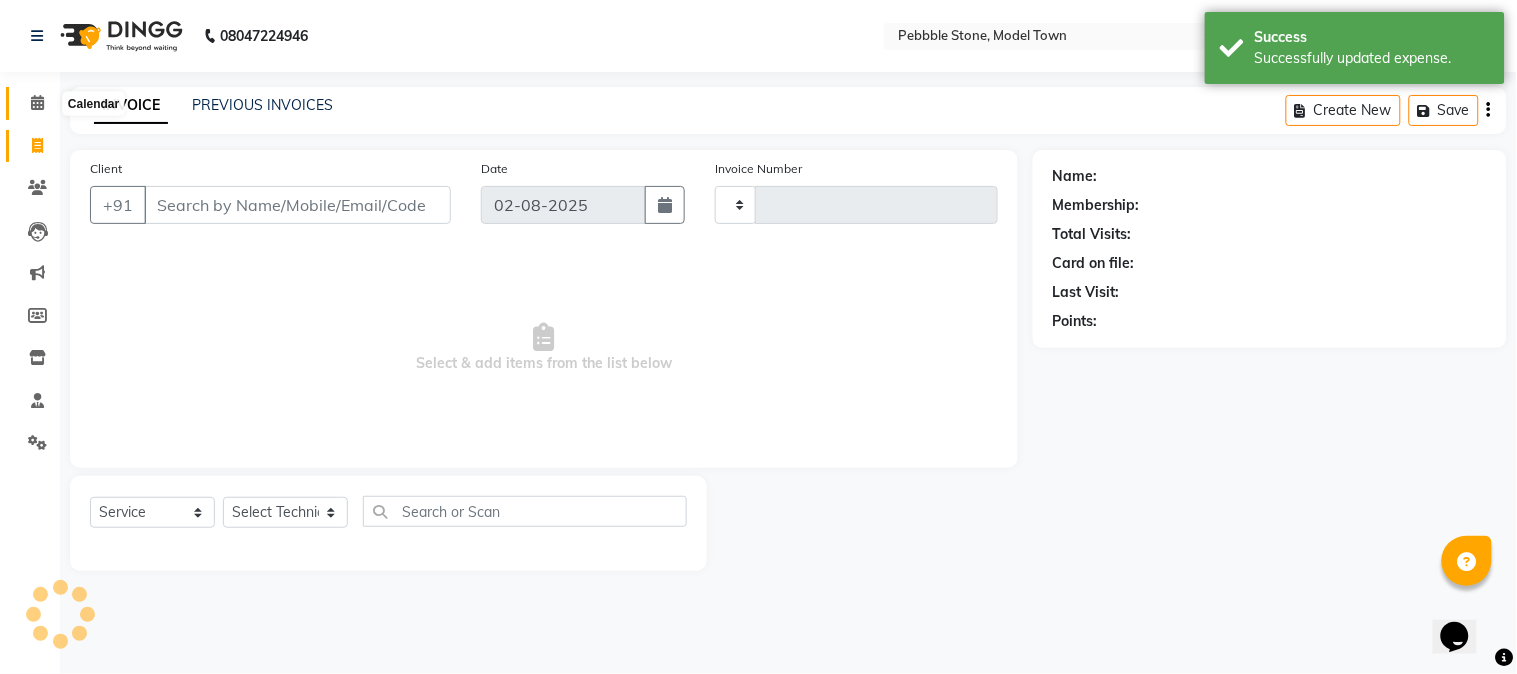 click 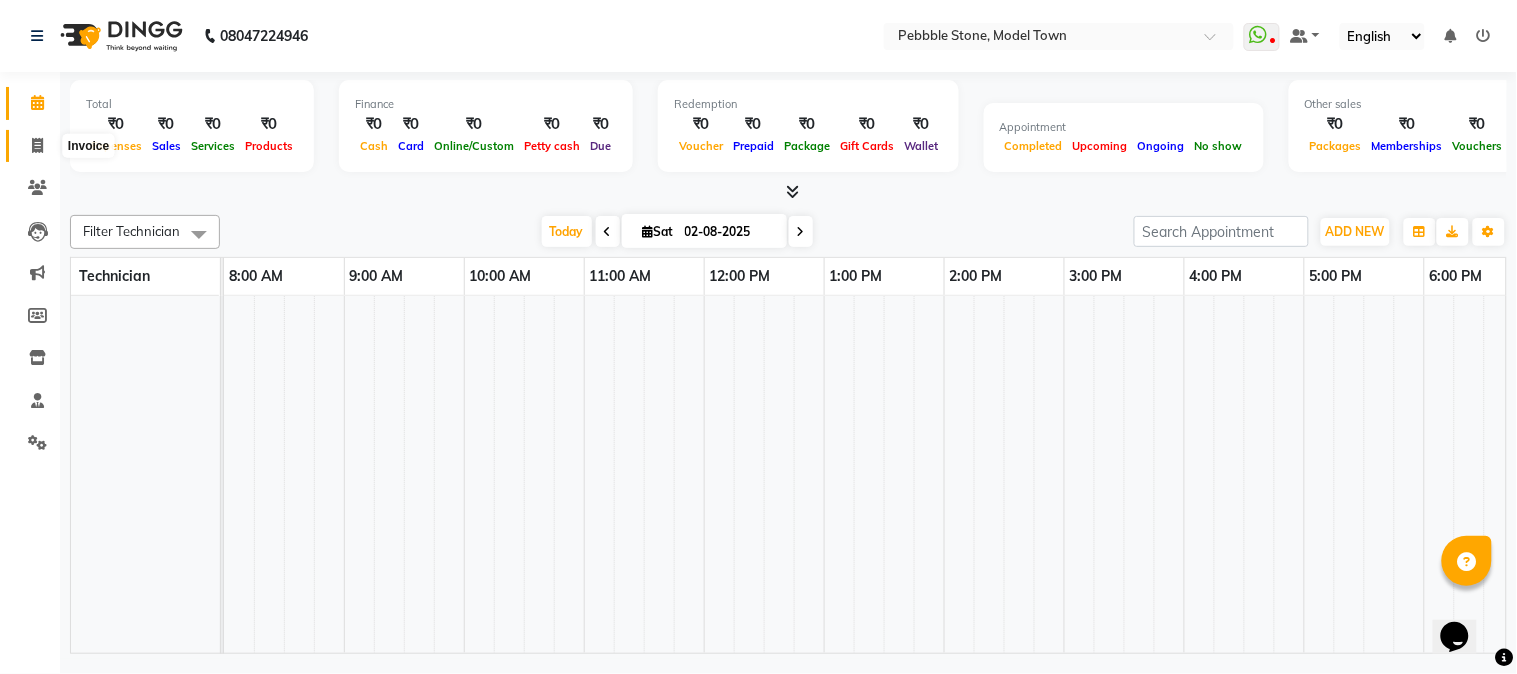 click 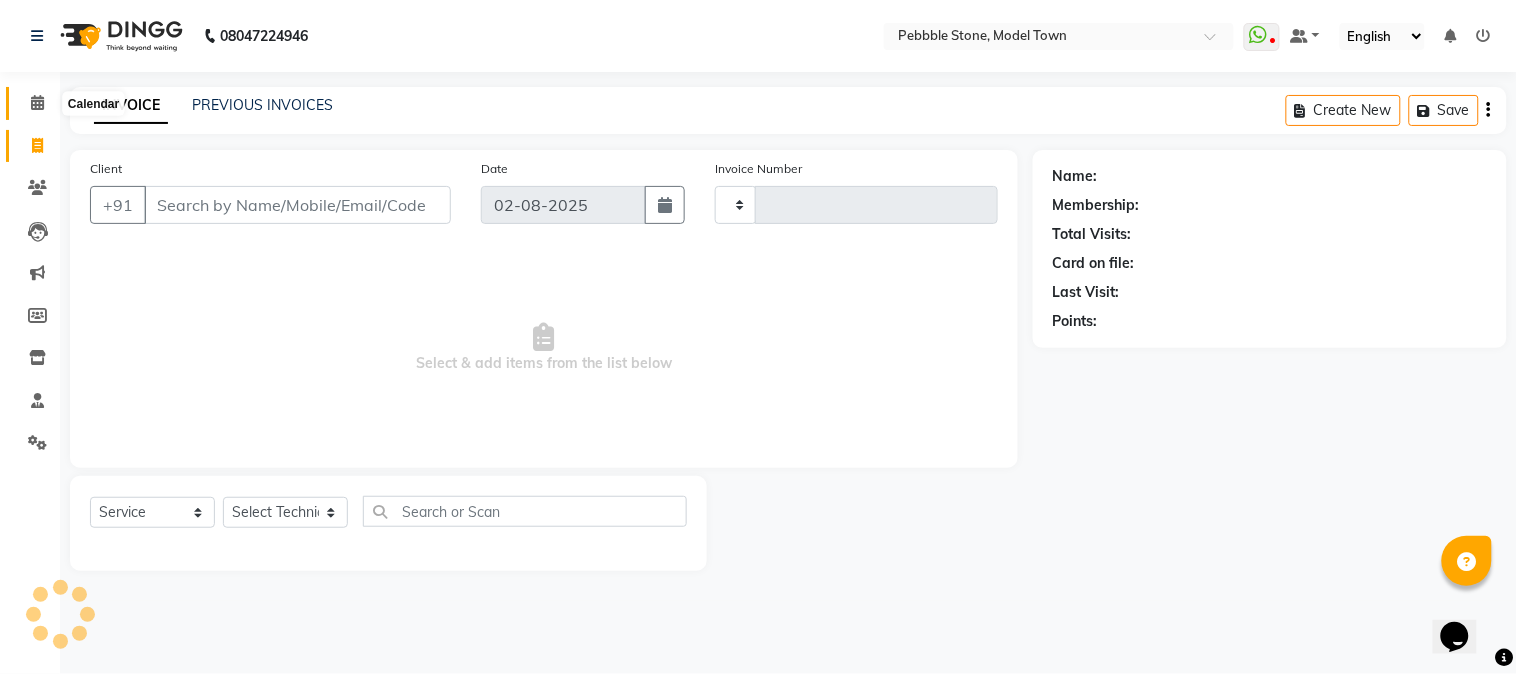 click 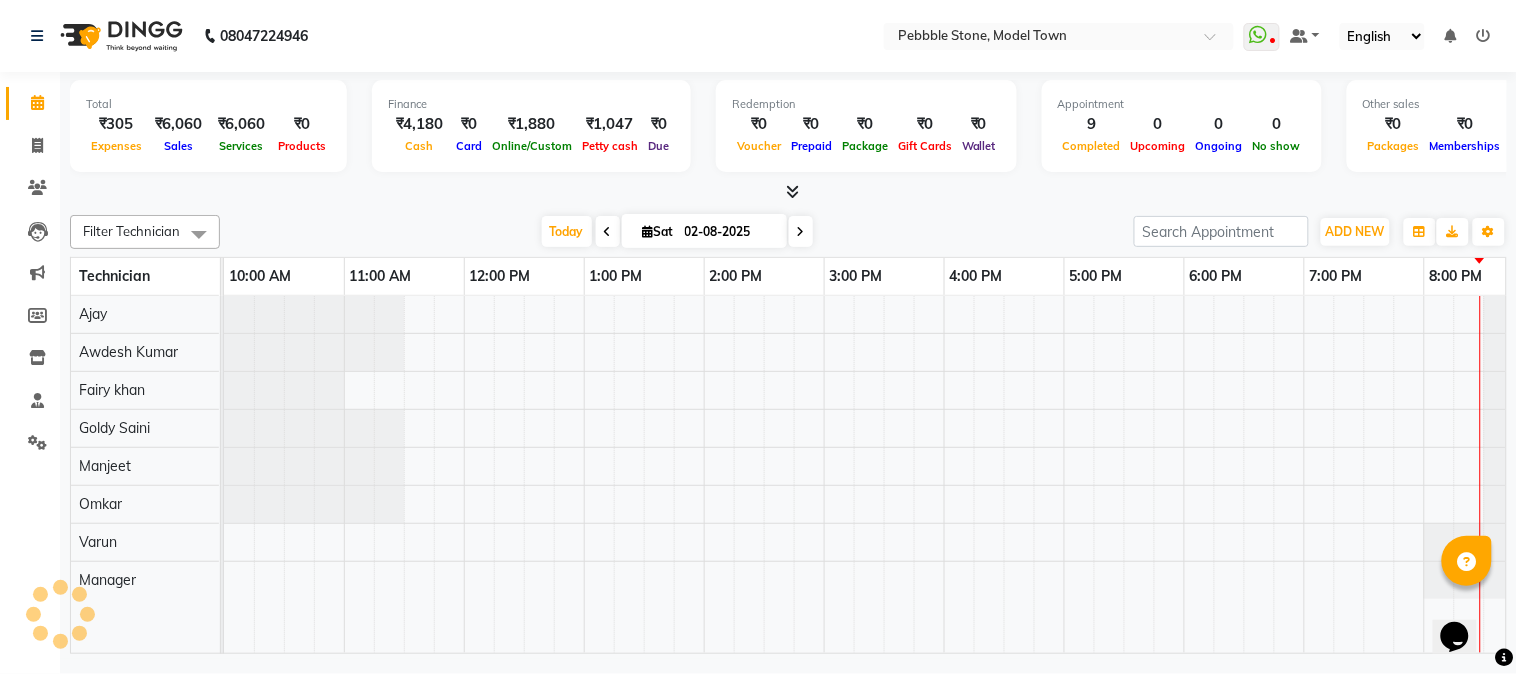 scroll, scrollTop: 0, scrollLeft: 0, axis: both 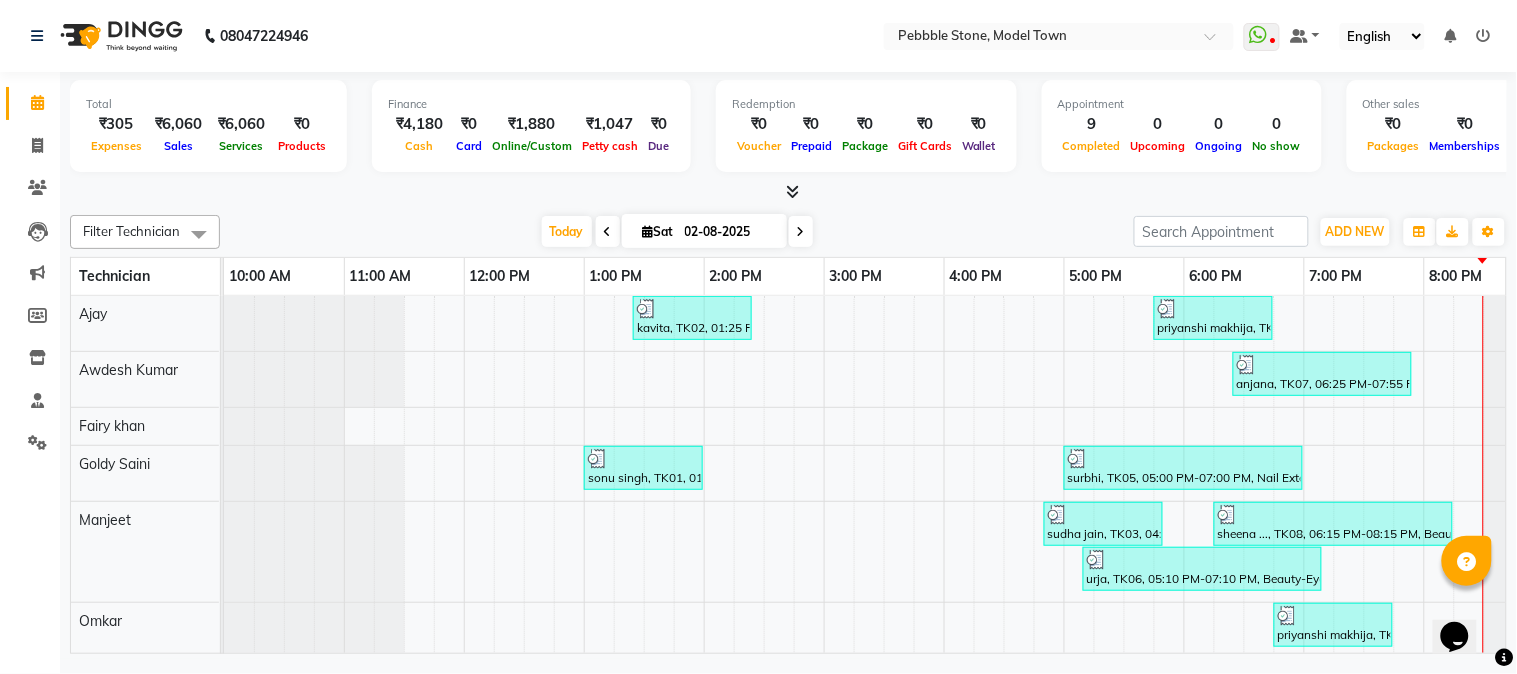 click at bounding box center [792, 191] 